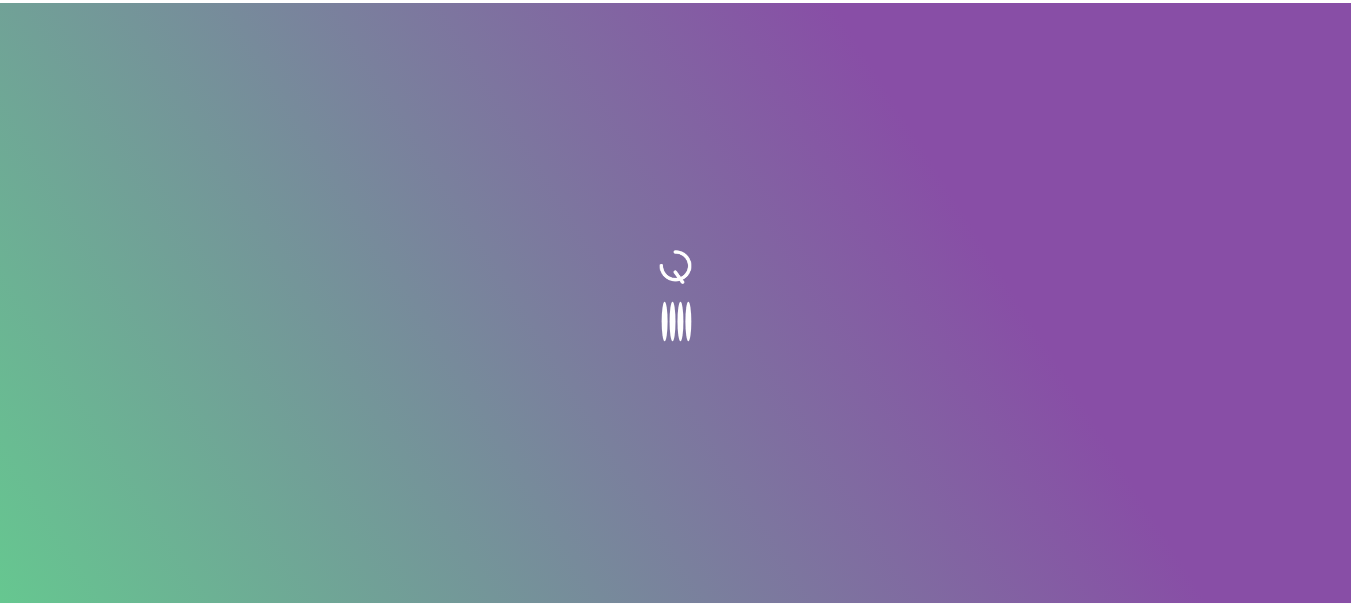 scroll, scrollTop: 0, scrollLeft: 0, axis: both 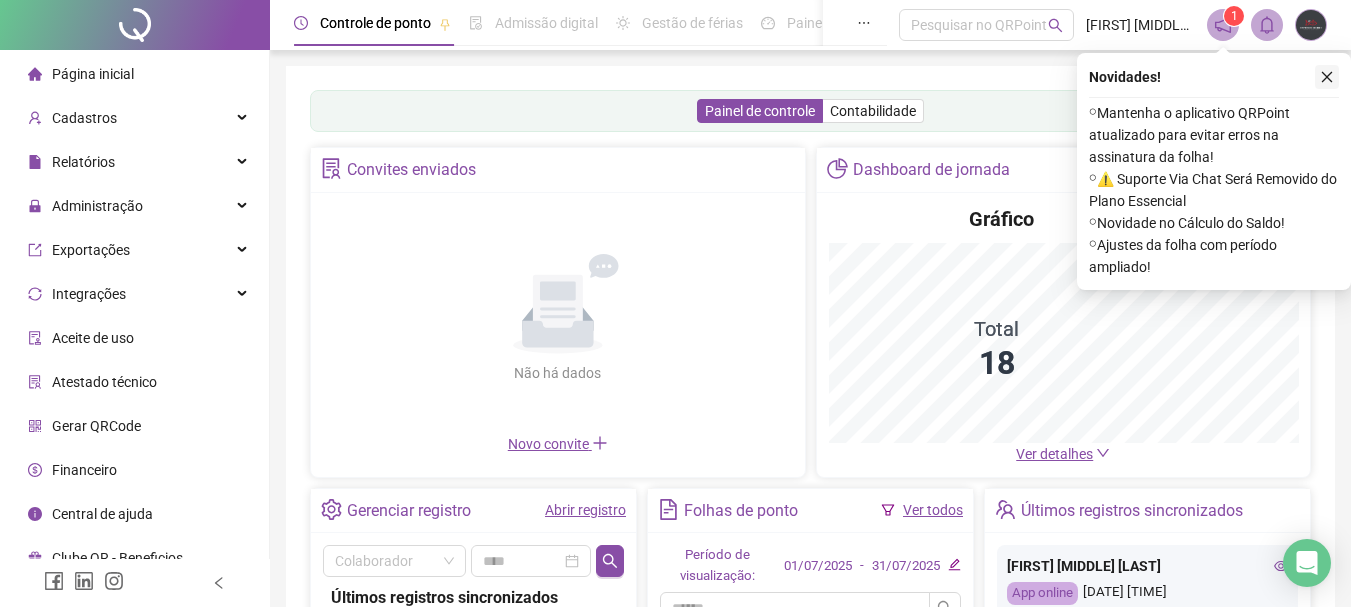click 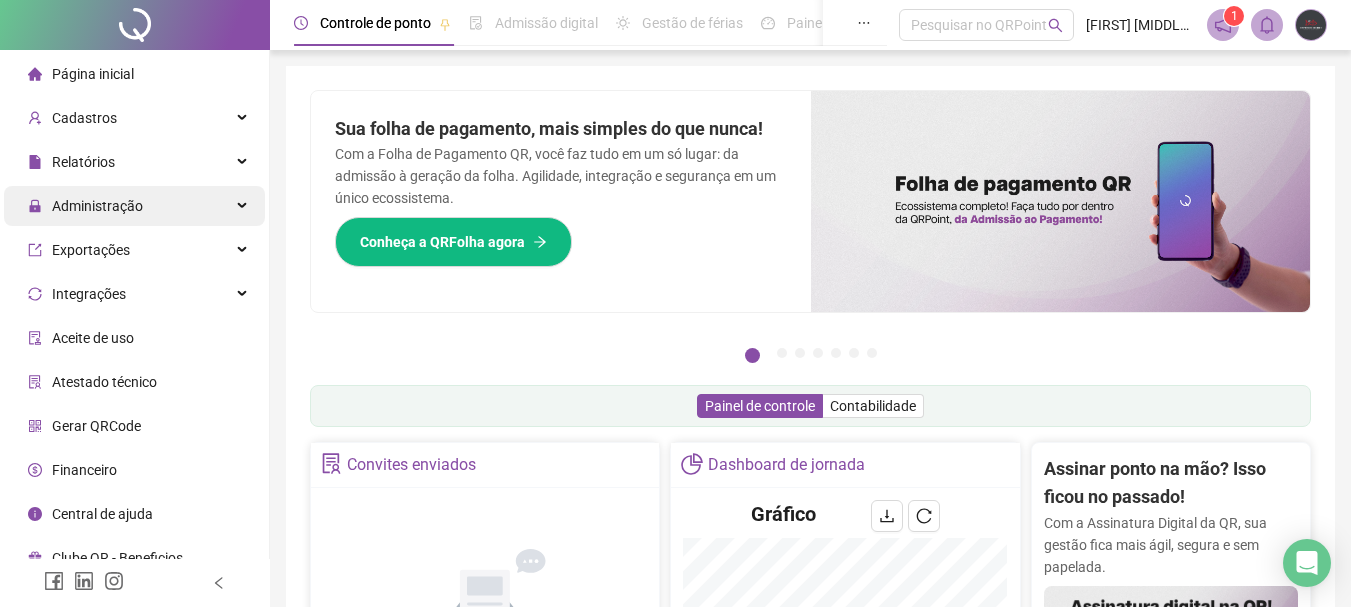 click on "Administração" at bounding box center [97, 206] 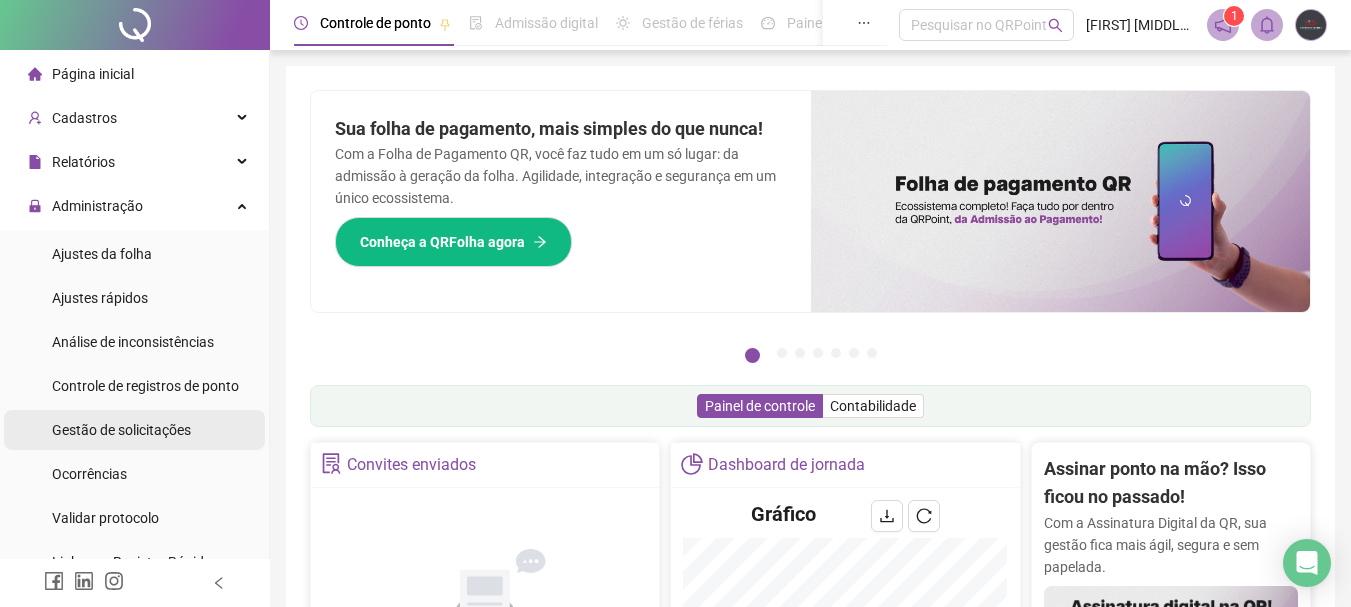 click on "Gestão de solicitações" at bounding box center (121, 430) 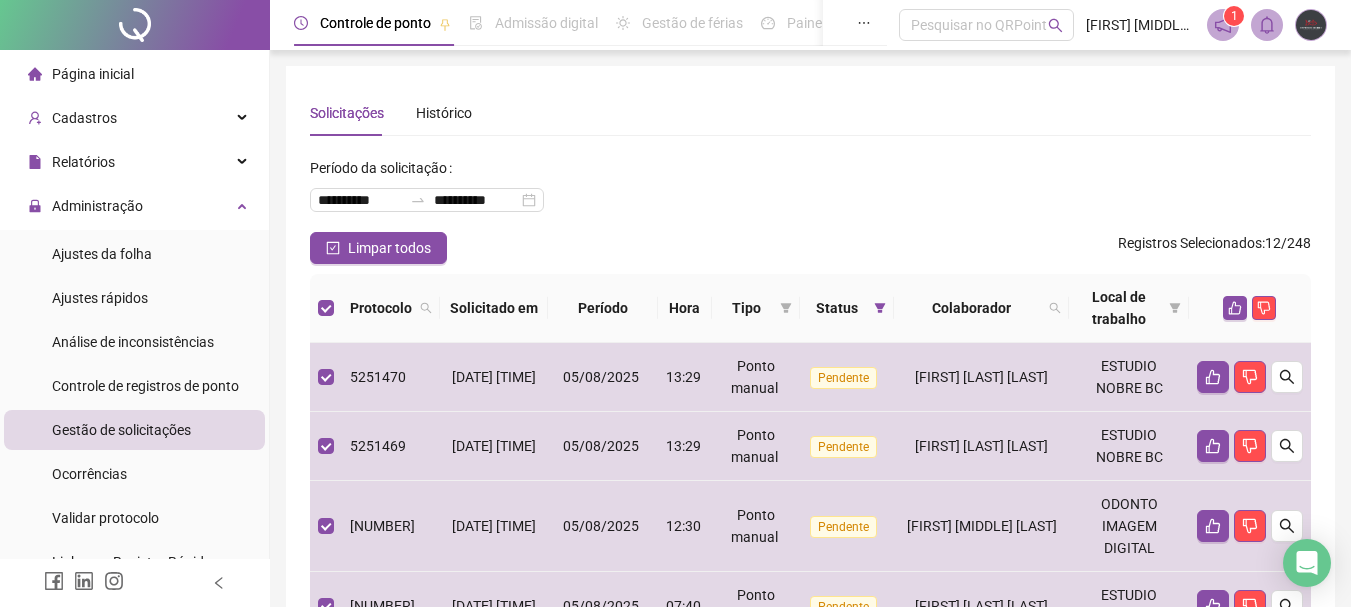click at bounding box center (1250, 308) 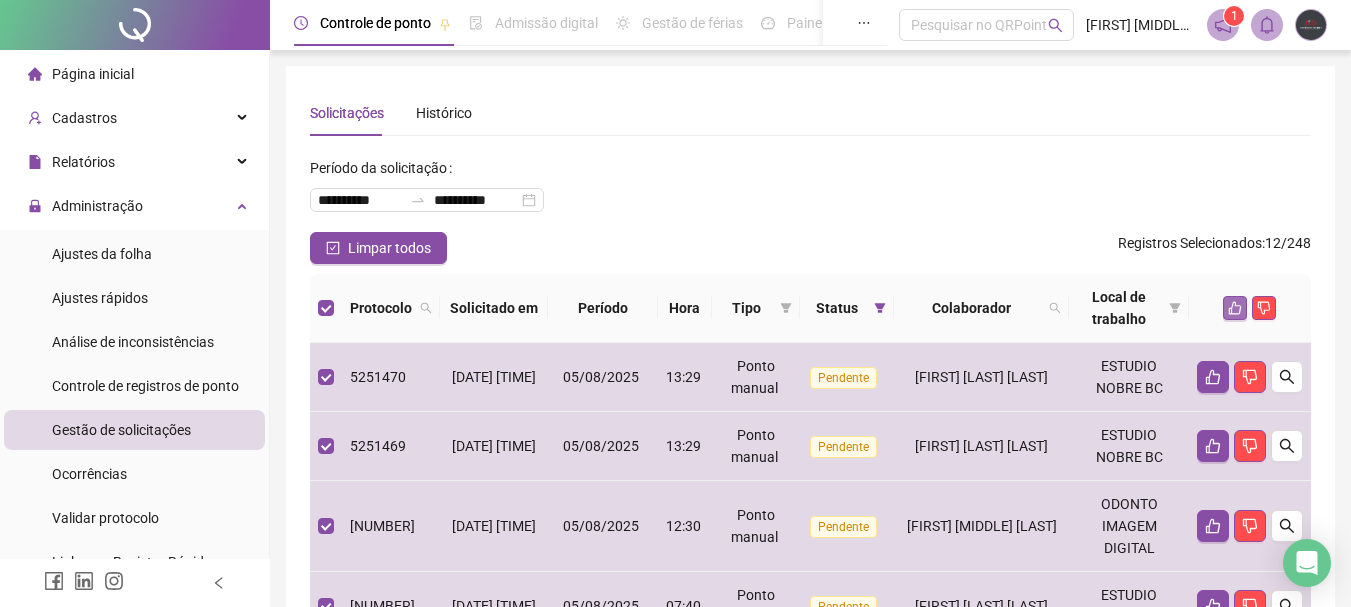 click at bounding box center (1235, 308) 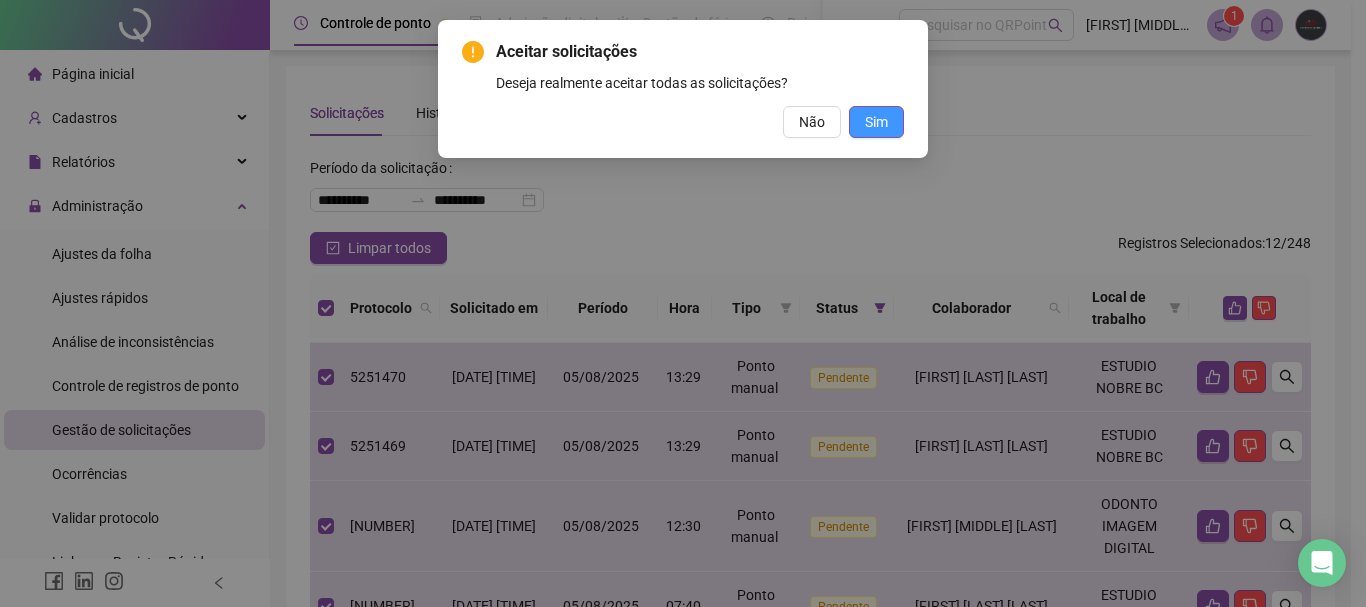 click on "Sim" at bounding box center (876, 122) 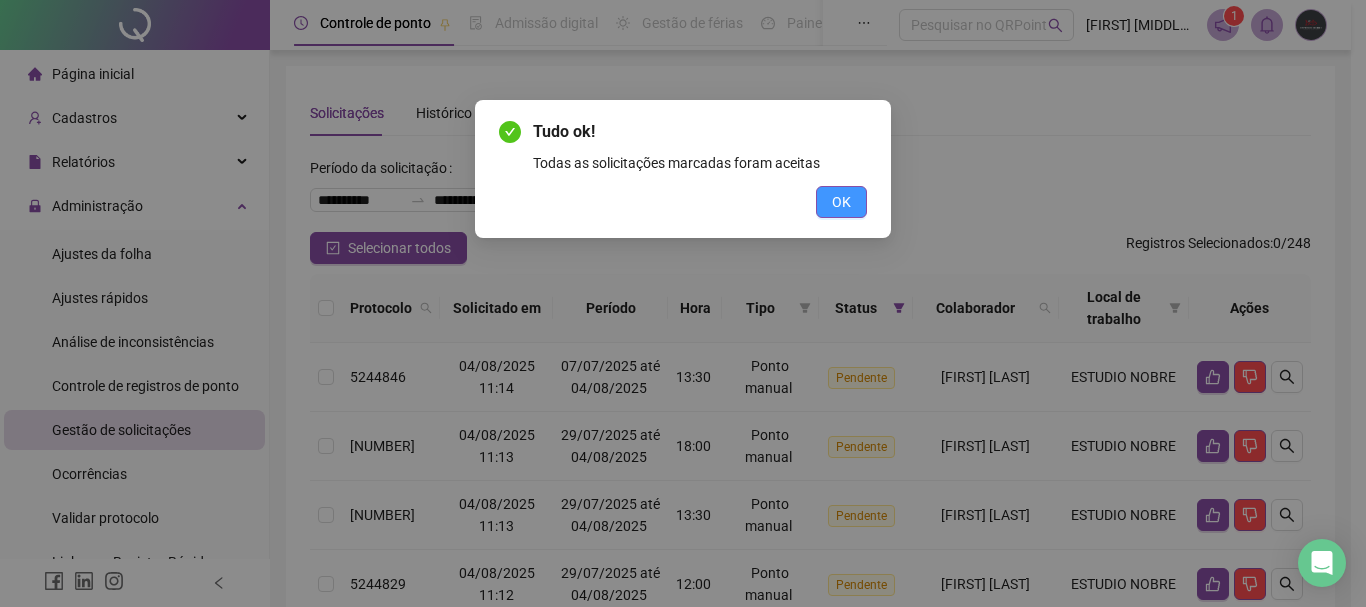 click on "OK" at bounding box center (841, 202) 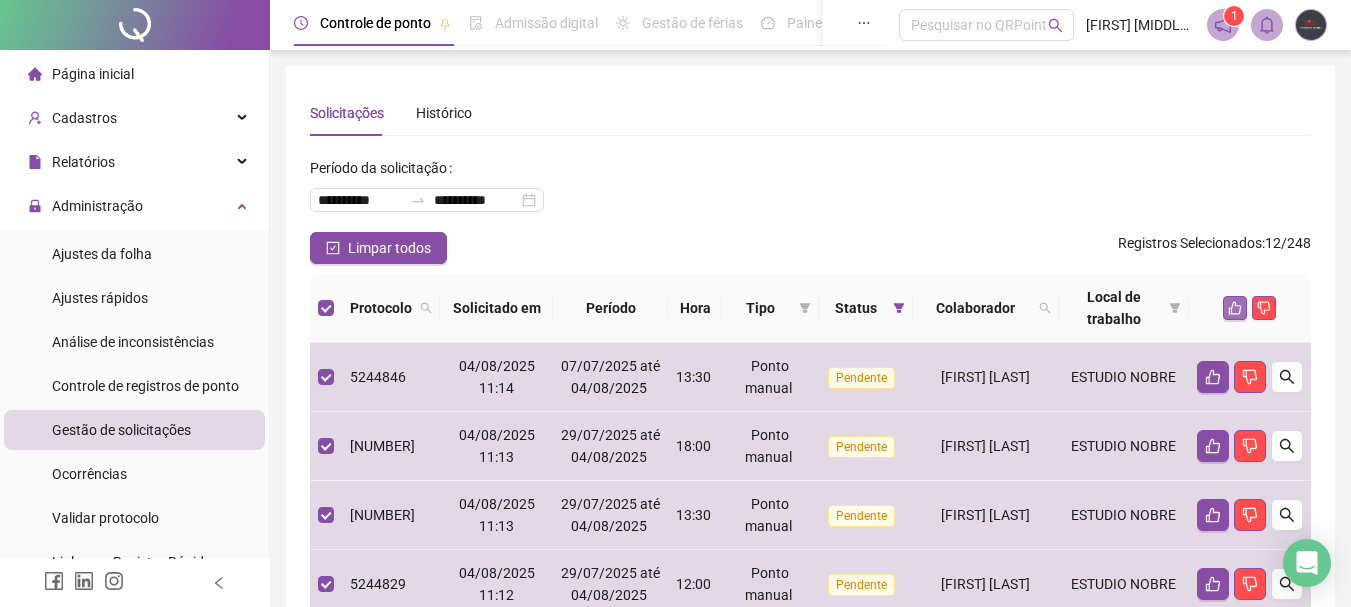 click 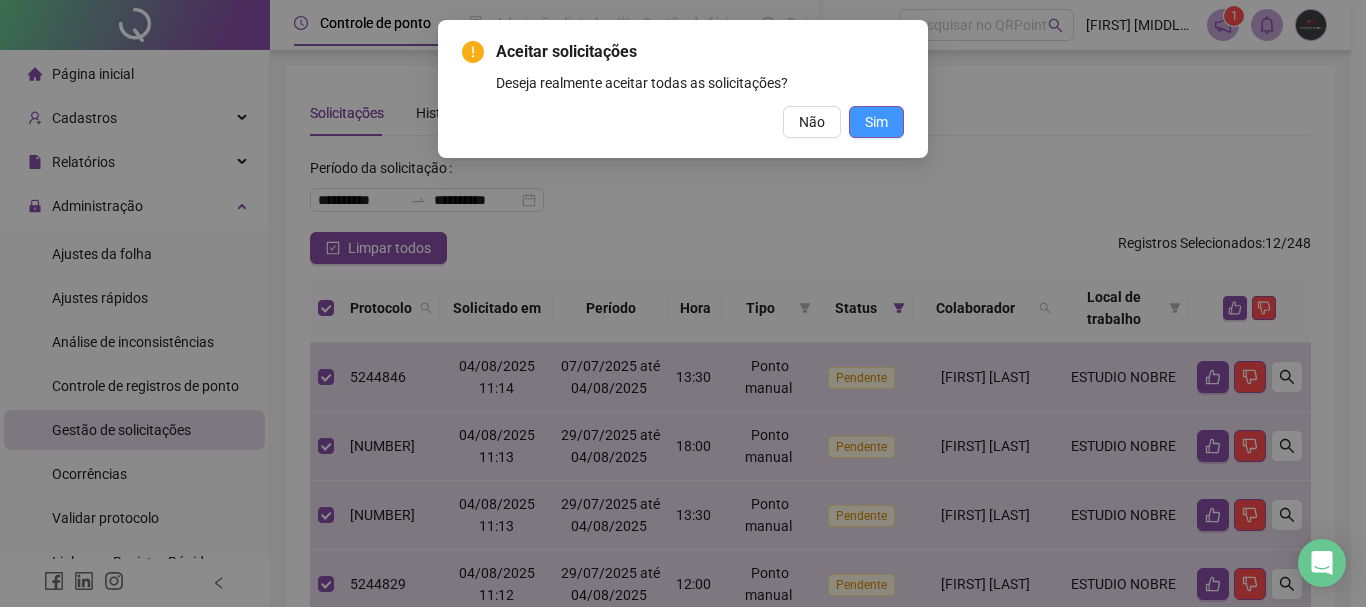 click on "Sim" at bounding box center (876, 122) 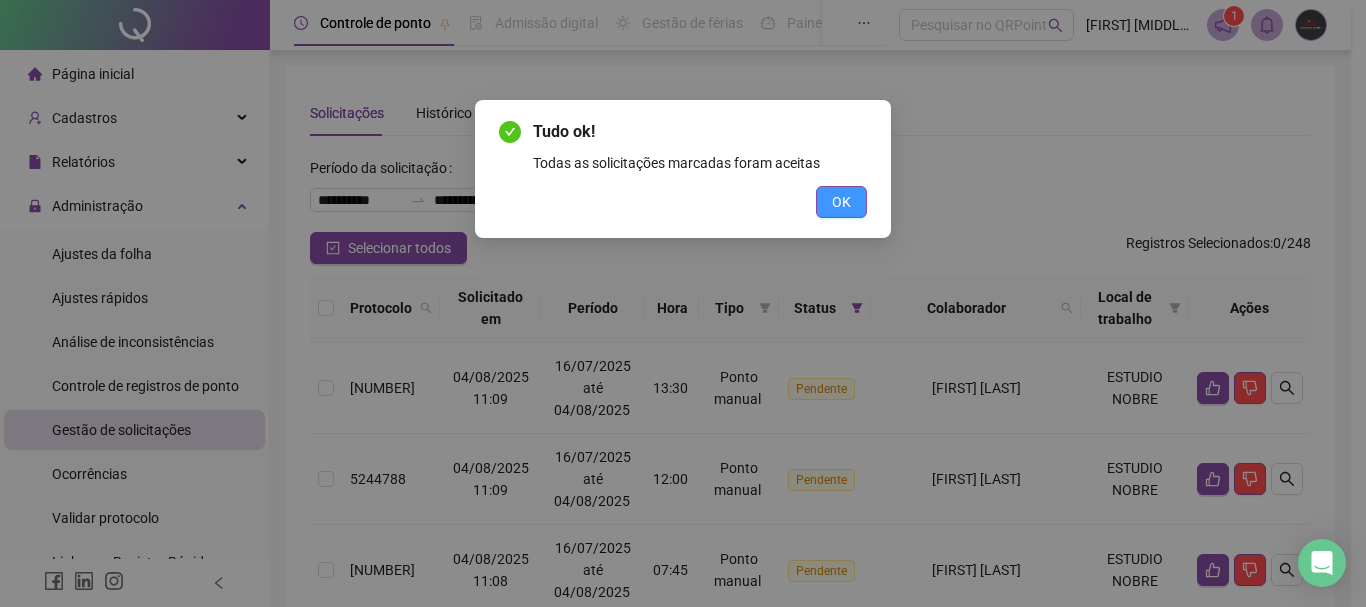 click on "OK" at bounding box center [841, 202] 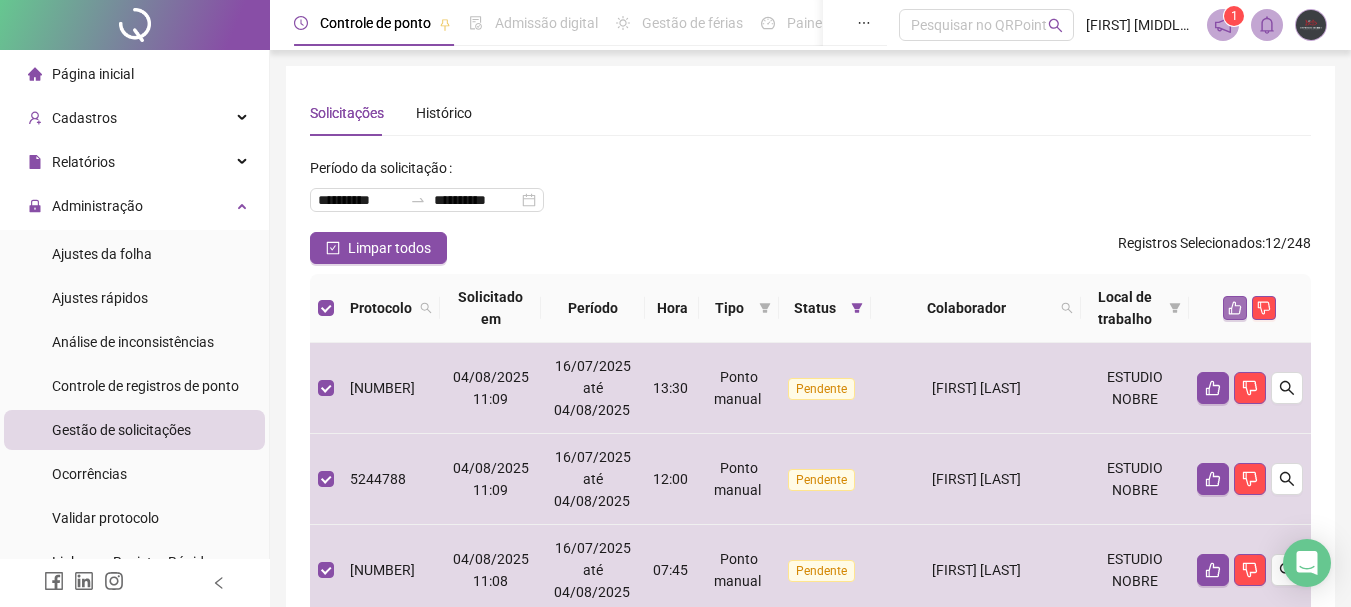click 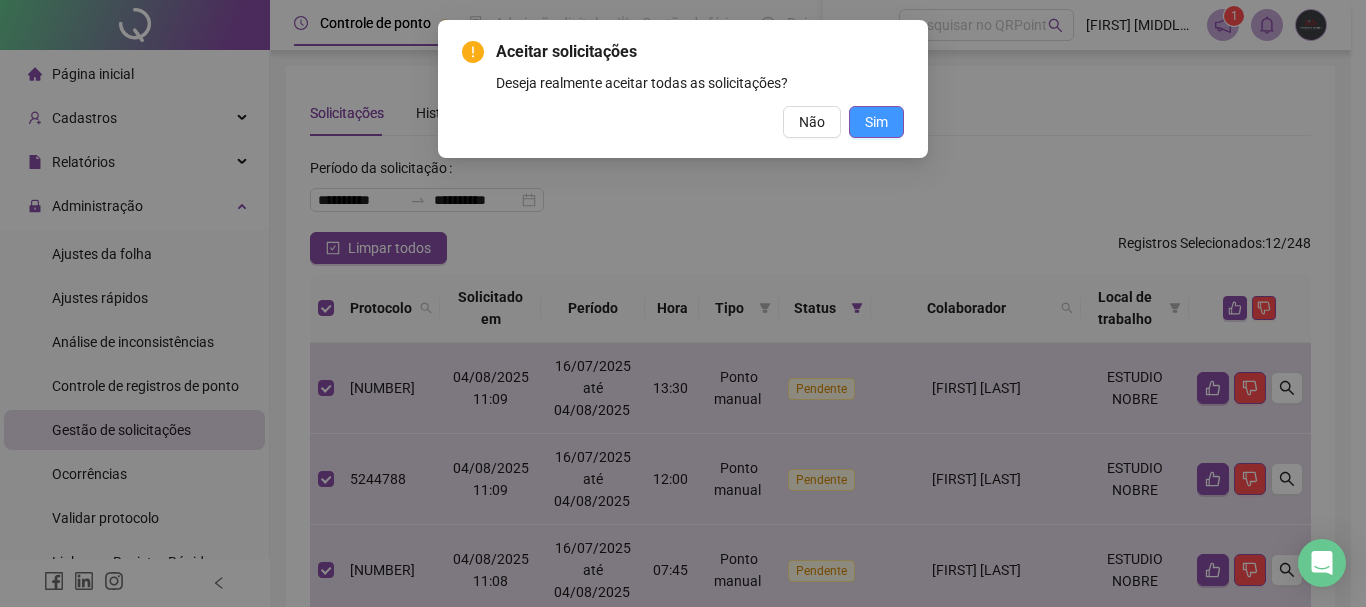 click on "Sim" at bounding box center [876, 122] 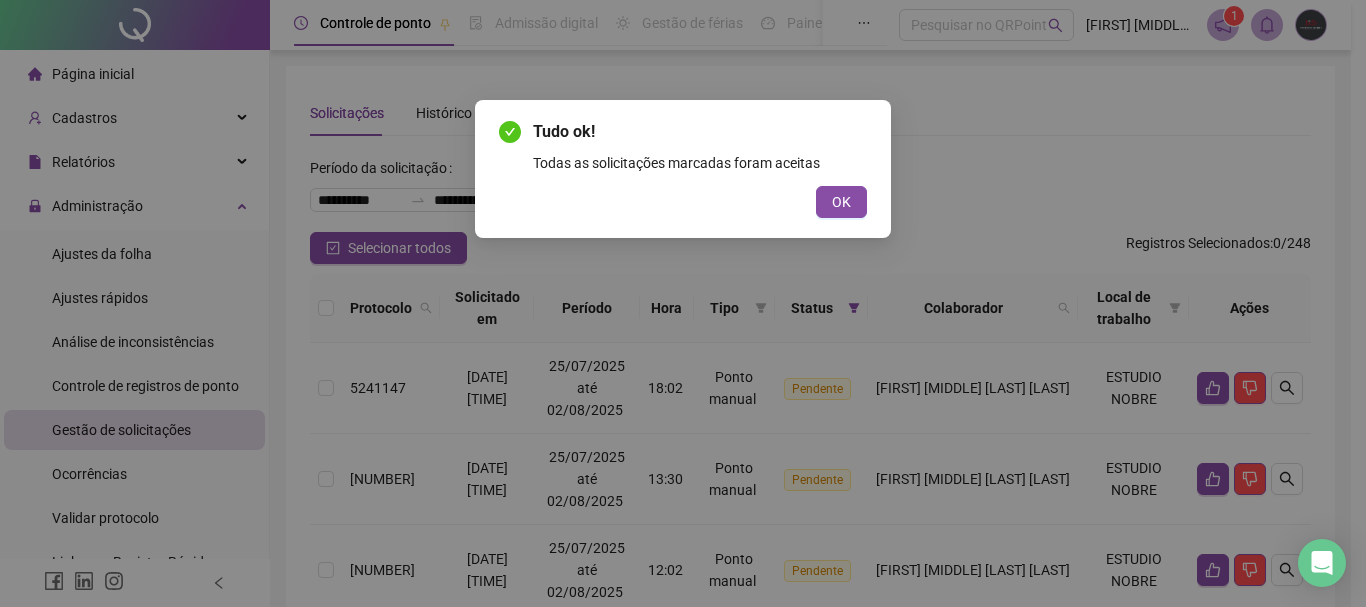 click on "OK" at bounding box center [841, 202] 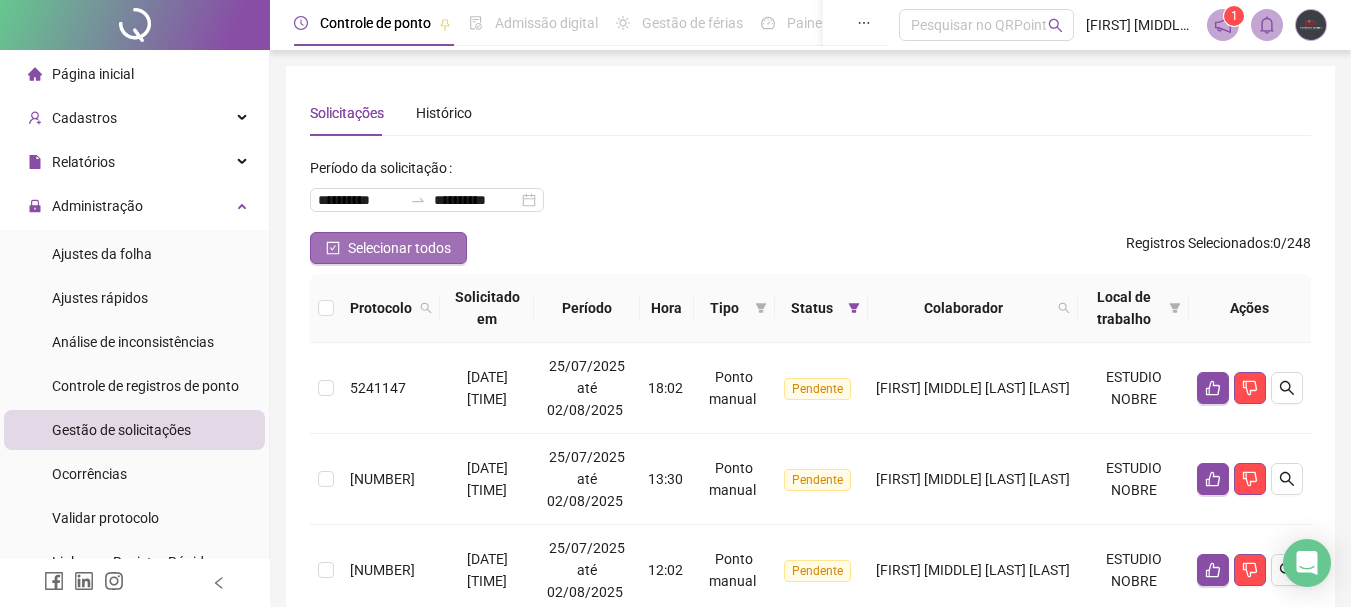 click on "Selecionar todos" at bounding box center [399, 248] 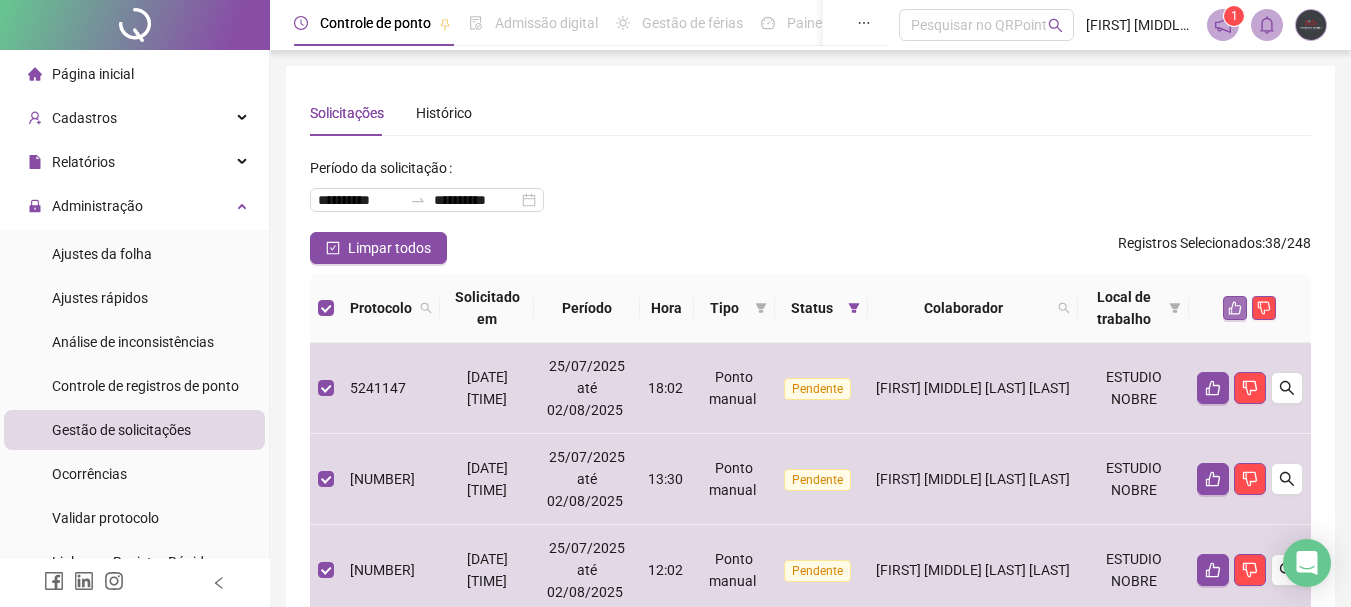 click 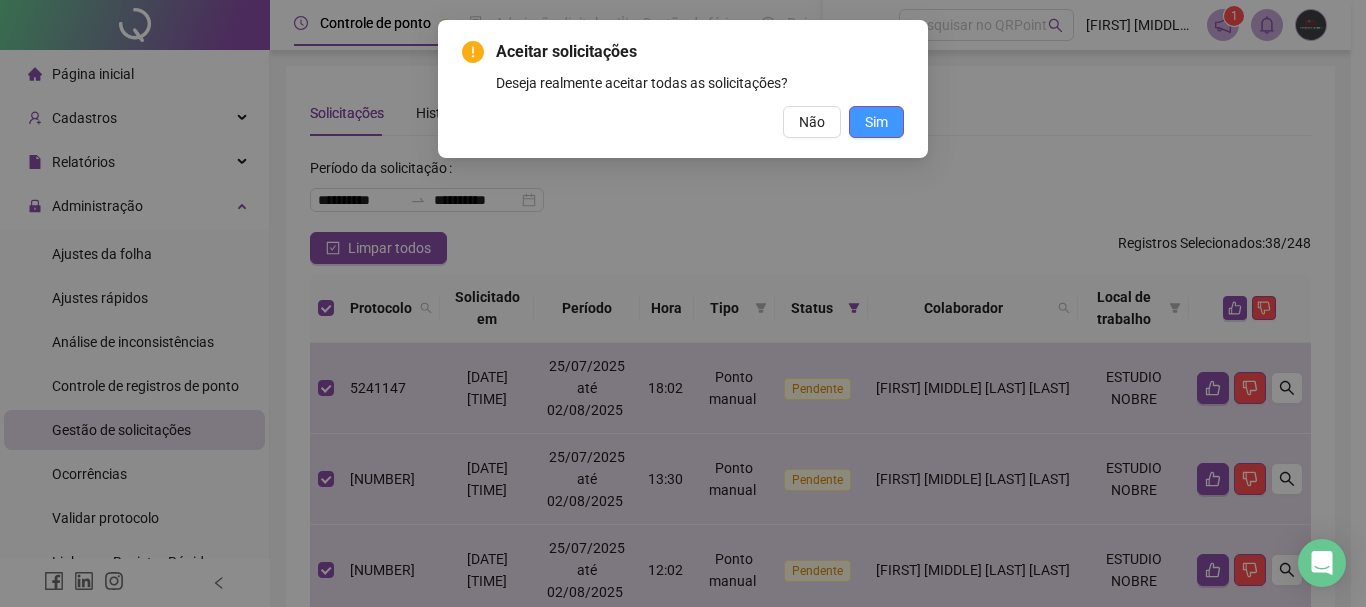 click on "Sim" at bounding box center (876, 122) 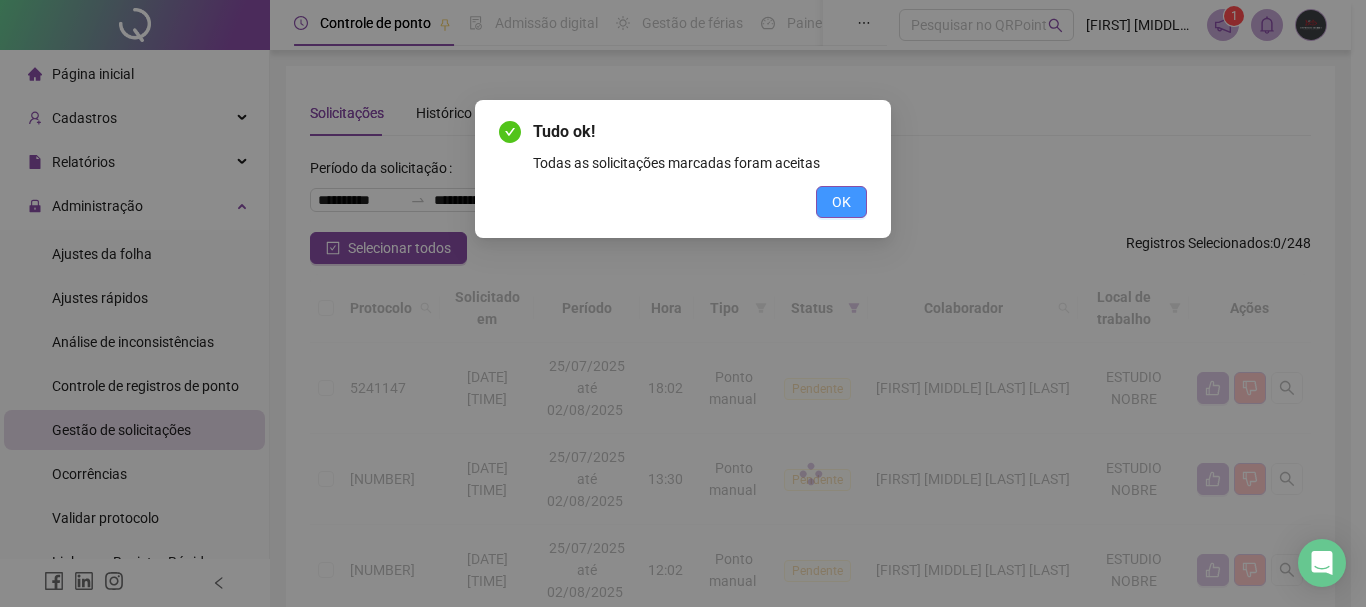 click on "OK" at bounding box center (841, 202) 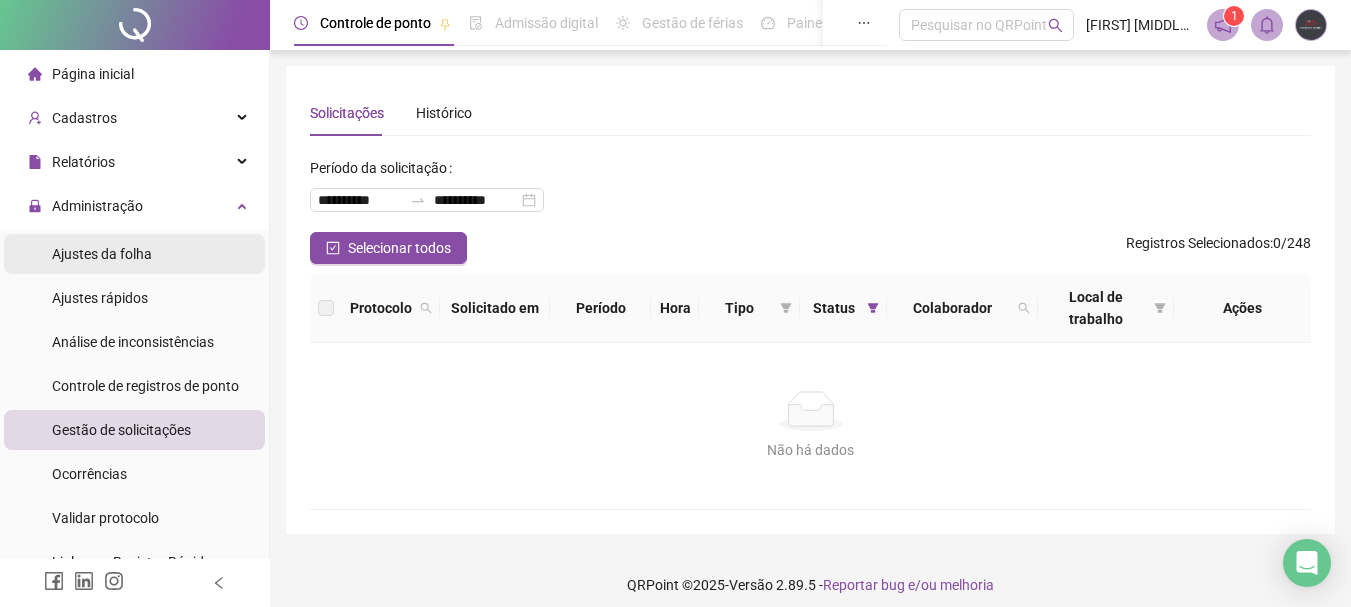 click on "Ajustes da folha" at bounding box center (102, 254) 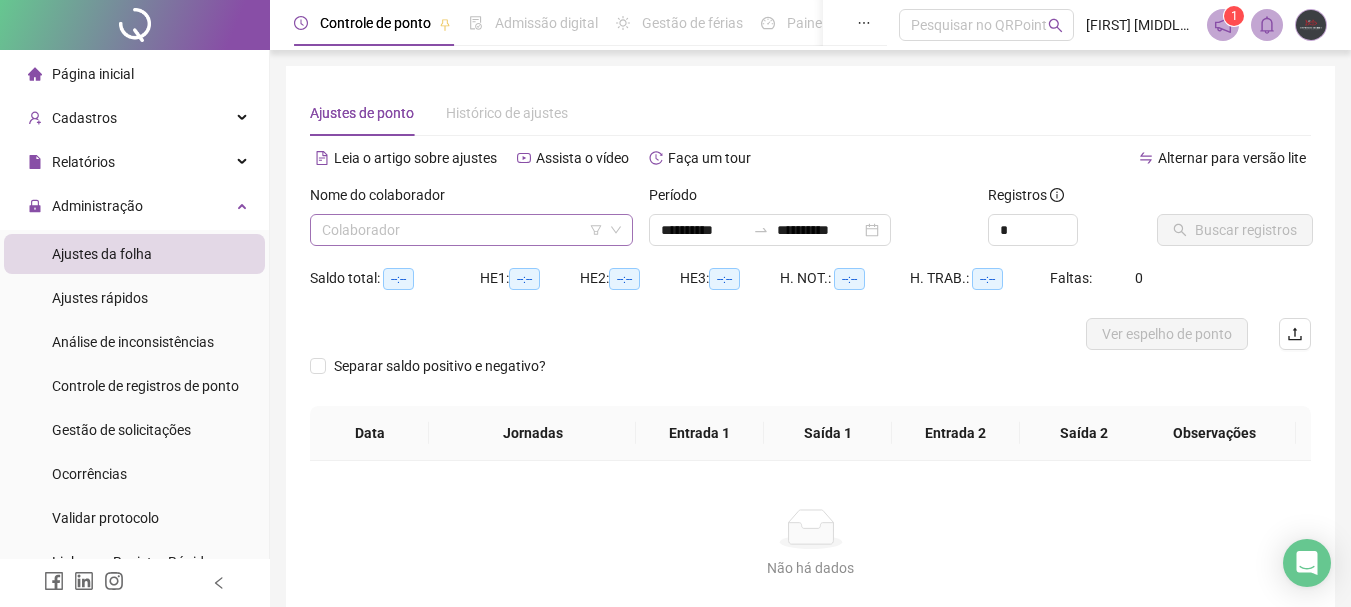 click at bounding box center [462, 230] 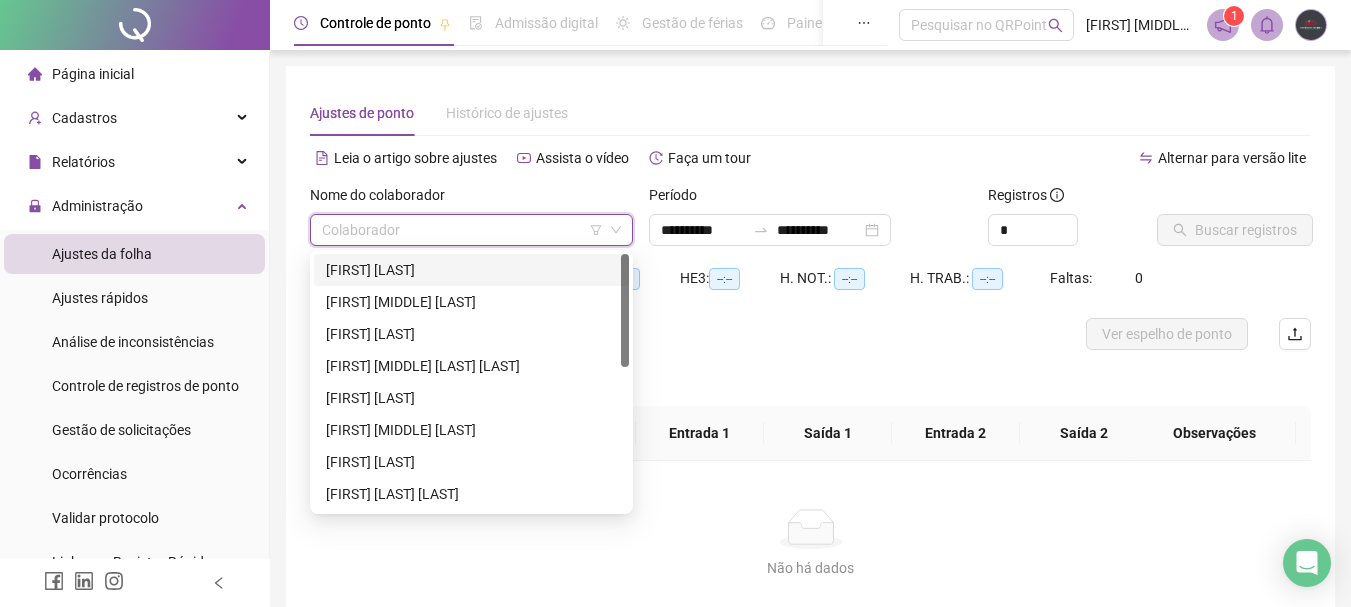 click on "[FIRST] [LAST]" at bounding box center [471, 270] 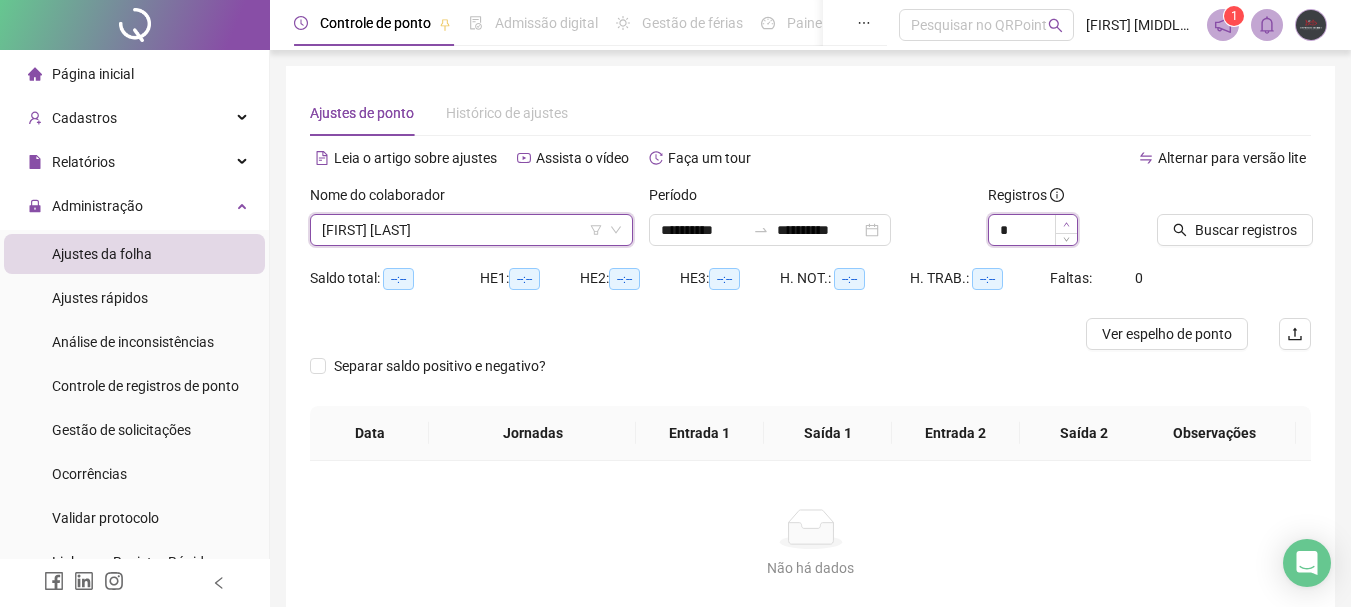 type on "*" 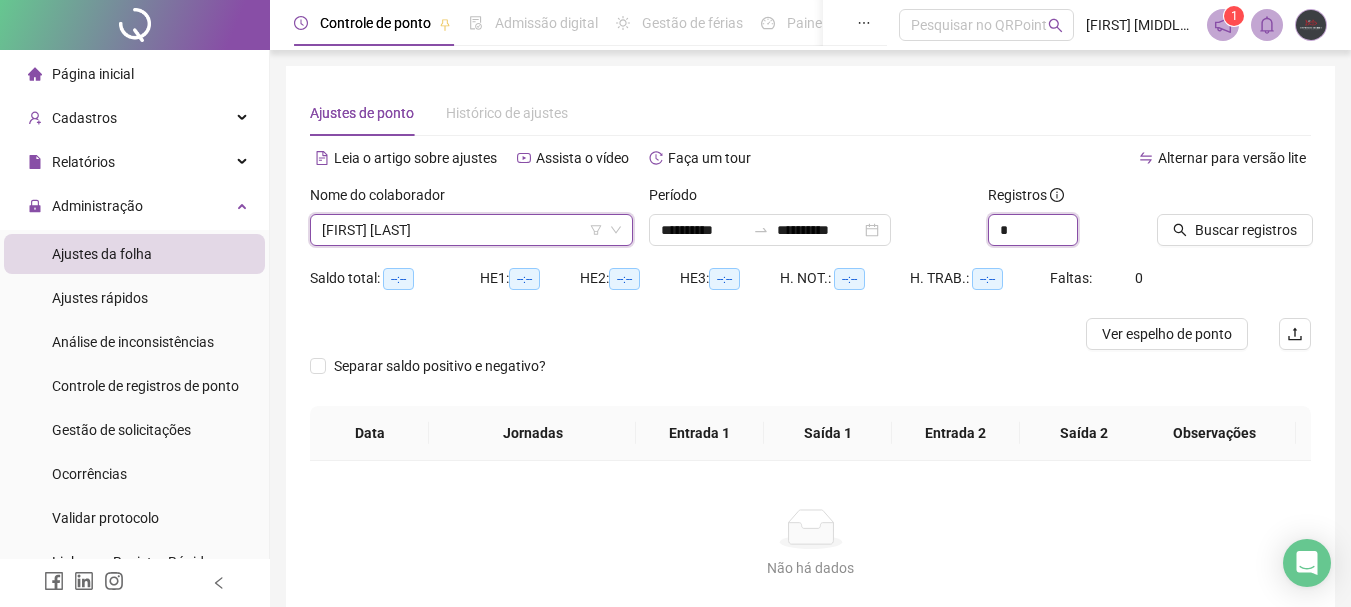 click at bounding box center [1077, 222] 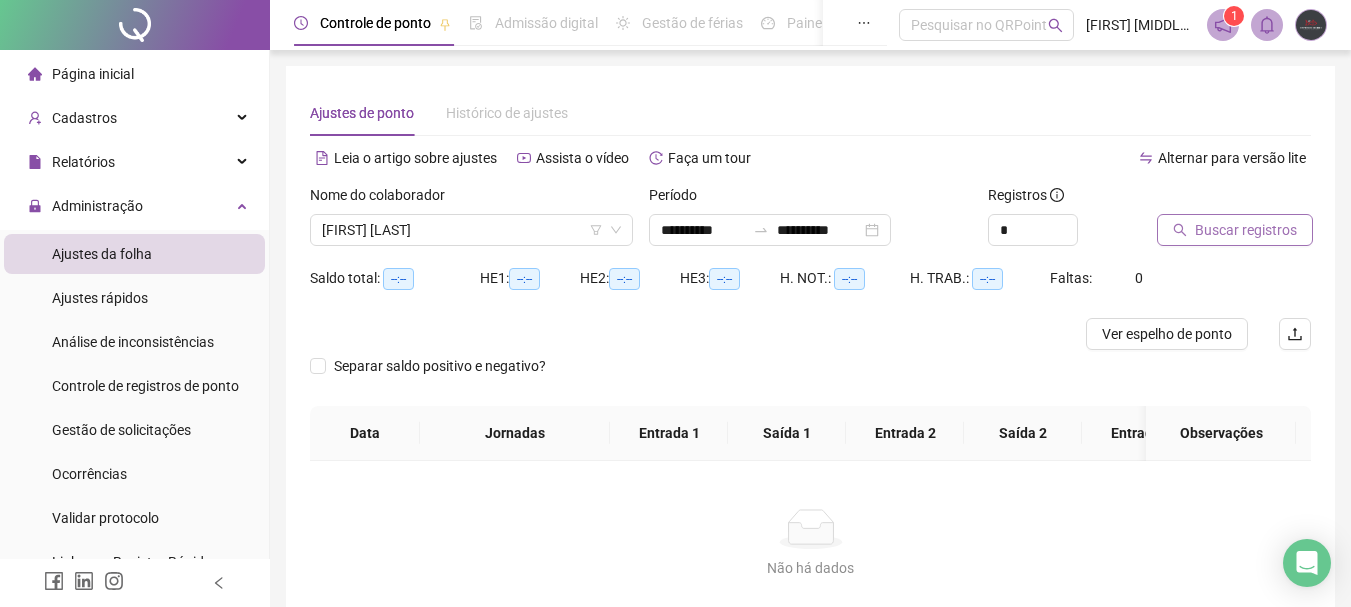 click on "Buscar registros" at bounding box center [1235, 230] 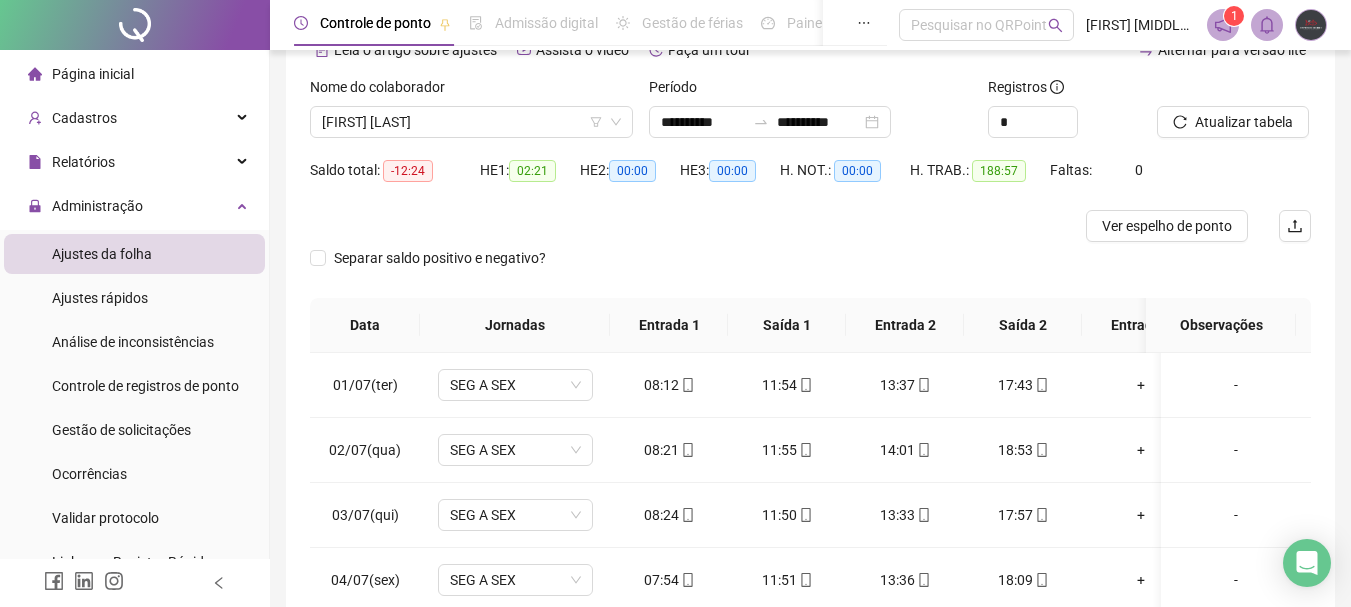 scroll, scrollTop: 200, scrollLeft: 0, axis: vertical 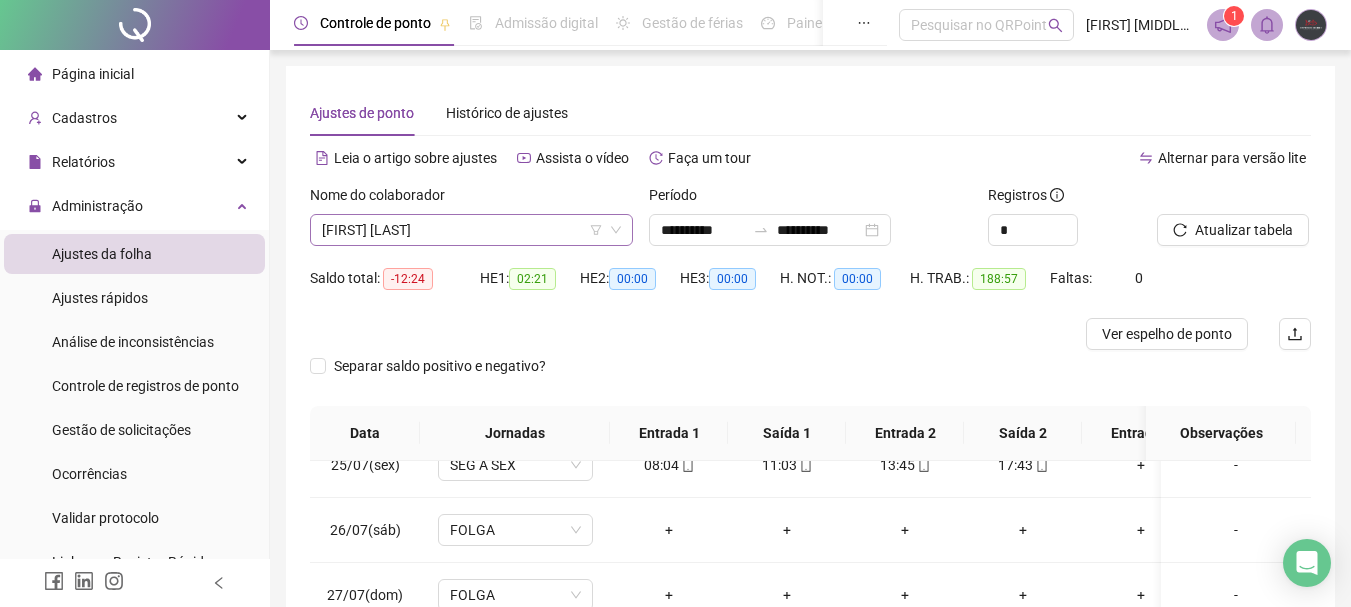 click on "[FIRST] [LAST]" at bounding box center [471, 230] 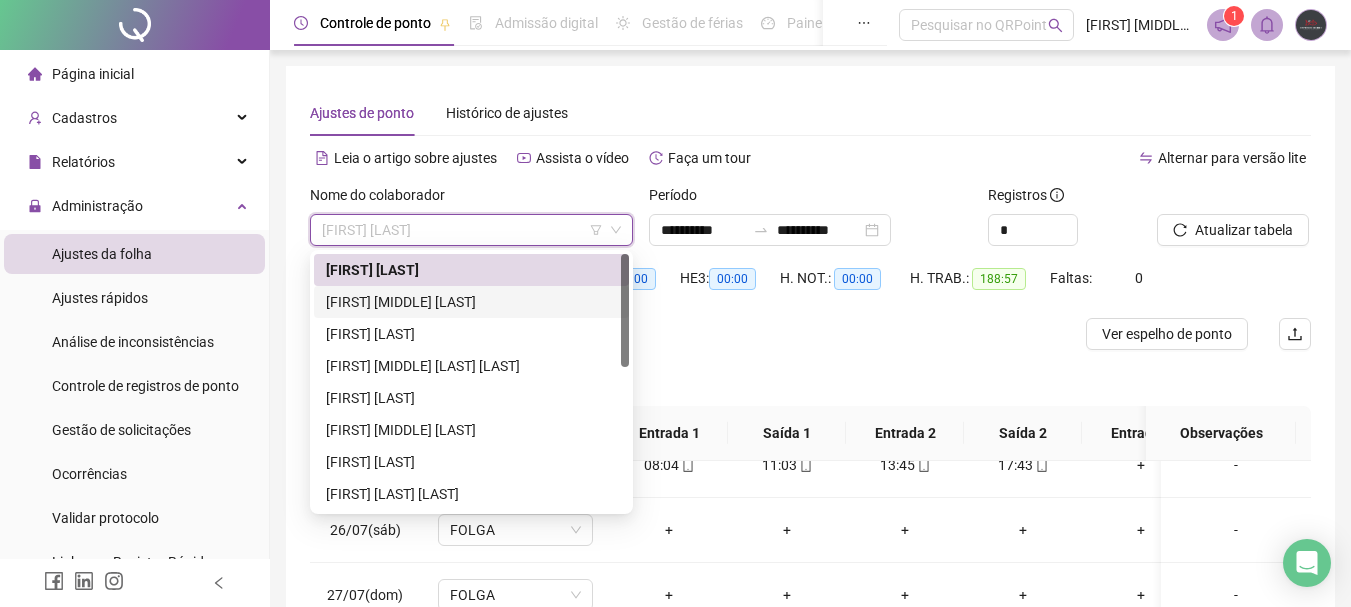 click on "[FIRST] [MIDDLE] [LAST]" at bounding box center (471, 302) 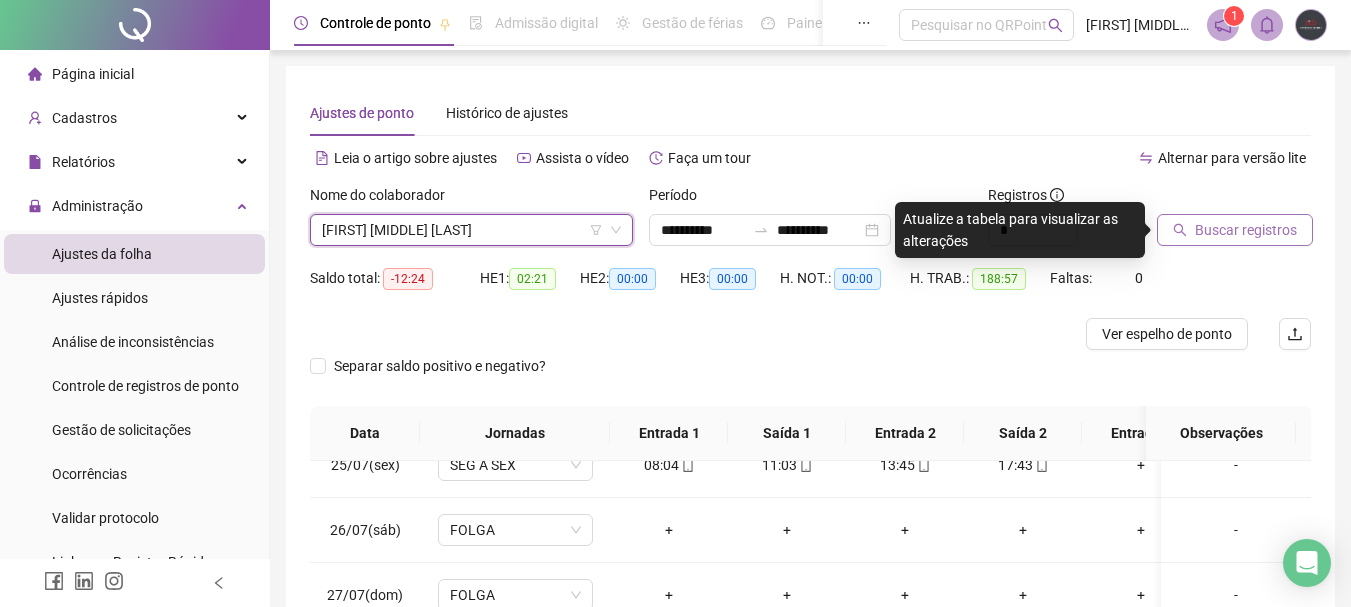 click on "Buscar registros" at bounding box center [1235, 230] 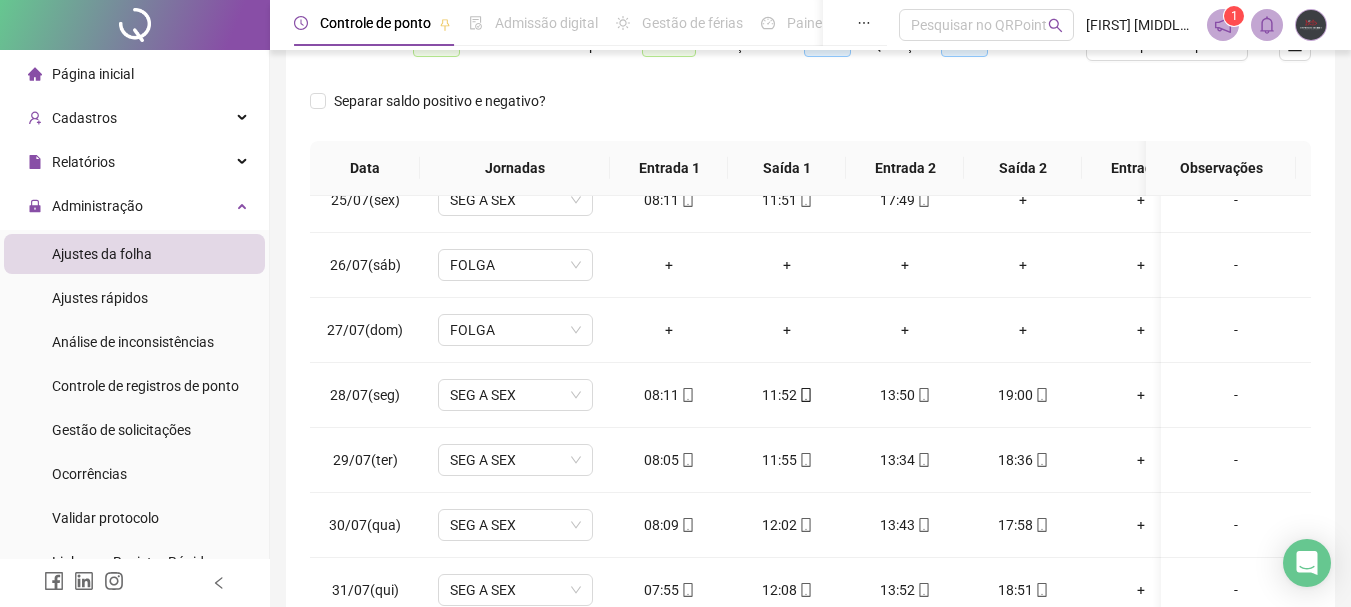 scroll, scrollTop: 300, scrollLeft: 0, axis: vertical 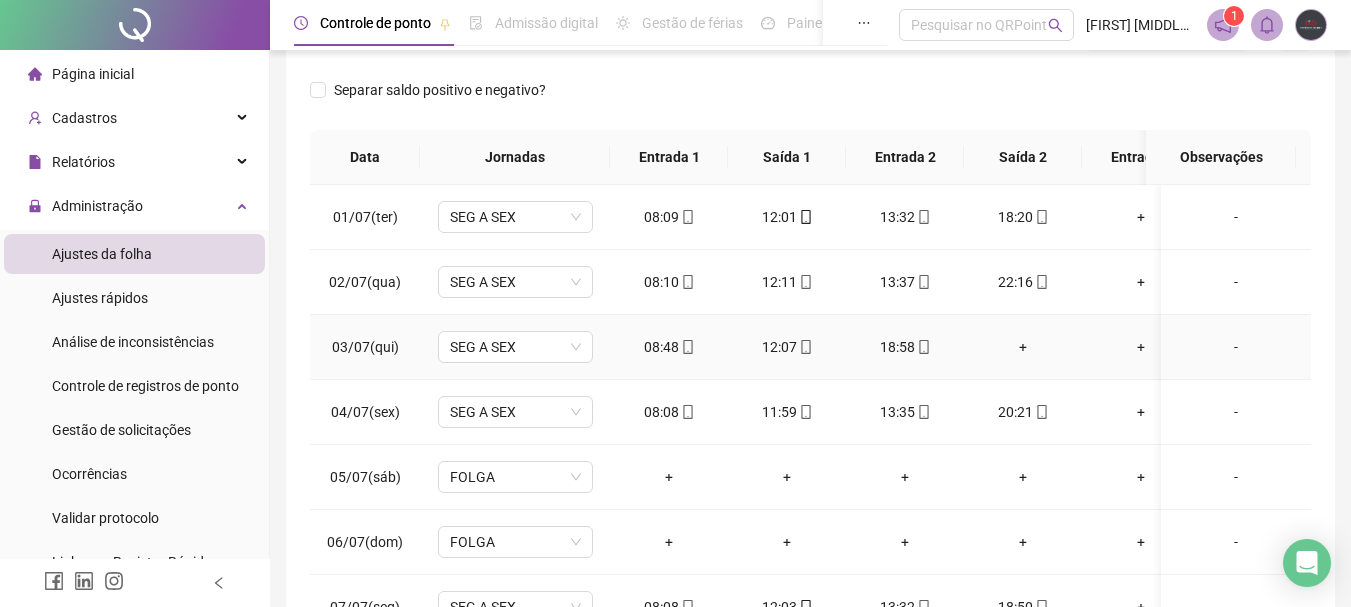 click on "+" at bounding box center [1023, 347] 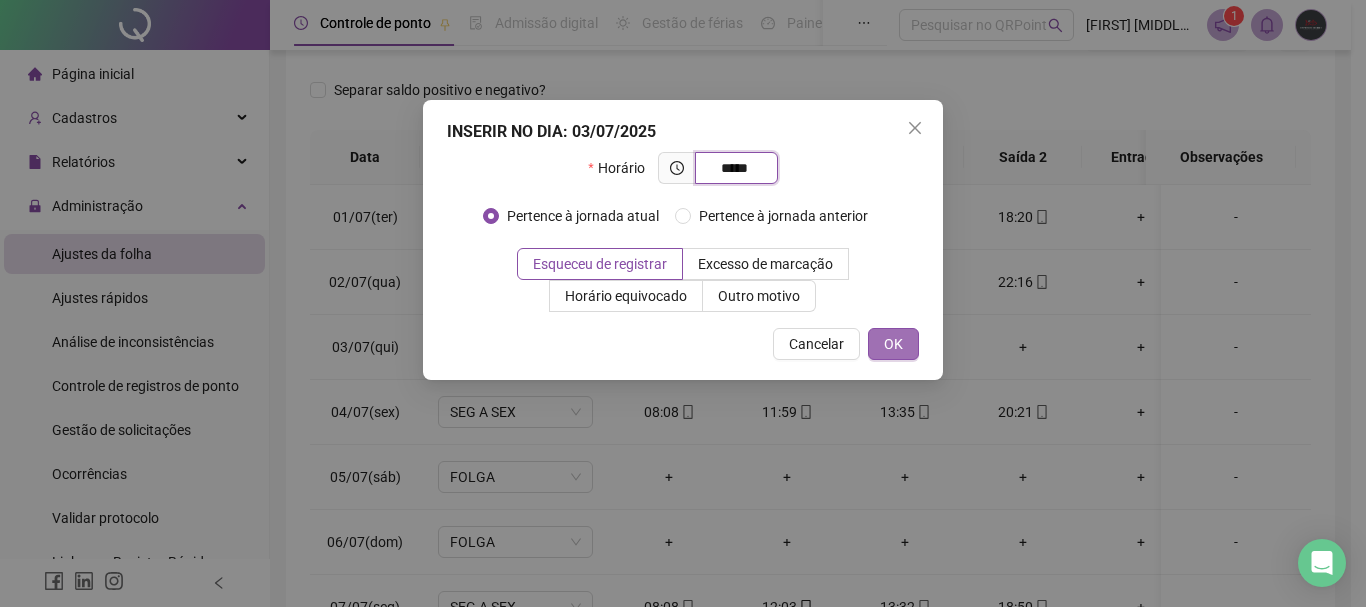 type on "*****" 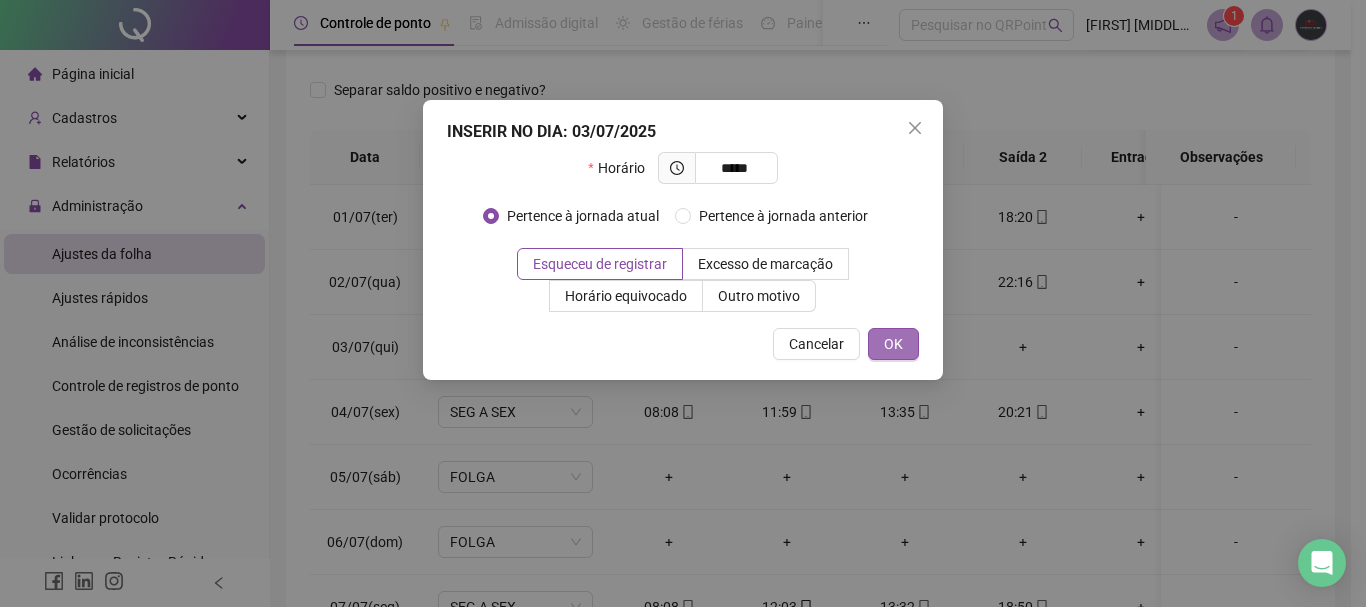 click on "OK" at bounding box center (893, 344) 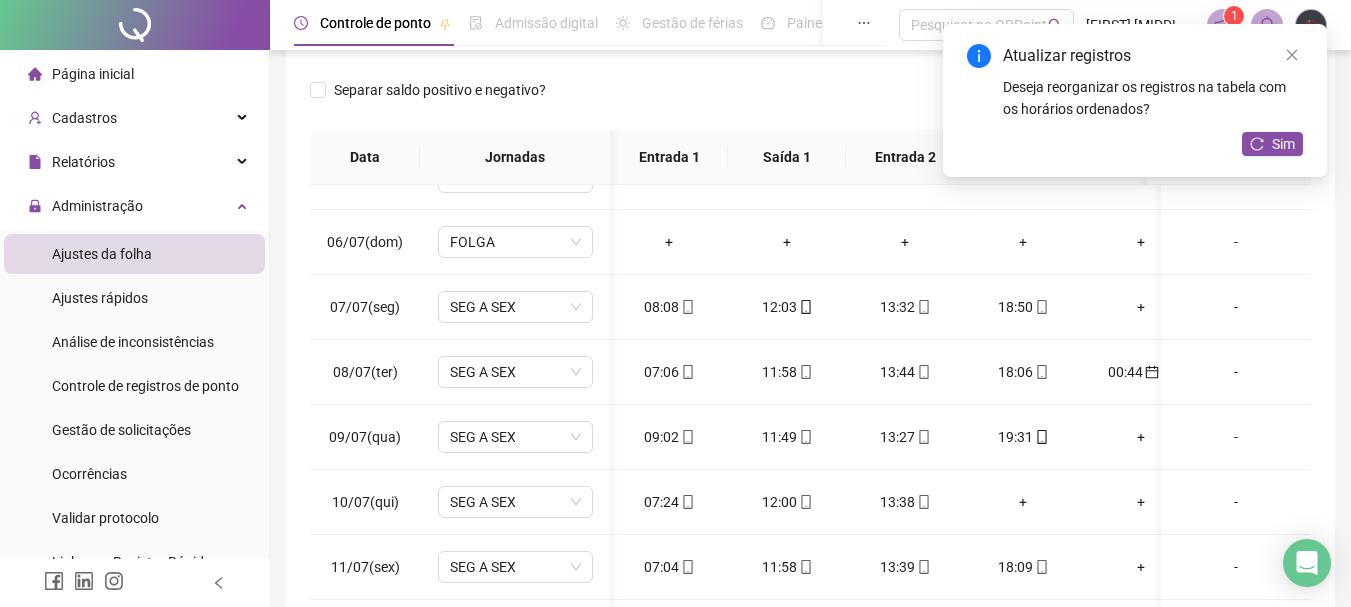 scroll, scrollTop: 300, scrollLeft: 99, axis: both 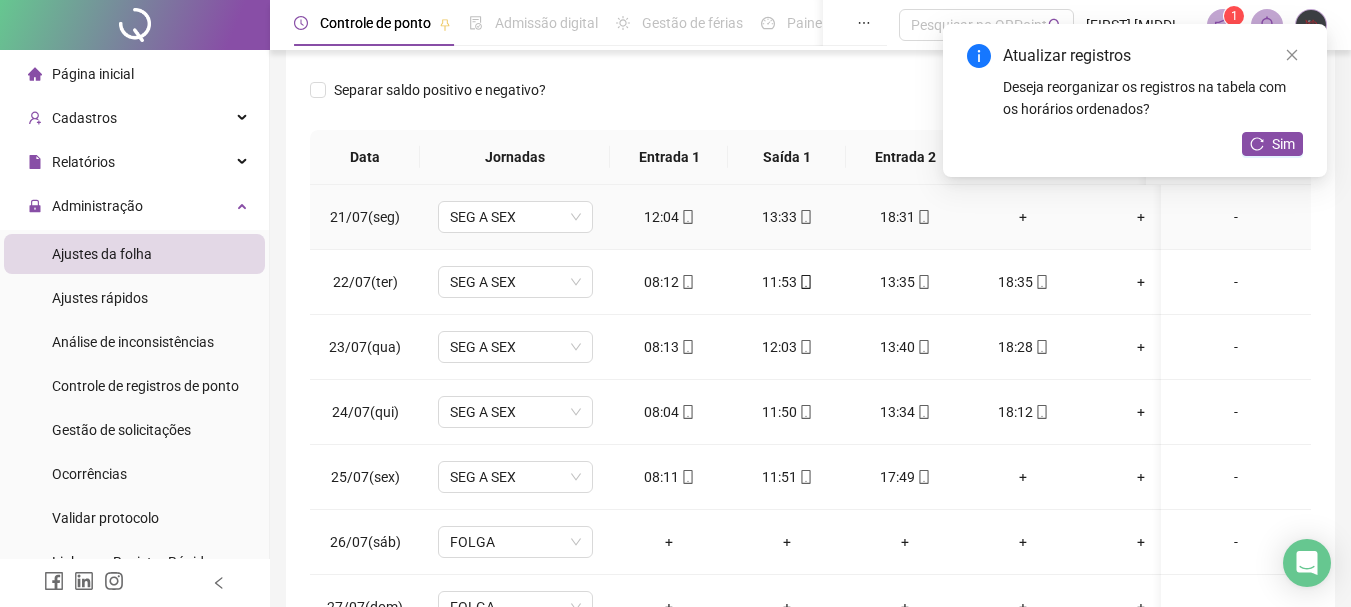 click on "+" at bounding box center [1023, 217] 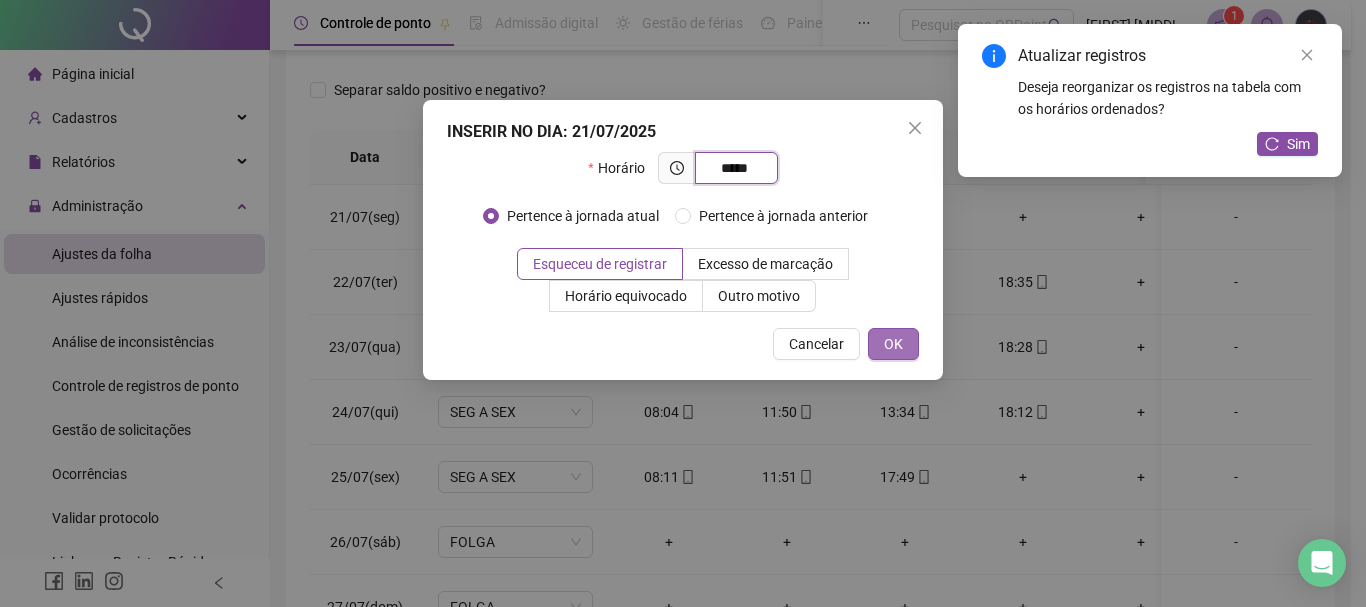 type on "*****" 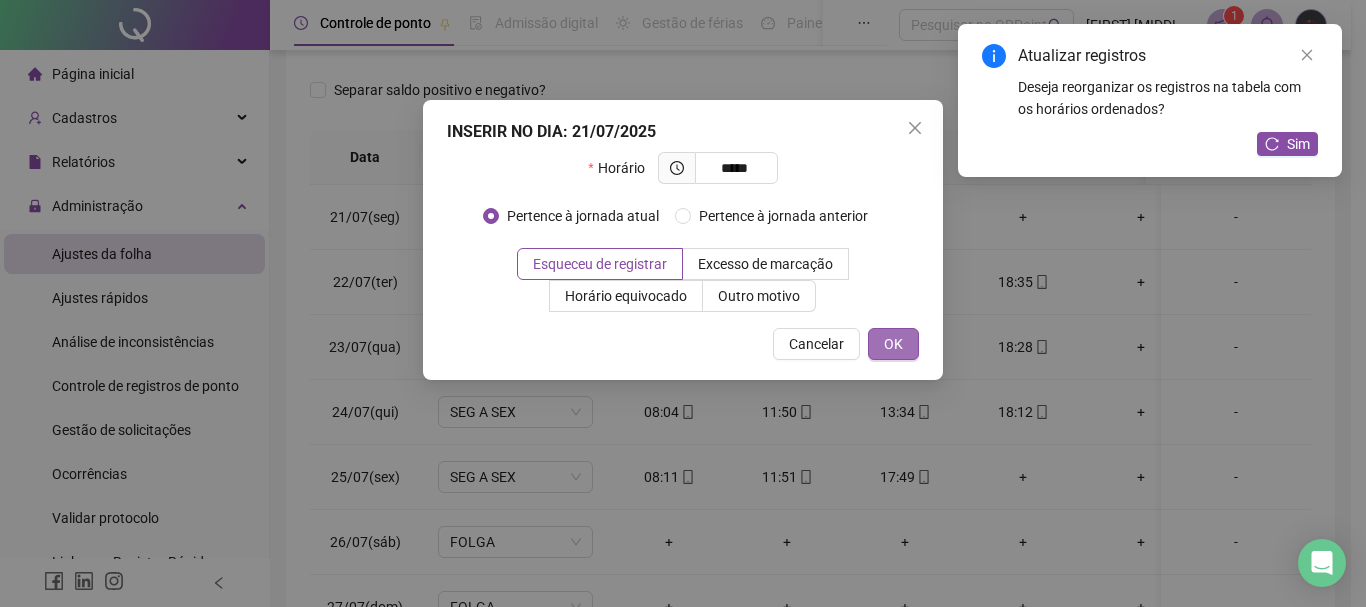 click on "OK" at bounding box center (893, 344) 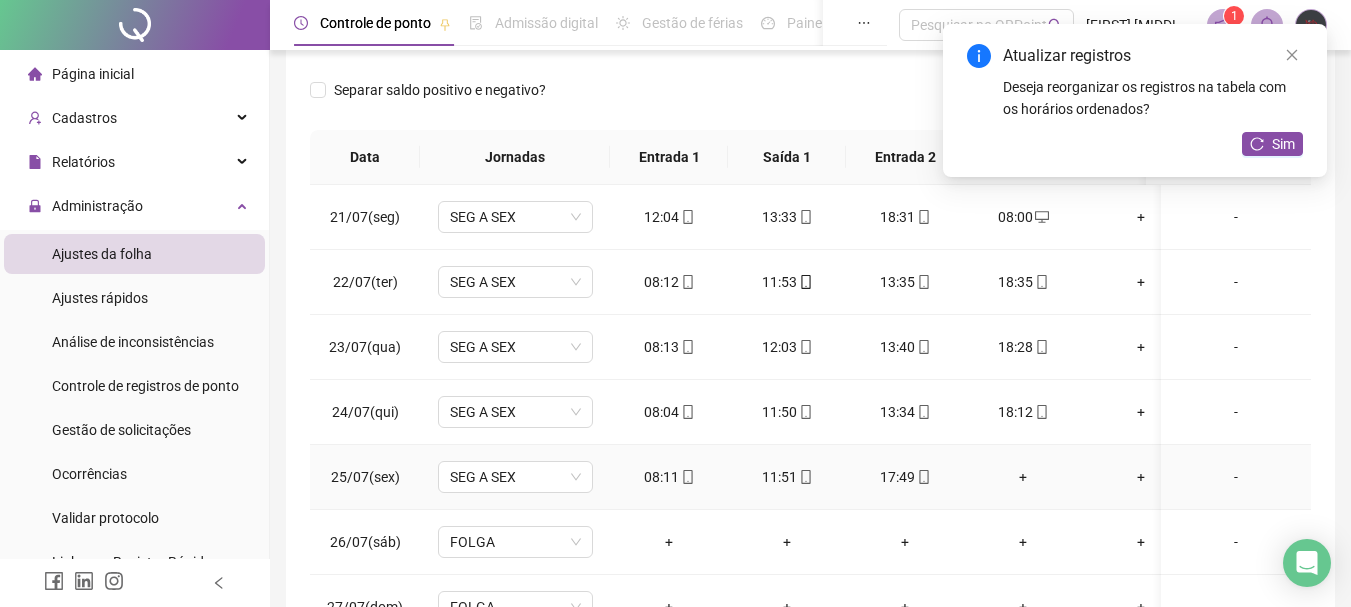 click on "+" at bounding box center (1023, 477) 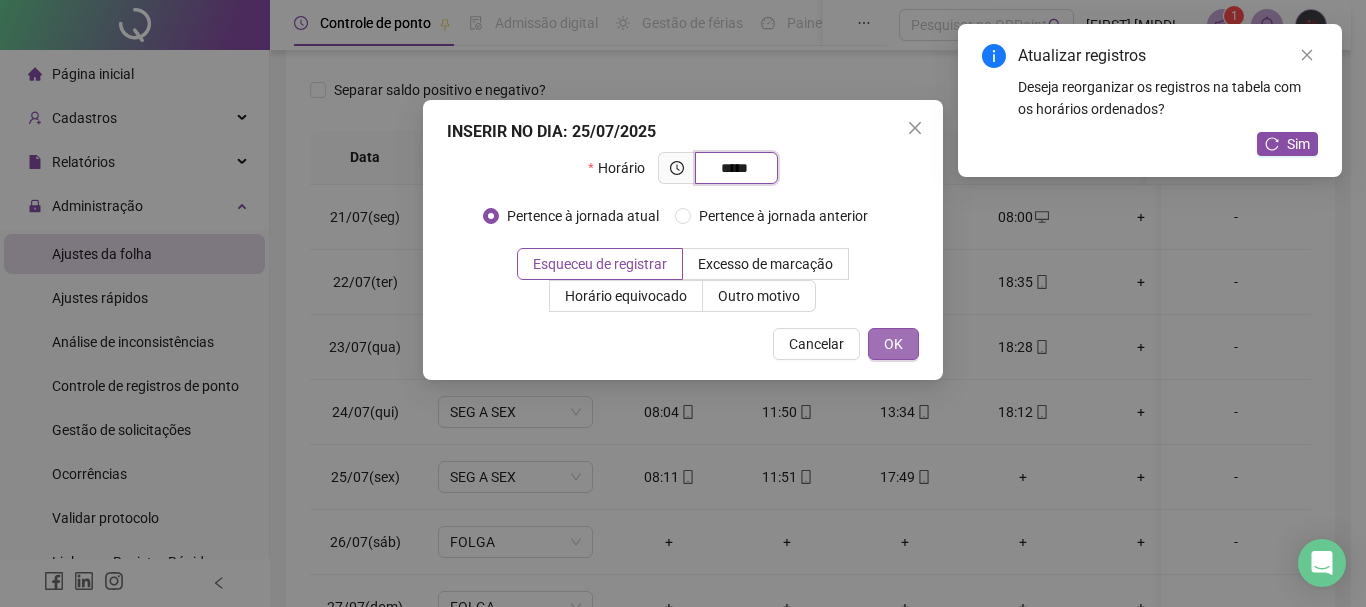 type on "*****" 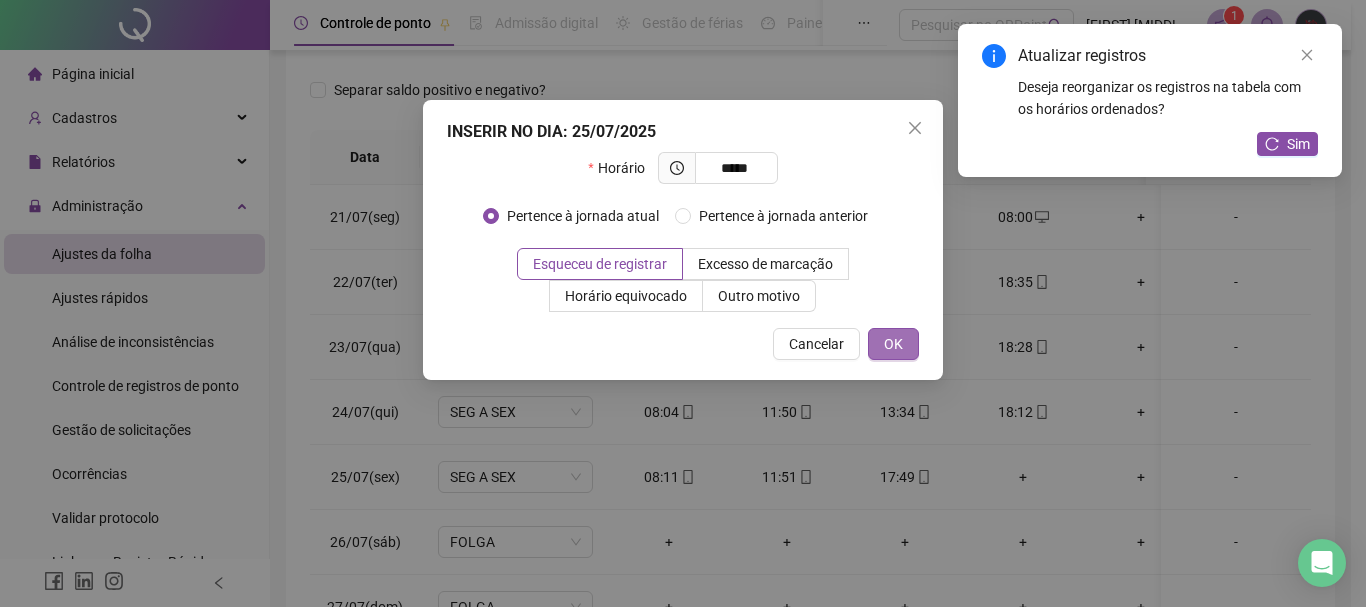 click on "OK" at bounding box center (893, 344) 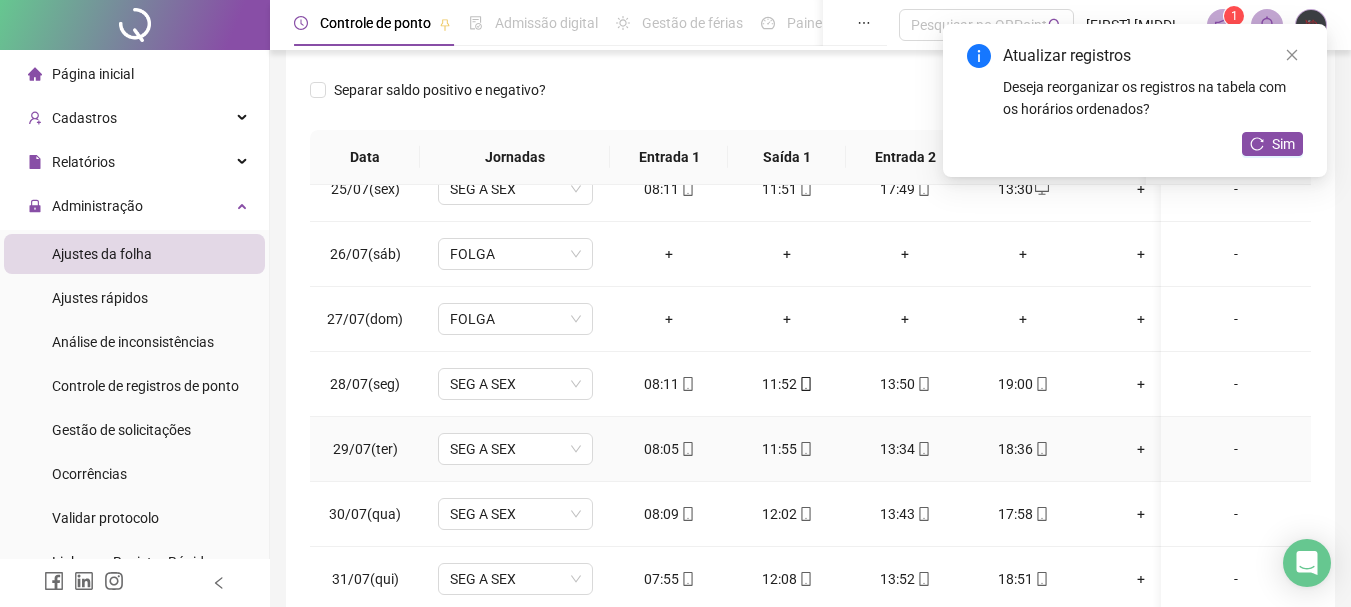 scroll, scrollTop: 1603, scrollLeft: 0, axis: vertical 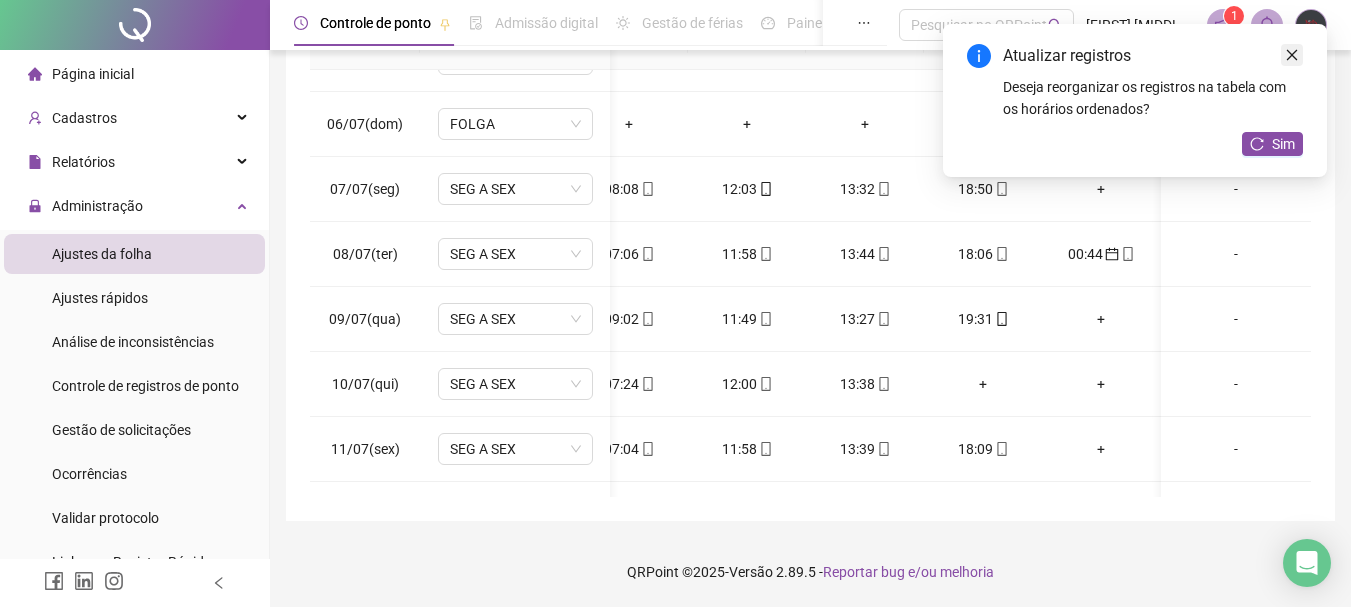 click 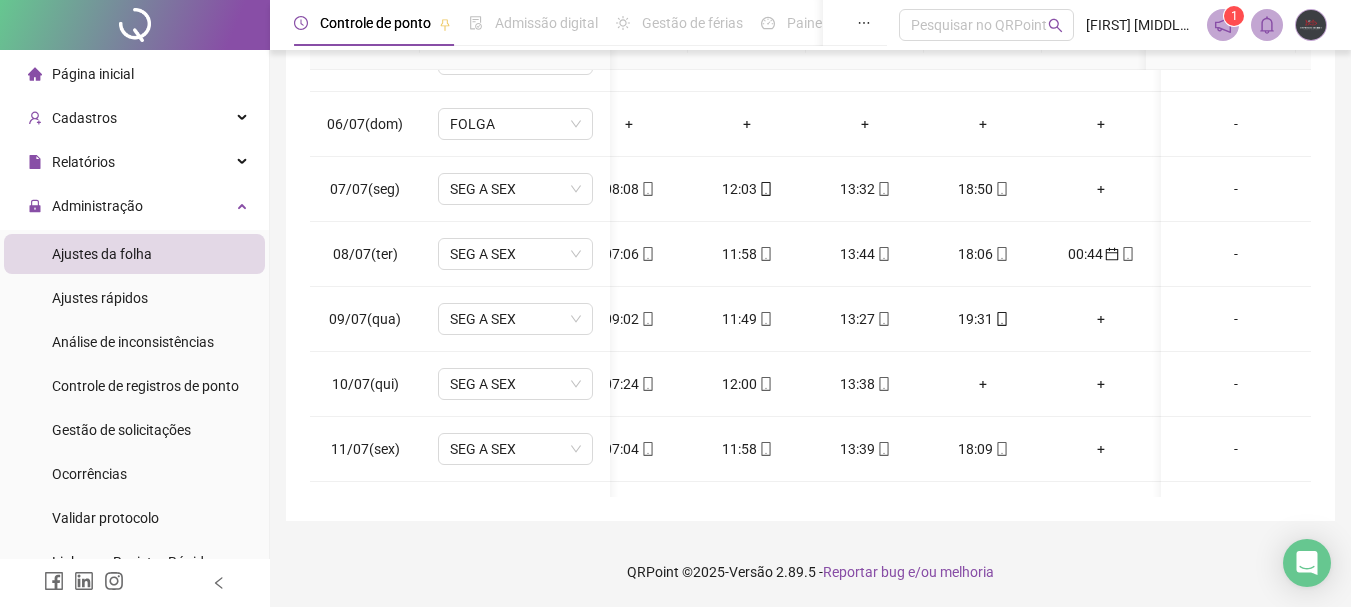 scroll, scrollTop: 303, scrollLeft: 35, axis: both 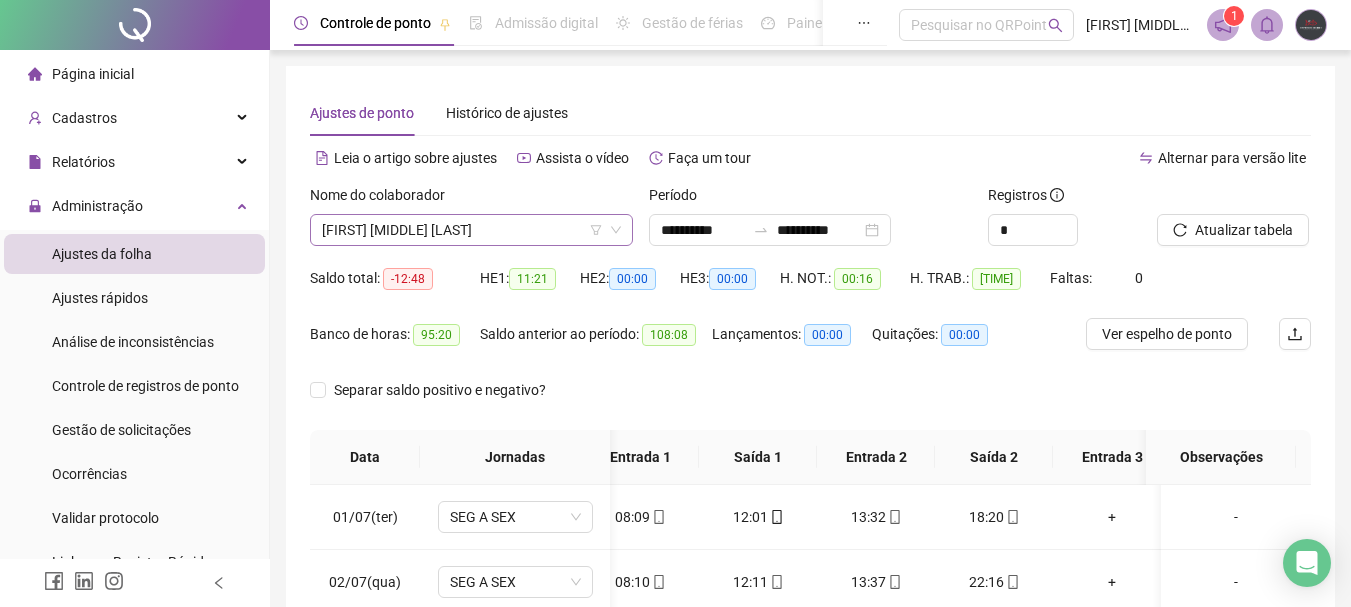 click on "[FIRST] [MIDDLE] [LAST]" at bounding box center [471, 230] 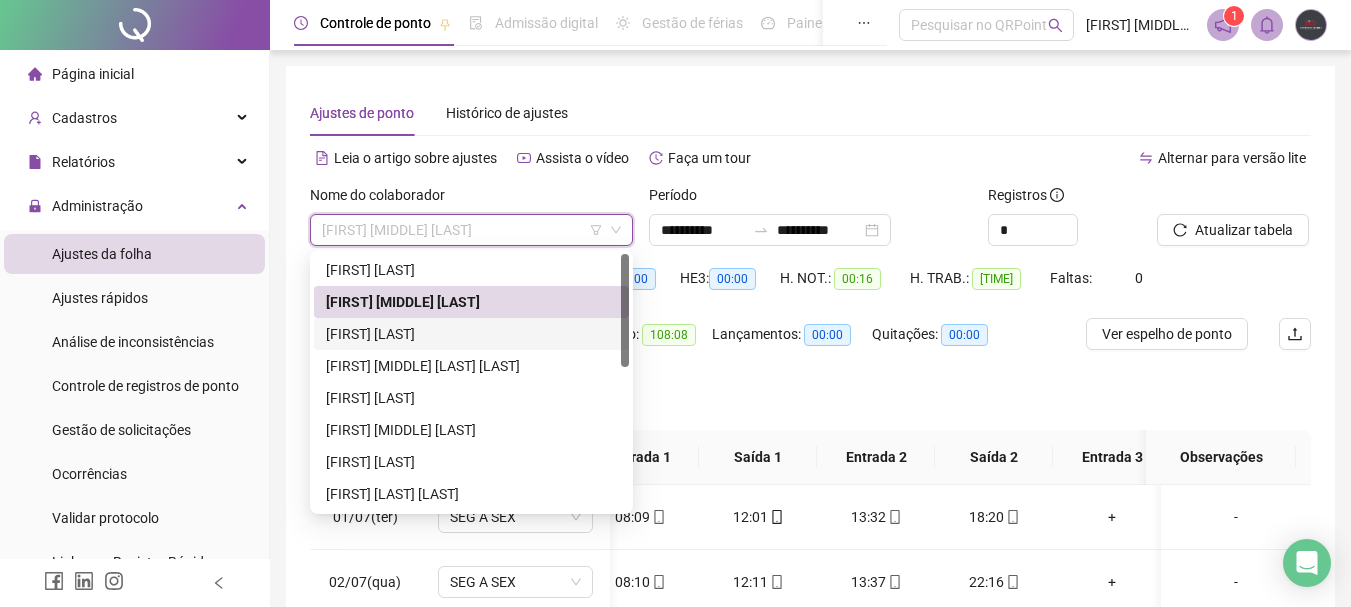 click on "[FIRST] [LAST]" at bounding box center (471, 334) 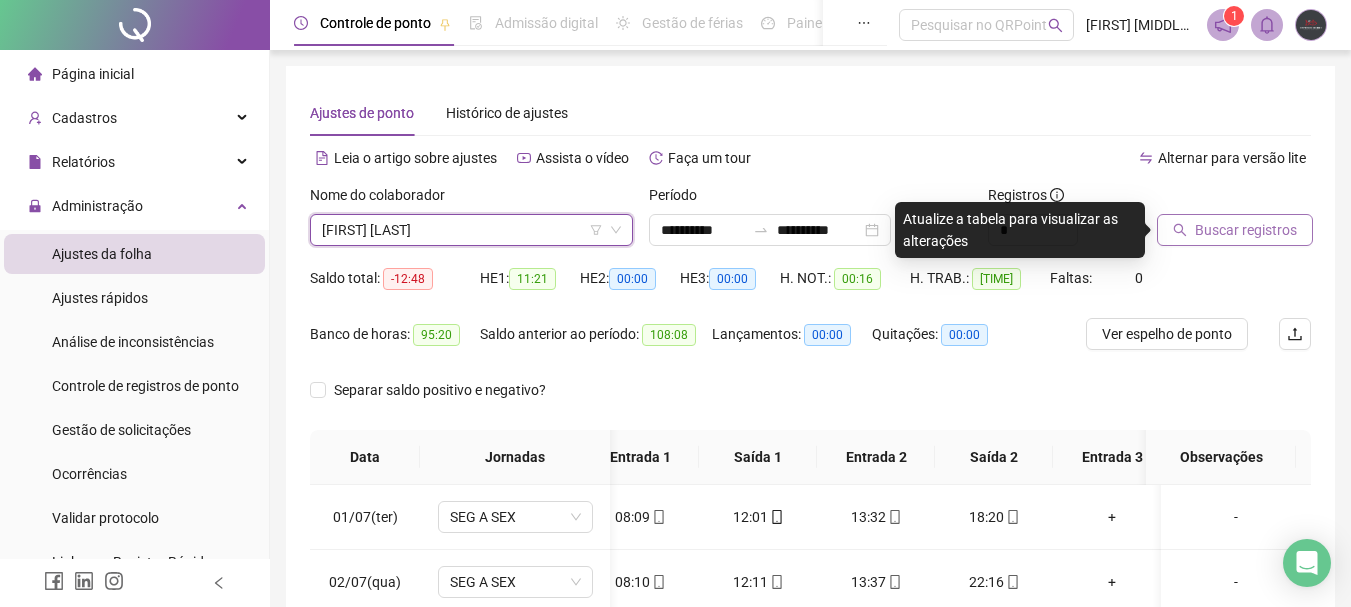 click on "Buscar registros" at bounding box center (1235, 230) 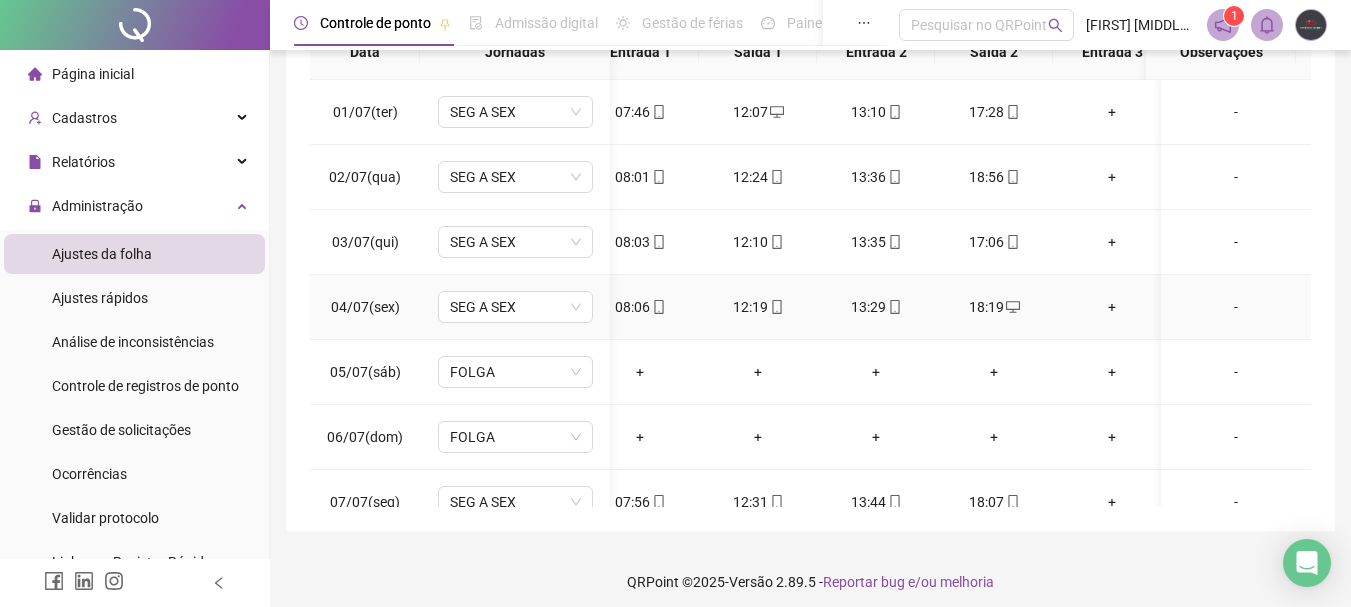 scroll, scrollTop: 391, scrollLeft: 0, axis: vertical 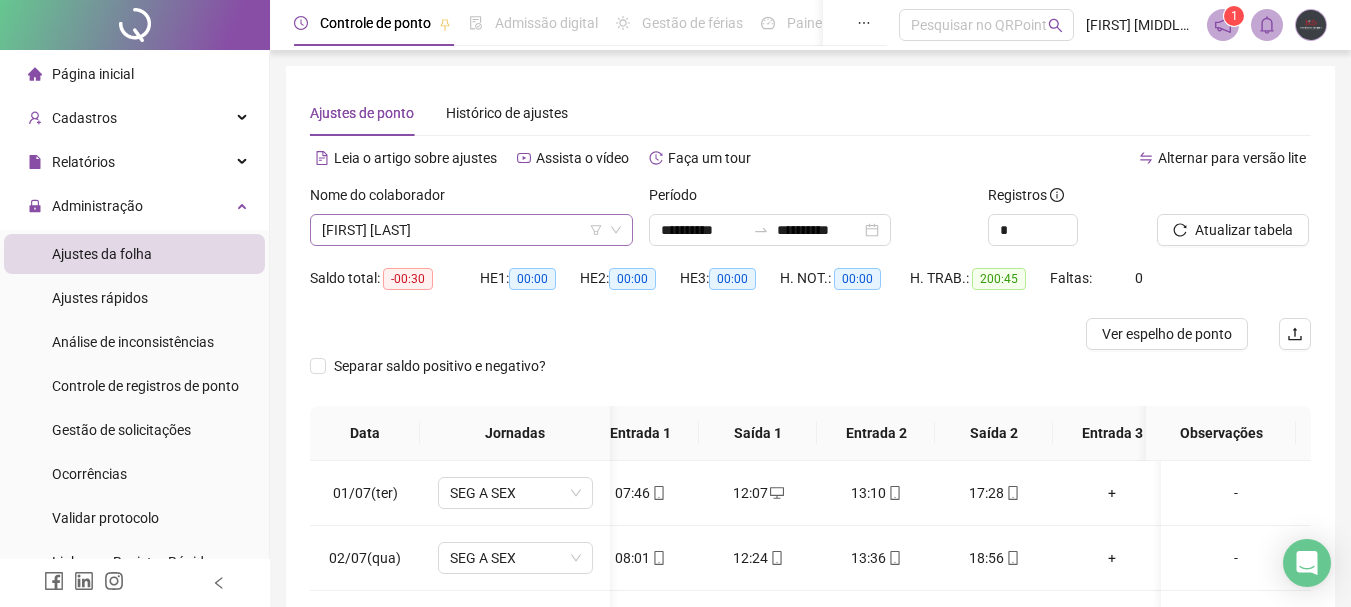 click on "[FIRST] [LAST]" at bounding box center (471, 230) 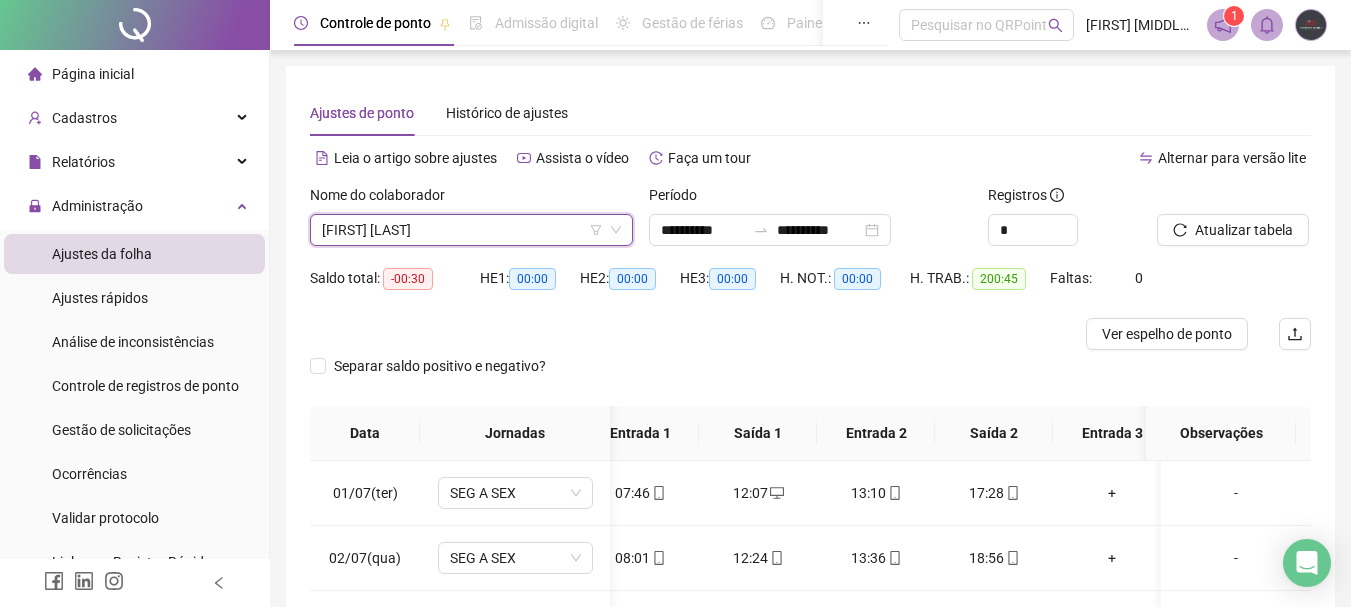 click on "[FIRST] [LAST]" at bounding box center [471, 230] 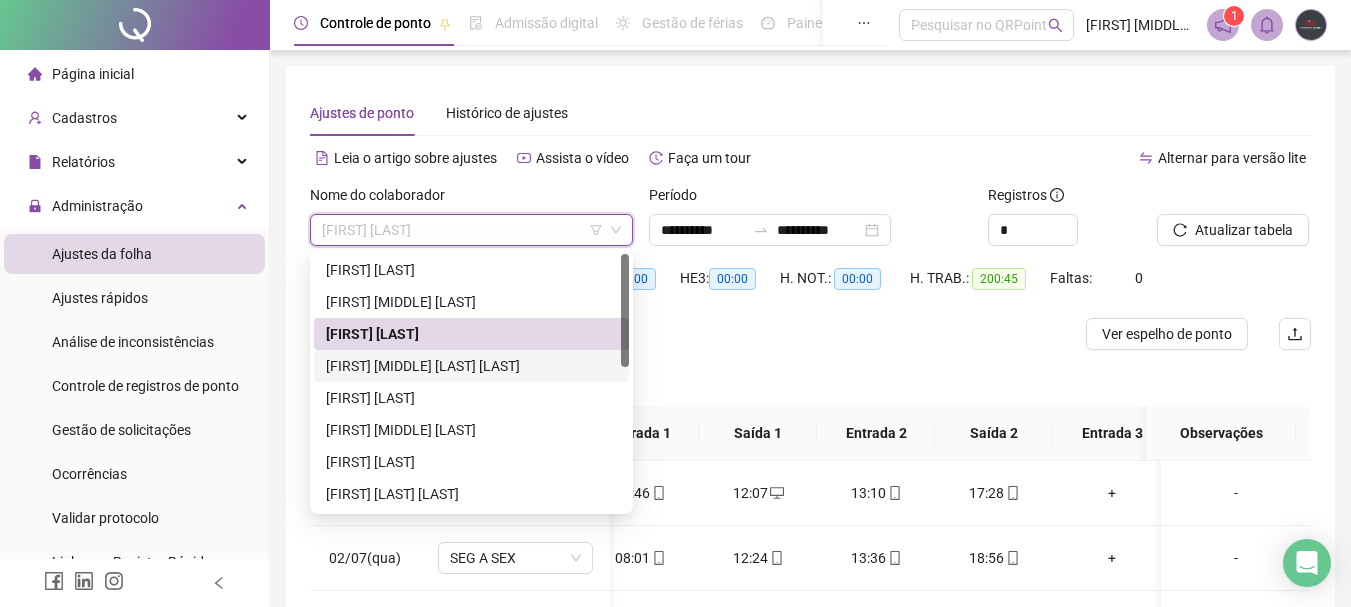click on "[FIRST] [MIDDLE] [LAST] [LAST]" at bounding box center [471, 366] 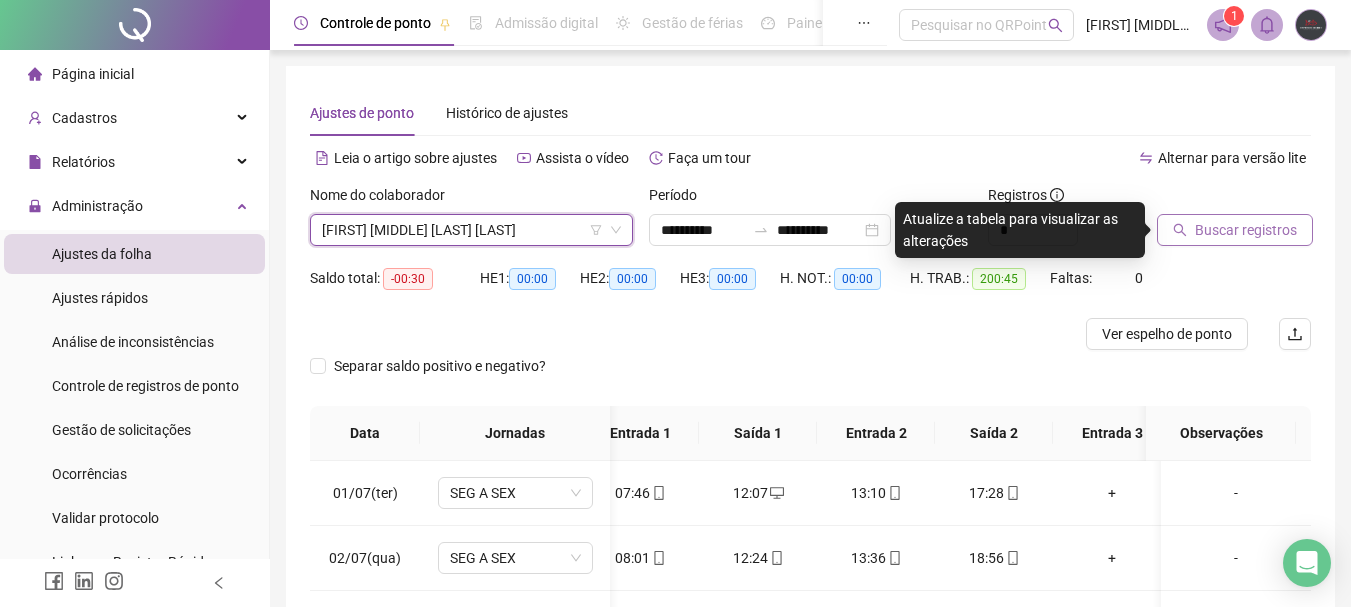 click on "Buscar registros" at bounding box center [1235, 230] 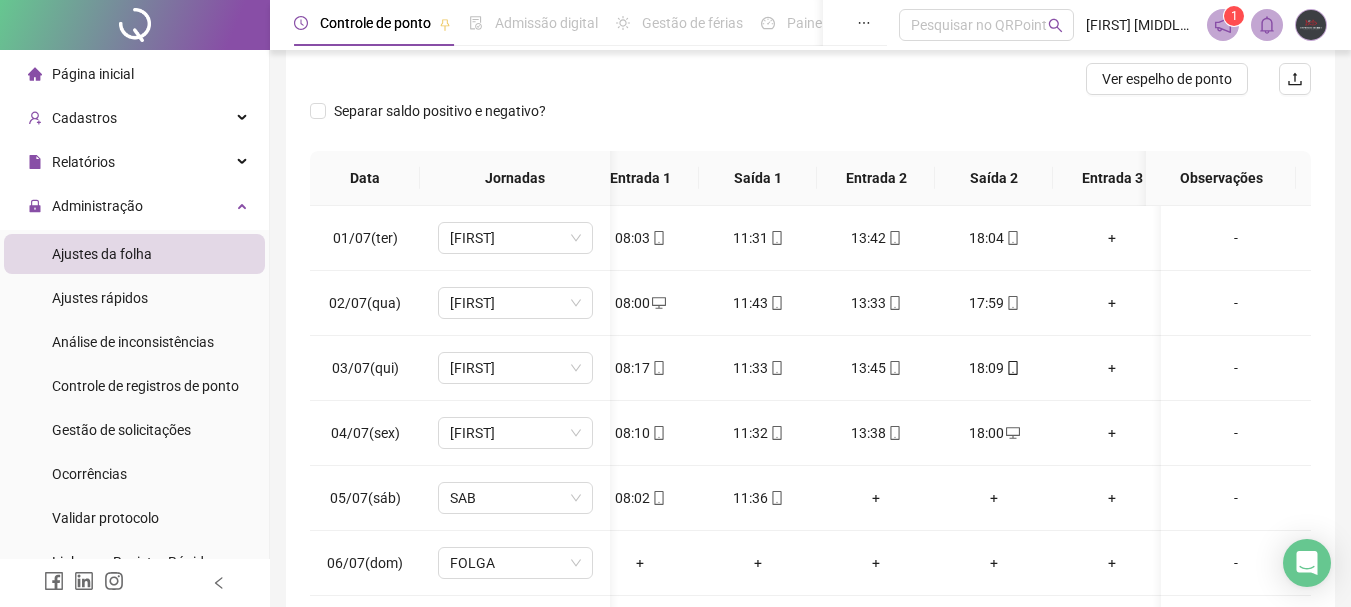scroll, scrollTop: 300, scrollLeft: 0, axis: vertical 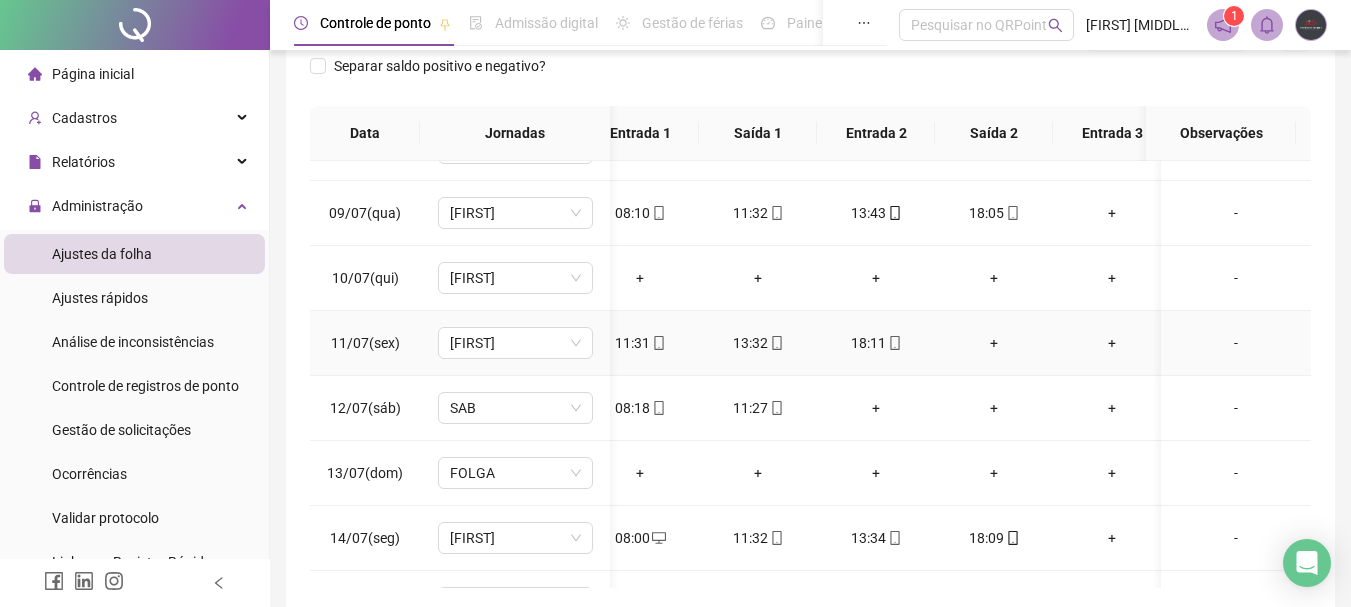 click on "+" at bounding box center (994, 343) 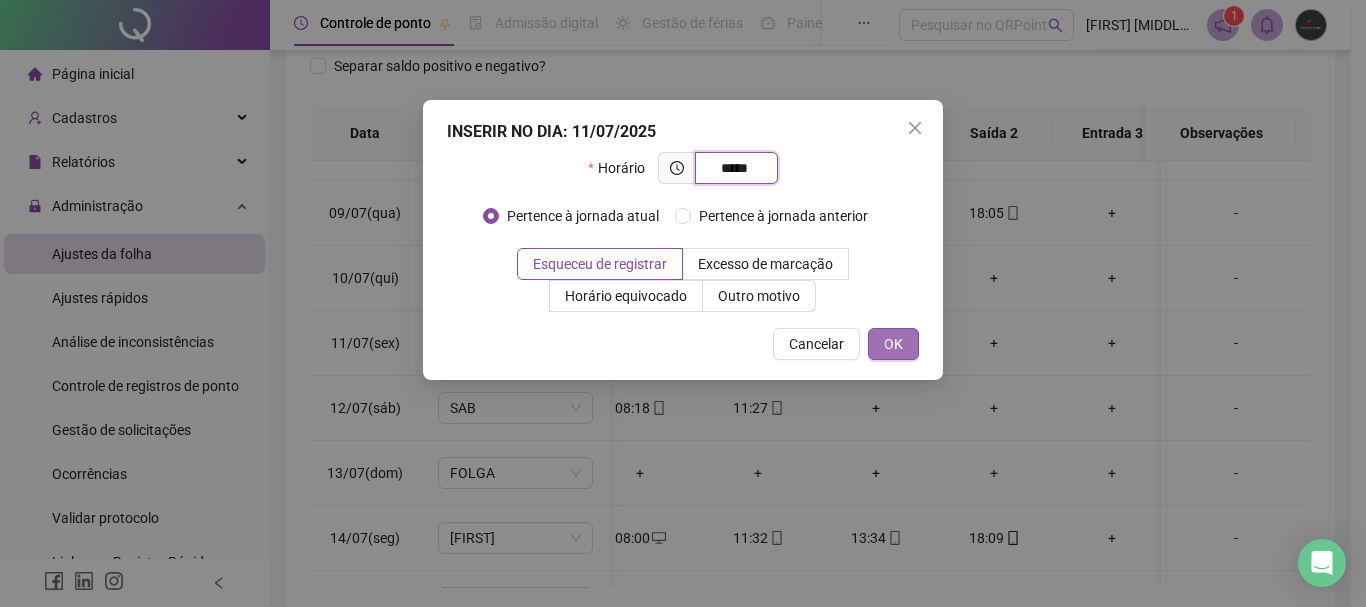 type on "*****" 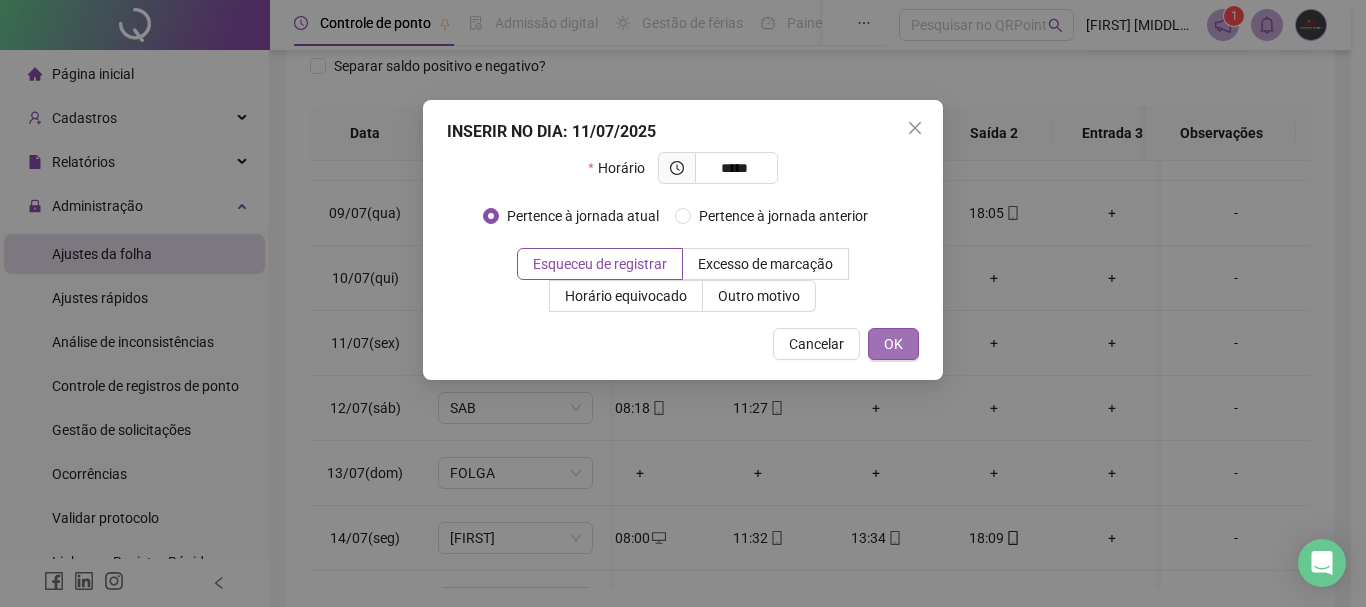 click on "OK" at bounding box center [893, 344] 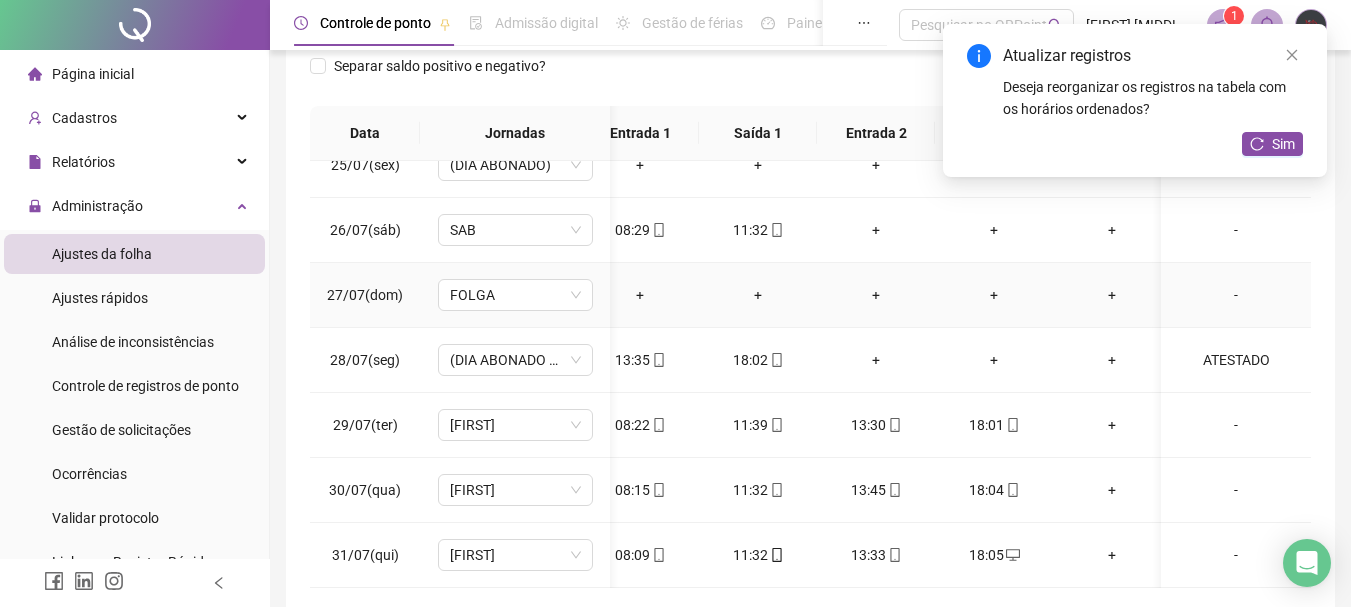 scroll, scrollTop: 1603, scrollLeft: 29, axis: both 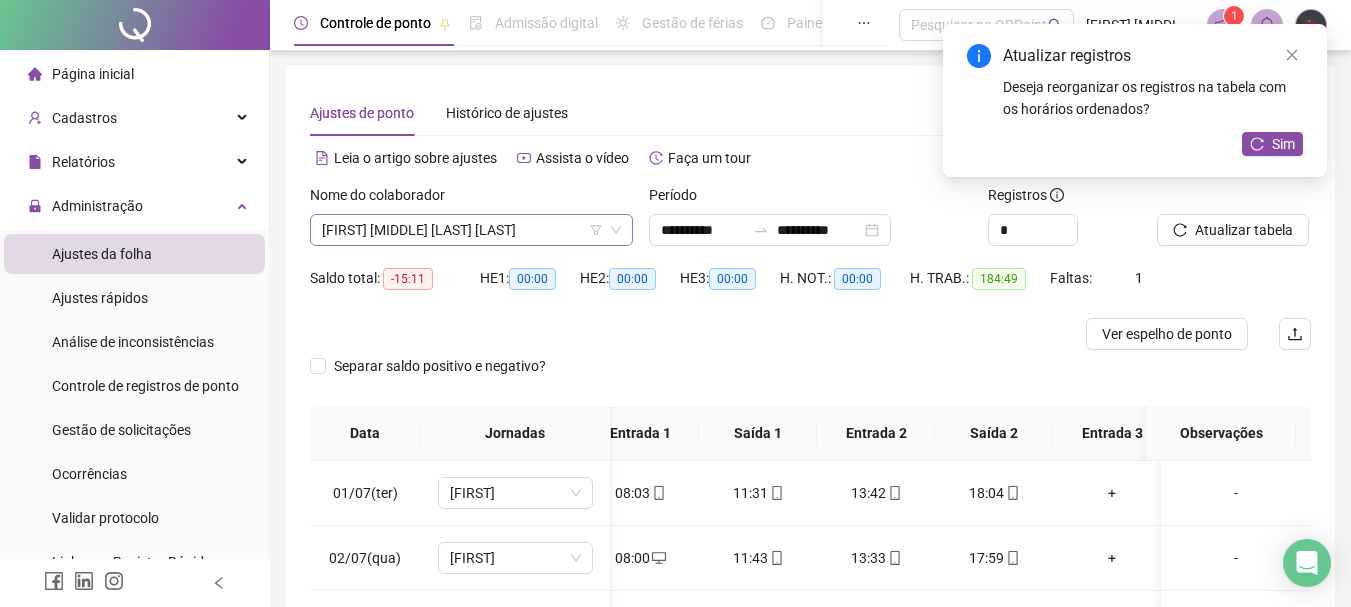 click on "[FIRST] [MIDDLE] [LAST] [LAST]" at bounding box center [471, 230] 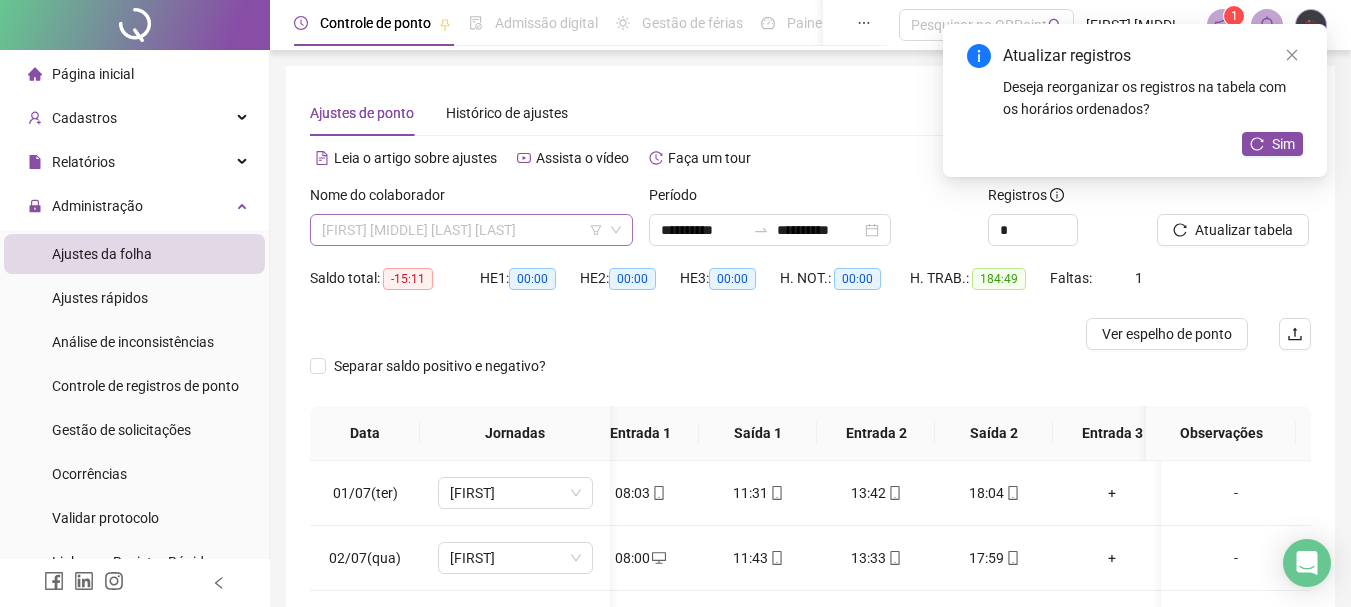 click on "[FIRST] [MIDDLE] [LAST] [LAST]" at bounding box center [471, 230] 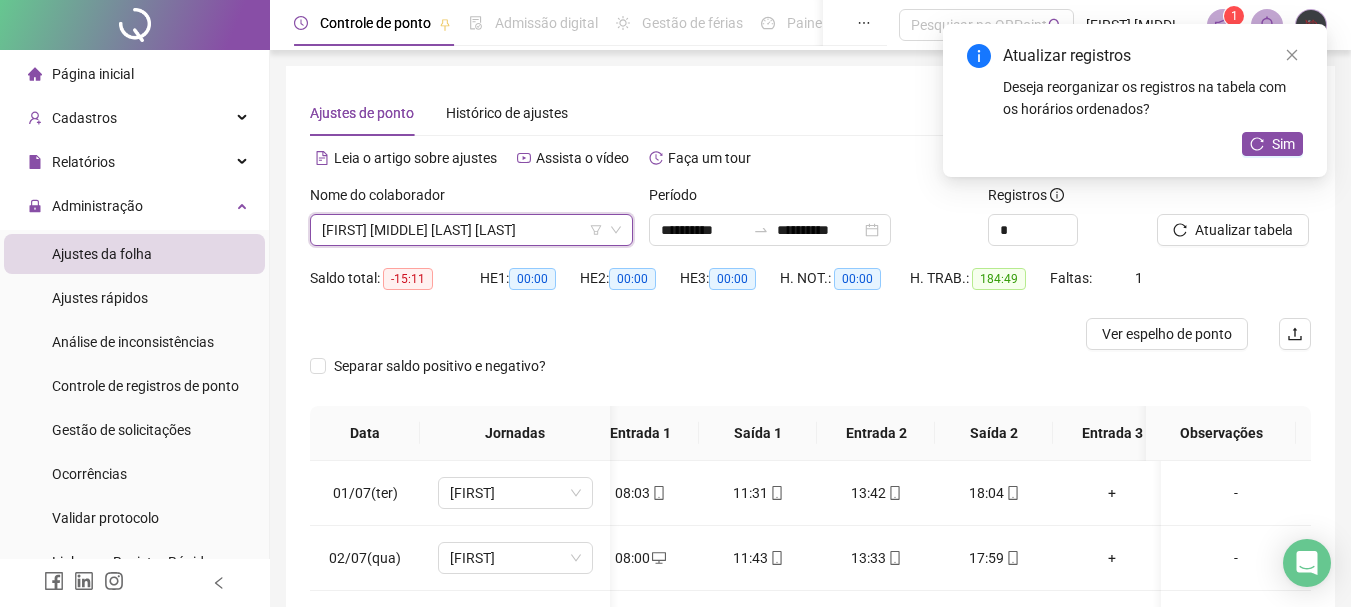 click on "[FIRST] [MIDDLE] [LAST] [LAST]" at bounding box center [471, 230] 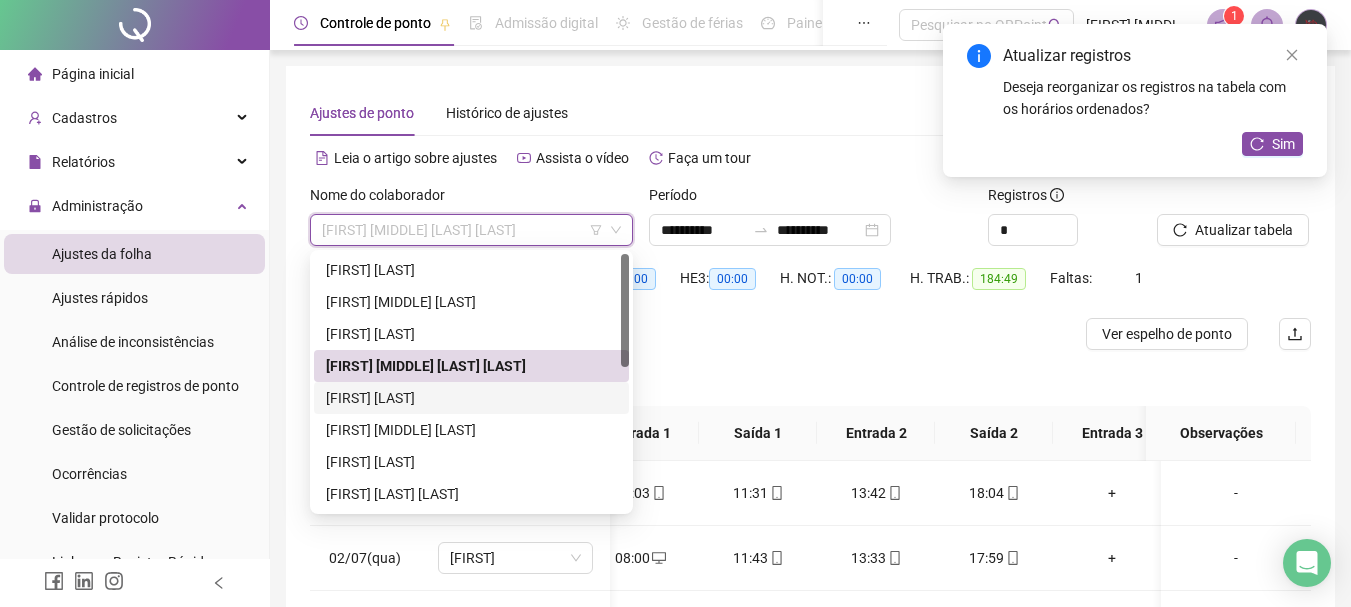 click on "[FIRST] [LAST]" at bounding box center (471, 398) 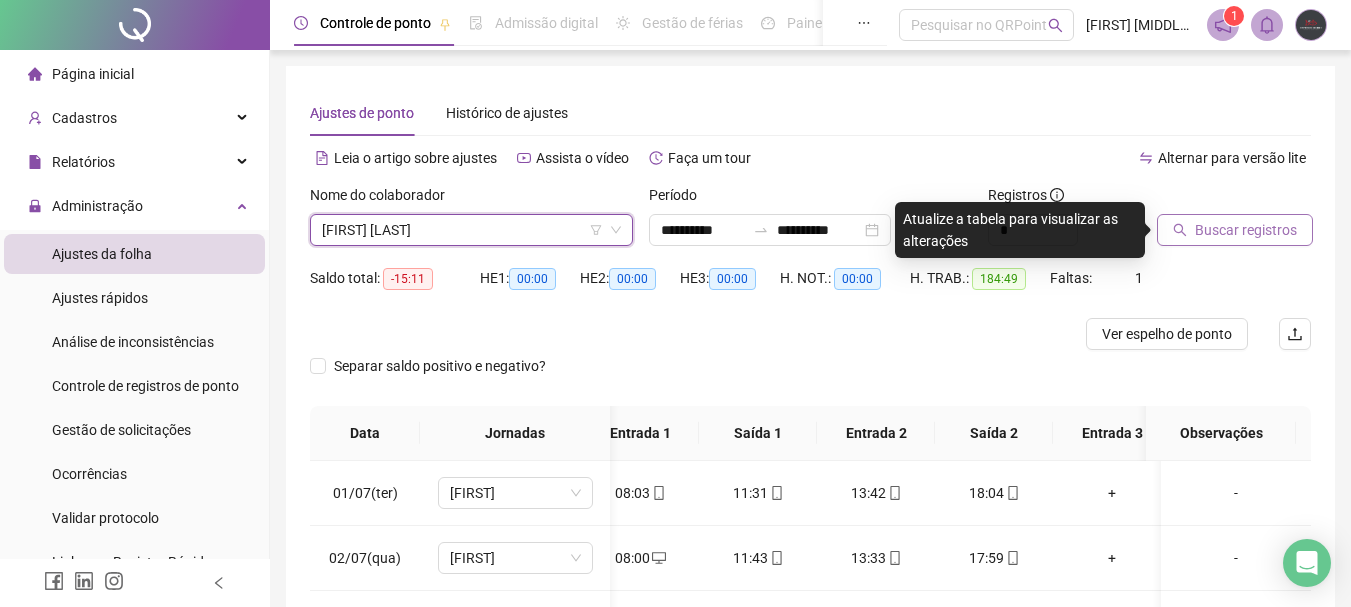 click on "Buscar registros" at bounding box center (1246, 230) 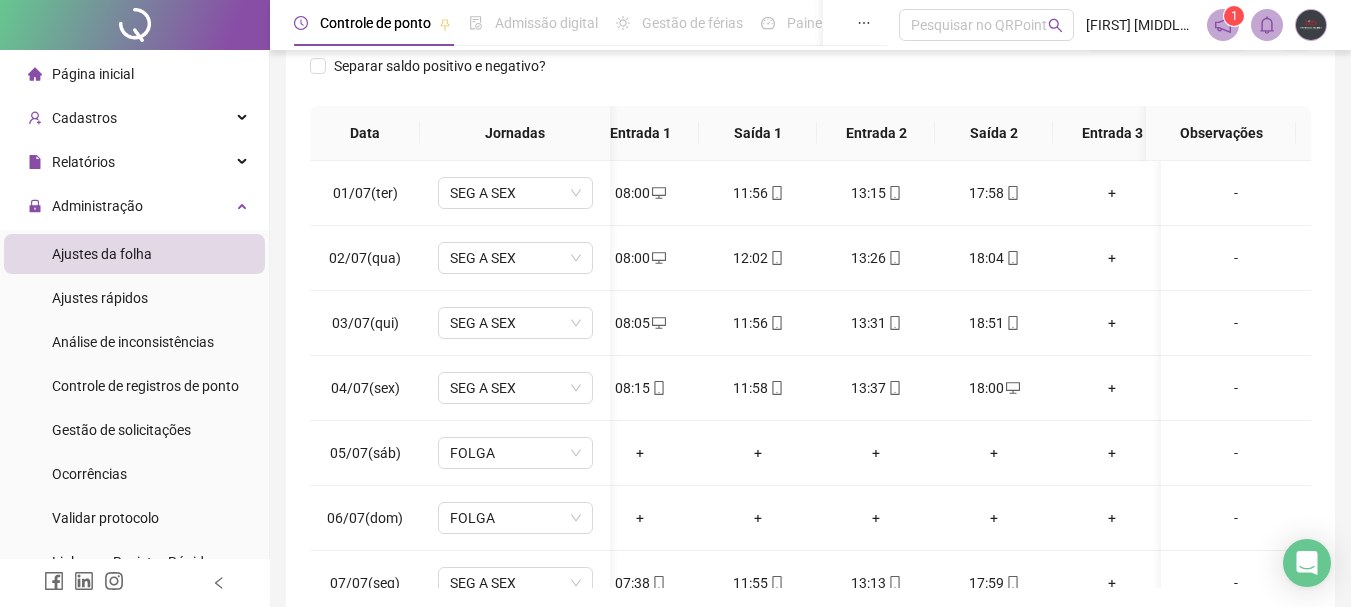 scroll, scrollTop: 391, scrollLeft: 0, axis: vertical 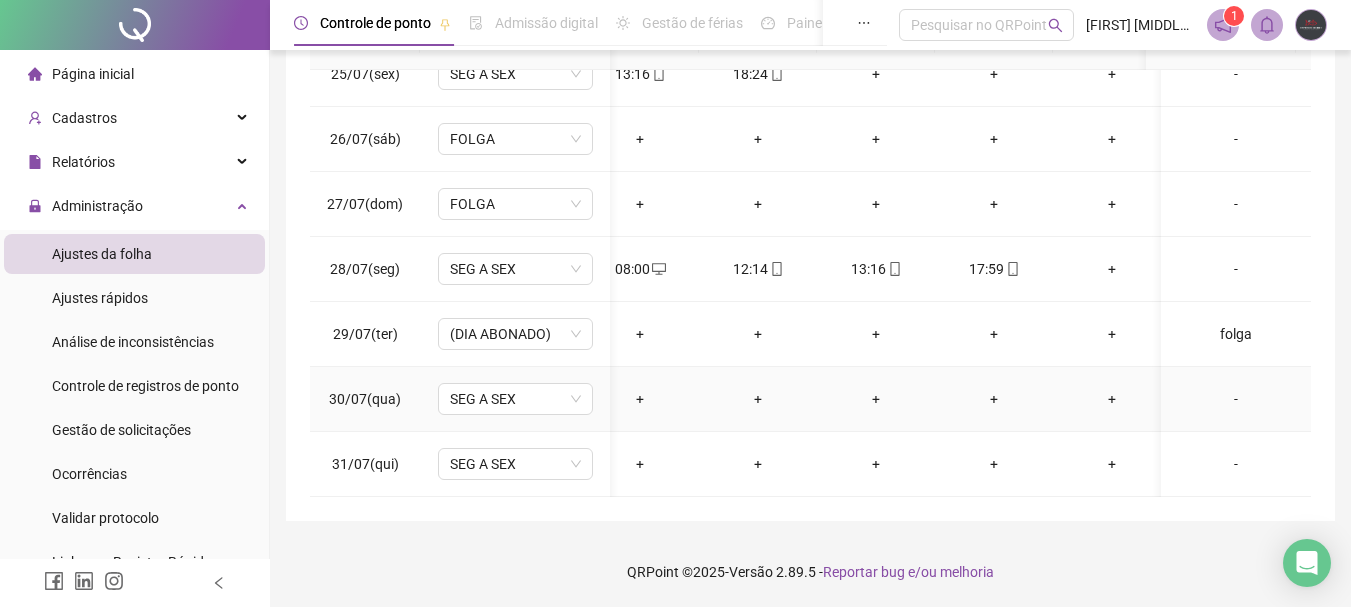 click on "-" at bounding box center (1236, 399) 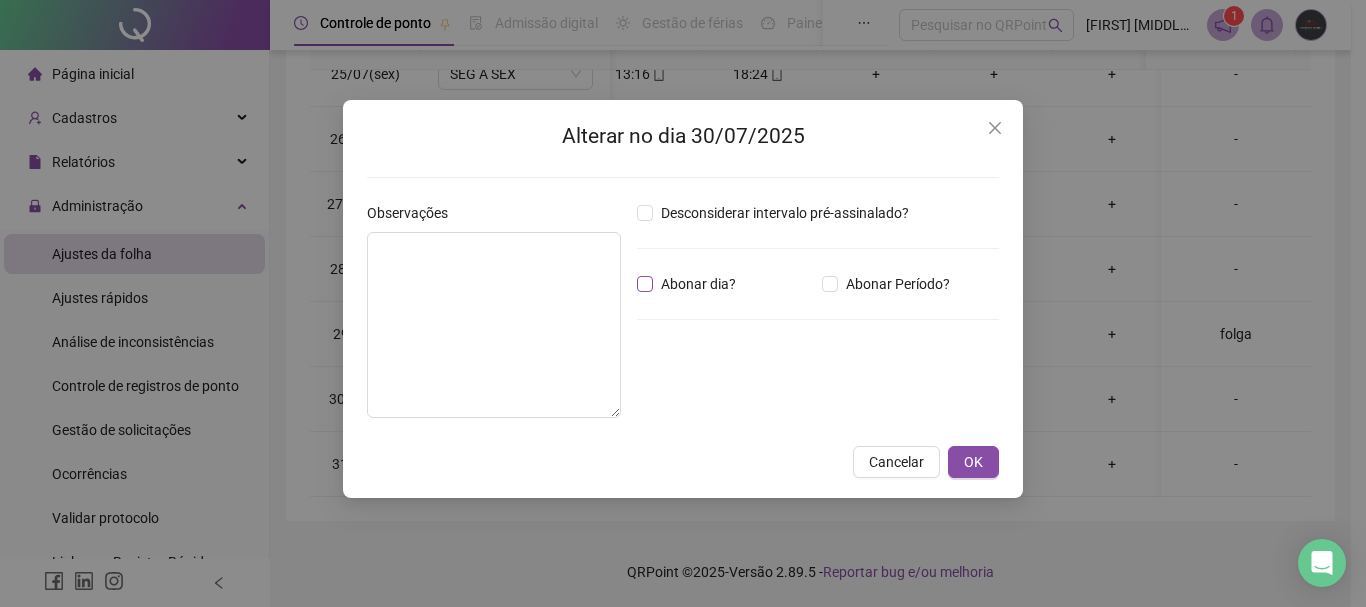 click on "Abonar dia?" at bounding box center (698, 284) 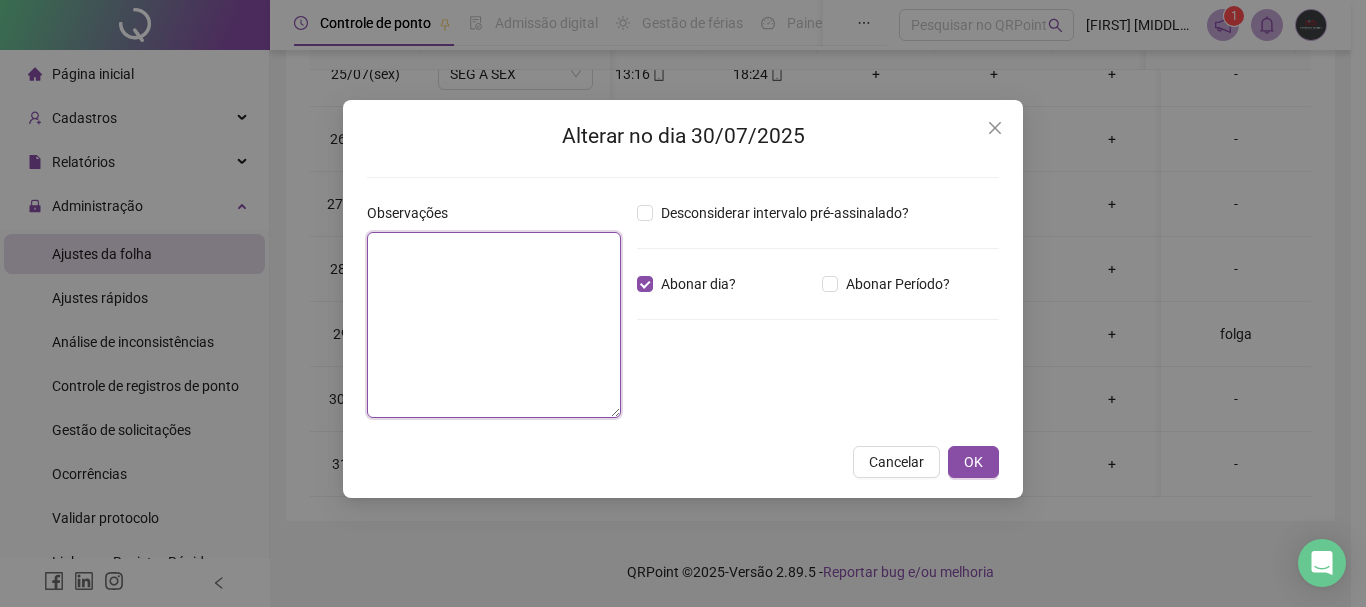 click at bounding box center (494, 325) 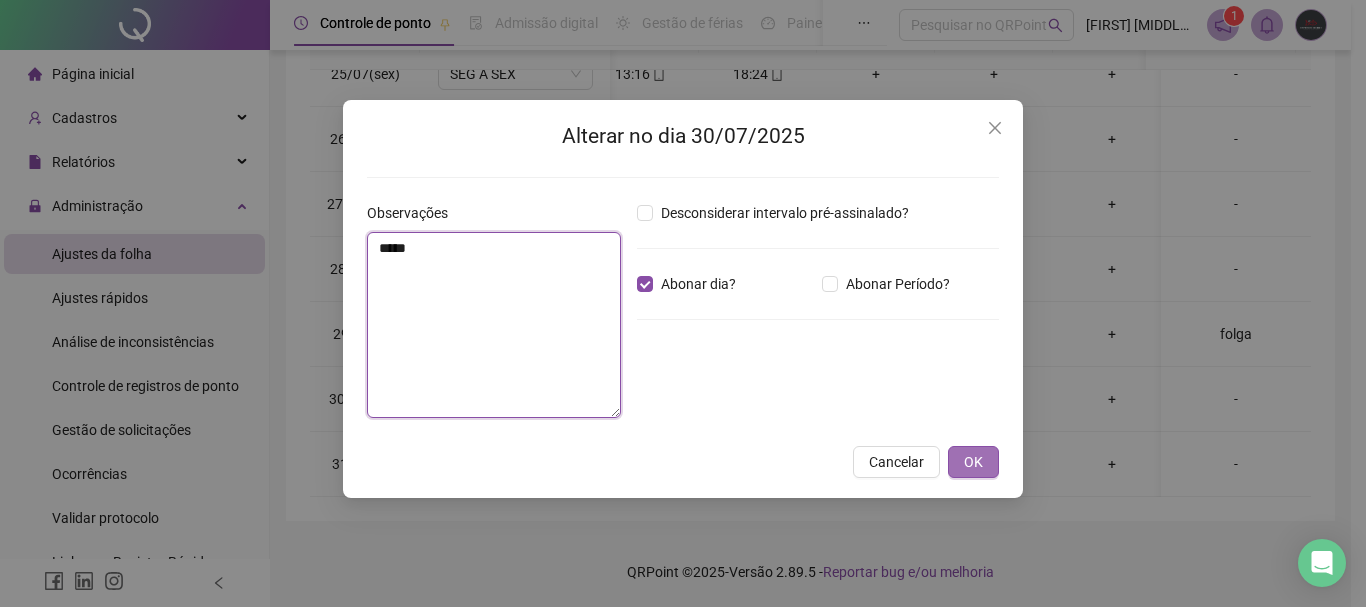 type on "*****" 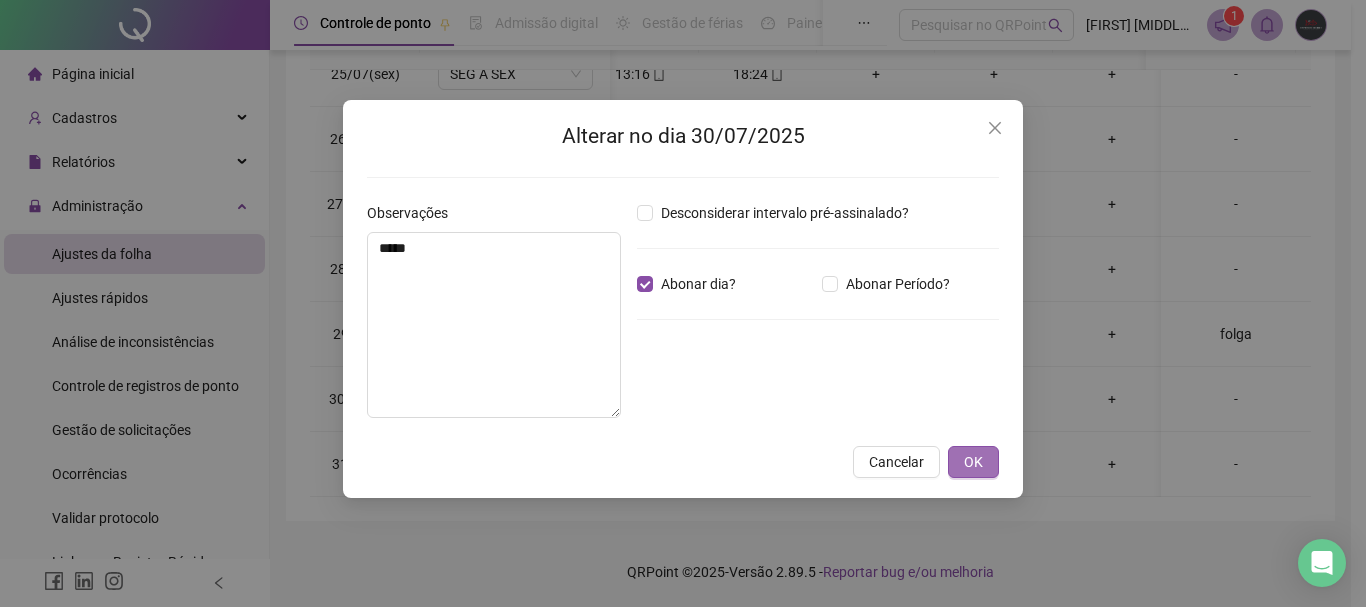click on "OK" at bounding box center (973, 462) 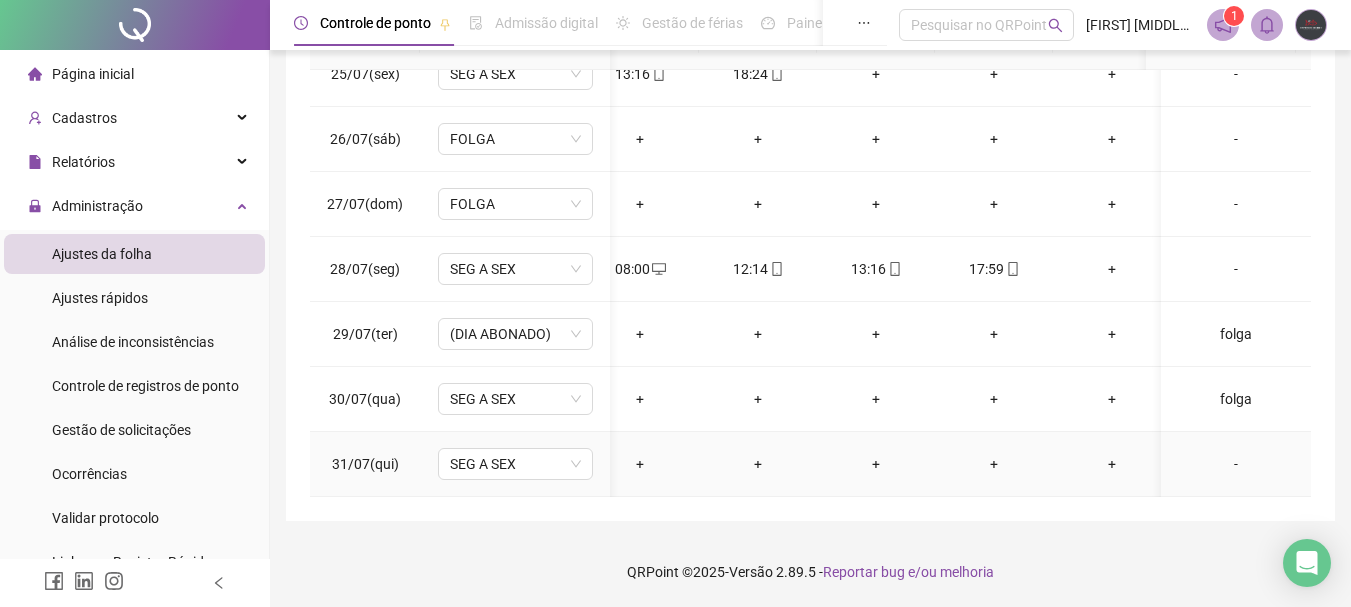 click on "-" at bounding box center [1236, 464] 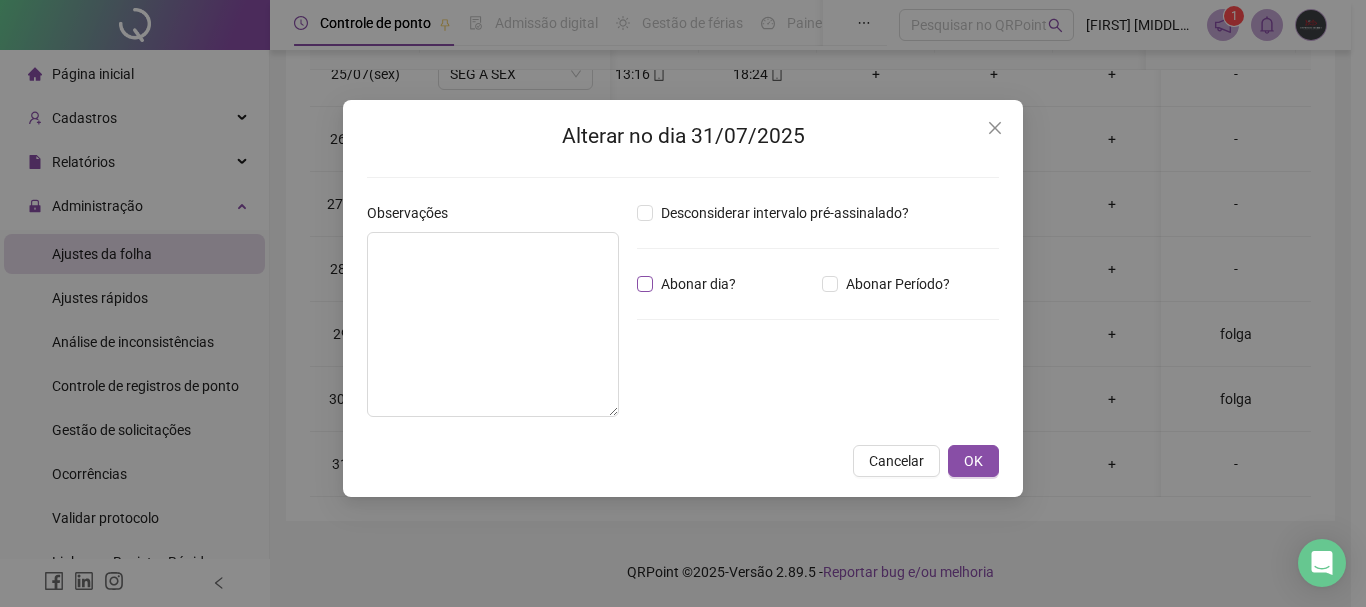 click on "Abonar dia?" at bounding box center [698, 284] 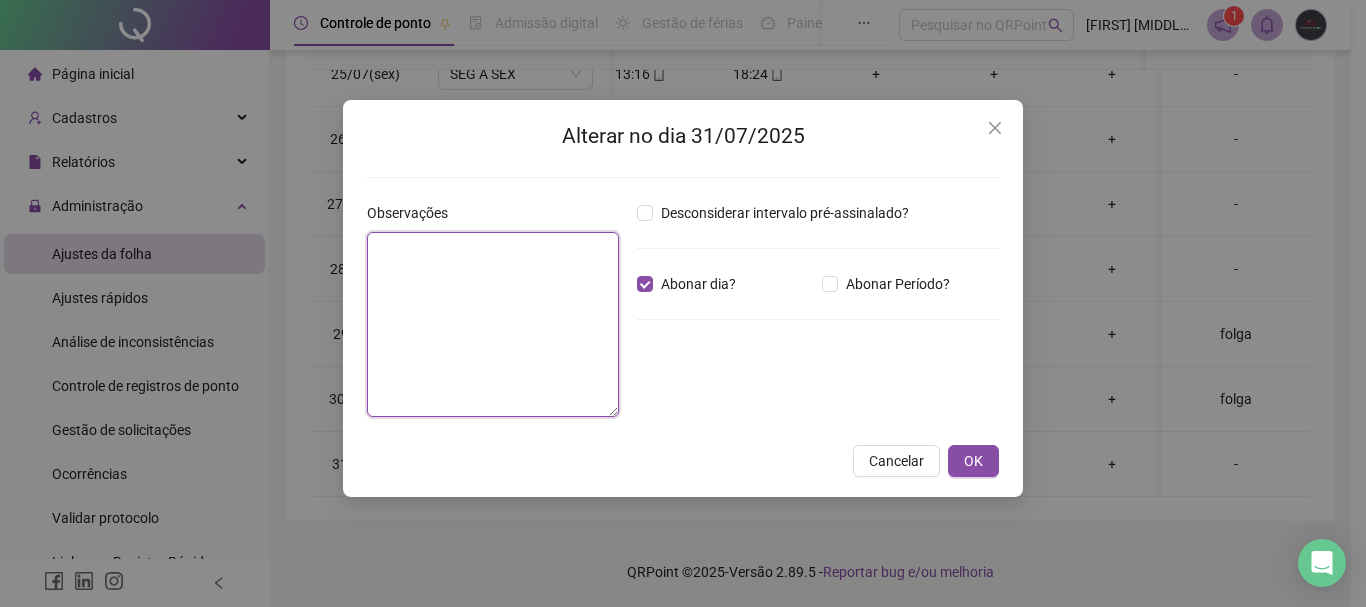 click at bounding box center (493, 324) 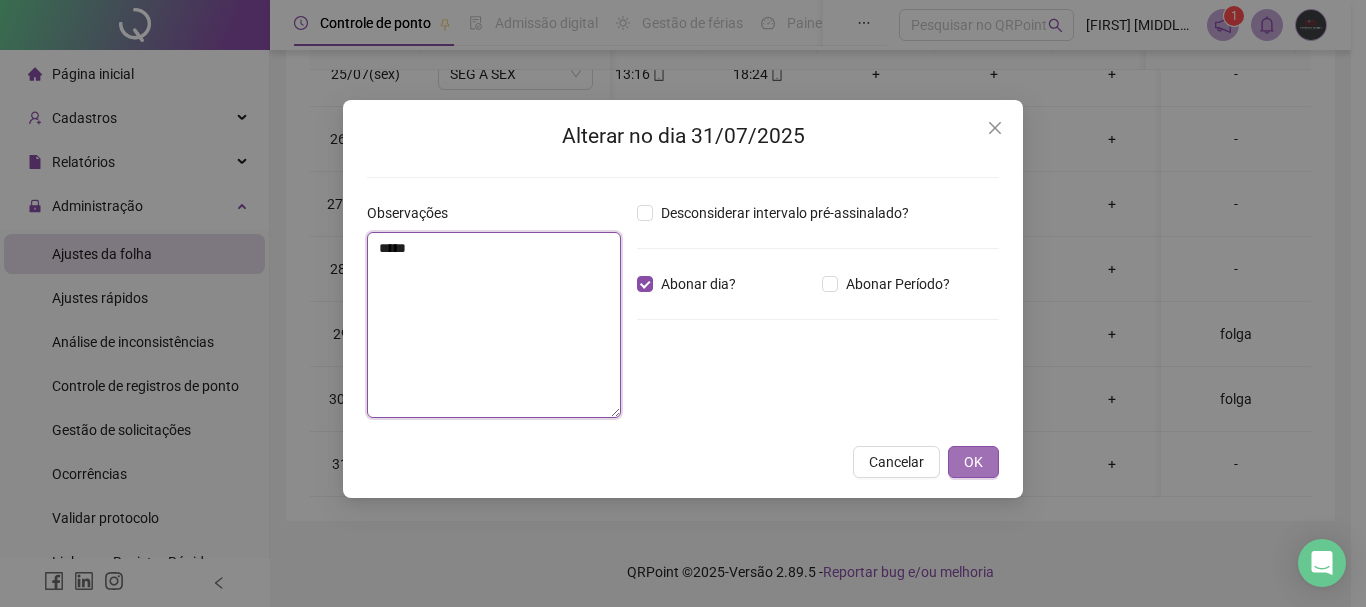 type on "*****" 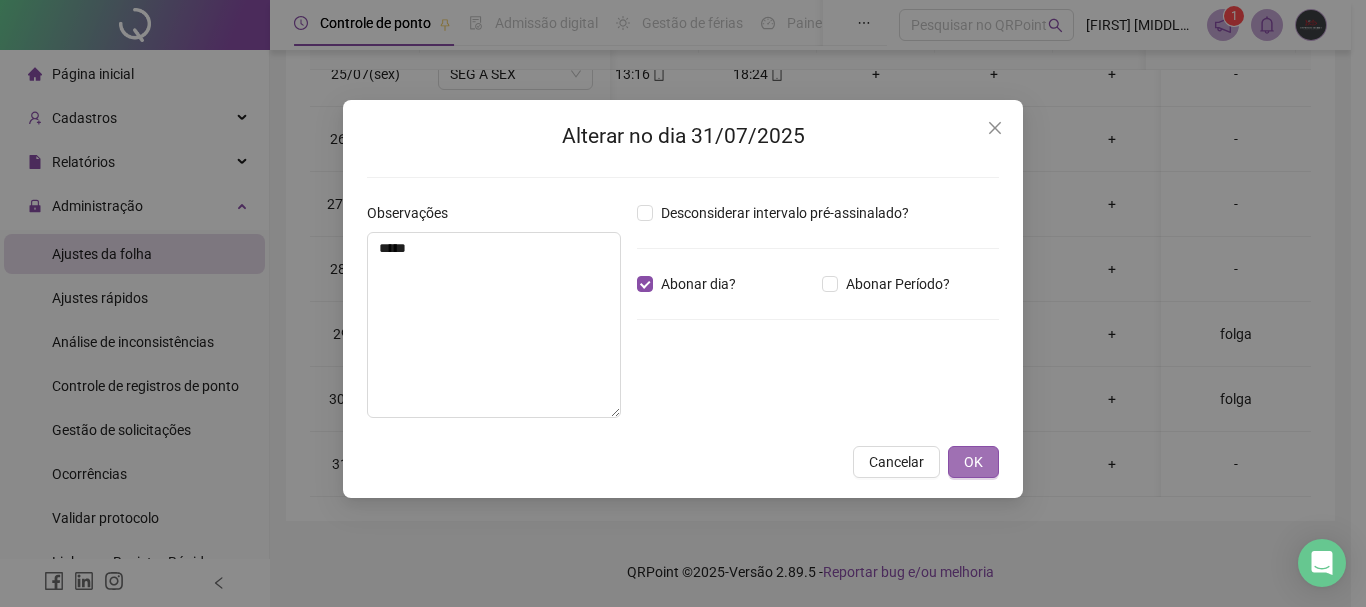 click on "OK" at bounding box center (973, 462) 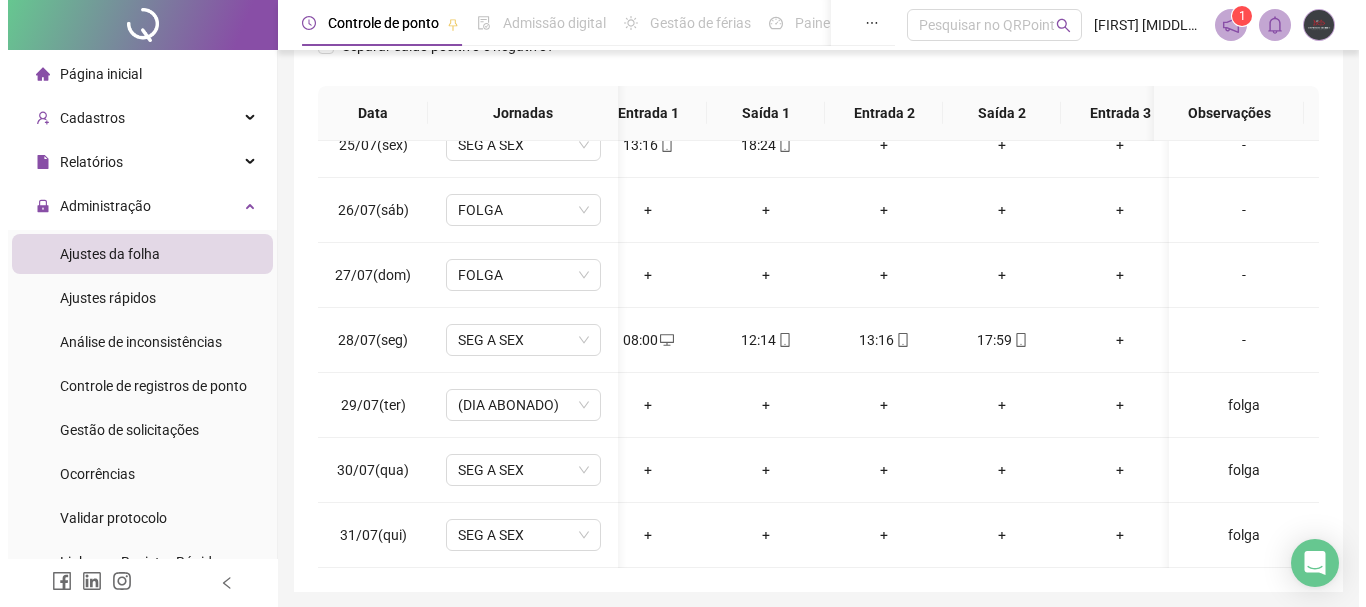 scroll, scrollTop: 0, scrollLeft: 0, axis: both 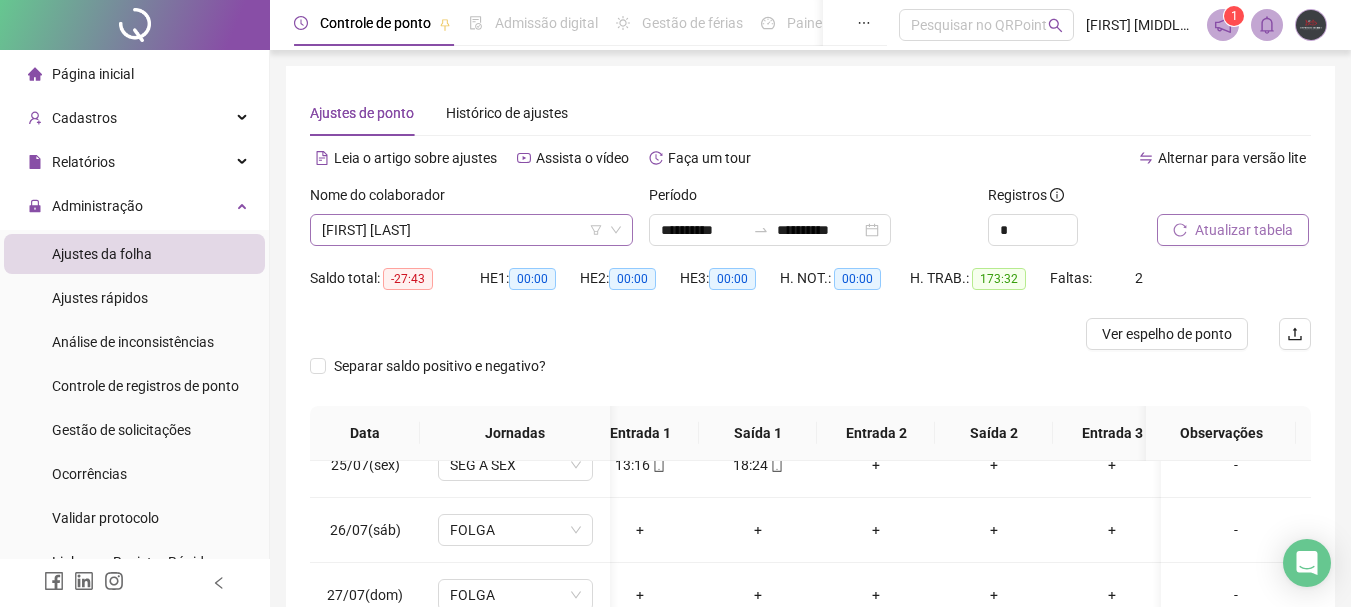 click on "[FIRST] [LAST]" at bounding box center [471, 230] 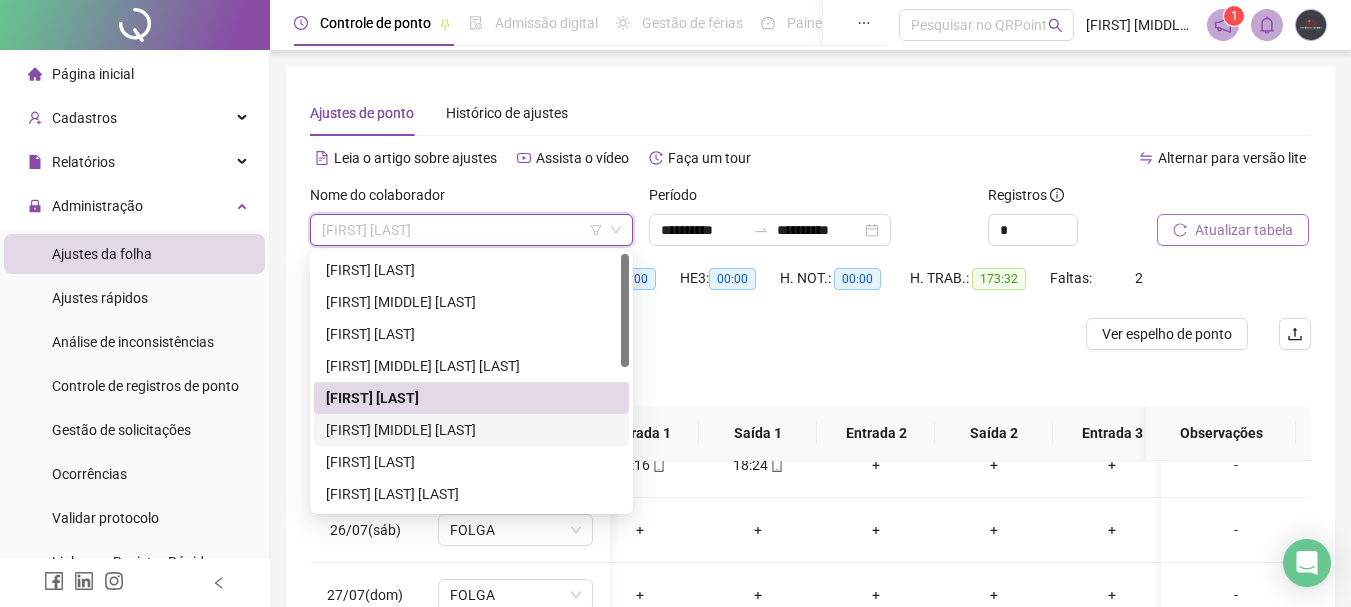 click on "[FIRST] [MIDDLE] [LAST]" at bounding box center [471, 430] 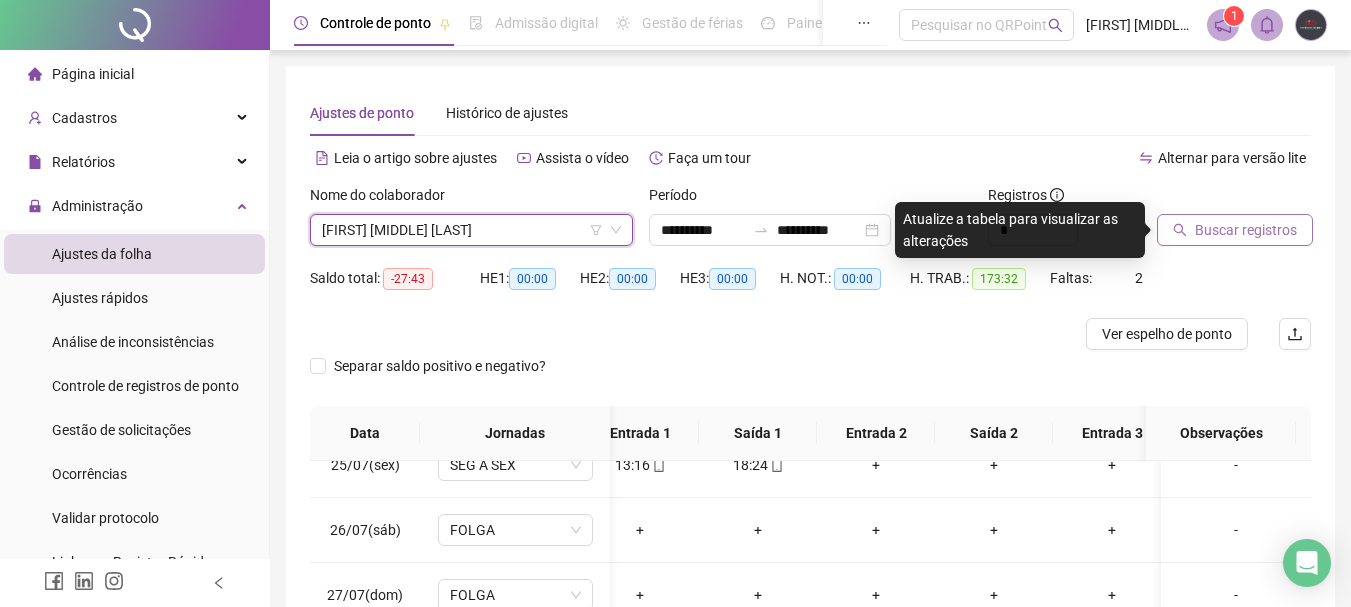 click on "Buscar registros" at bounding box center [1246, 230] 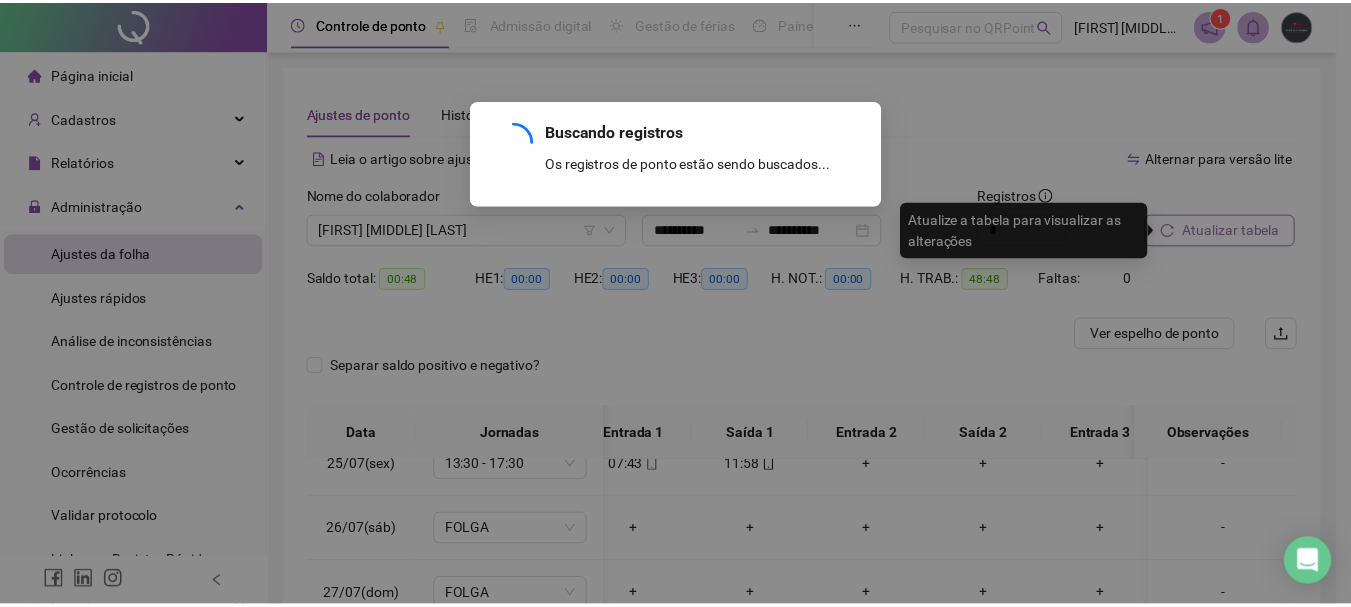 scroll, scrollTop: 628, scrollLeft: 29, axis: both 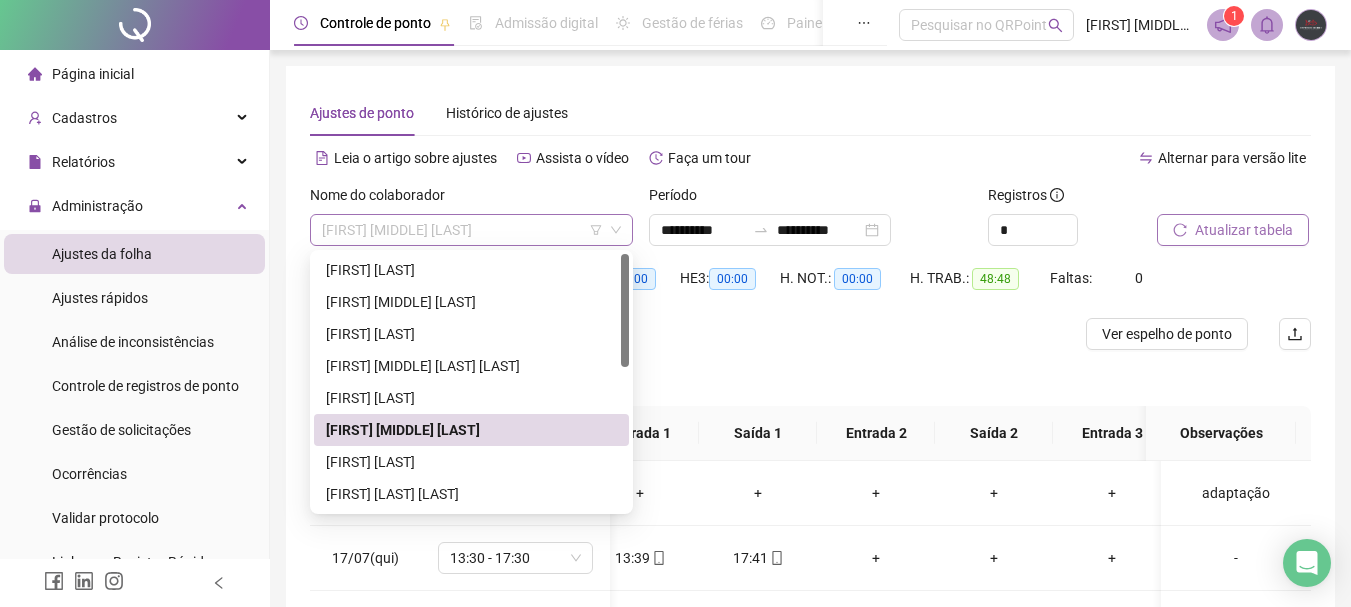 click on "[FIRST] [MIDDLE] [LAST]" at bounding box center [471, 230] 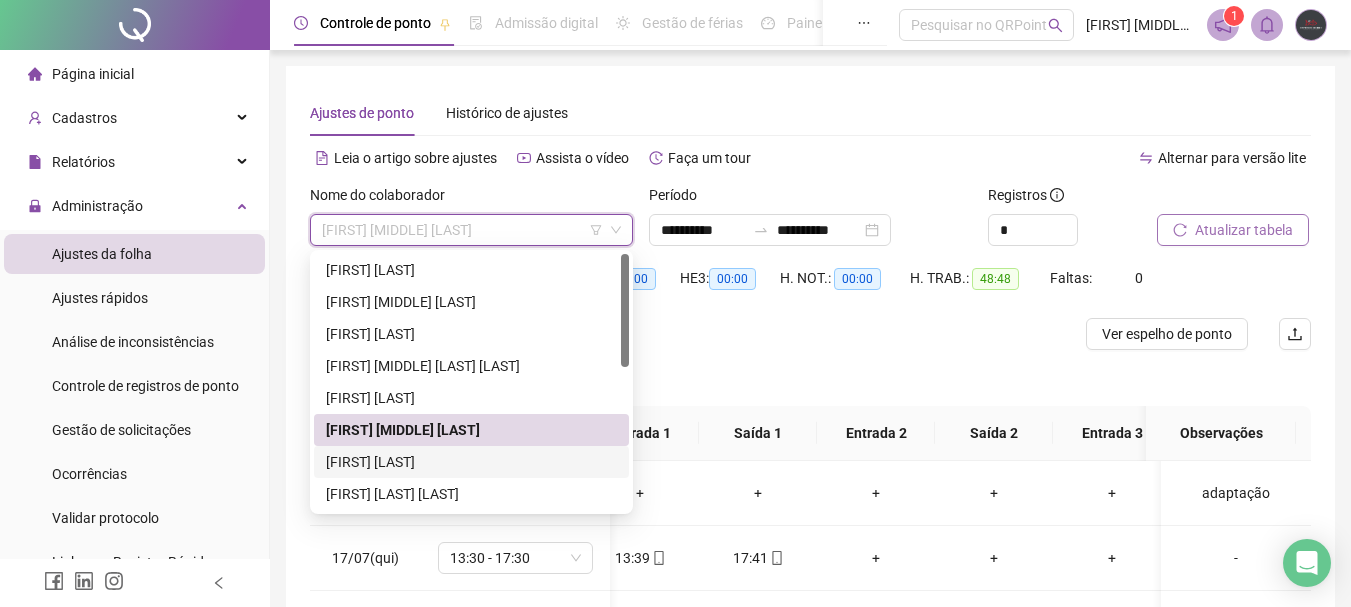 click on "[FIRST] [LAST]" at bounding box center [471, 462] 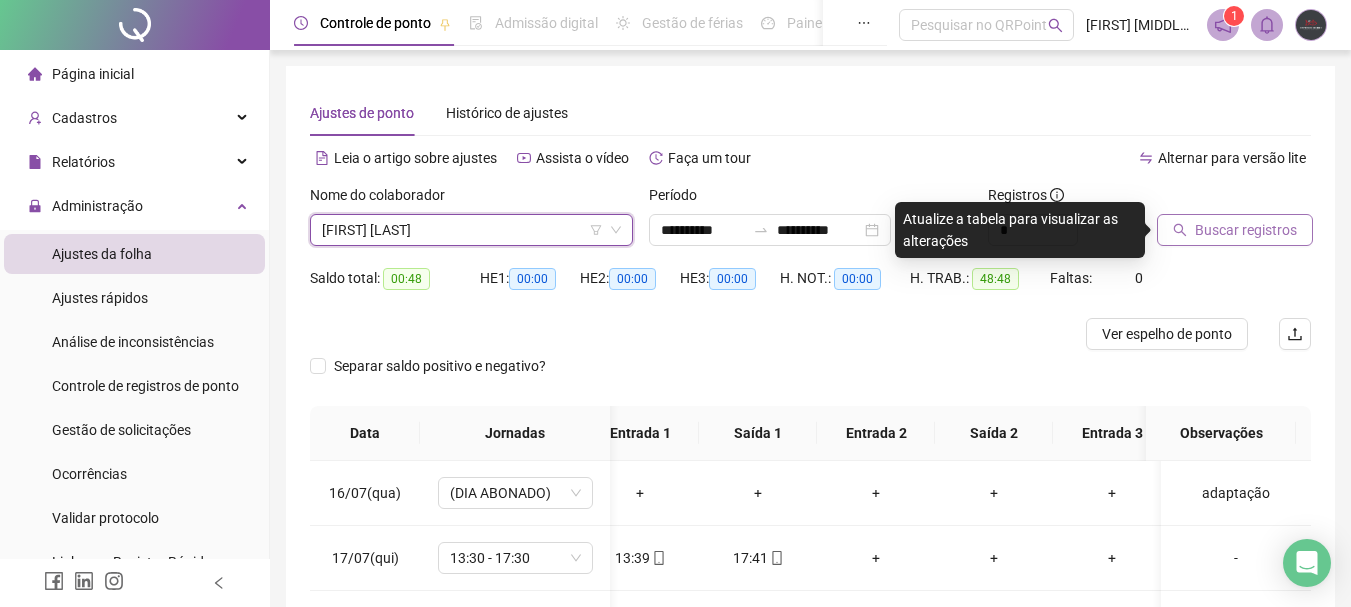 click on "Buscar registros" at bounding box center (1246, 230) 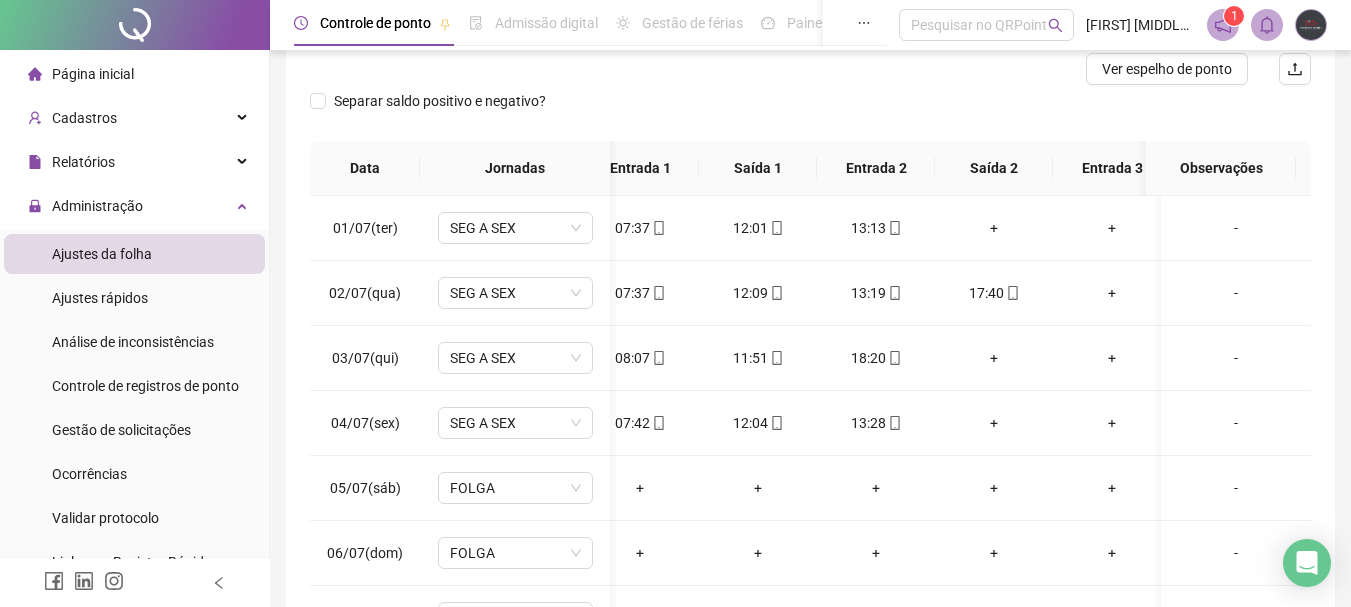 scroll, scrollTop: 300, scrollLeft: 0, axis: vertical 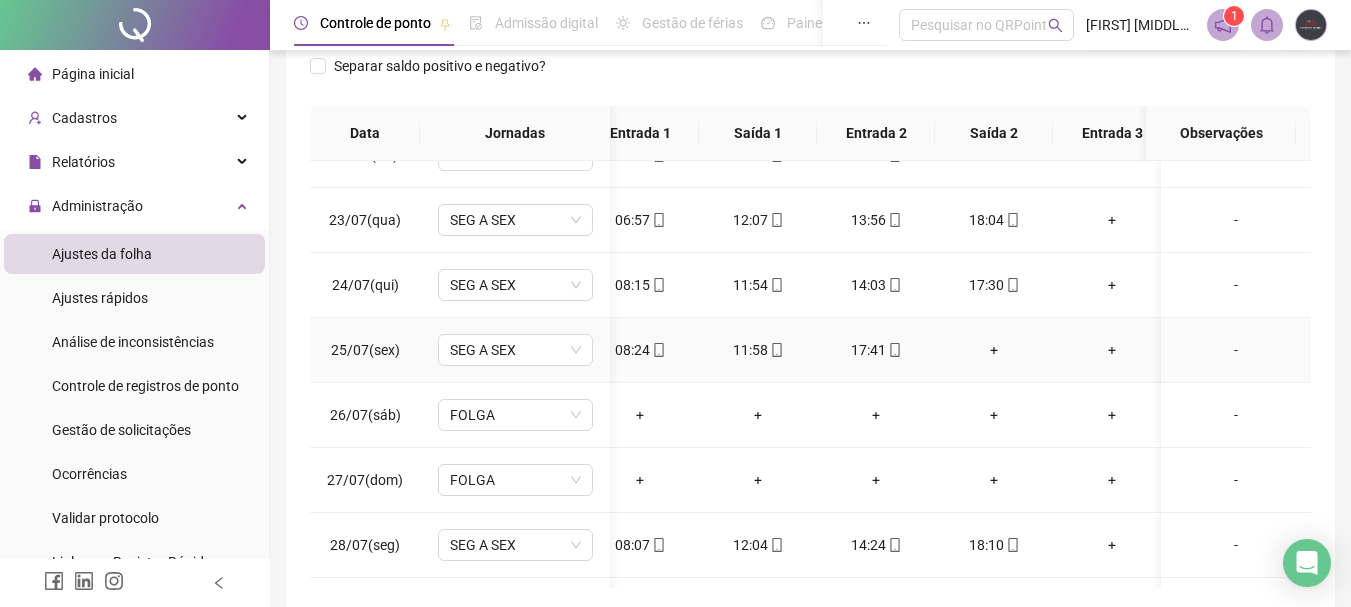 click on "+" at bounding box center [994, 350] 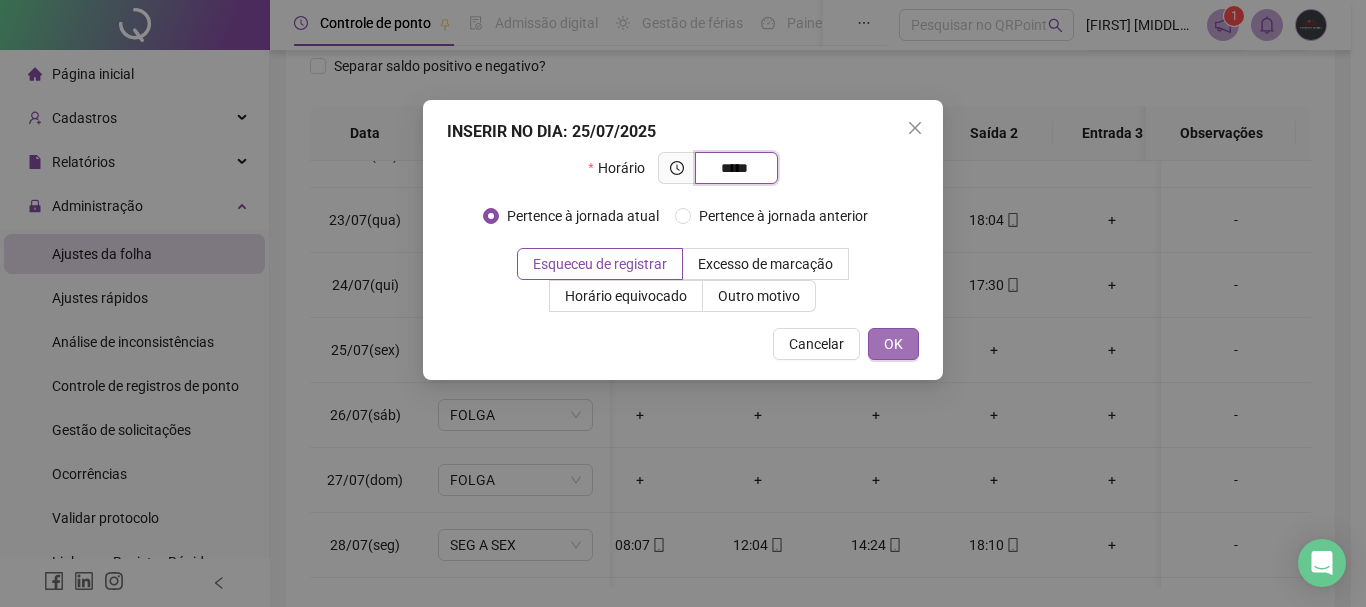 type on "*****" 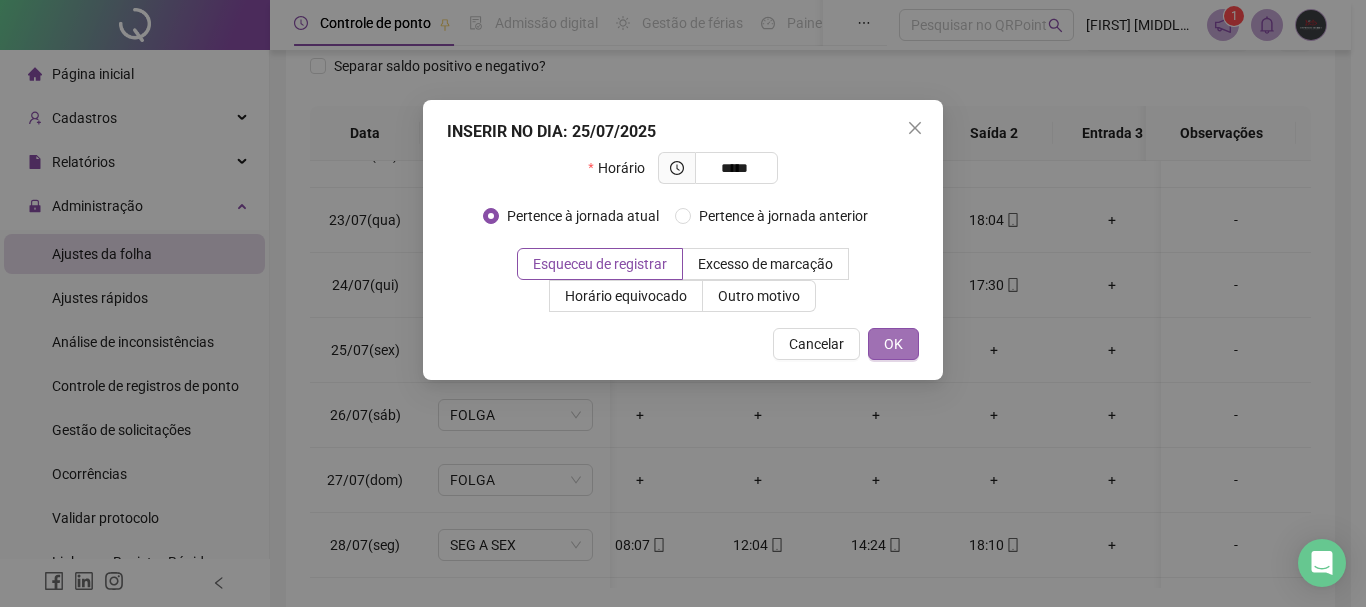 click on "OK" at bounding box center [893, 344] 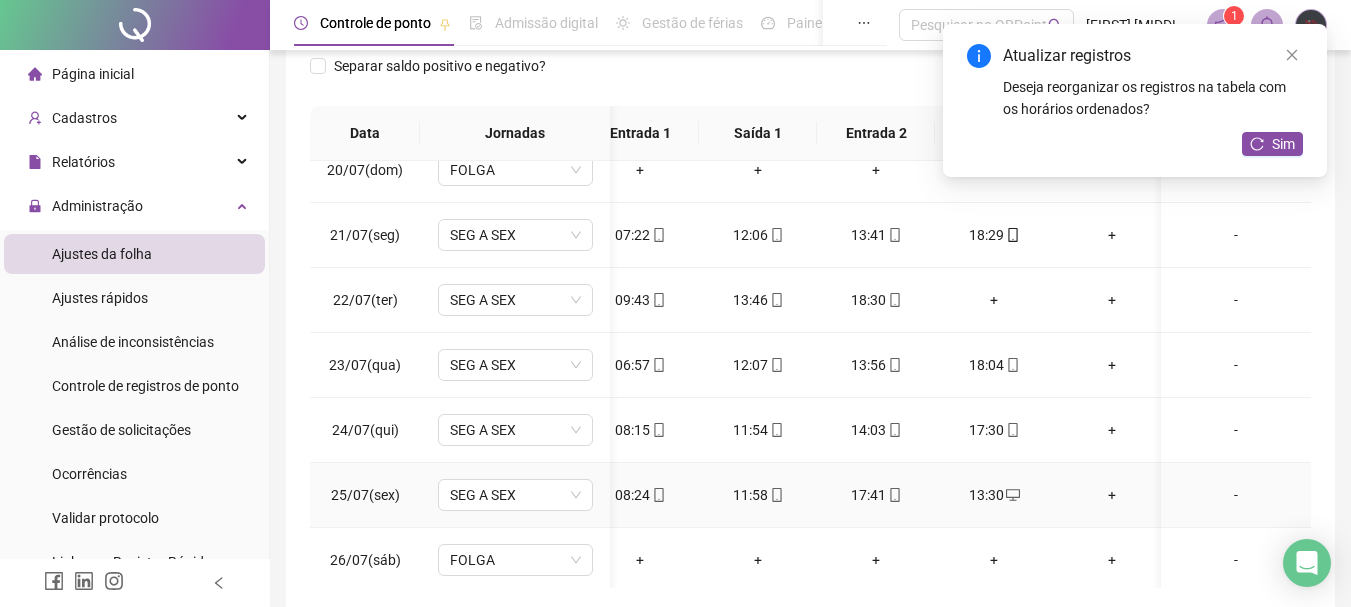 scroll, scrollTop: 1203, scrollLeft: 29, axis: both 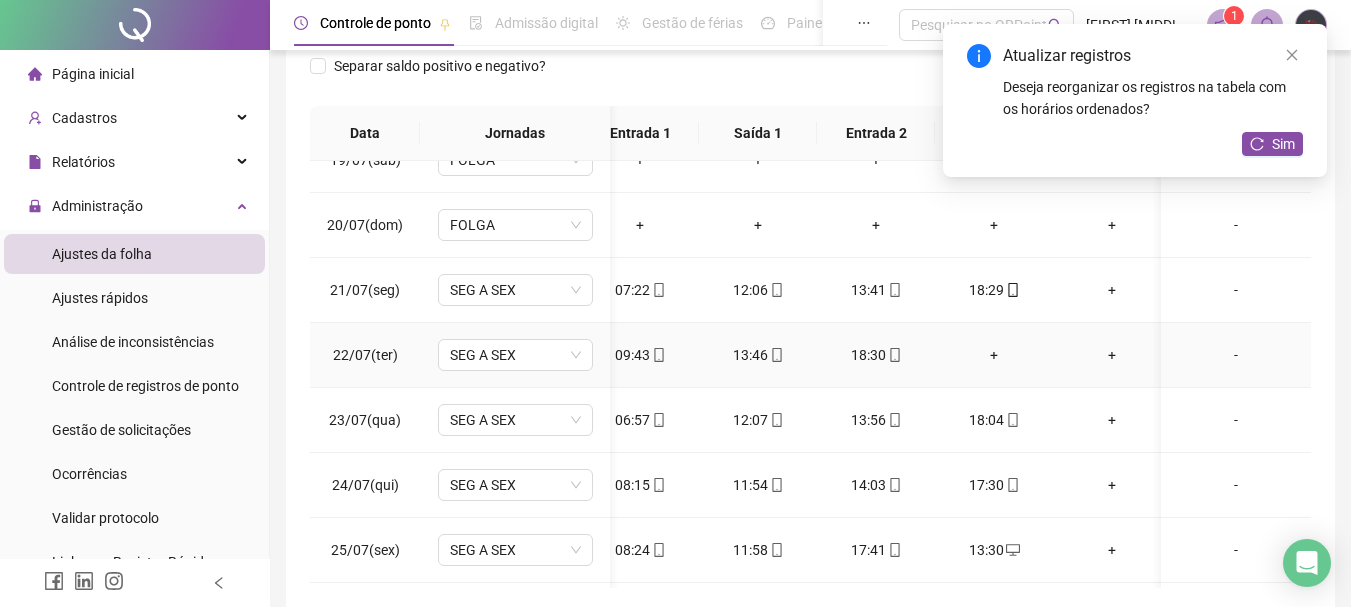 click on "+" at bounding box center [994, 355] 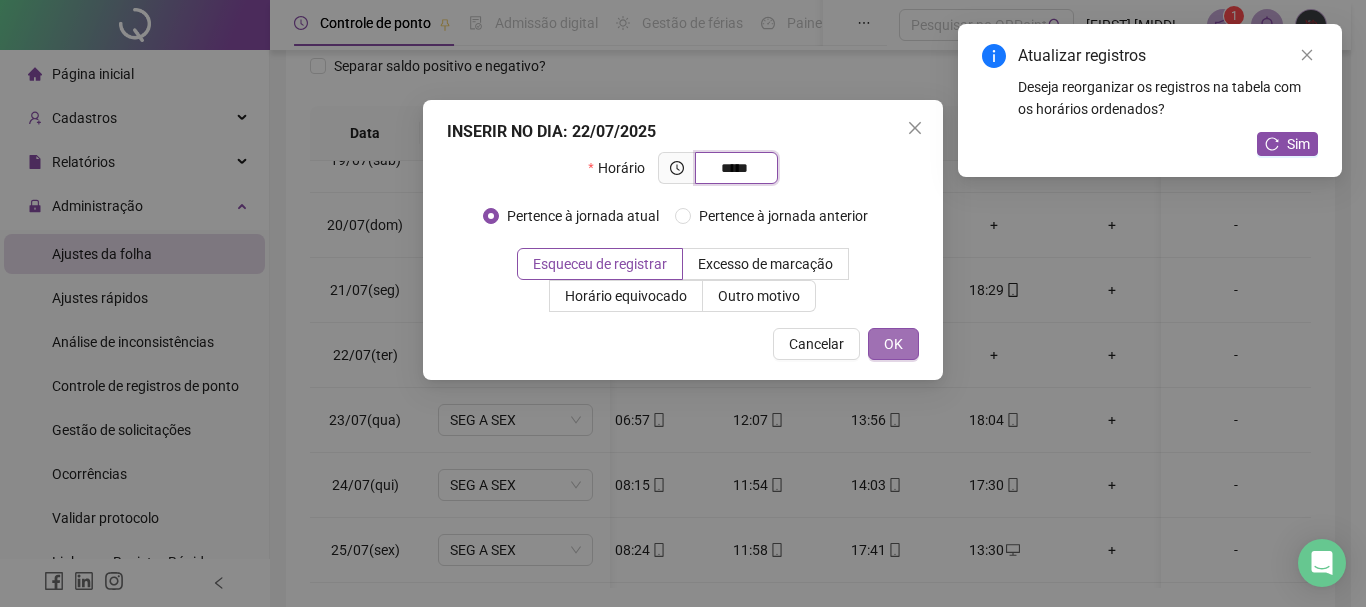 type on "*****" 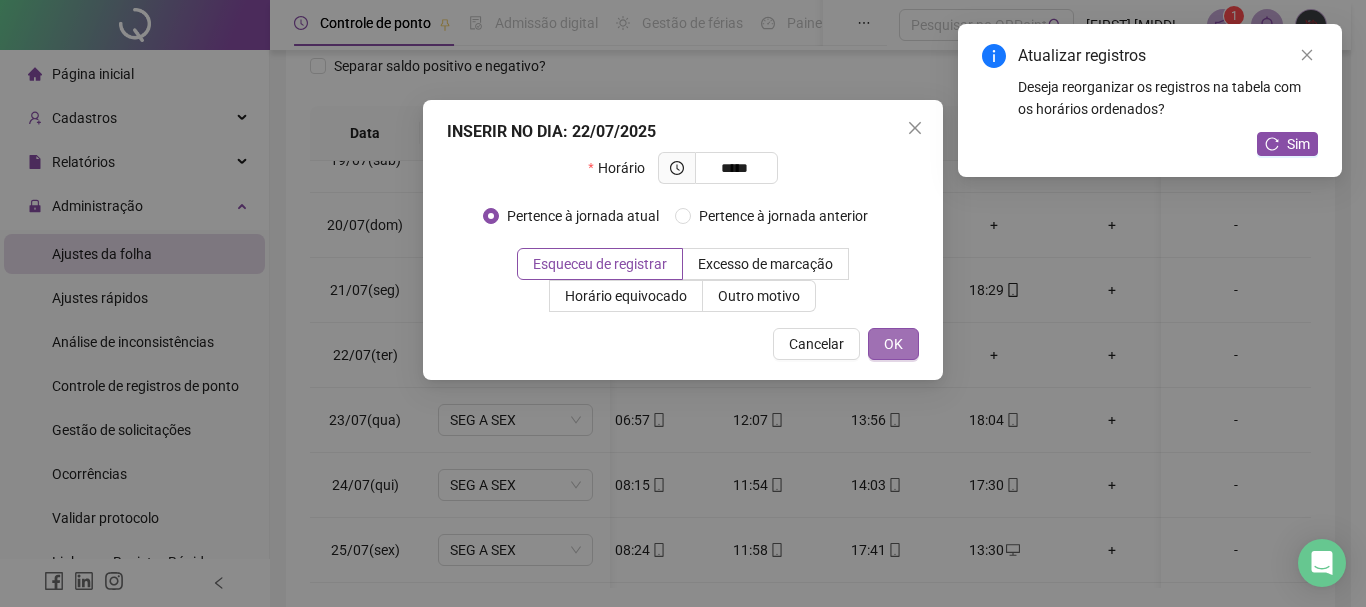 click on "OK" at bounding box center [893, 344] 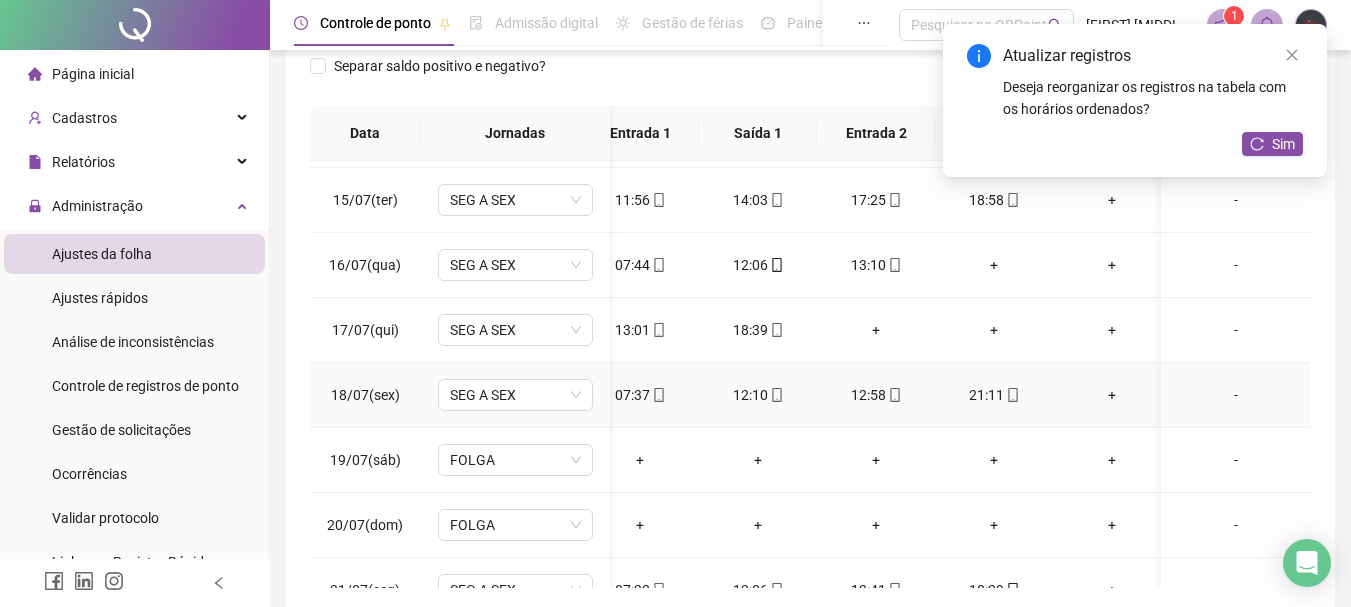 scroll, scrollTop: 803, scrollLeft: 29, axis: both 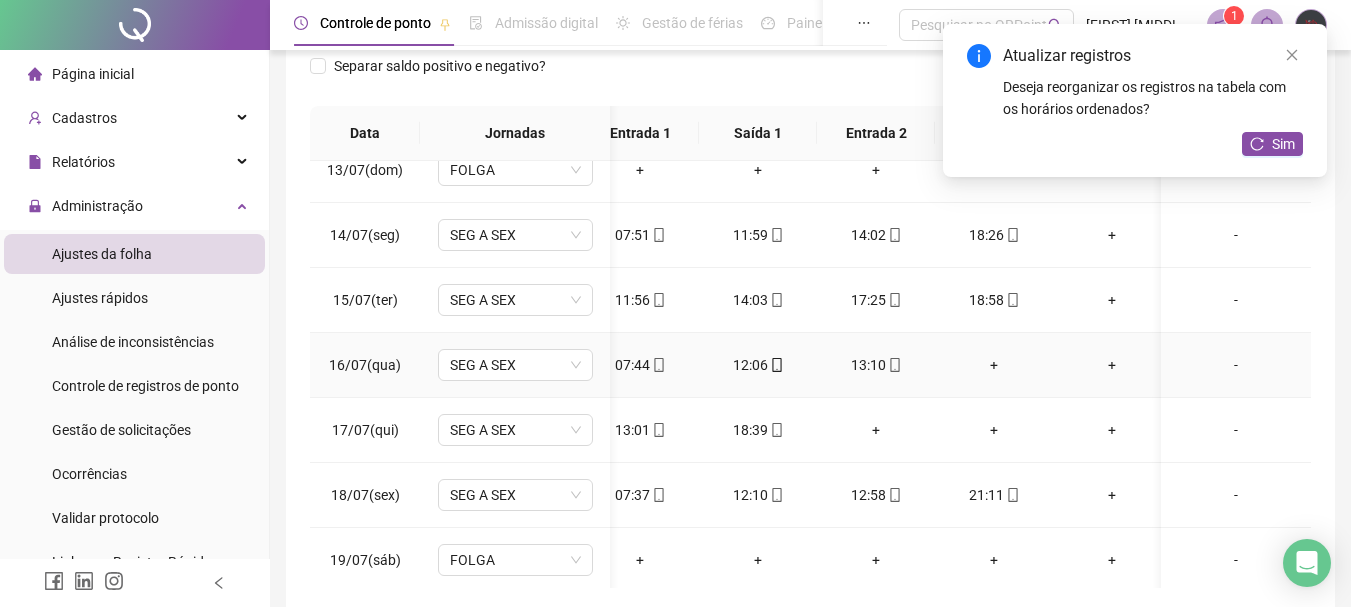click on "+" at bounding box center [994, 365] 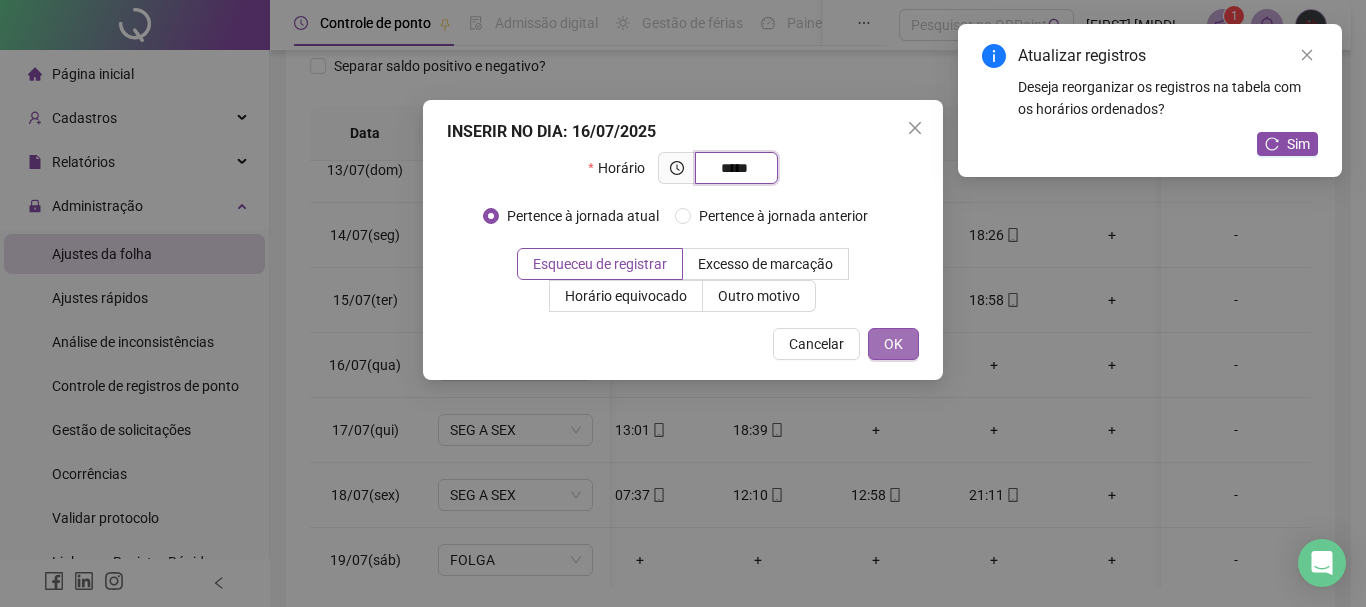 type on "*****" 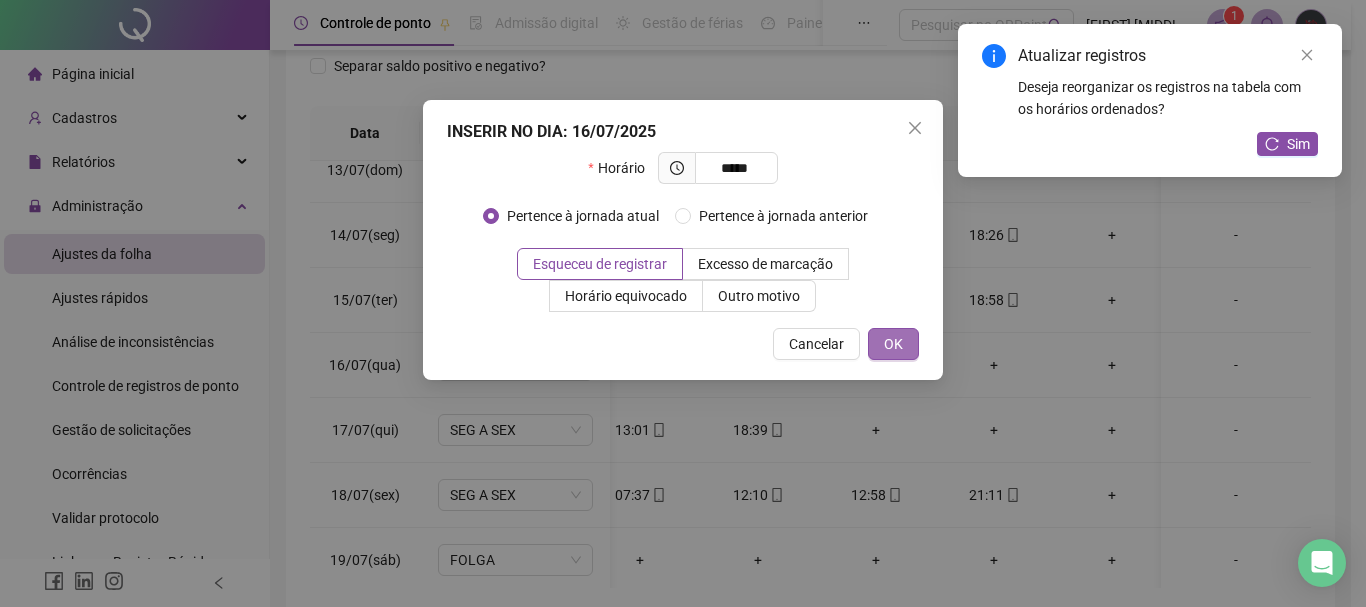 click on "OK" at bounding box center (893, 344) 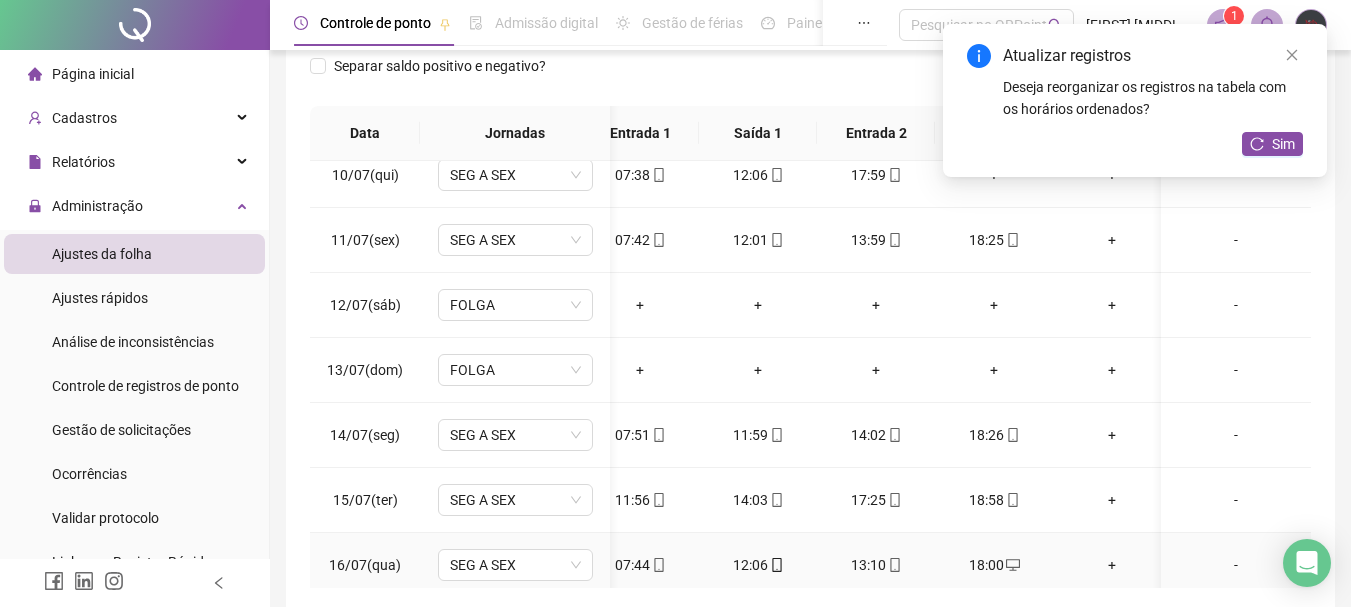 scroll, scrollTop: 503, scrollLeft: 29, axis: both 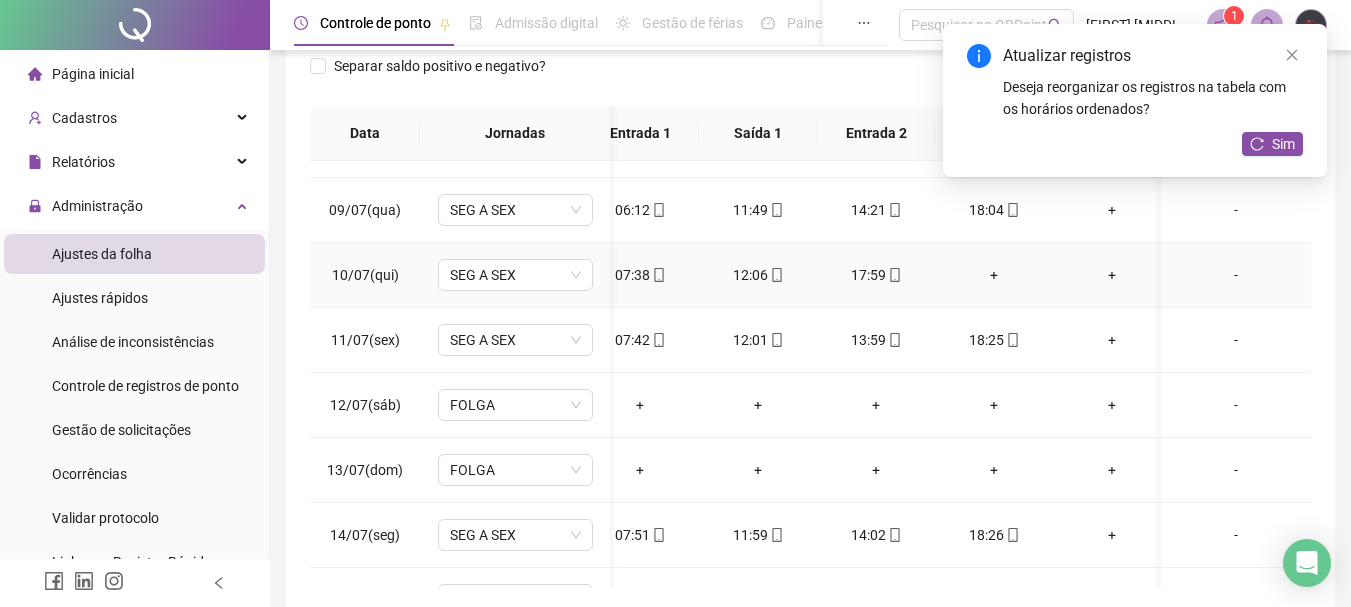 click on "+" at bounding box center [994, 275] 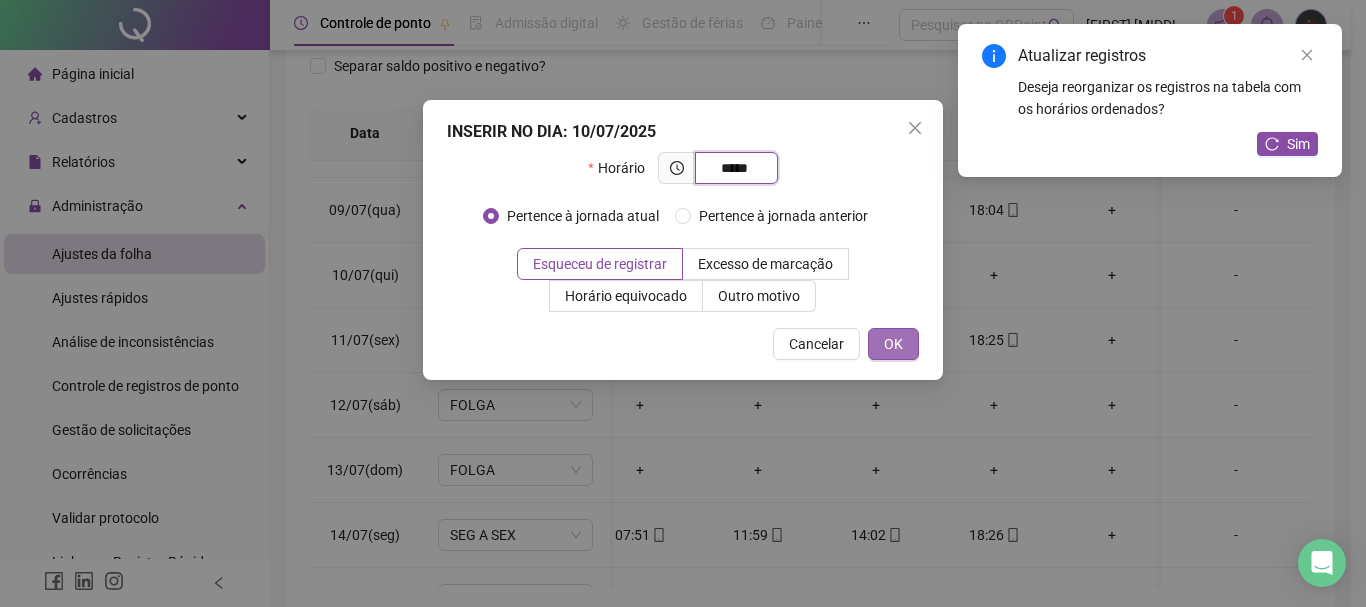 type on "*****" 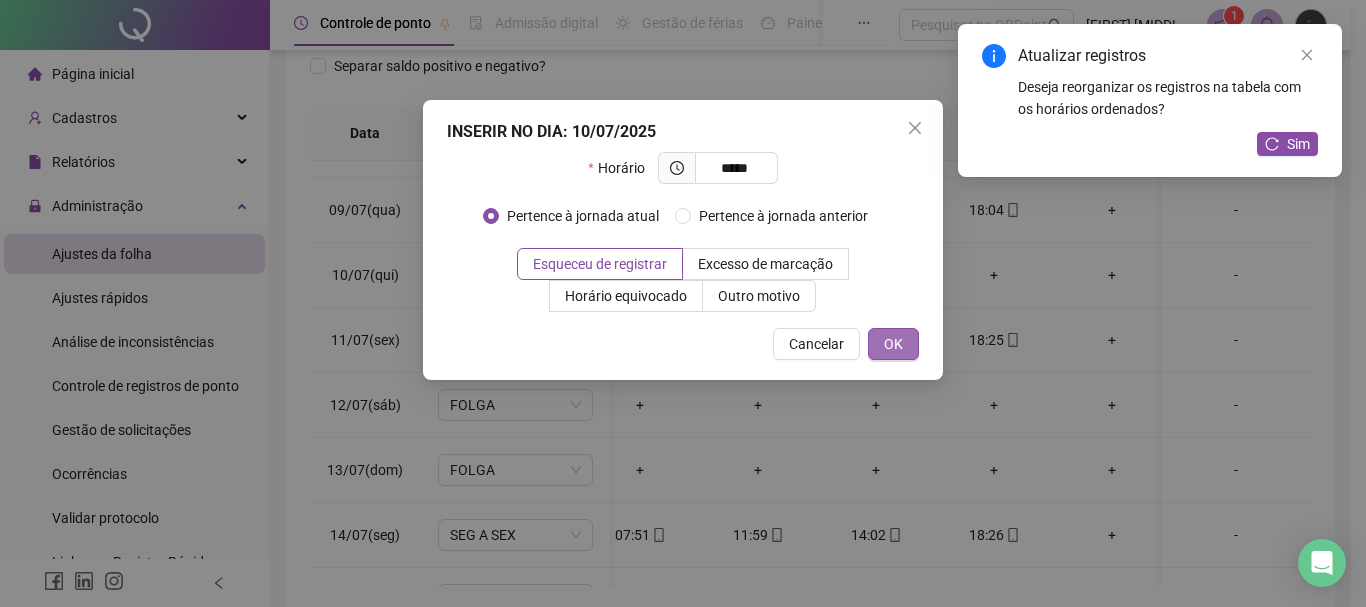 click on "OK" at bounding box center [893, 344] 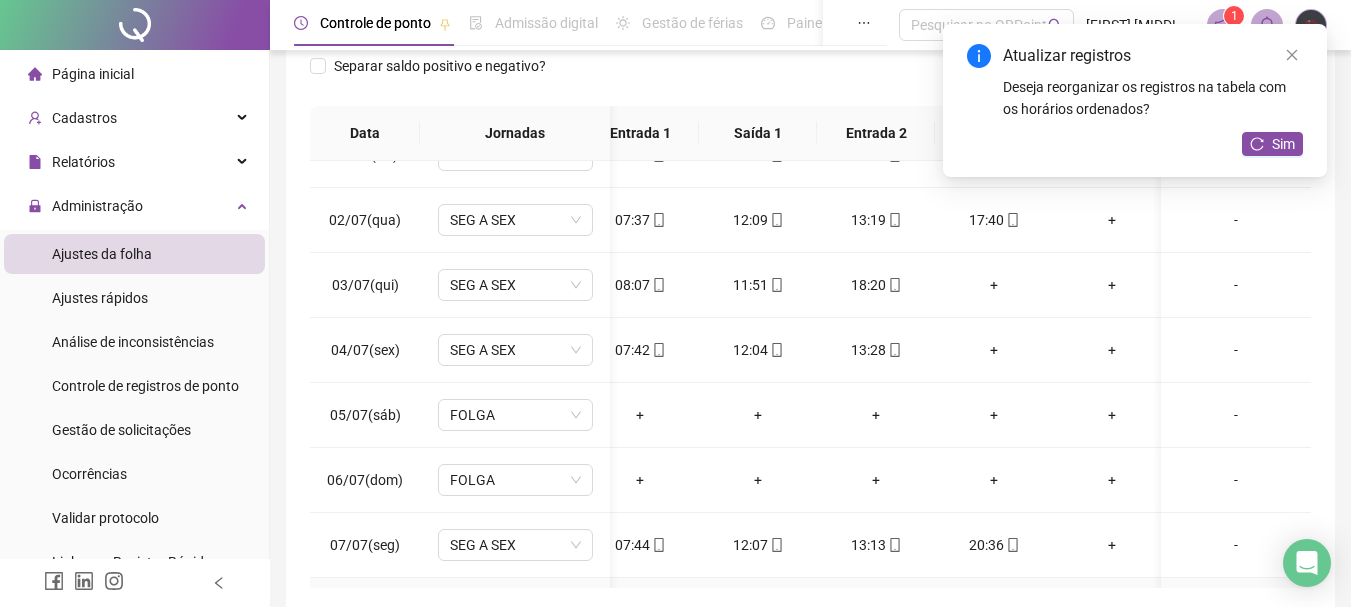scroll, scrollTop: 3, scrollLeft: 29, axis: both 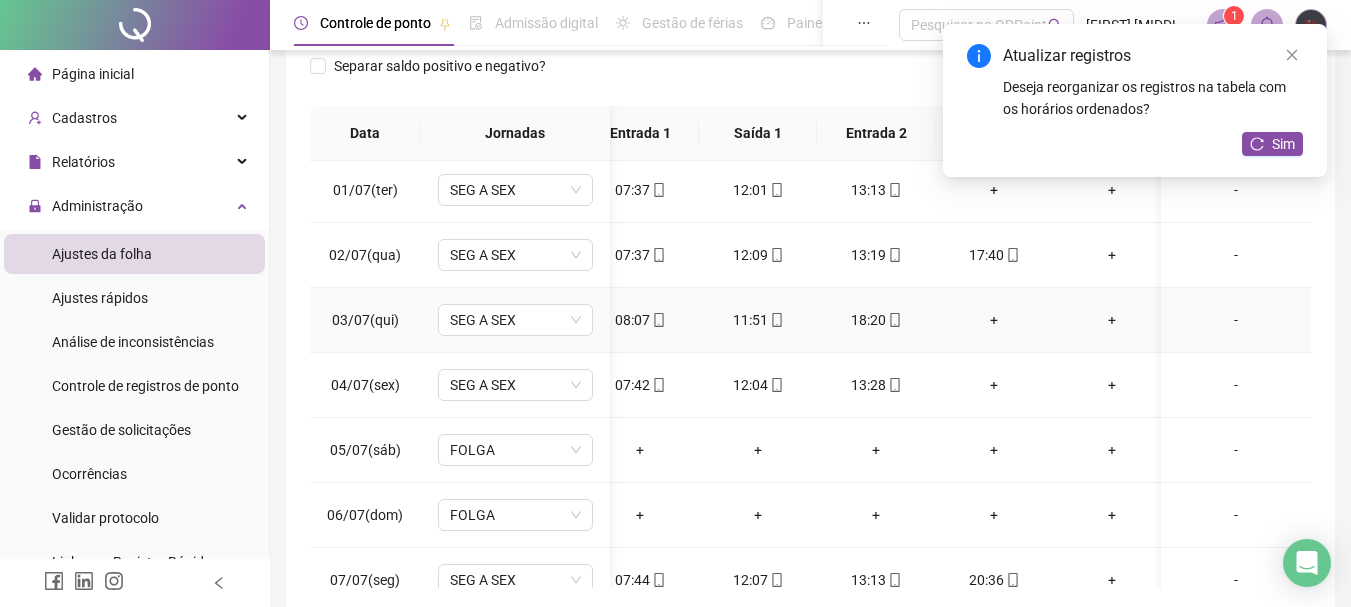 click on "+" at bounding box center (994, 320) 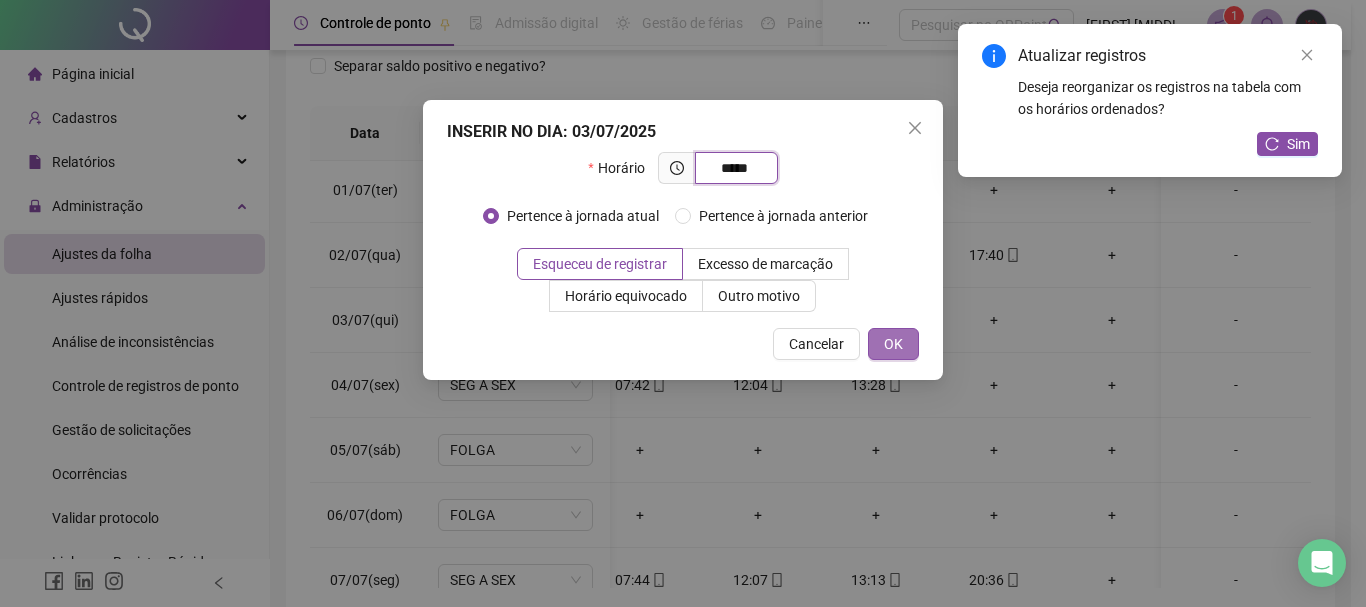 type on "*****" 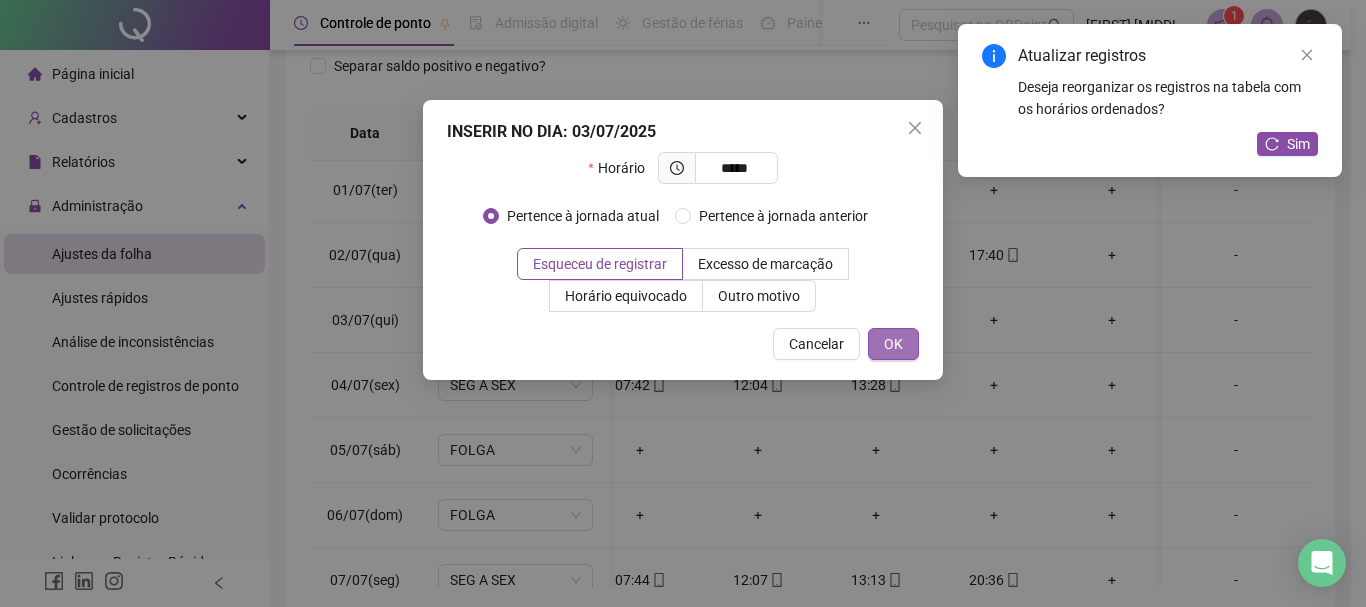 click on "OK" at bounding box center (893, 344) 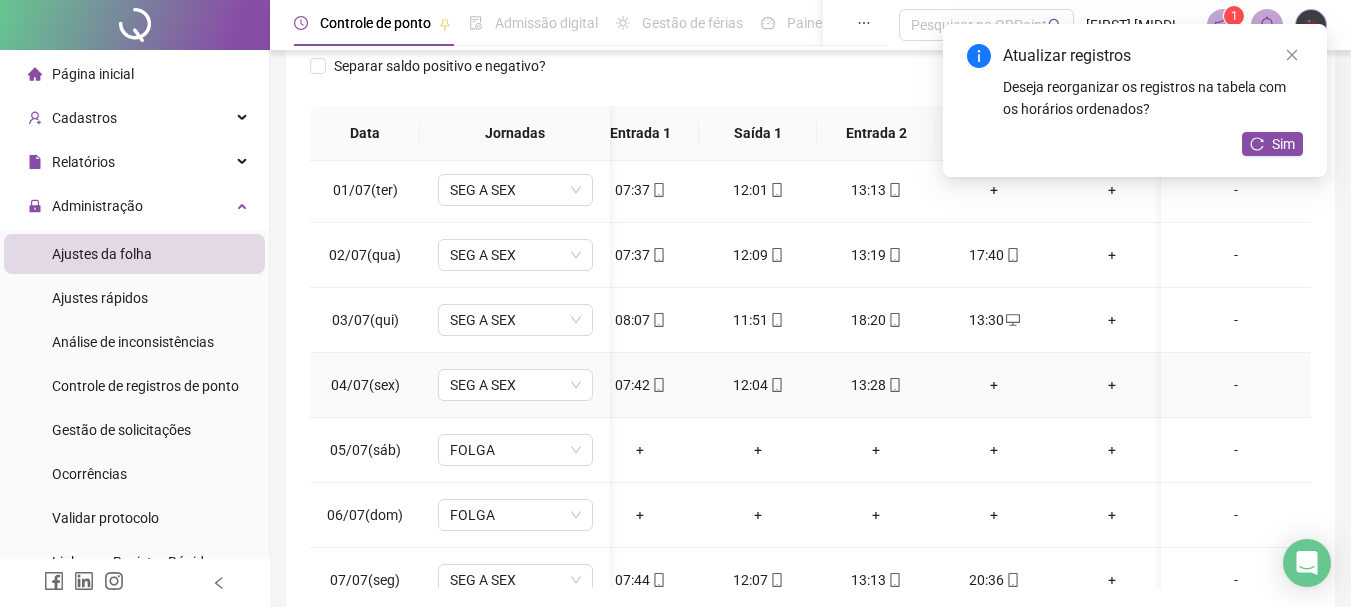 click on "+" at bounding box center [994, 385] 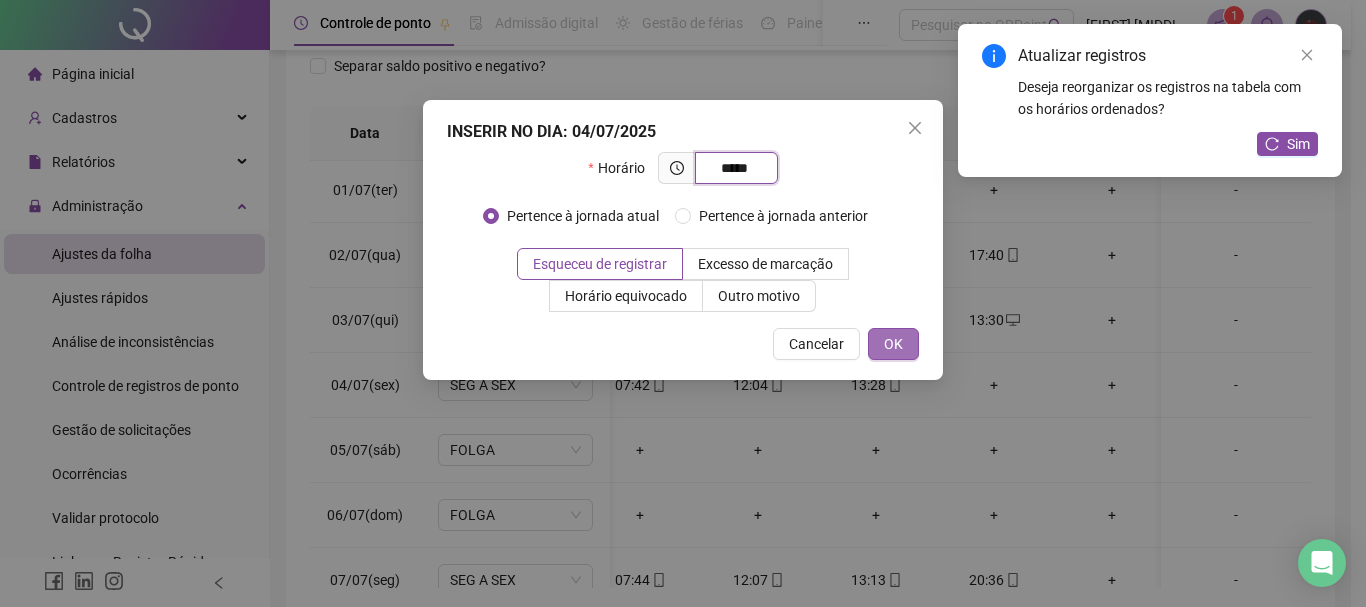 type on "*****" 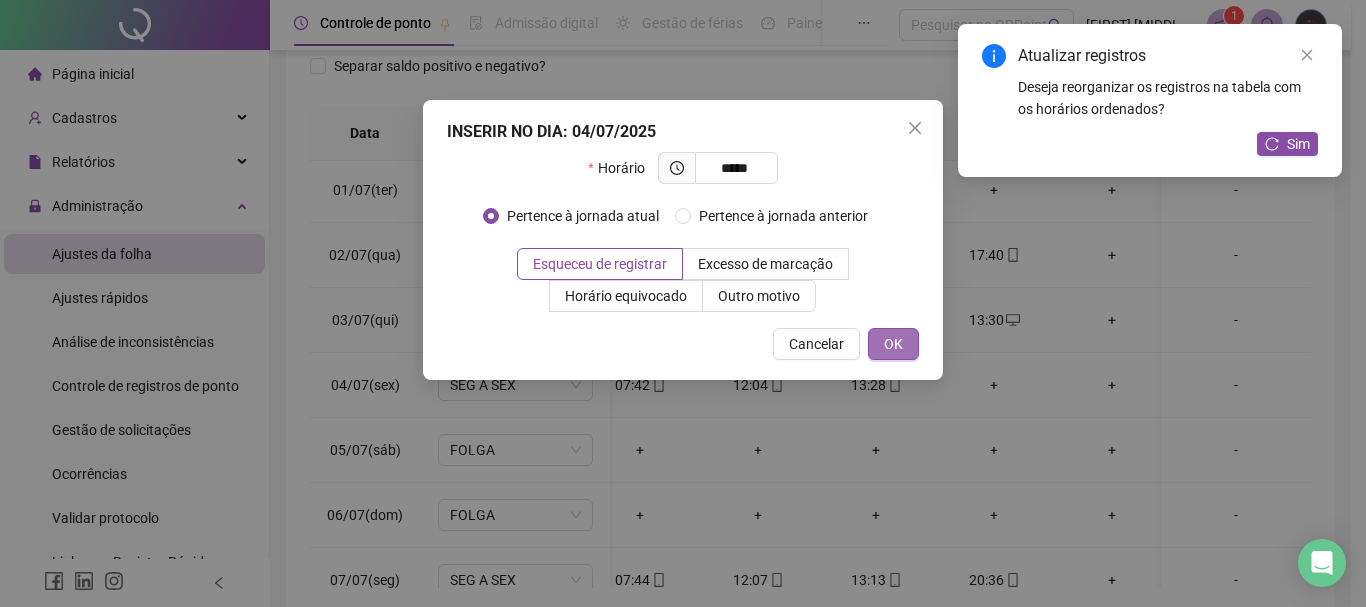 click on "OK" at bounding box center [893, 344] 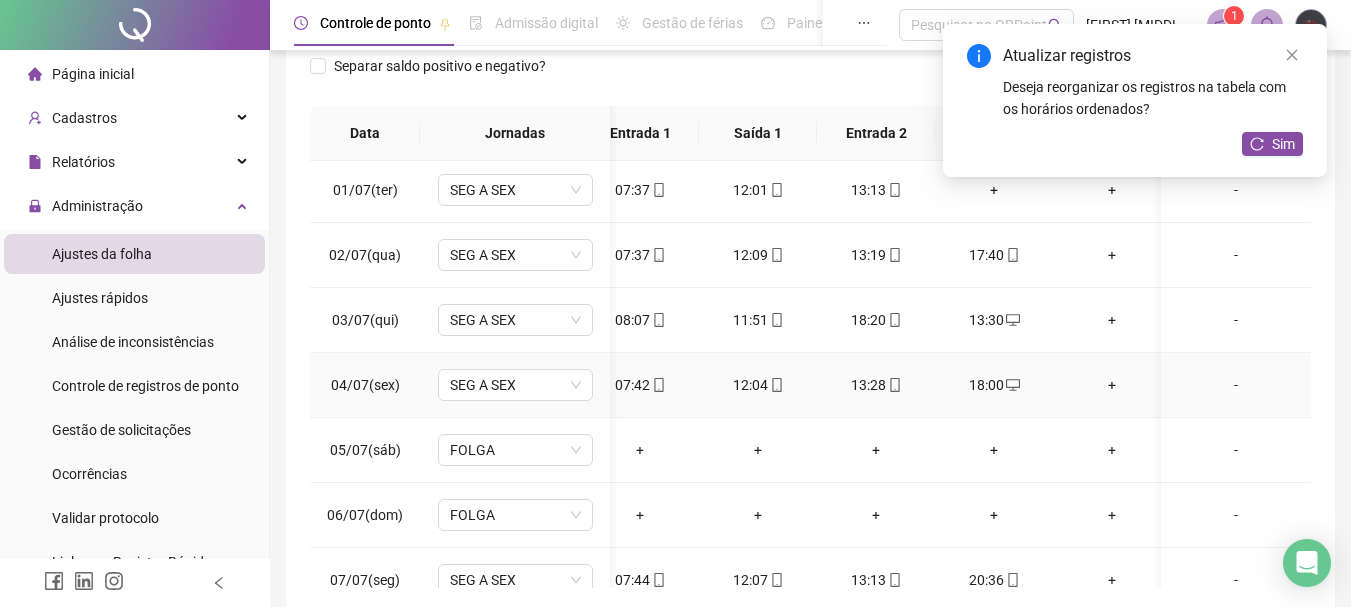 scroll, scrollTop: 0, scrollLeft: 29, axis: horizontal 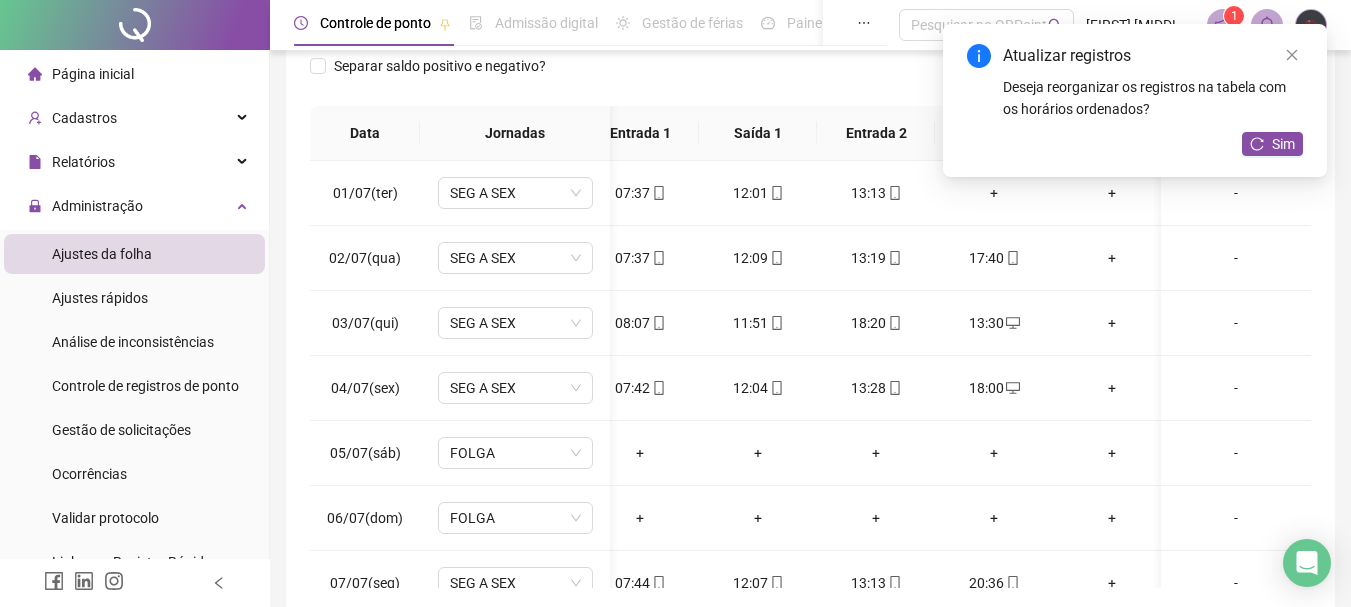 click on "Atualizar registros Deseja reorganizar os registros na tabela com os horários ordenados? Sim" at bounding box center [1135, 100] 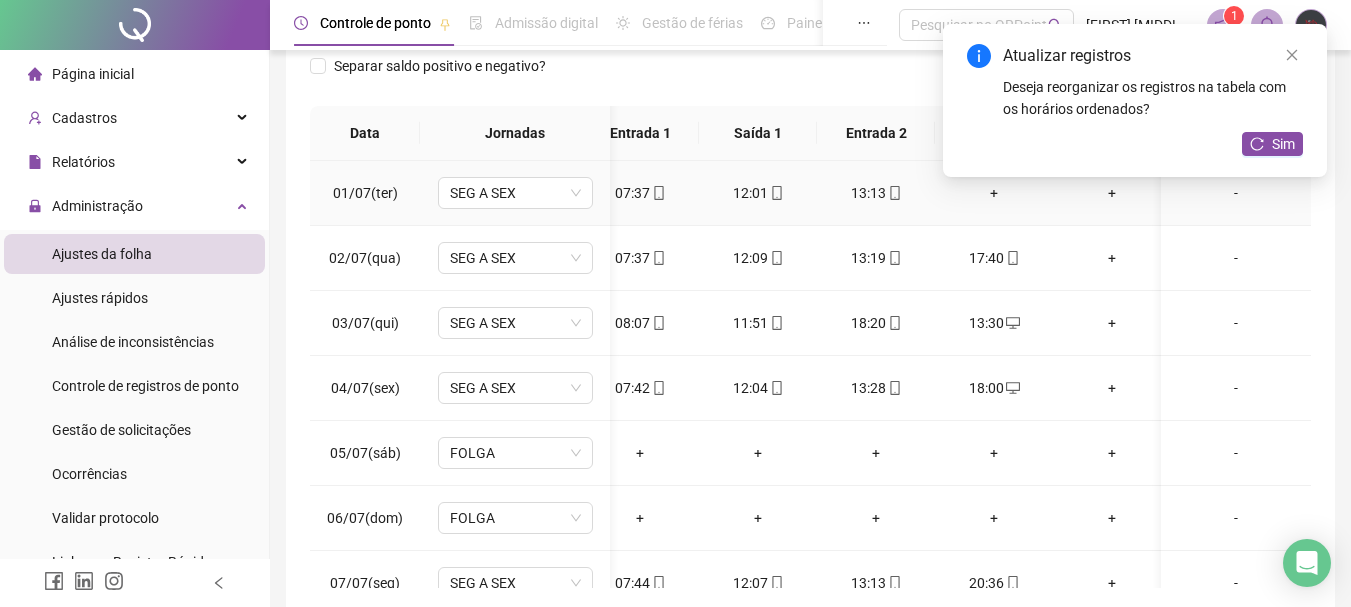 click on "+" at bounding box center (994, 193) 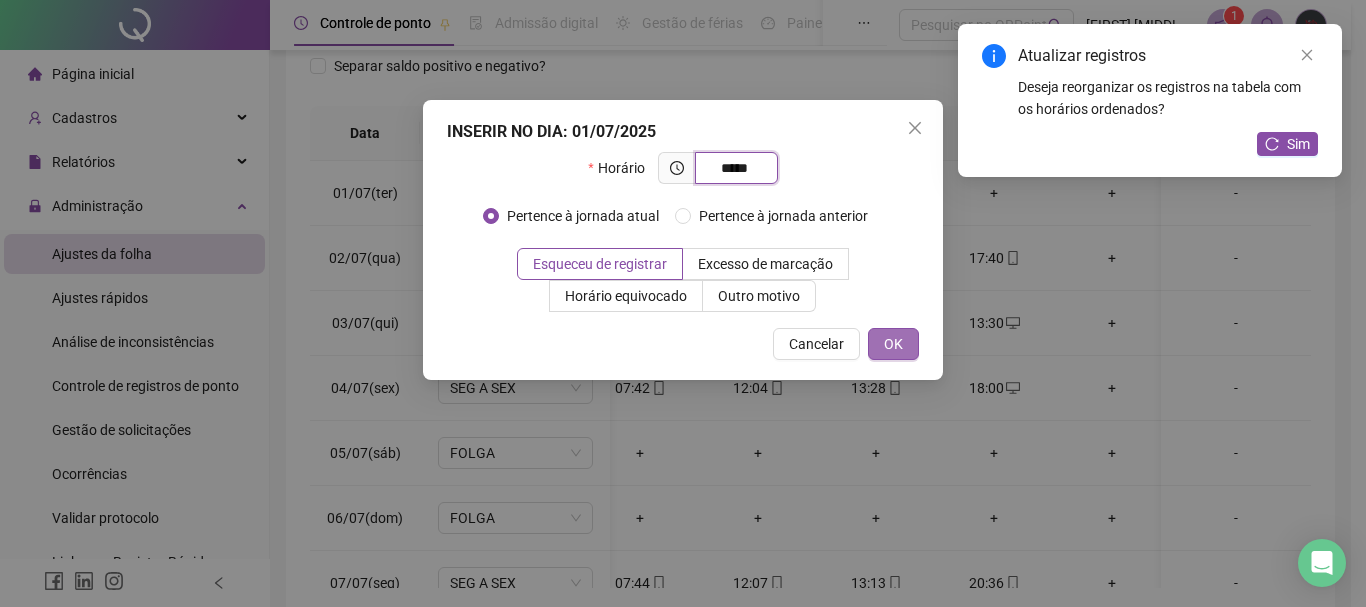 type on "*****" 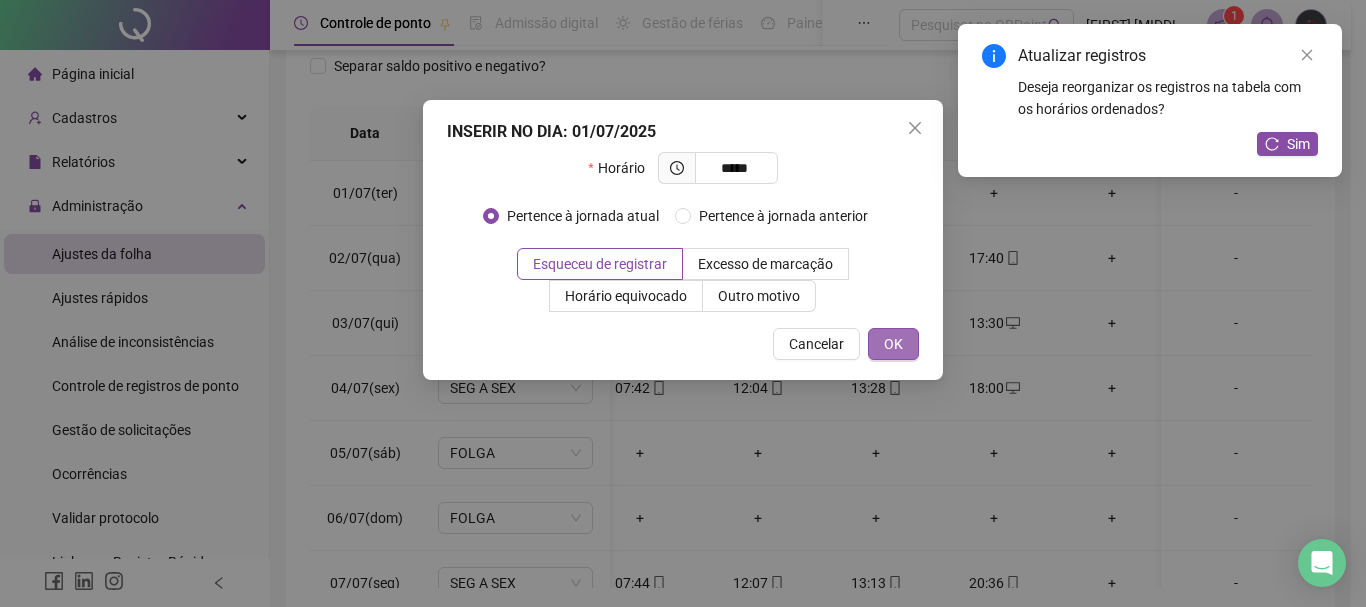 click on "OK" at bounding box center [893, 344] 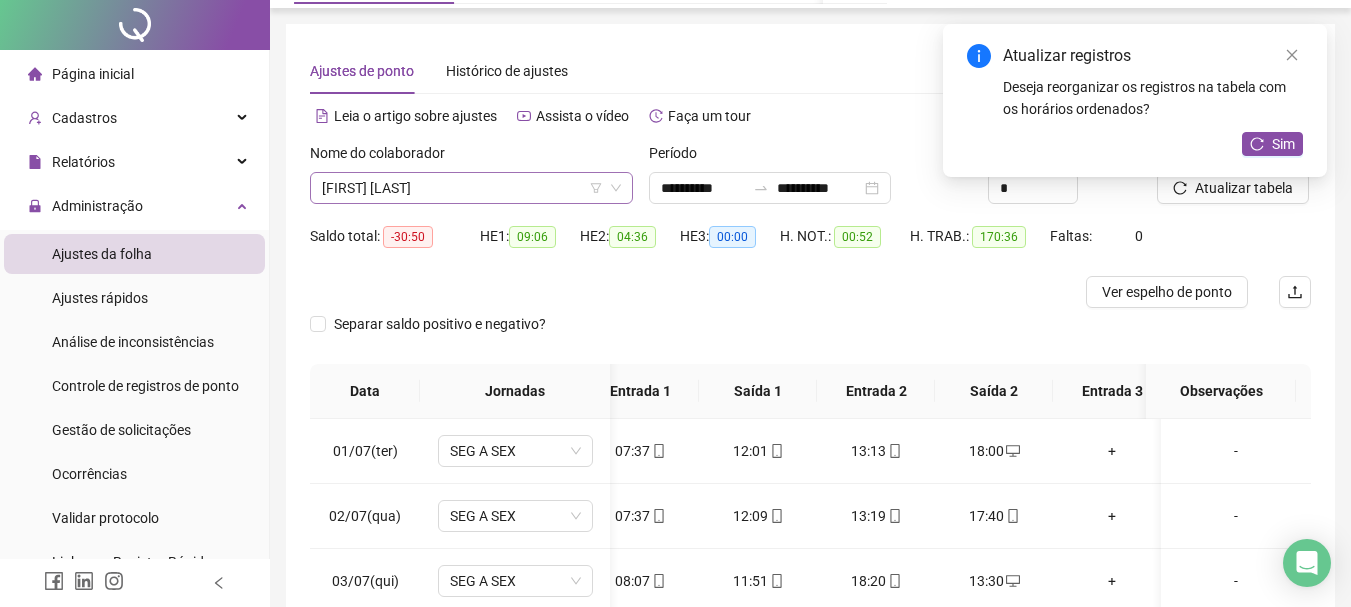 scroll, scrollTop: 0, scrollLeft: 0, axis: both 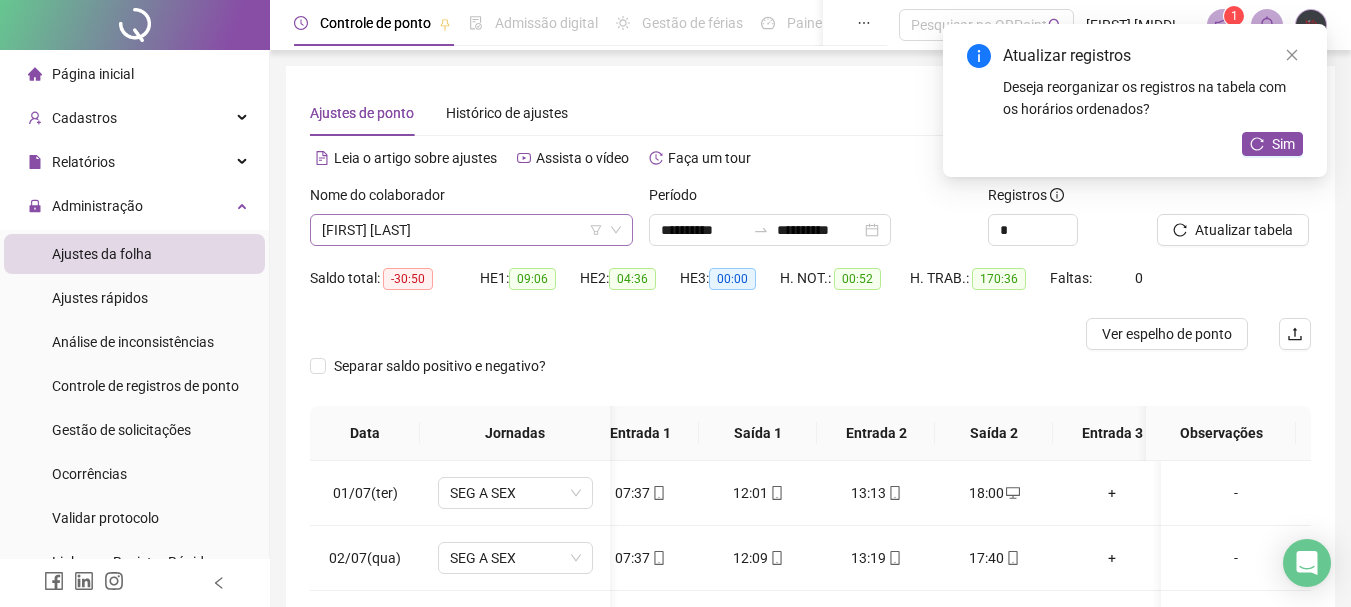 click on "[FIRST] [LAST]" at bounding box center [471, 230] 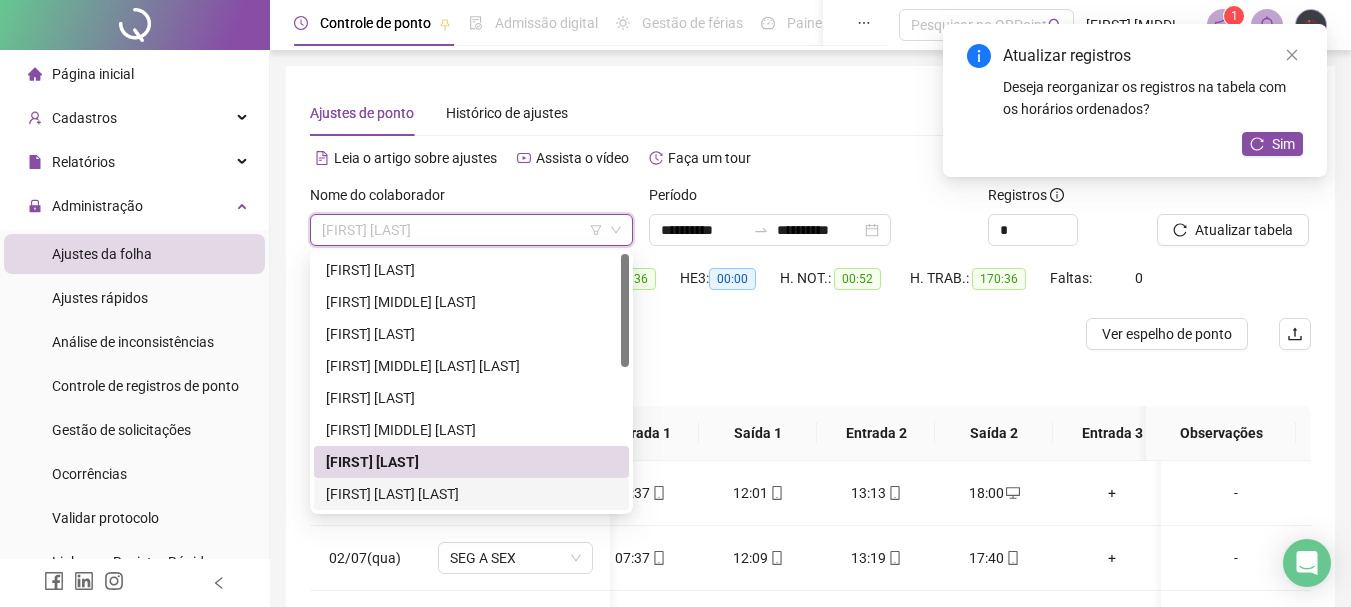 click on "[FIRST] [LAST] [LAST]" at bounding box center (471, 494) 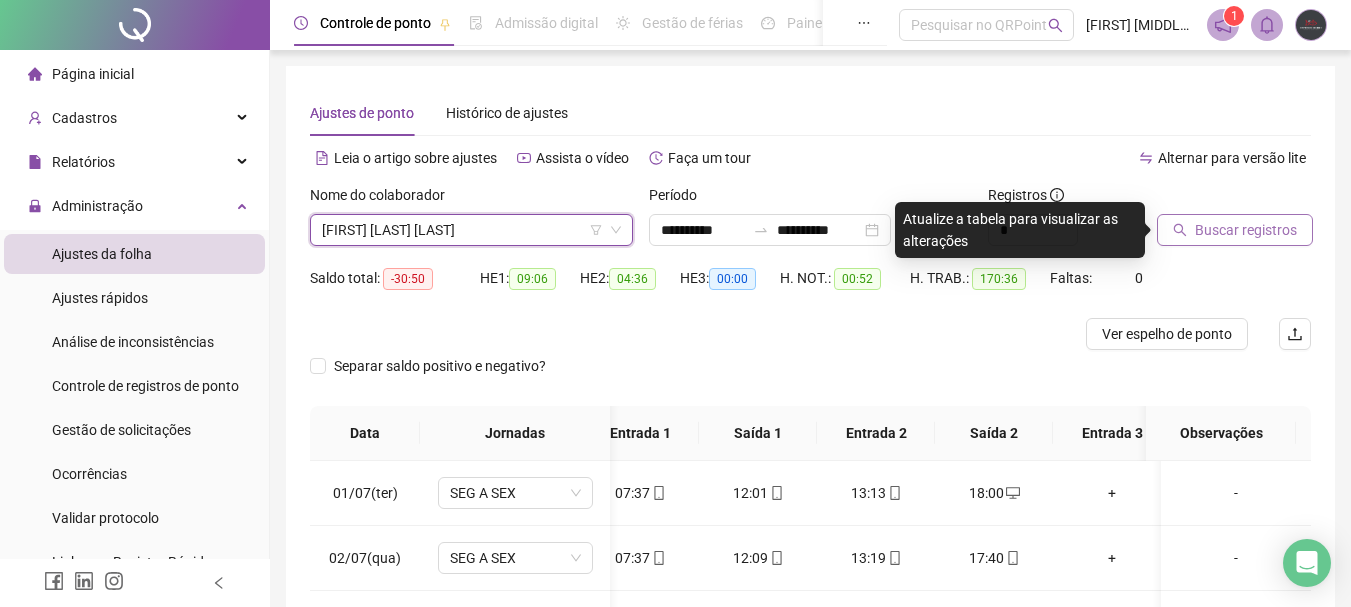 click on "Buscar registros" at bounding box center (1246, 230) 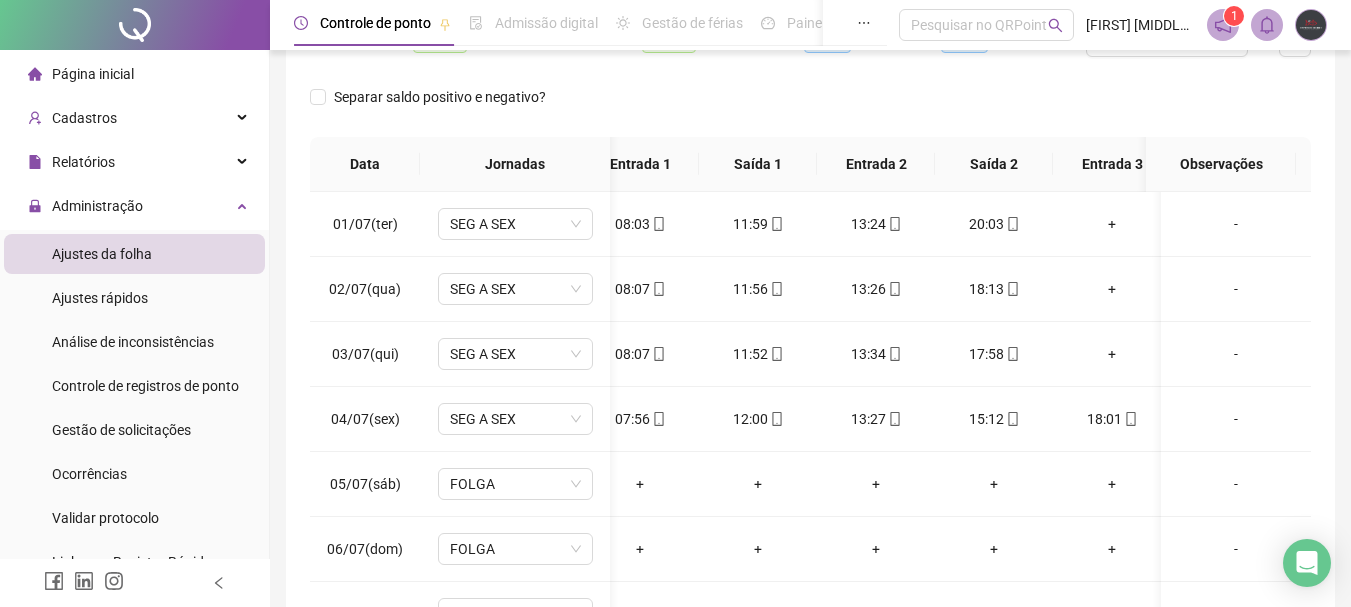 scroll, scrollTop: 300, scrollLeft: 0, axis: vertical 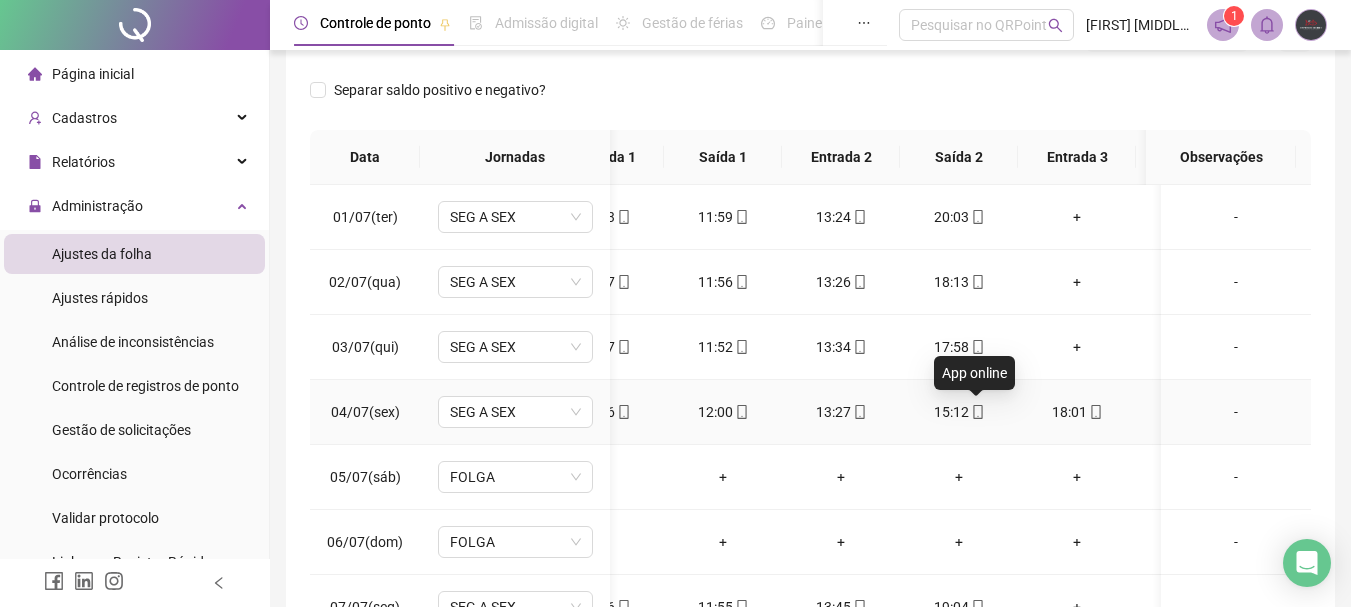click 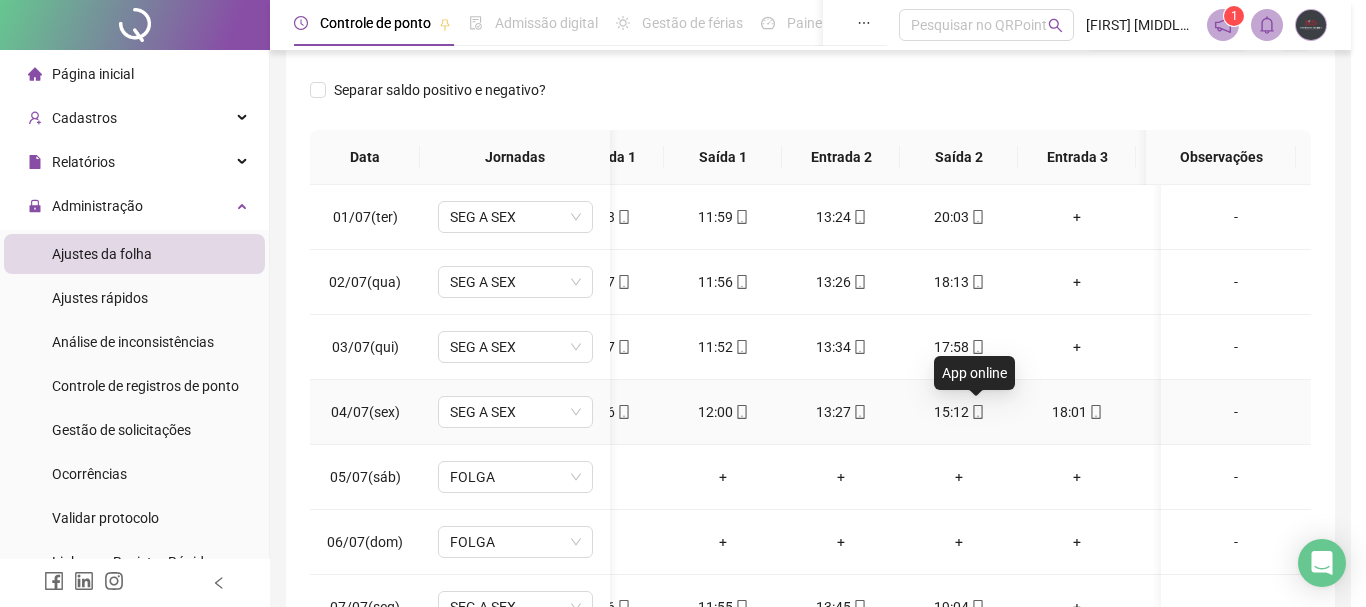 type on "**********" 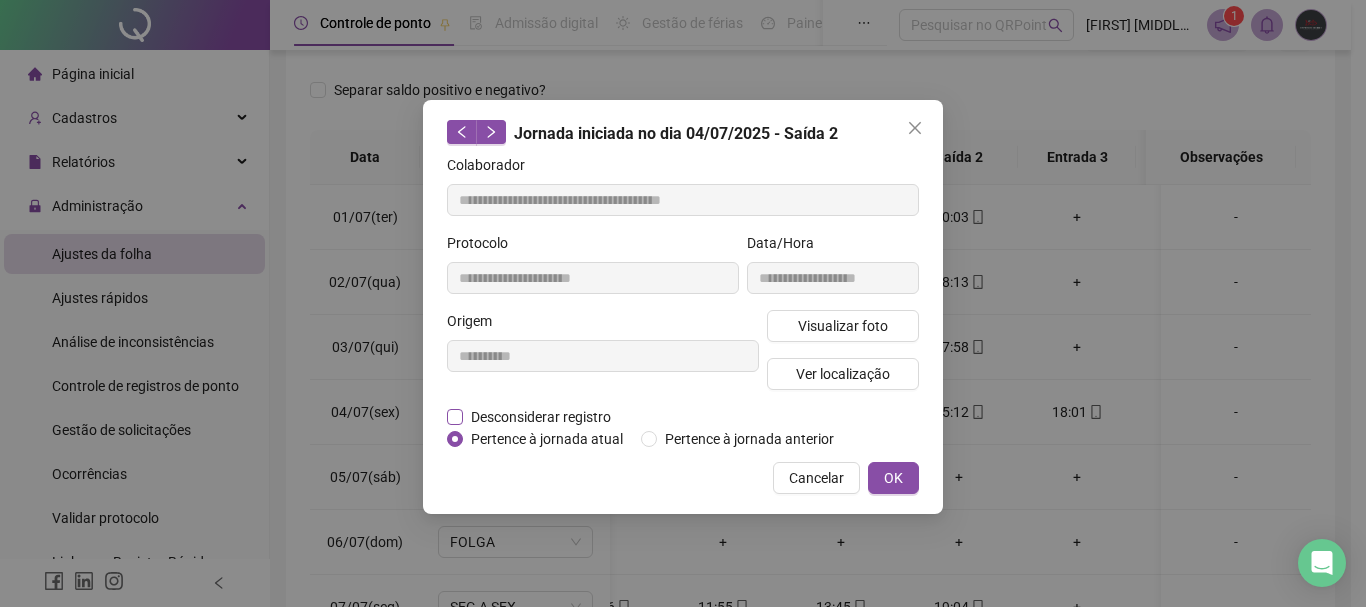 click on "Desconsiderar registro" at bounding box center (541, 417) 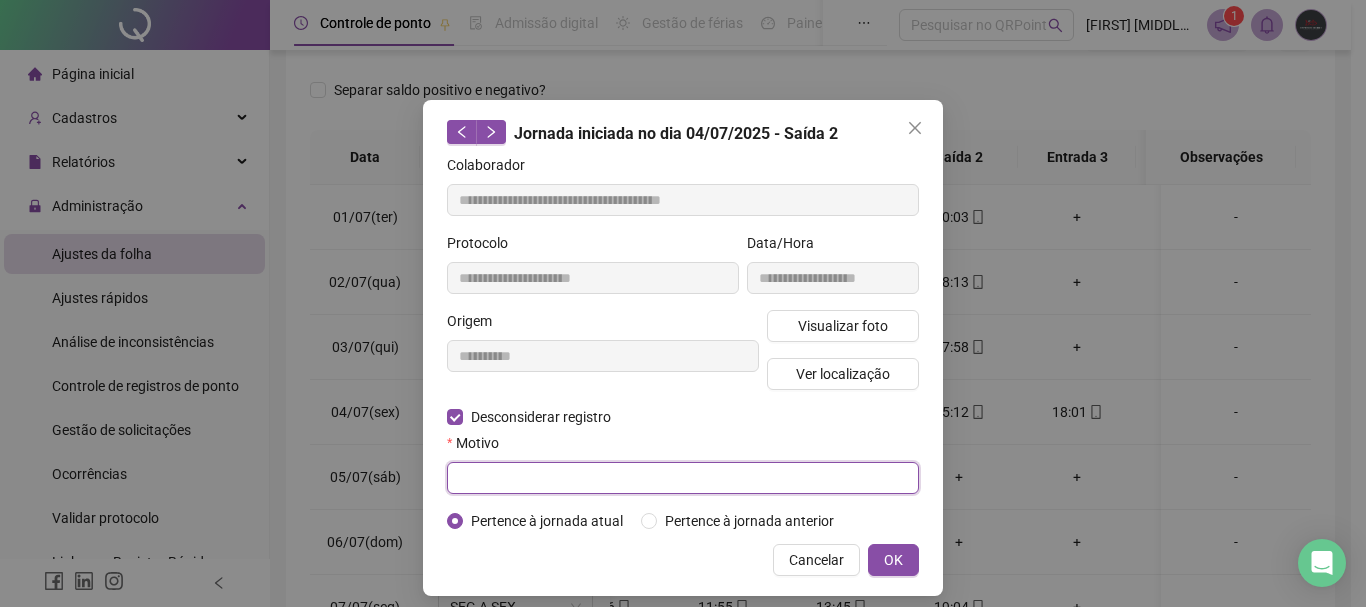 click at bounding box center [683, 478] 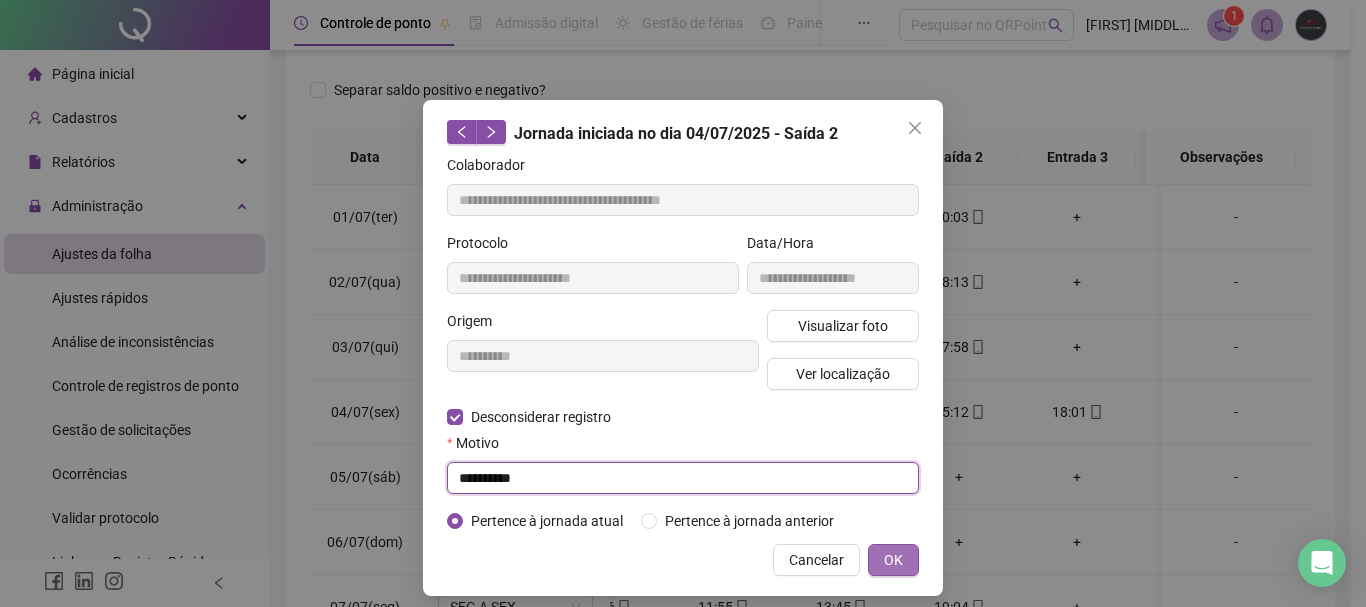 type on "**********" 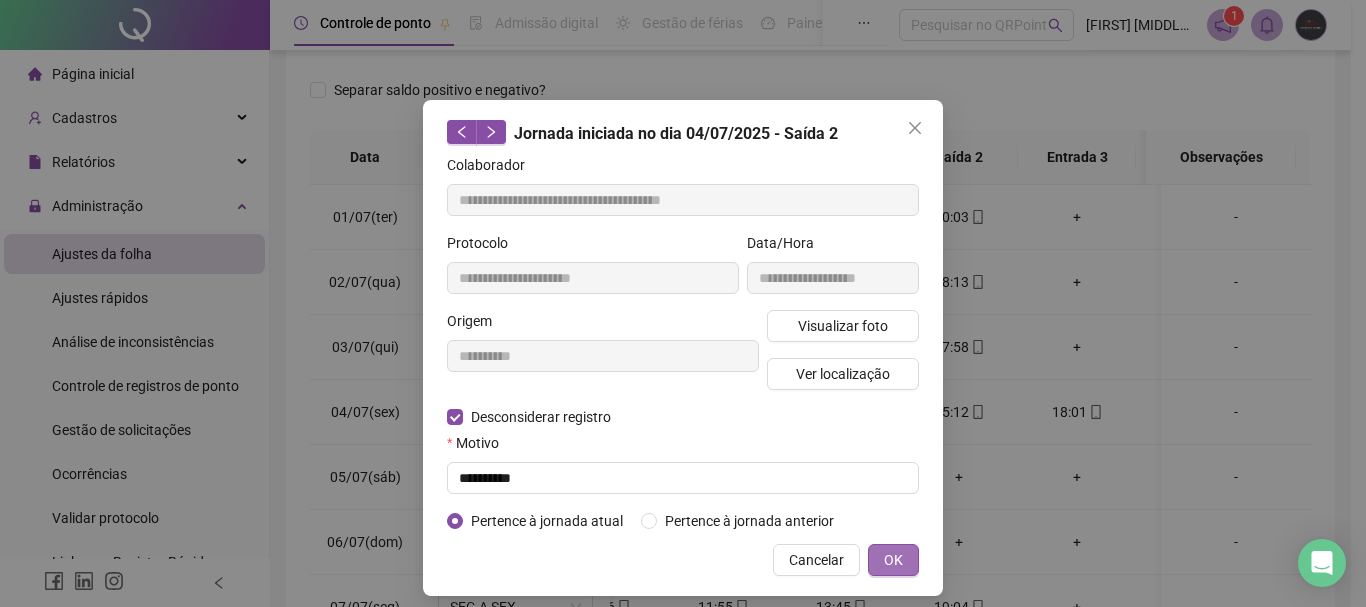 click on "OK" at bounding box center (893, 560) 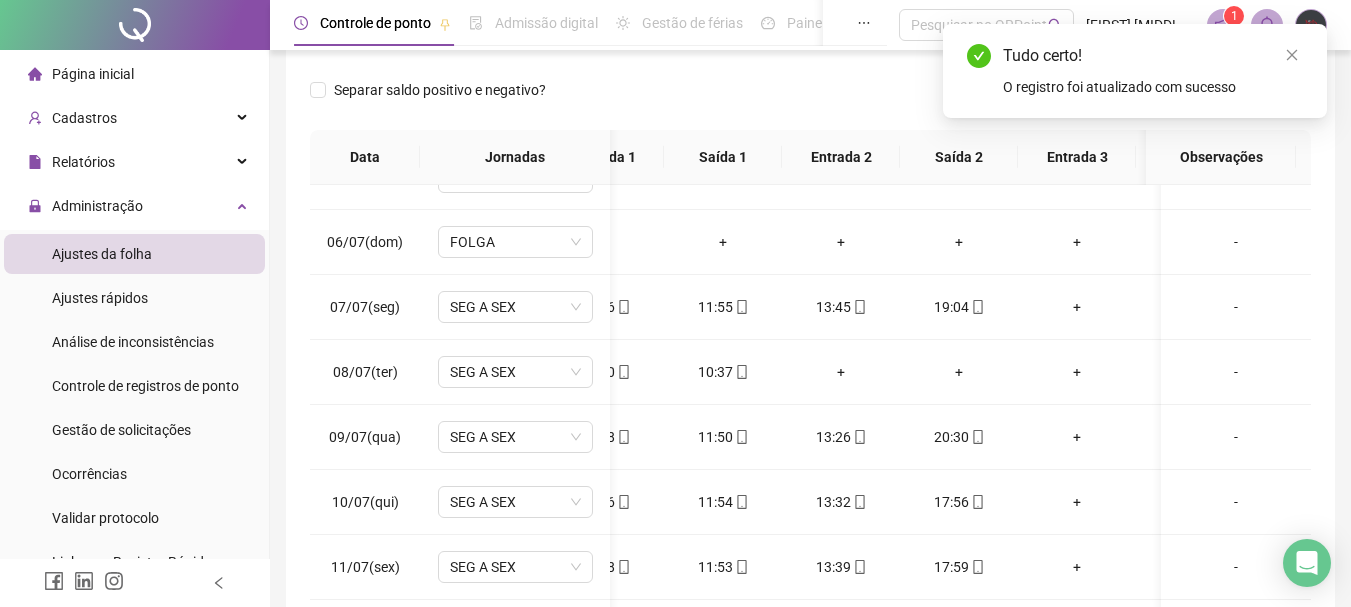 scroll, scrollTop: 300, scrollLeft: 0, axis: vertical 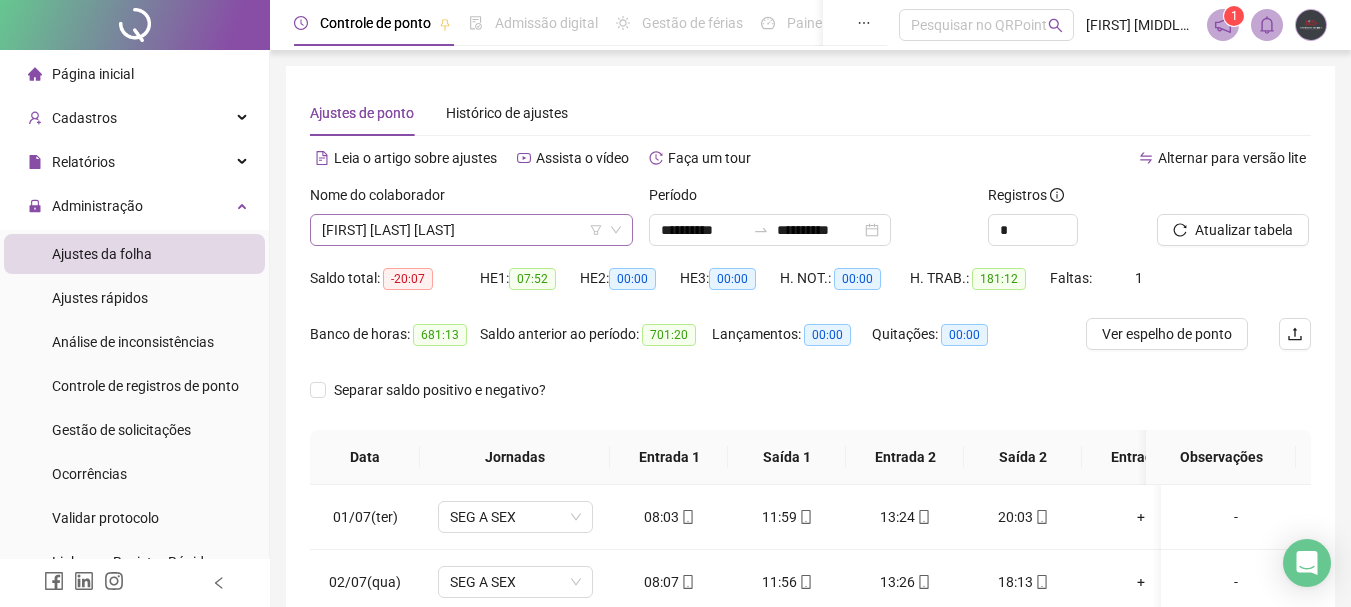click on "[FIRST] [LAST] [LAST]" at bounding box center [471, 230] 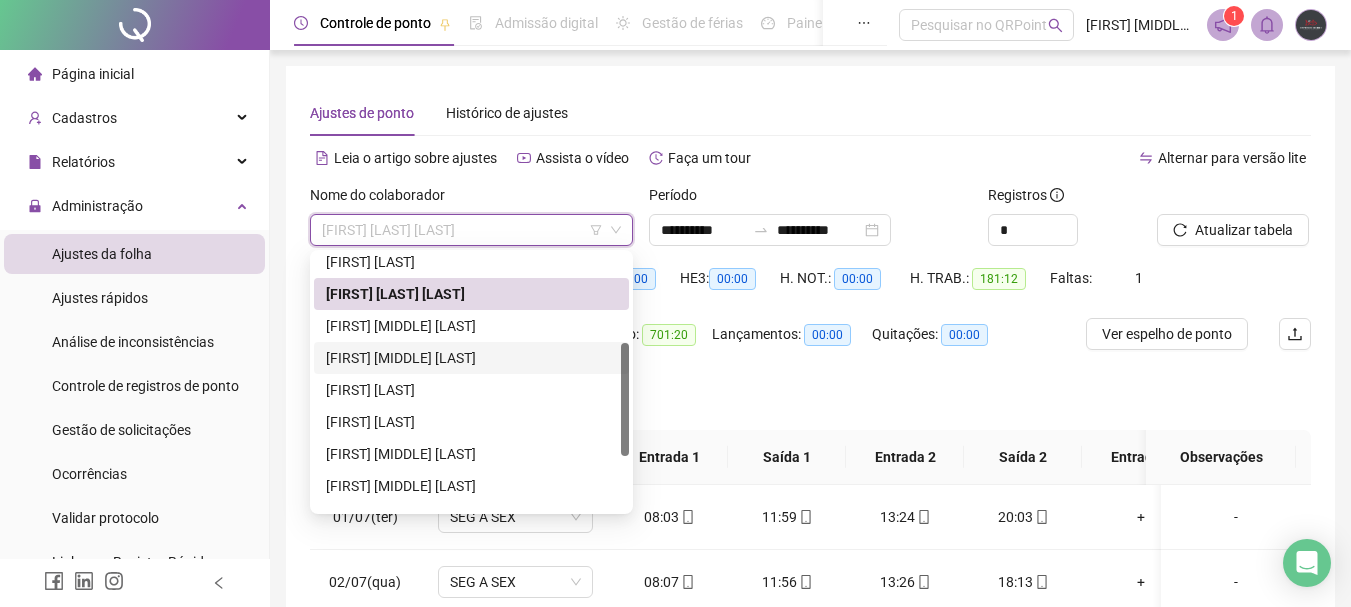 click on "[FIRST] [MIDDLE] [LAST]" at bounding box center [471, 326] 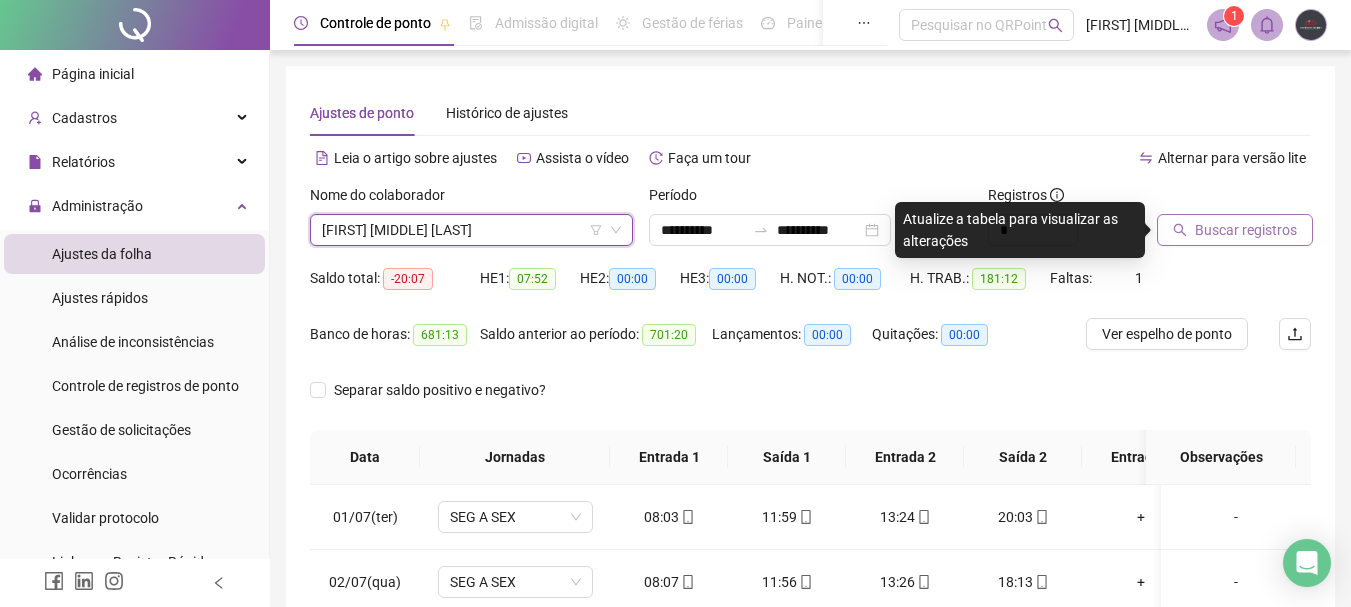 click on "Buscar registros" at bounding box center (1246, 230) 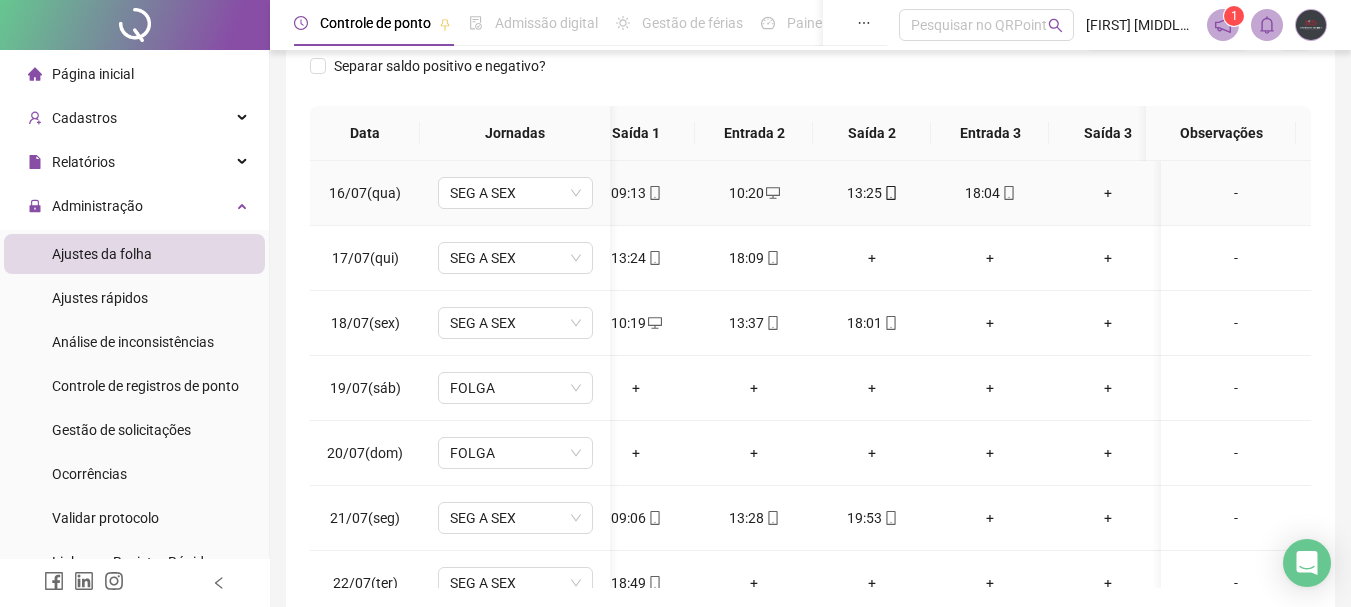 click on "+" at bounding box center [1108, 193] 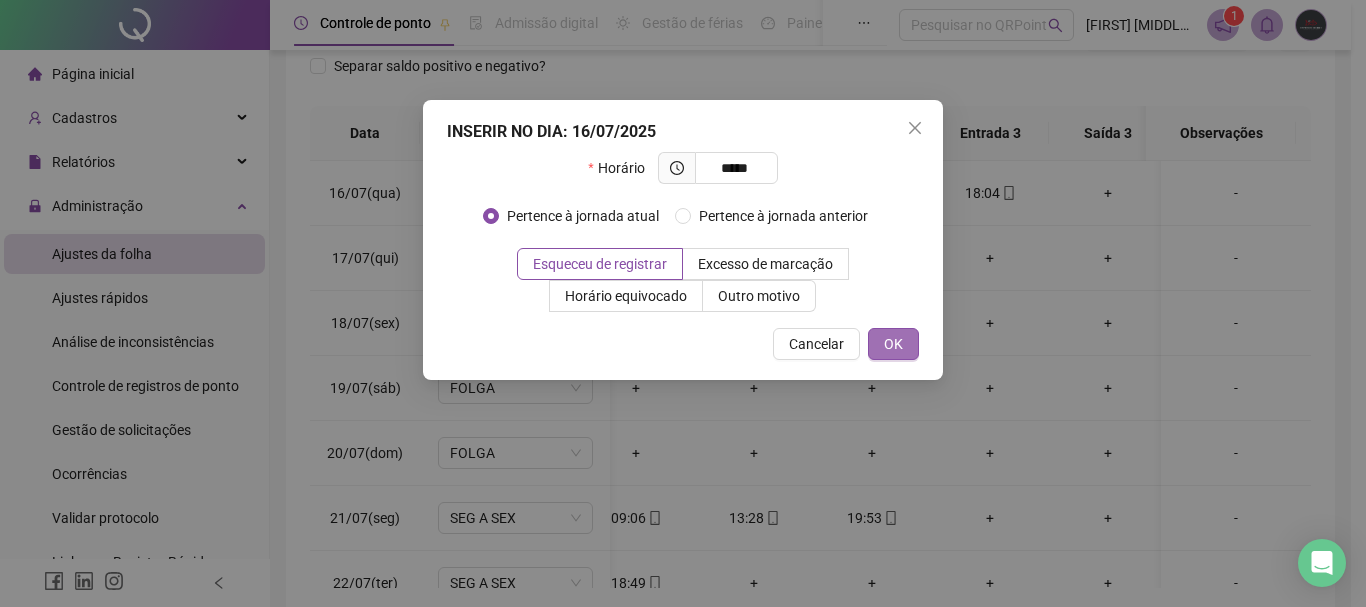 type on "*****" 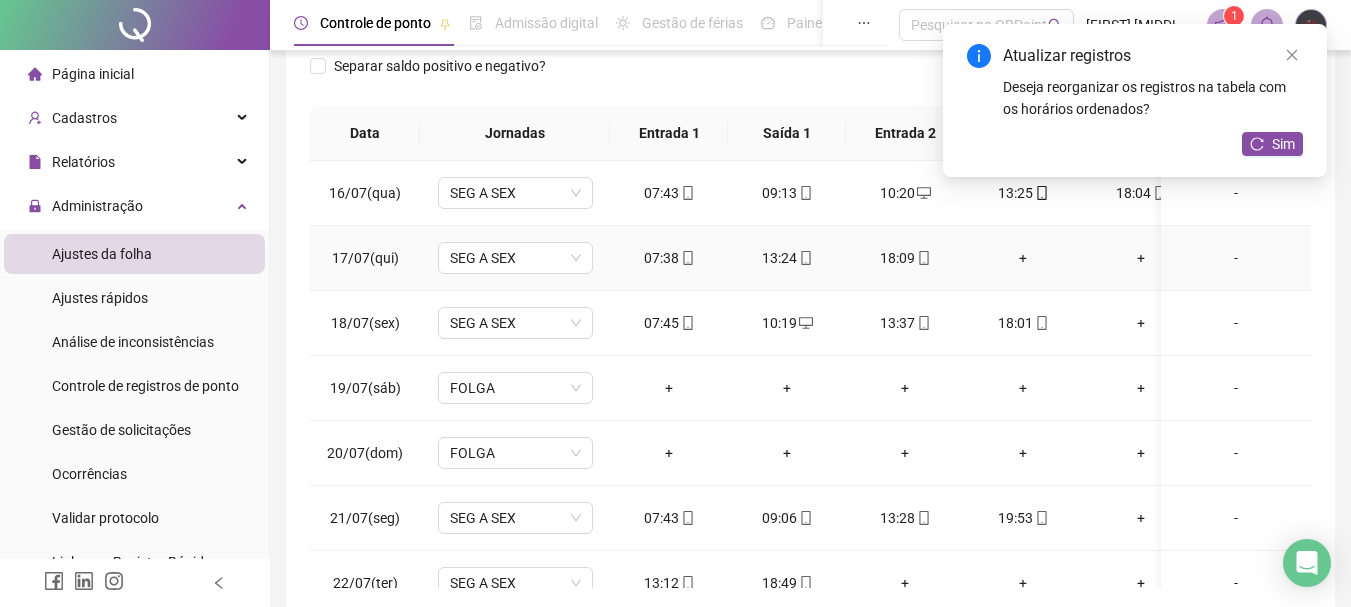 click on "+" at bounding box center (1023, 258) 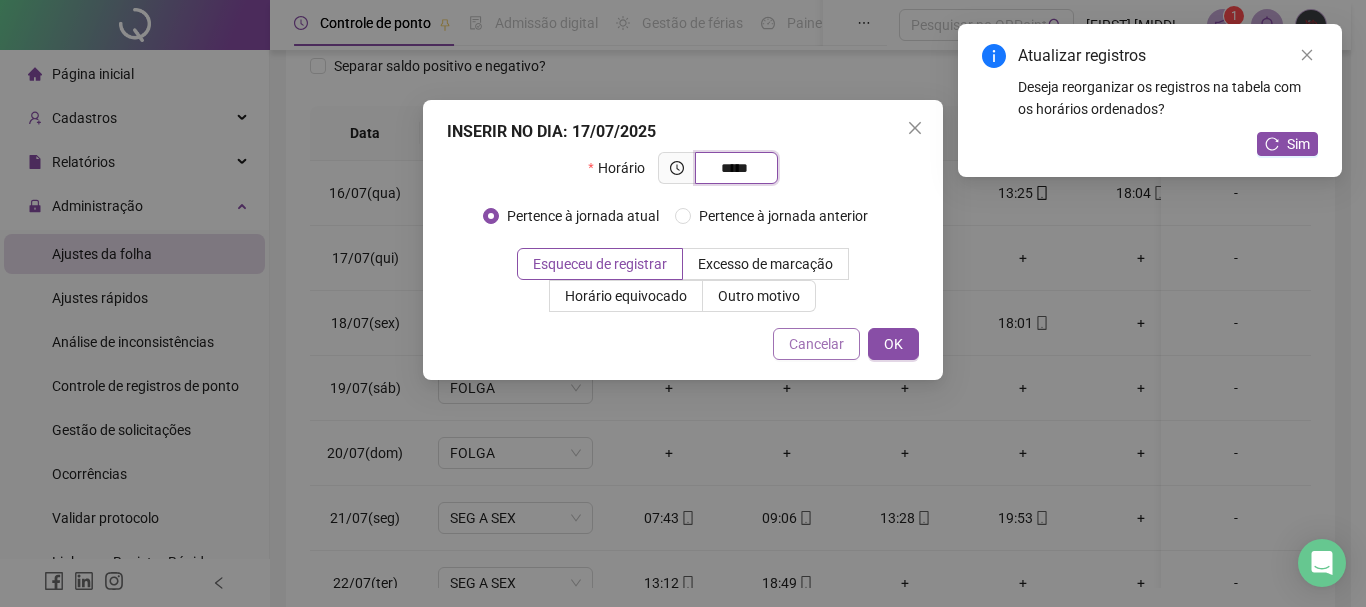 type on "*****" 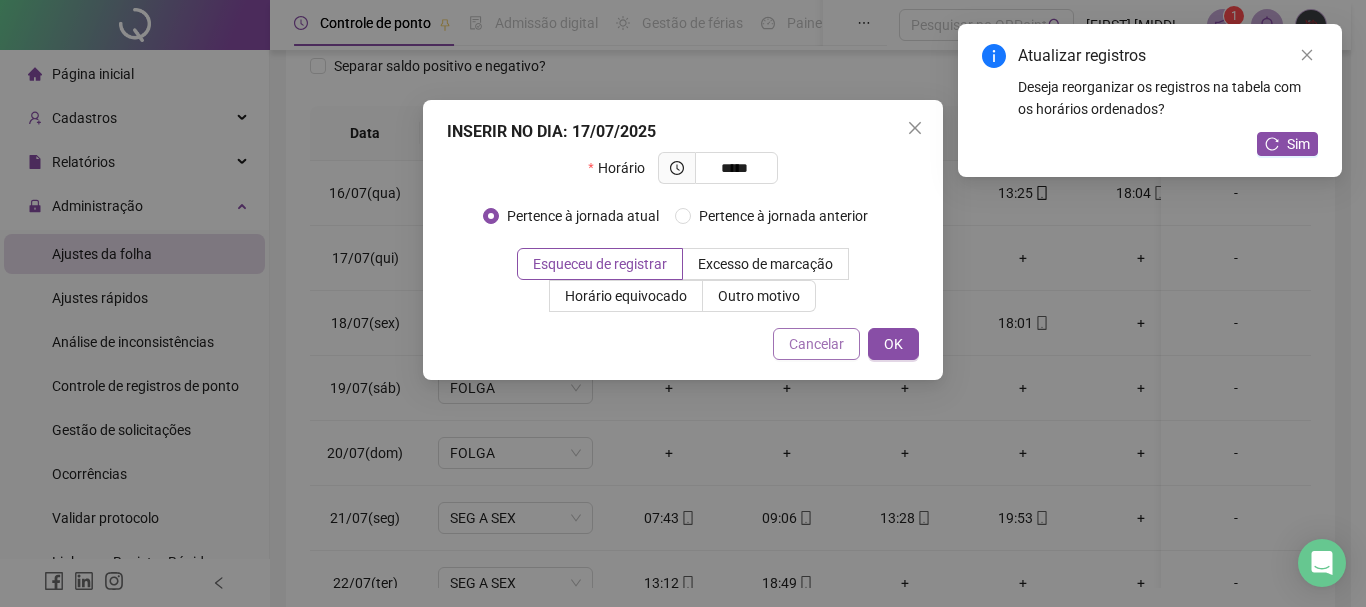 click on "Cancelar" at bounding box center [816, 344] 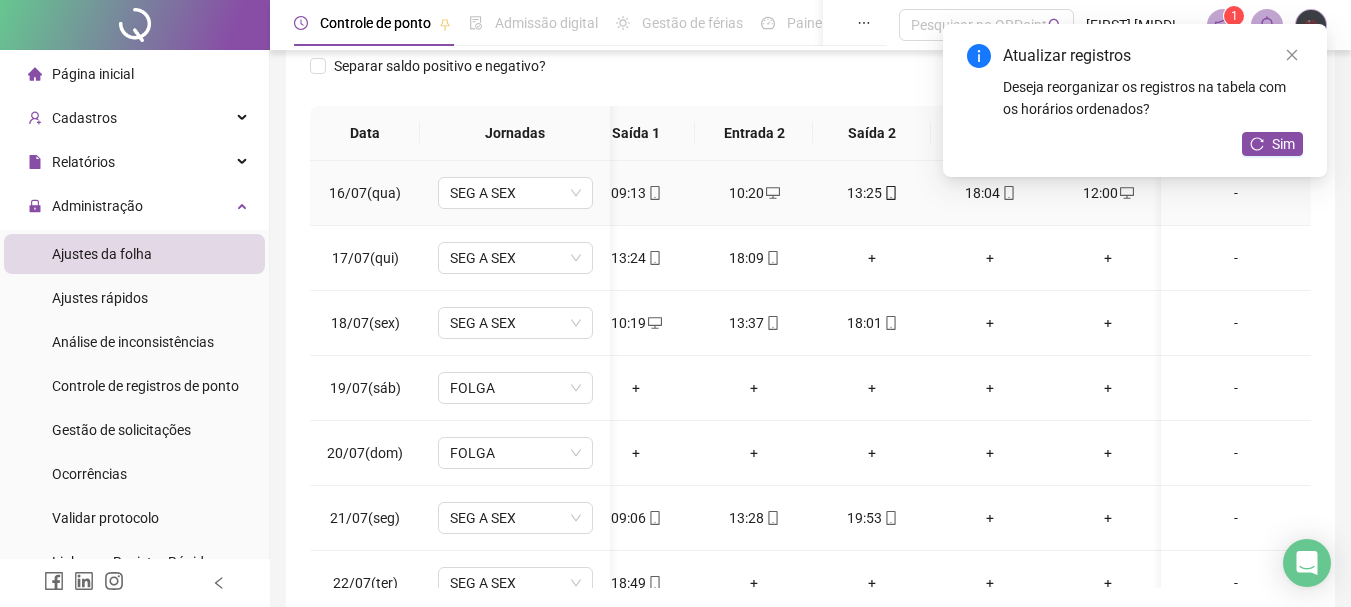 click 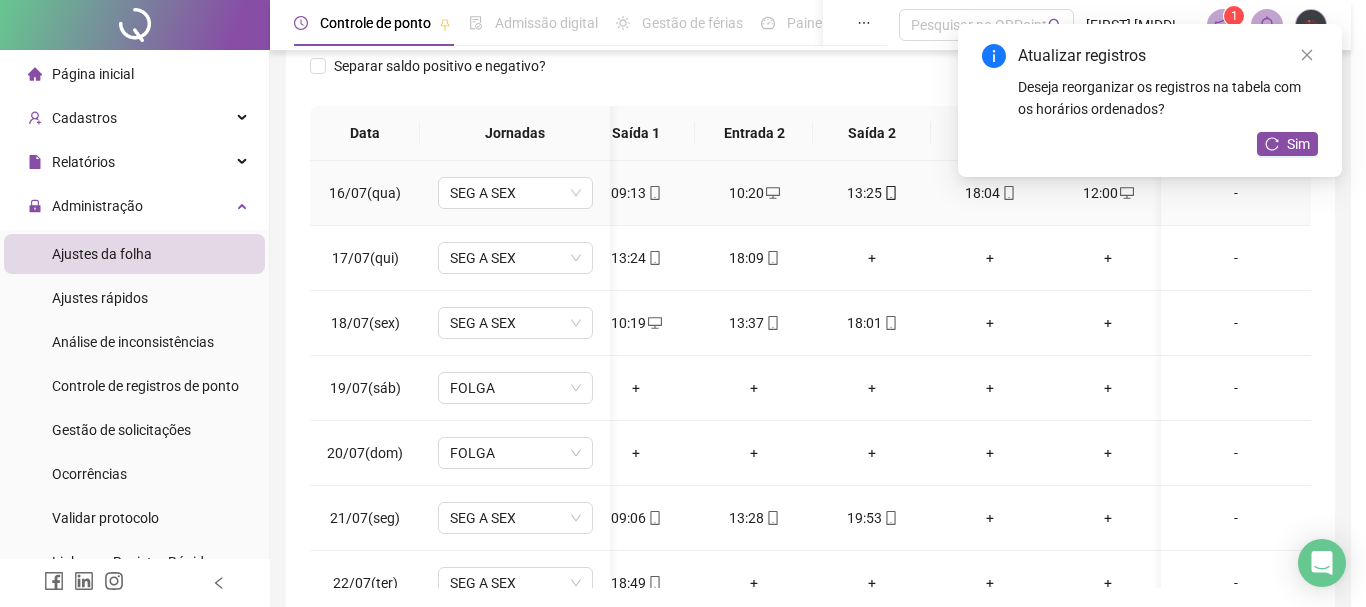 type on "**********" 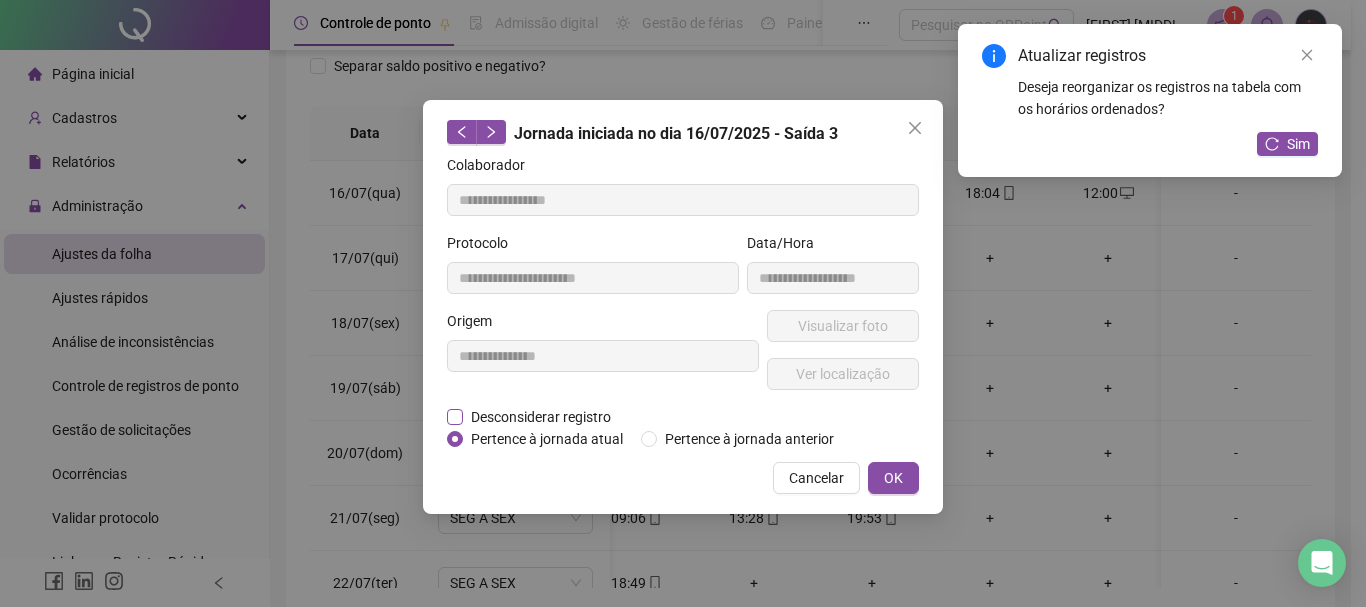 click on "Desconsiderar registro" at bounding box center (541, 417) 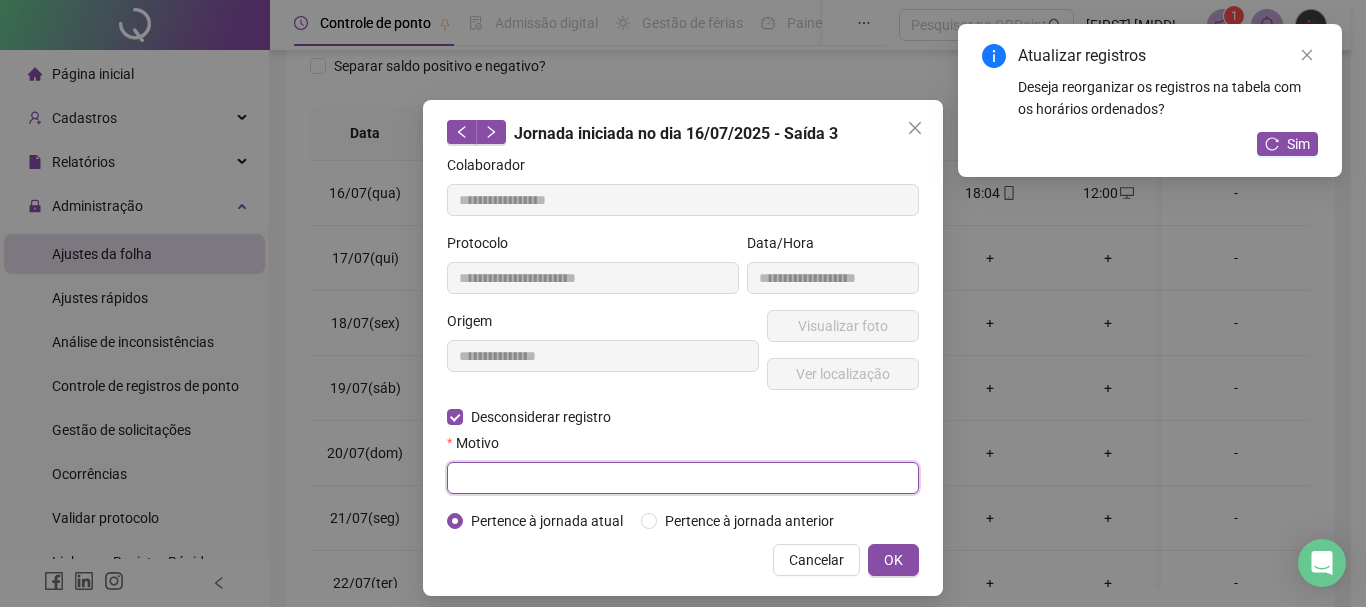 click at bounding box center (683, 478) 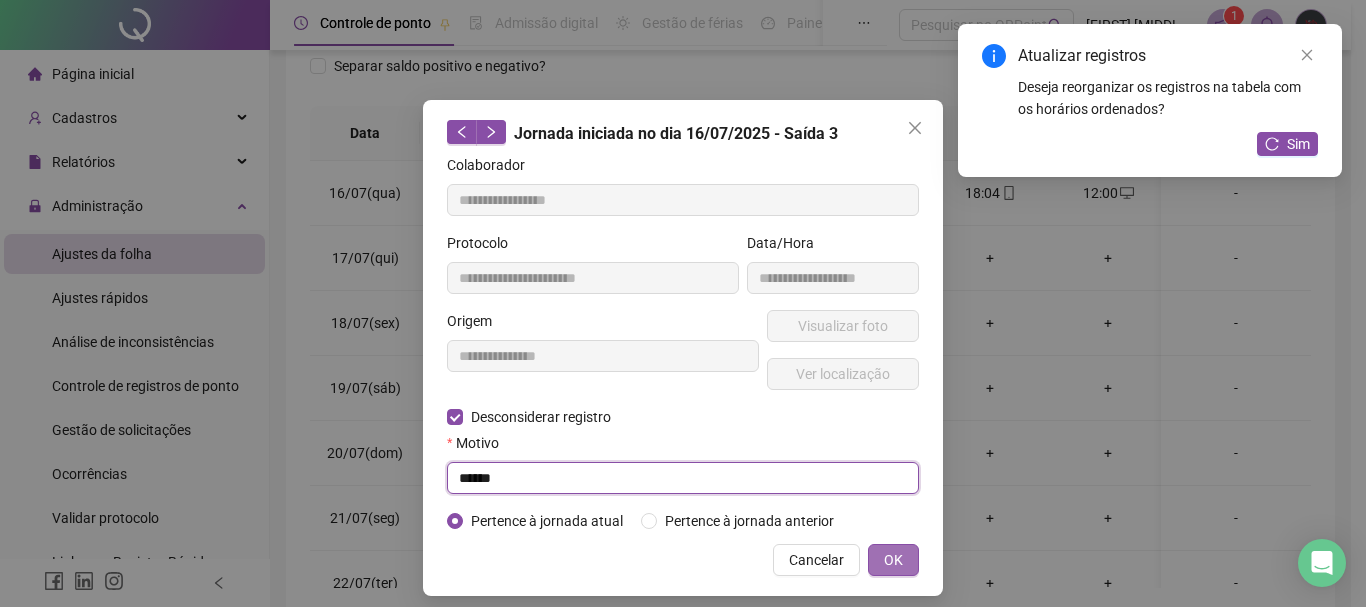 type on "******" 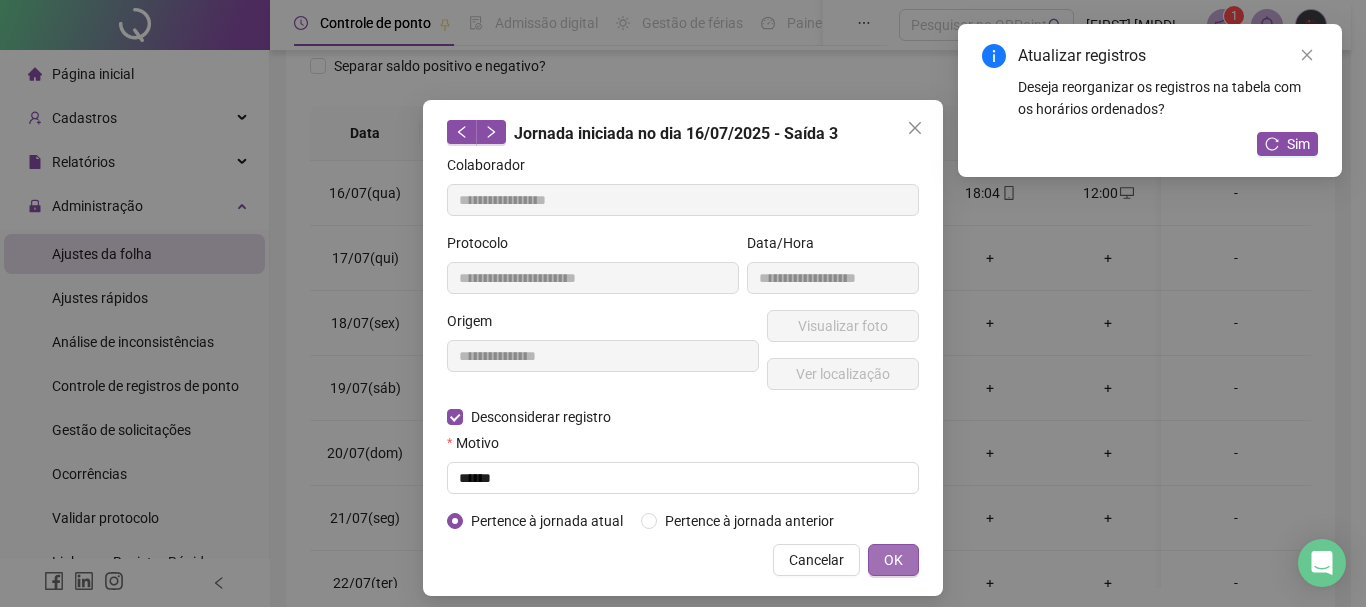 click on "OK" at bounding box center (893, 560) 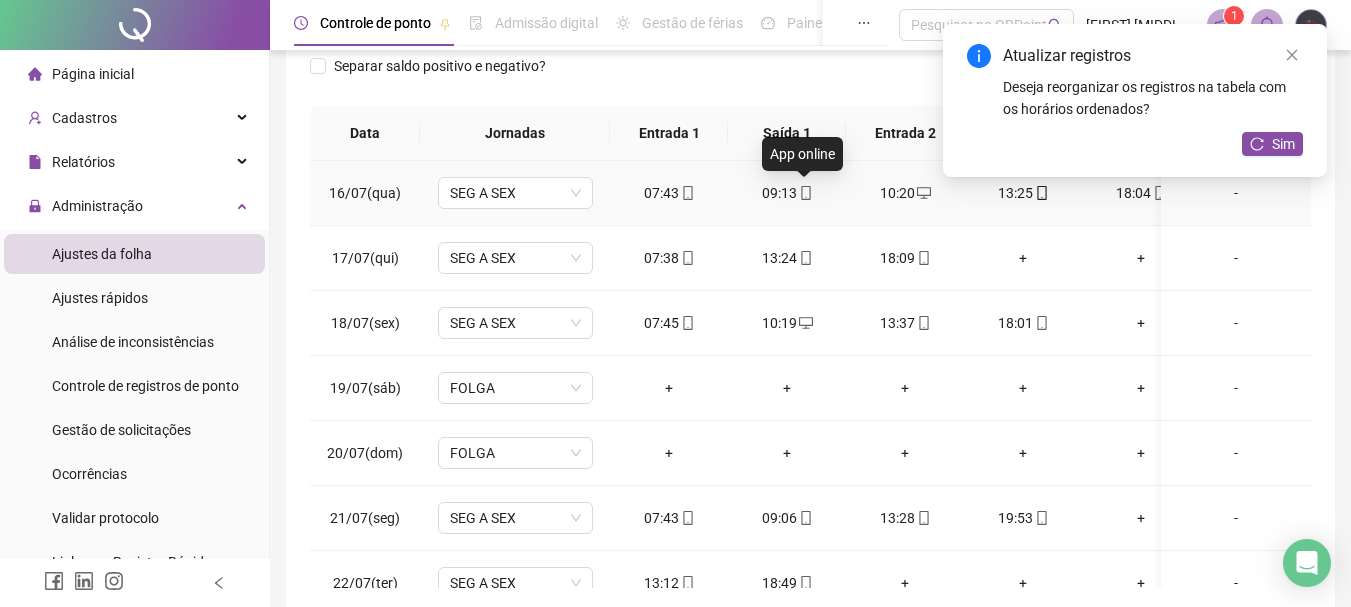 click 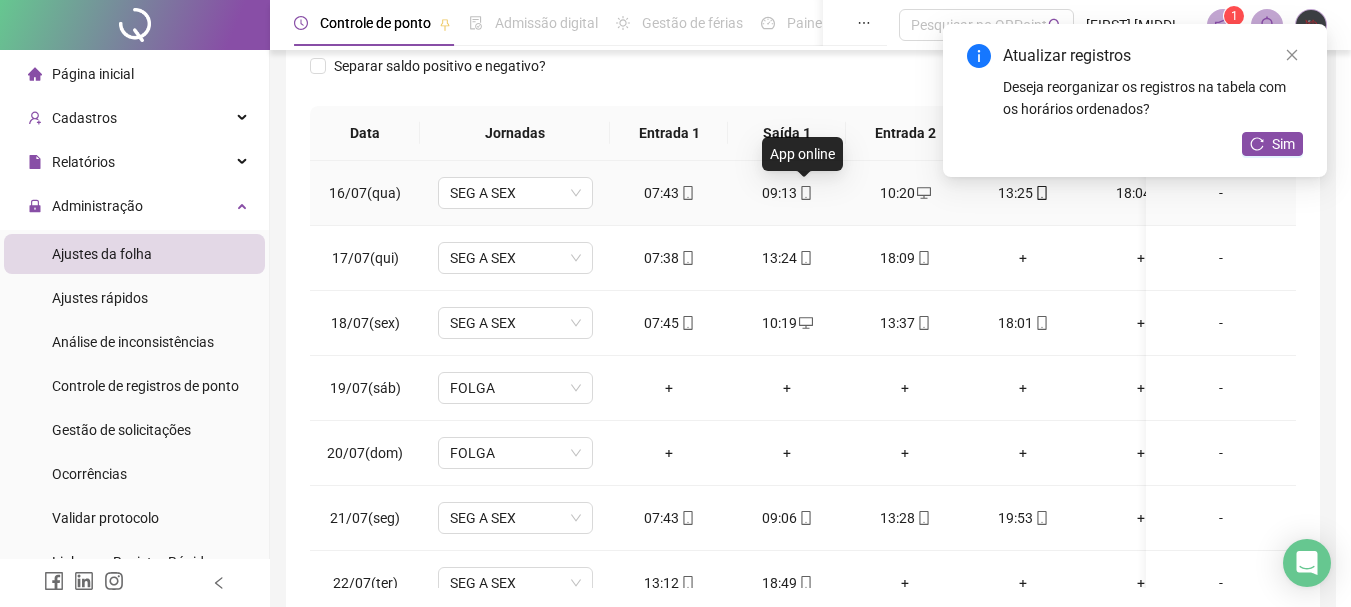 type on "**********" 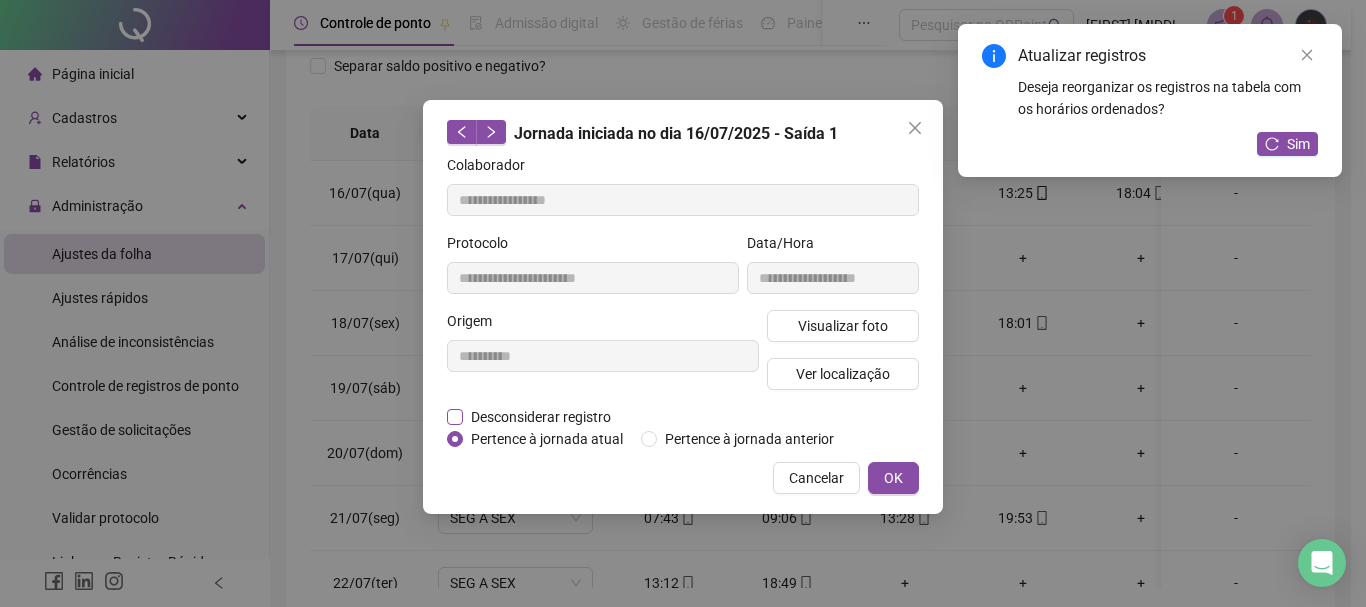 click on "Desconsiderar registro" at bounding box center (541, 417) 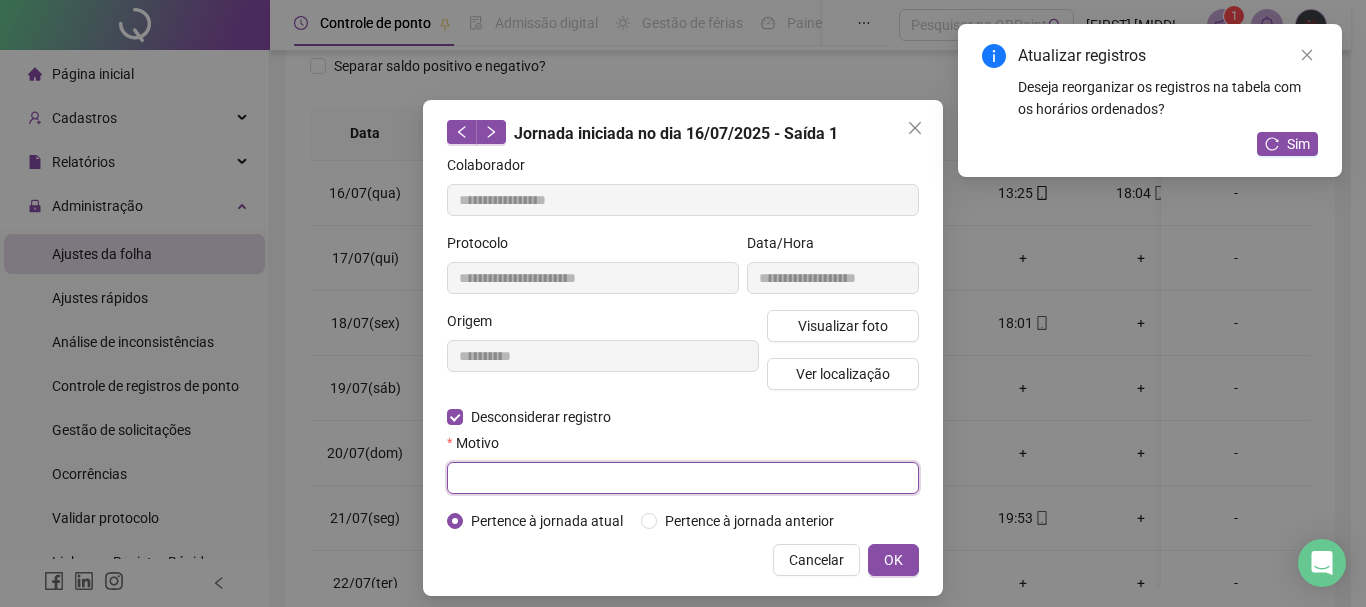 click at bounding box center (683, 478) 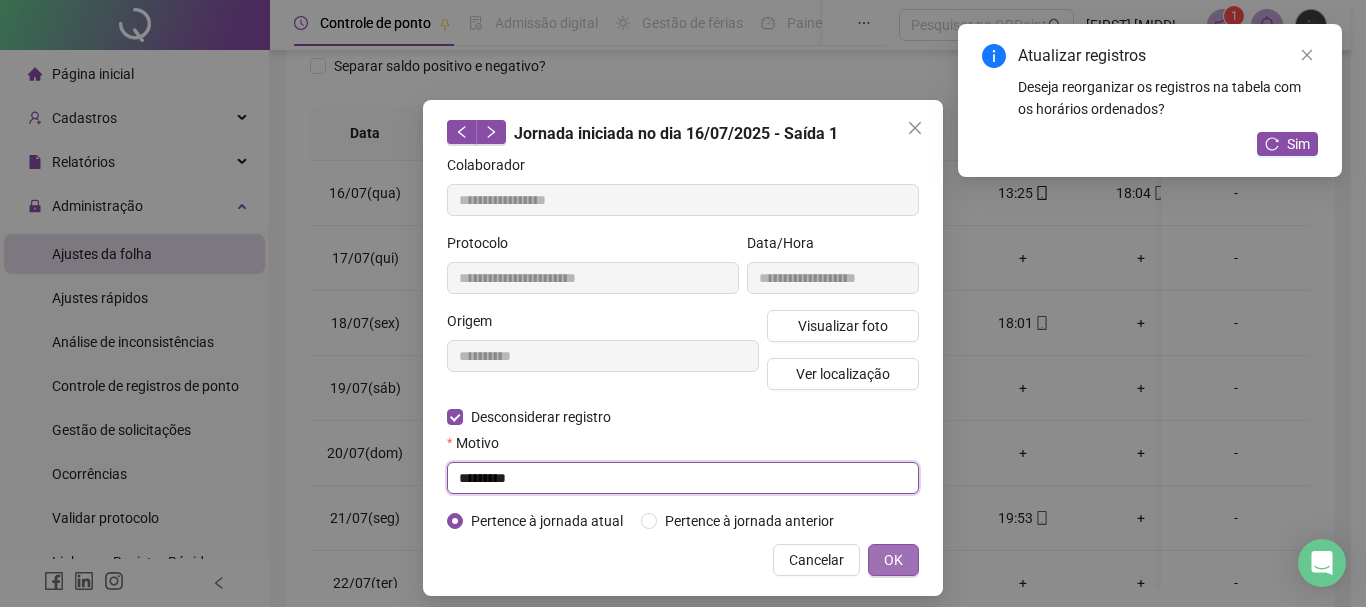 type on "*********" 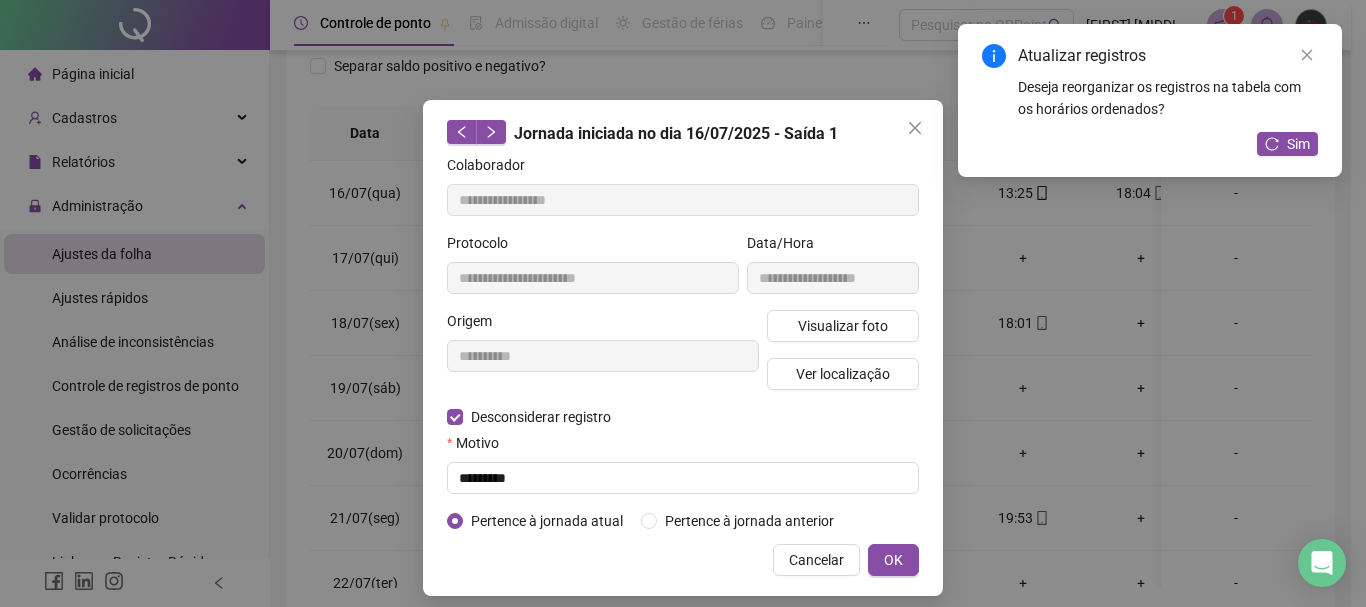 drag, startPoint x: 895, startPoint y: 560, endPoint x: 1131, endPoint y: 415, distance: 276.98557 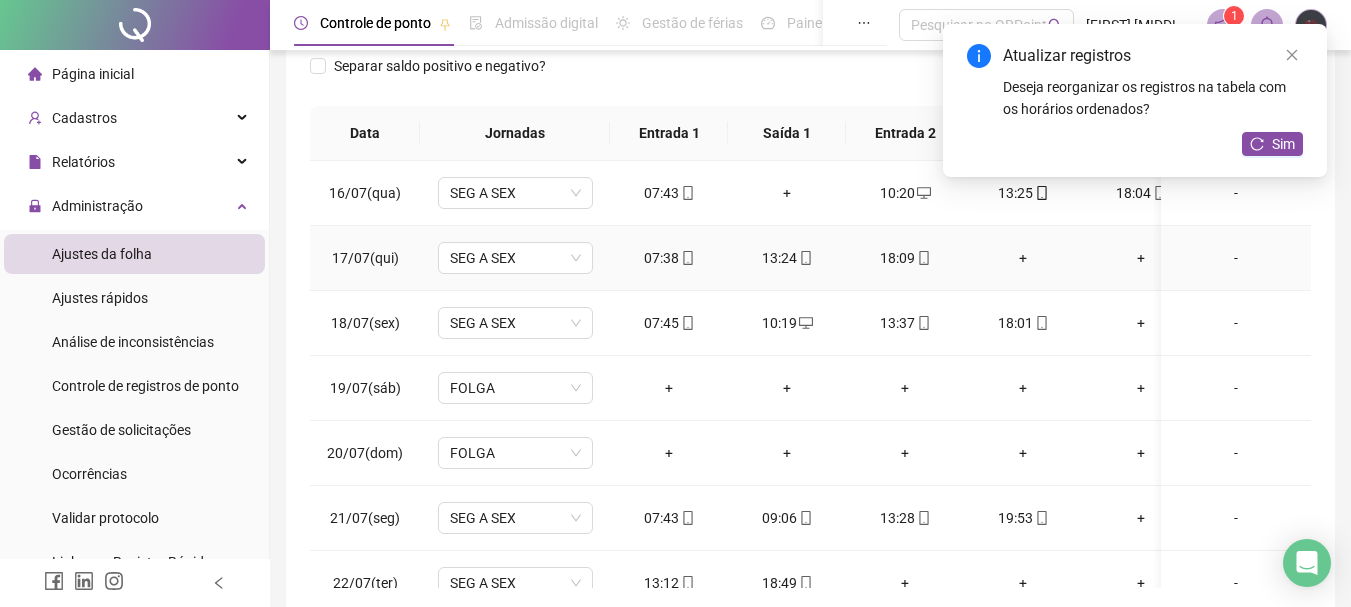 click on "+" at bounding box center [1023, 258] 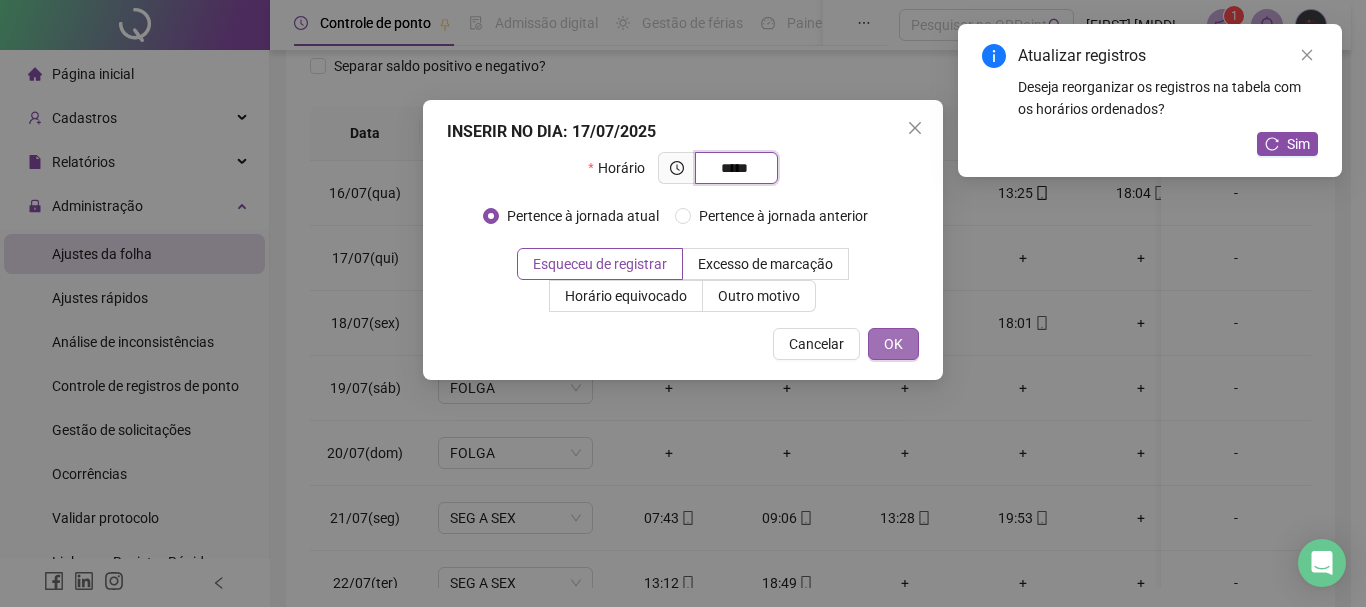 type on "*****" 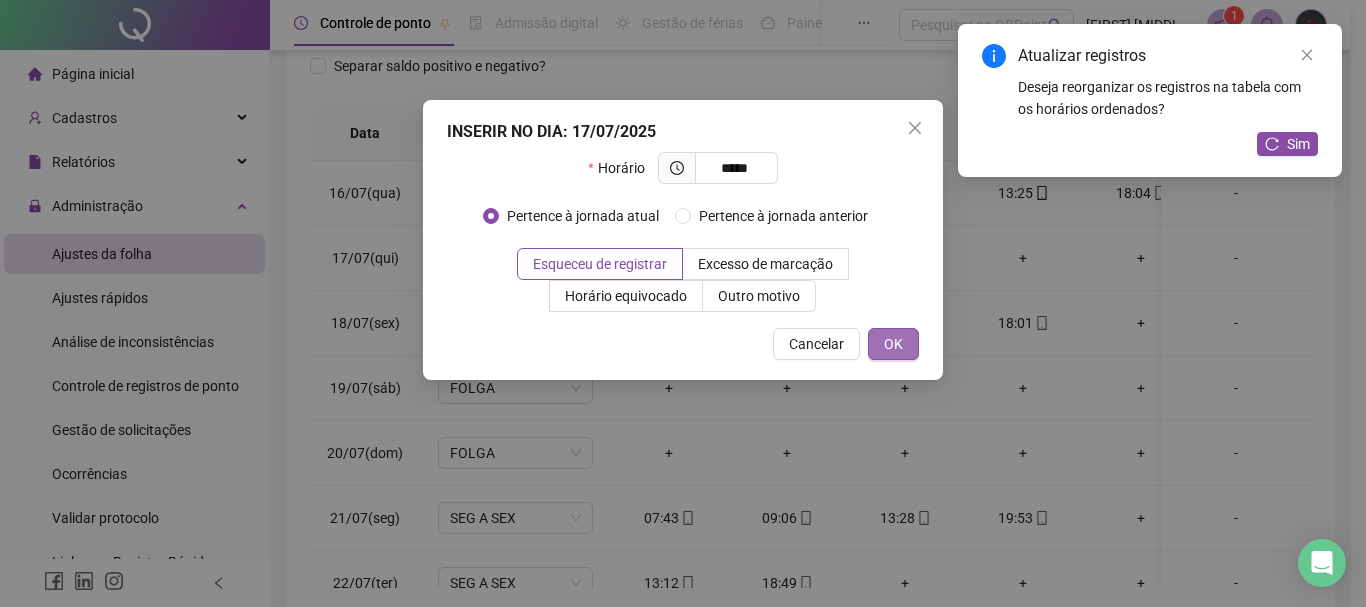 click on "OK" at bounding box center (893, 344) 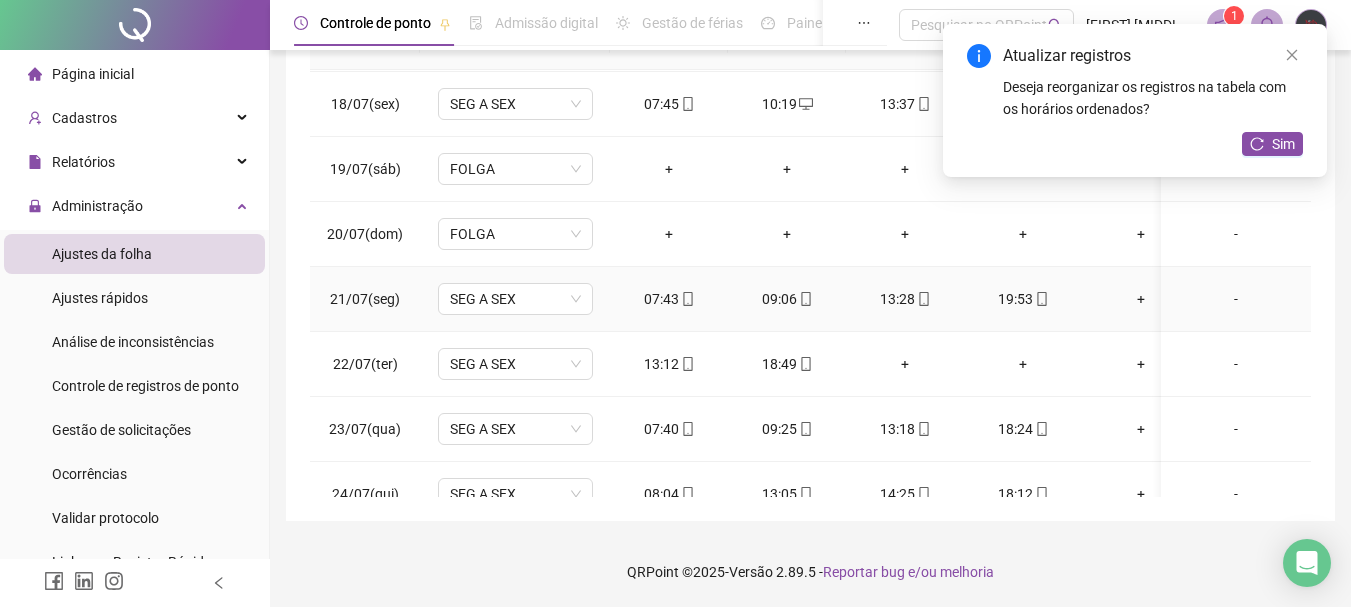 scroll, scrollTop: 0, scrollLeft: 0, axis: both 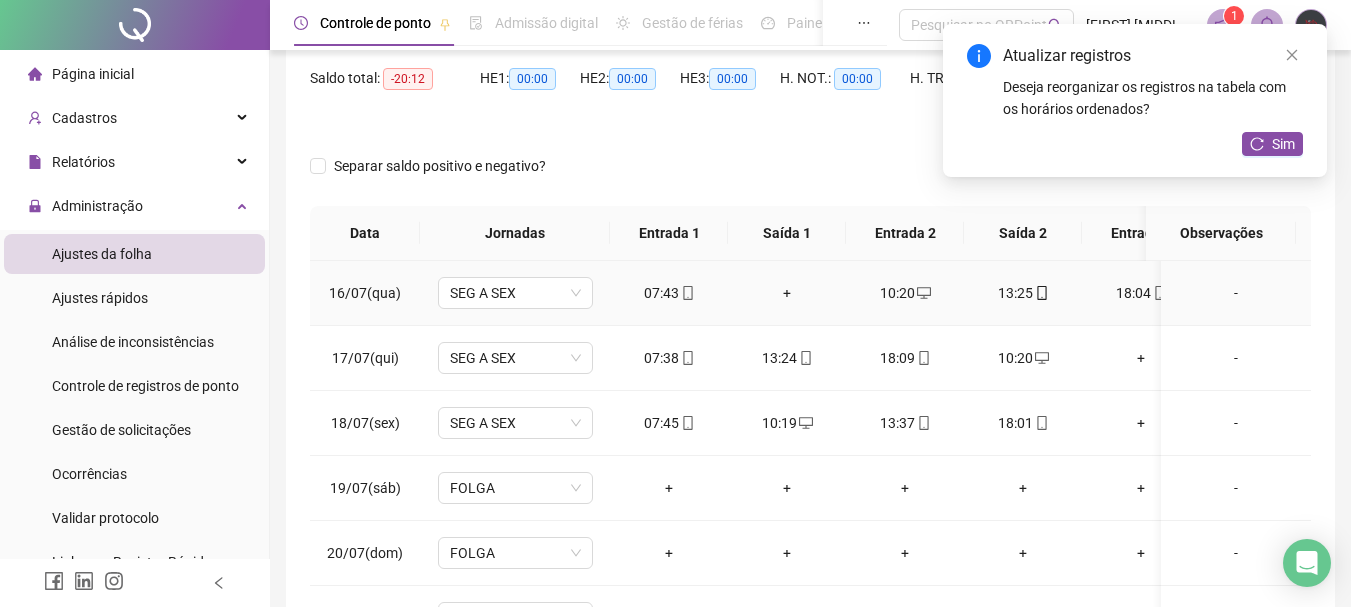 click on "-" at bounding box center [1236, 293] 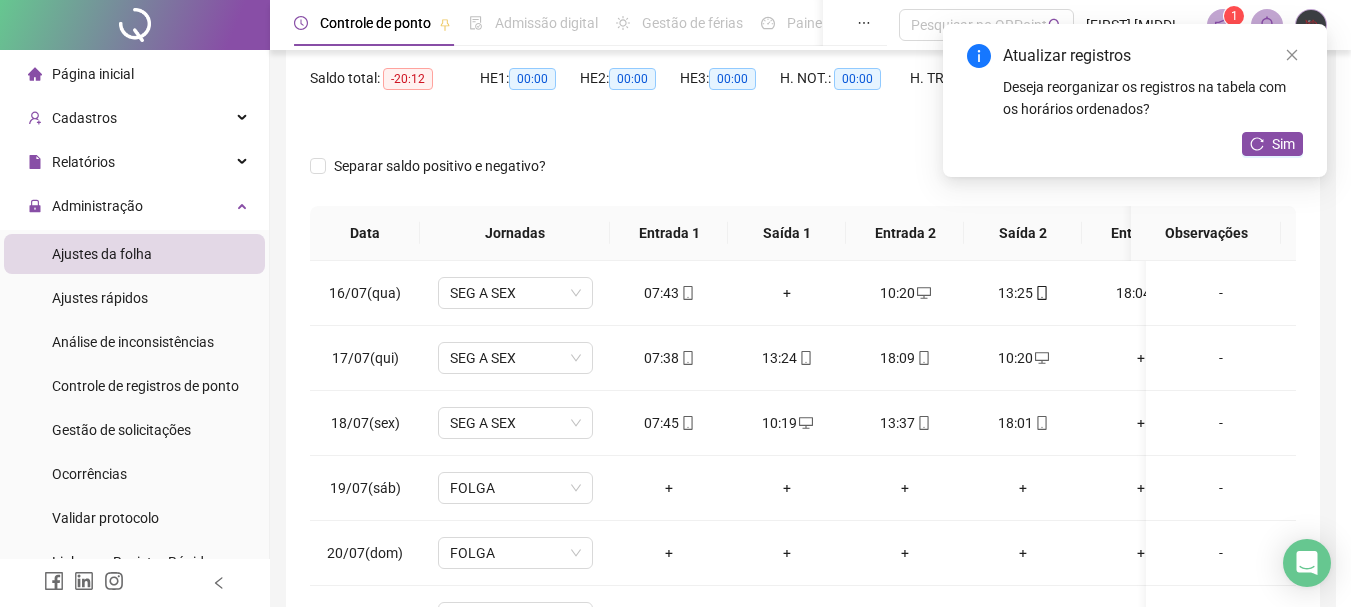 click on "Alterar no dia   16/07/2025 Observações Desconsiderar intervalo pré-assinalado? Abonar dia? Abonar Período? Horas a abonar ***** Aplicar regime de compensação Cancelar OK" at bounding box center (675, 303) 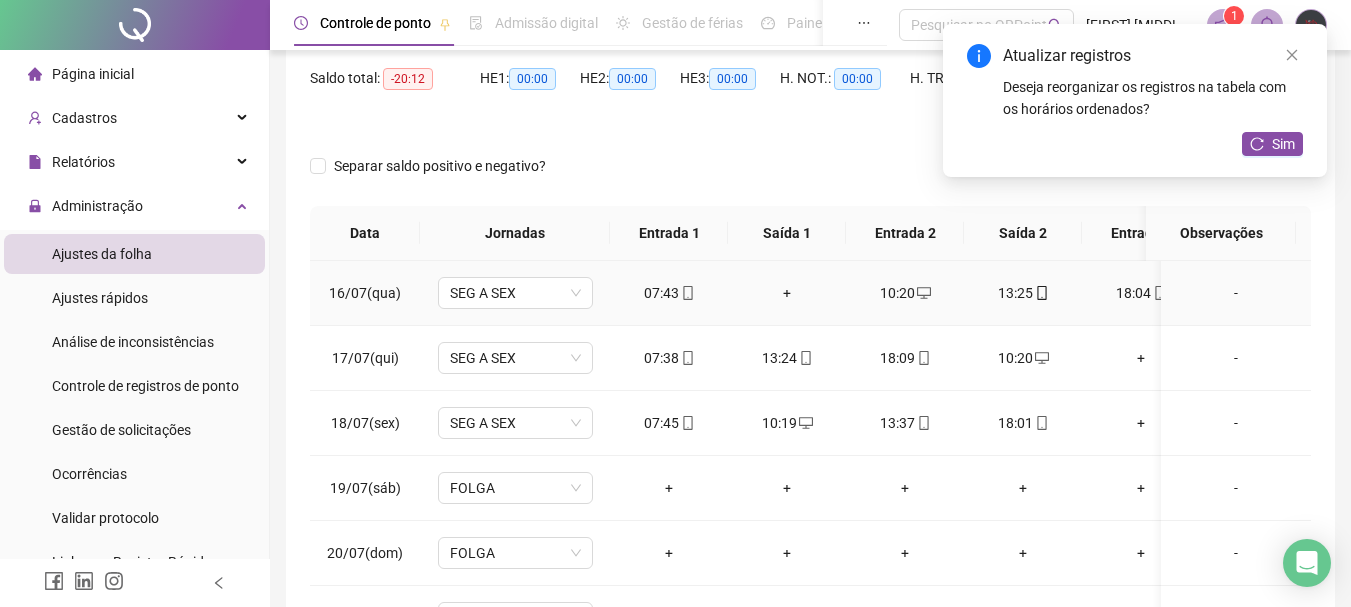 click on "-" at bounding box center [1236, 293] 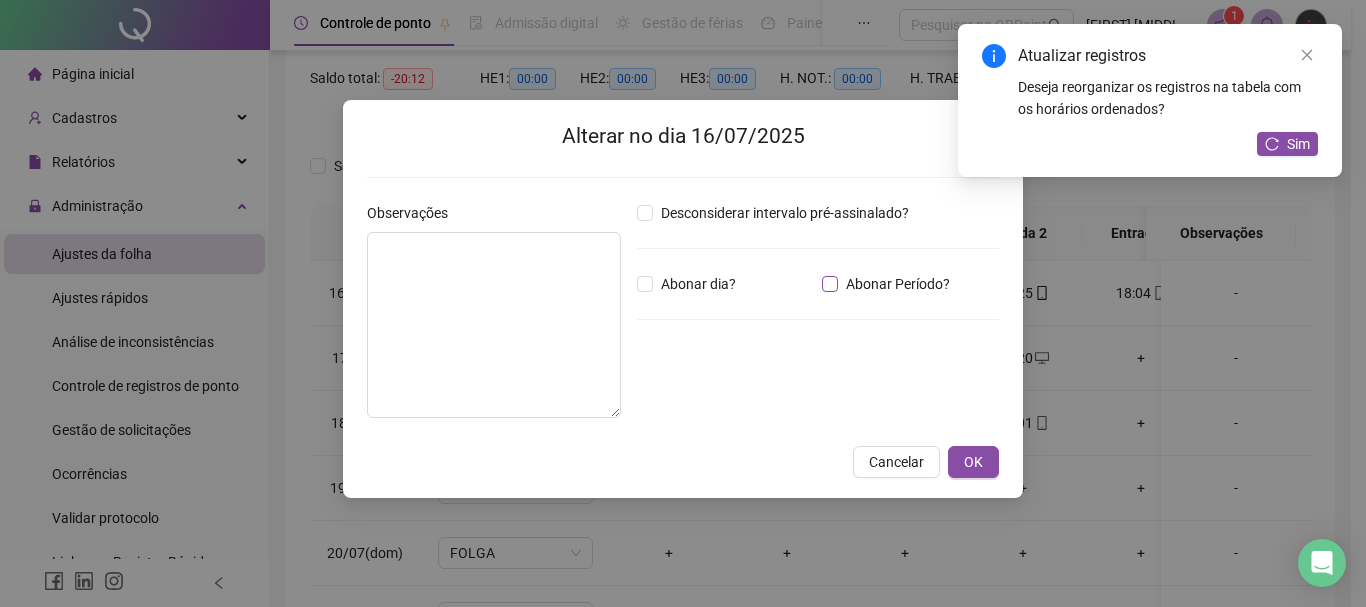 click on "Abonar Período?" at bounding box center [898, 284] 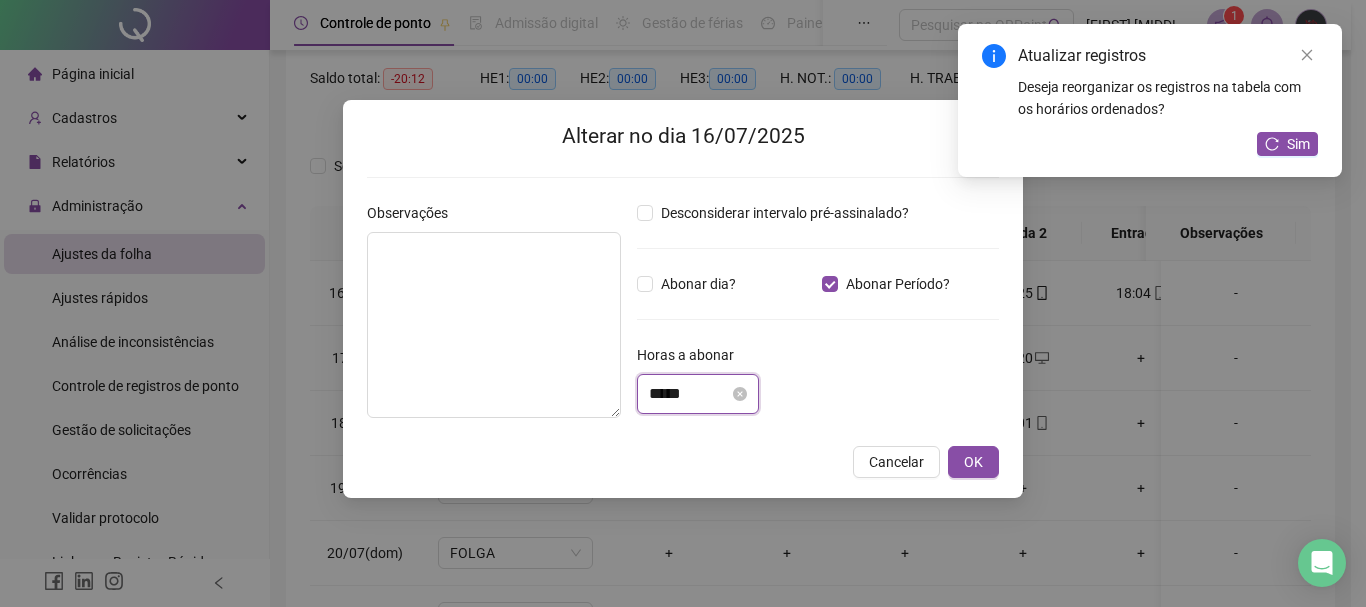 click on "*****" at bounding box center (689, 394) 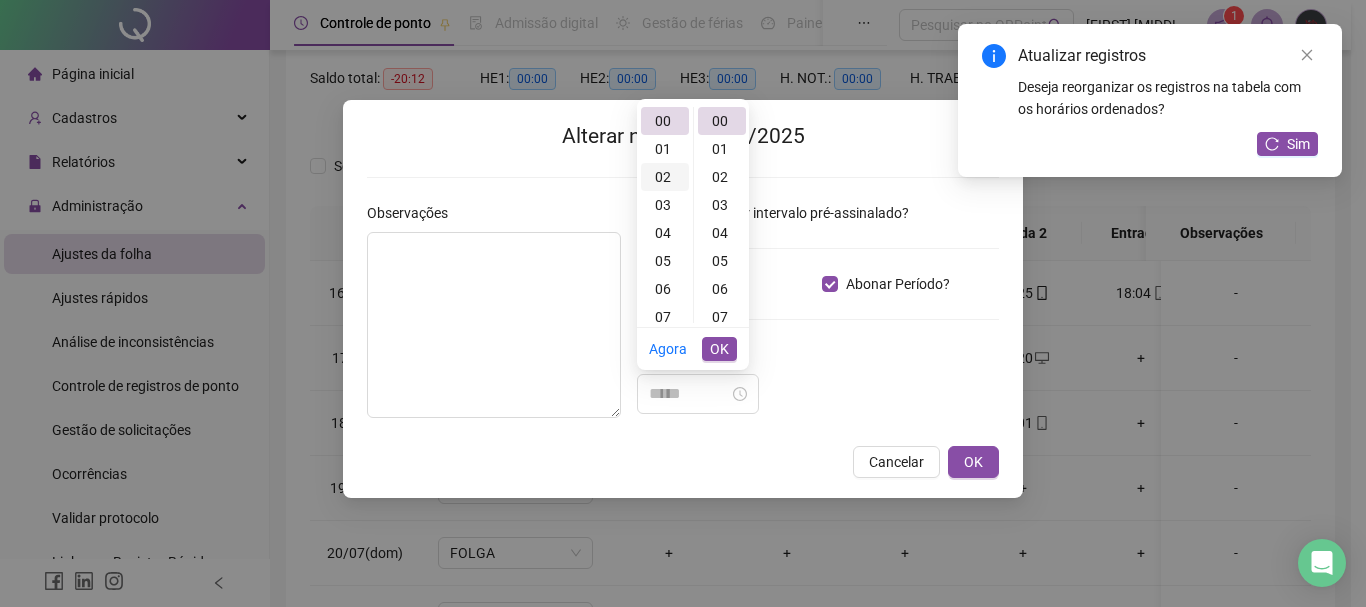 click on "02" at bounding box center (665, 177) 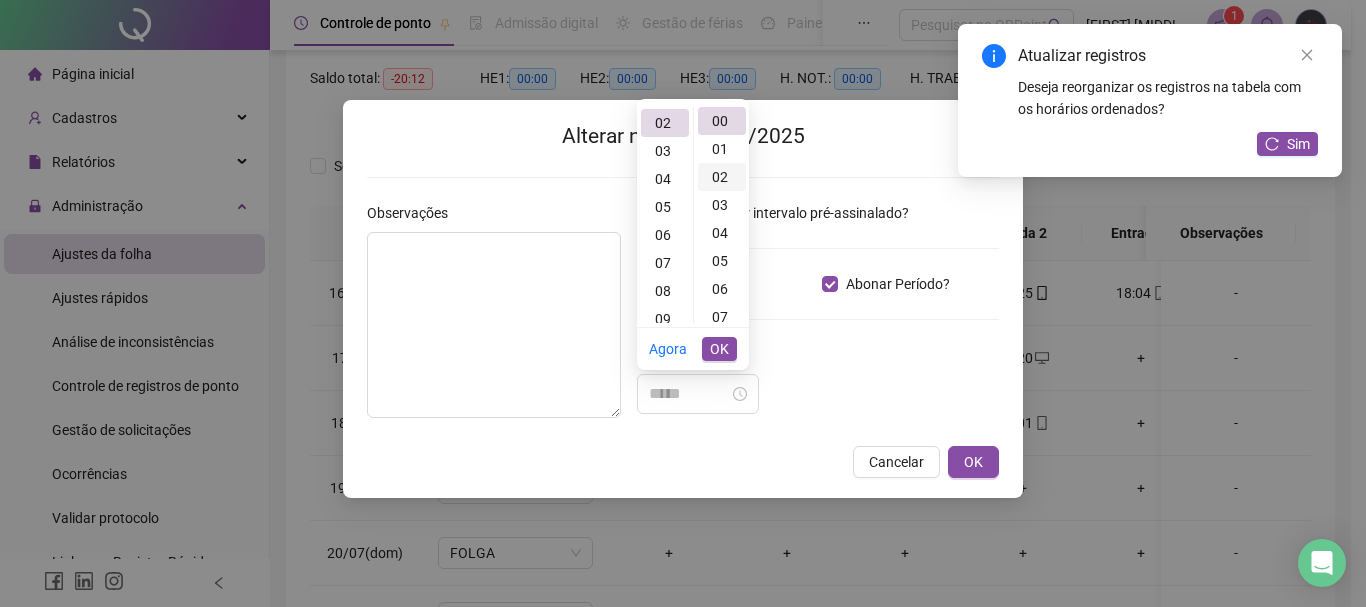 scroll, scrollTop: 56, scrollLeft: 0, axis: vertical 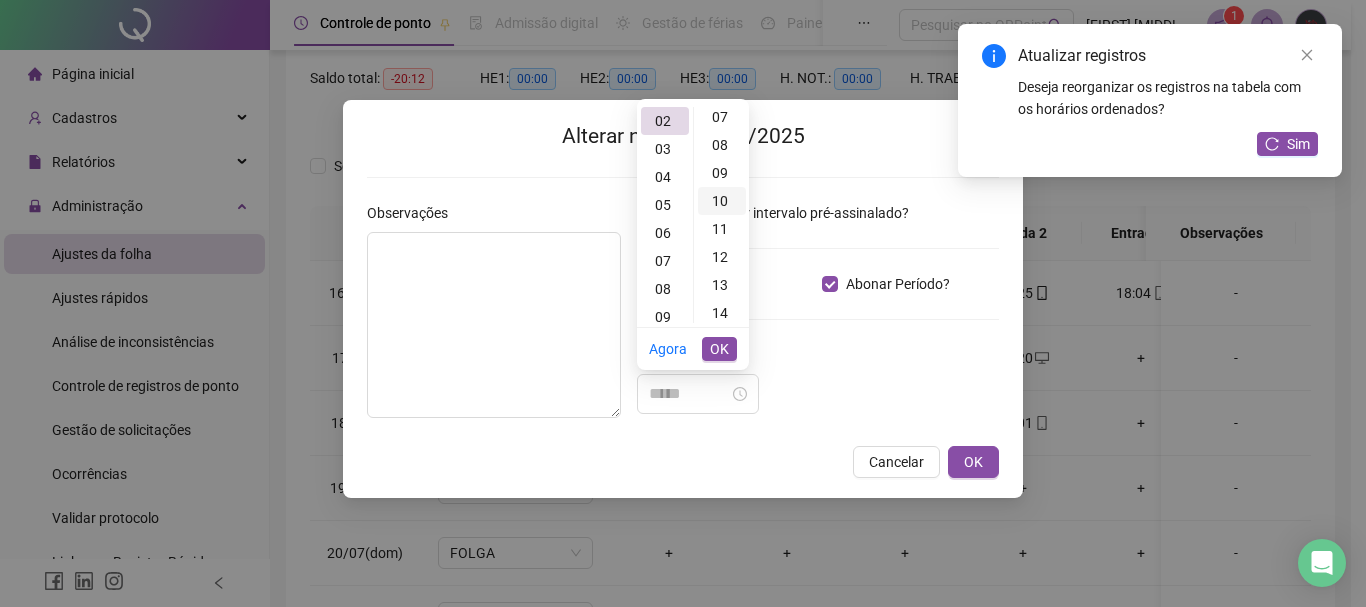 click on "10" at bounding box center (722, 201) 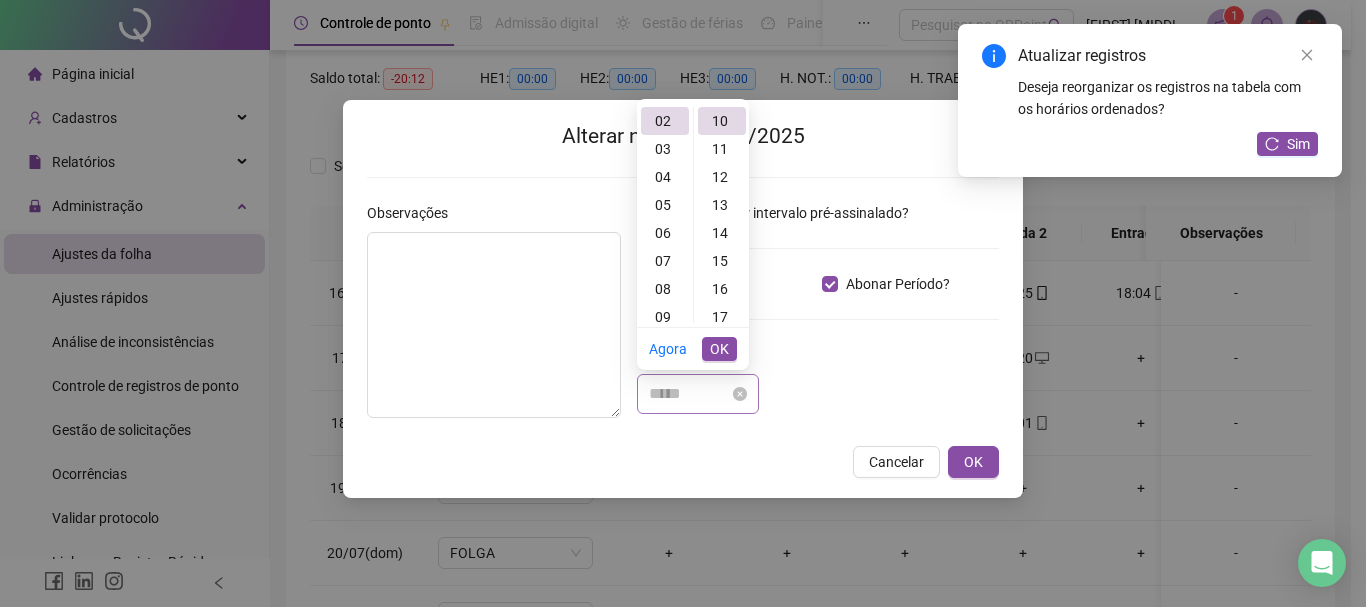 type on "*****" 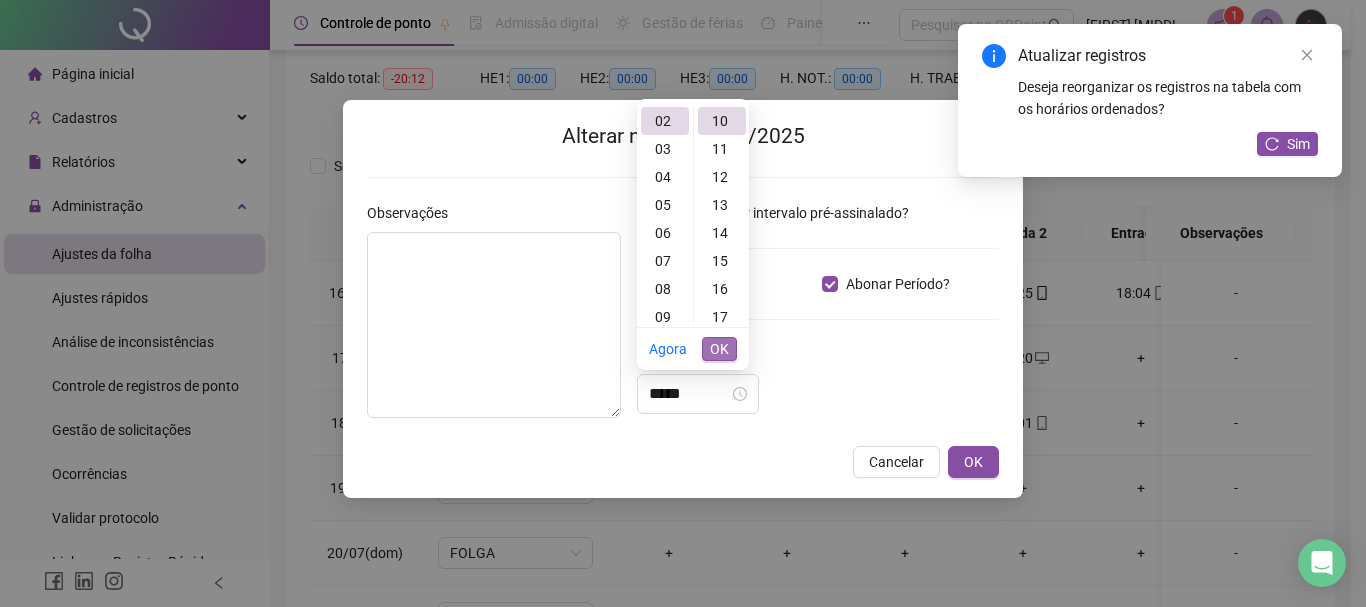 click on "OK" at bounding box center [719, 349] 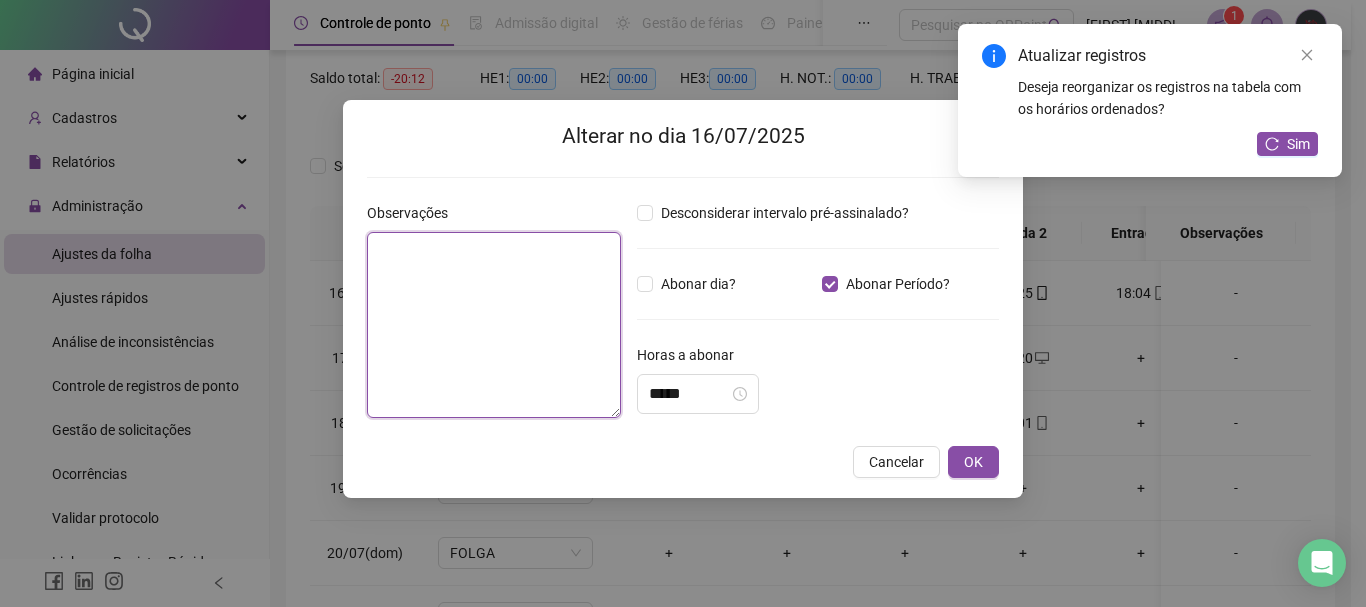click at bounding box center (494, 325) 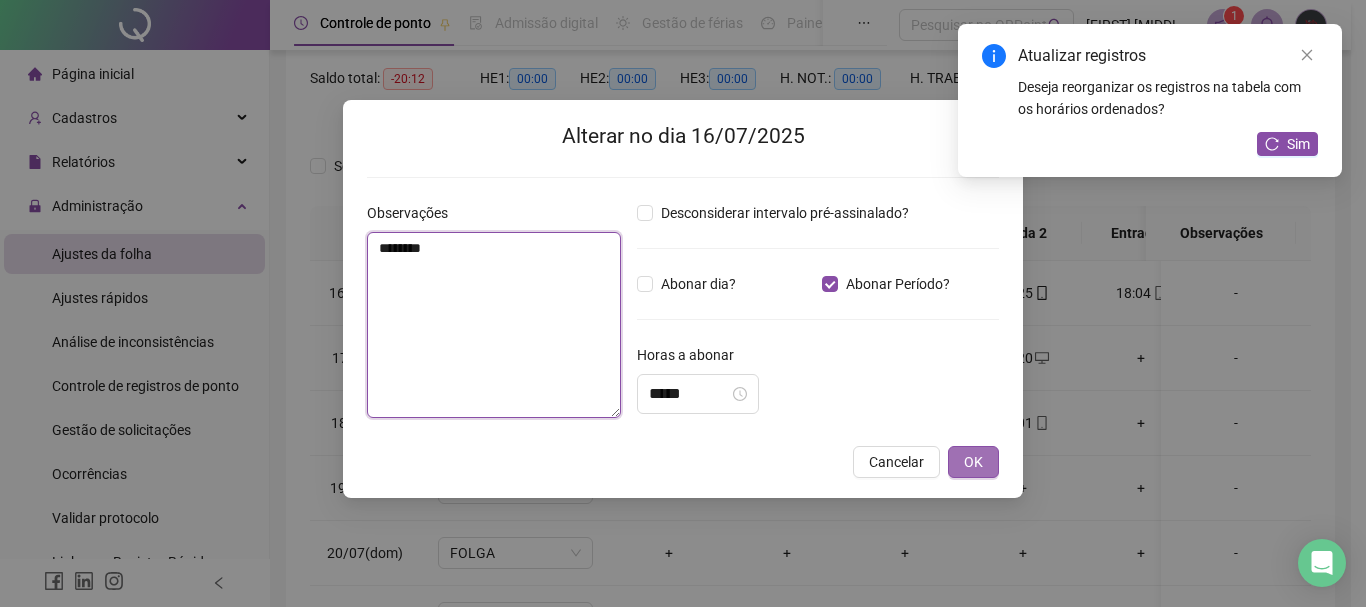 type on "********" 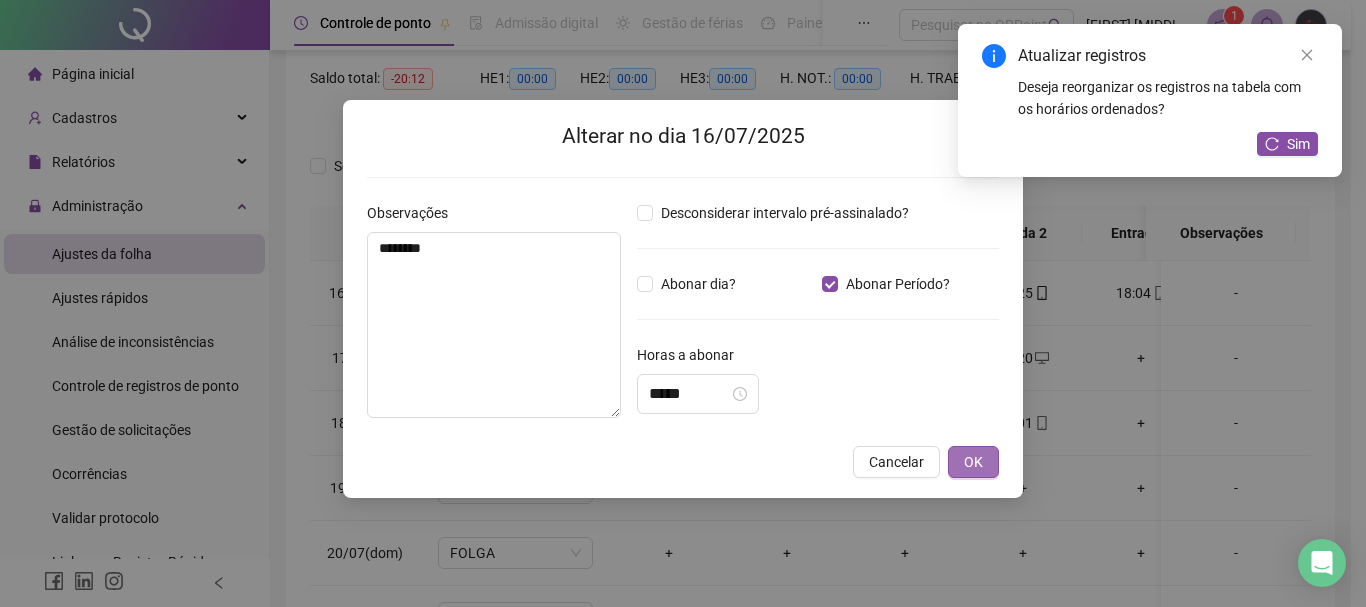 click on "OK" at bounding box center [973, 462] 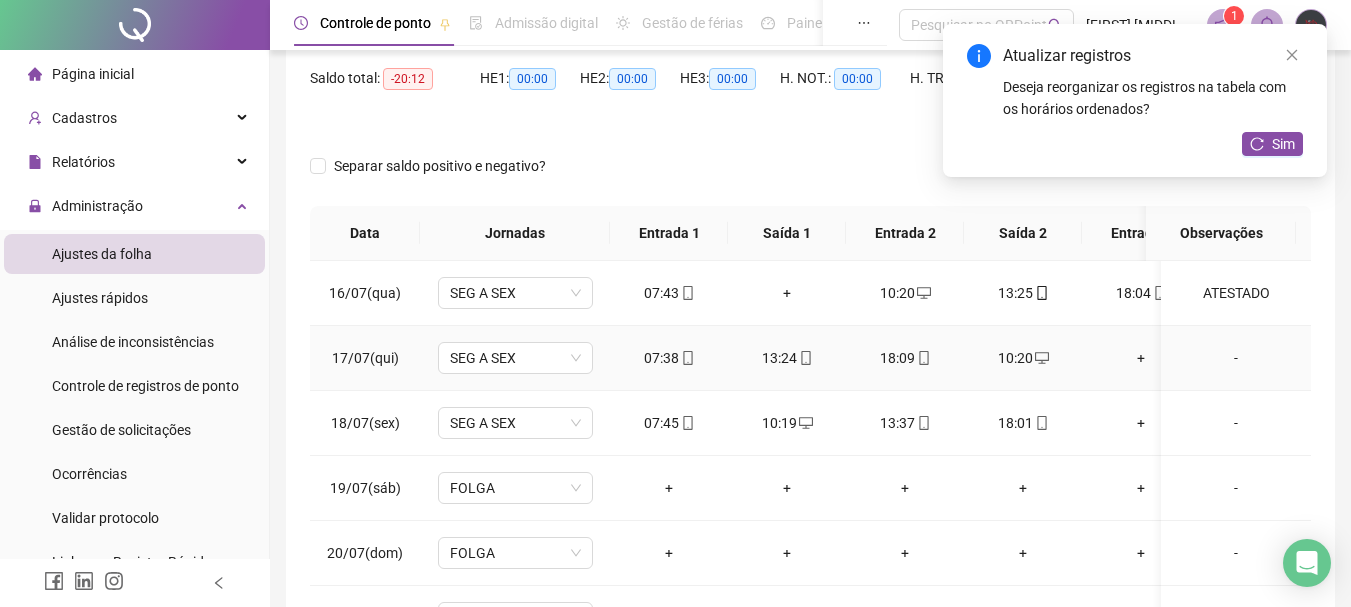 click on "-" at bounding box center (1236, 358) 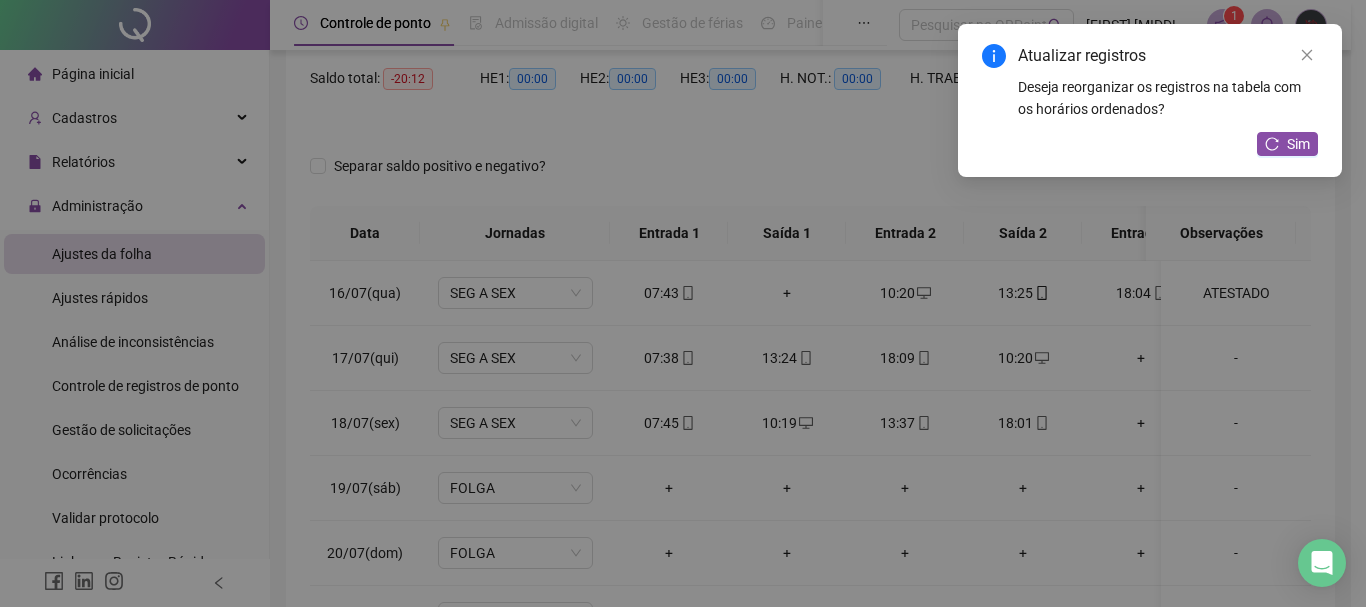 type 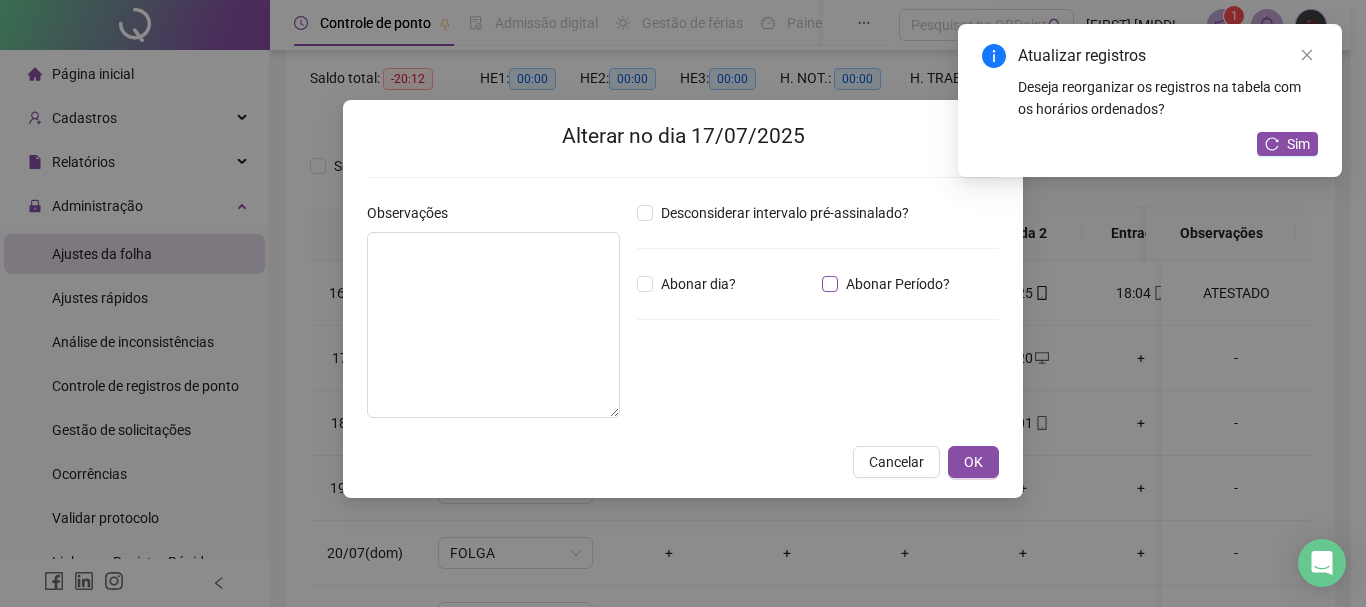 click on "Abonar Período?" at bounding box center [898, 284] 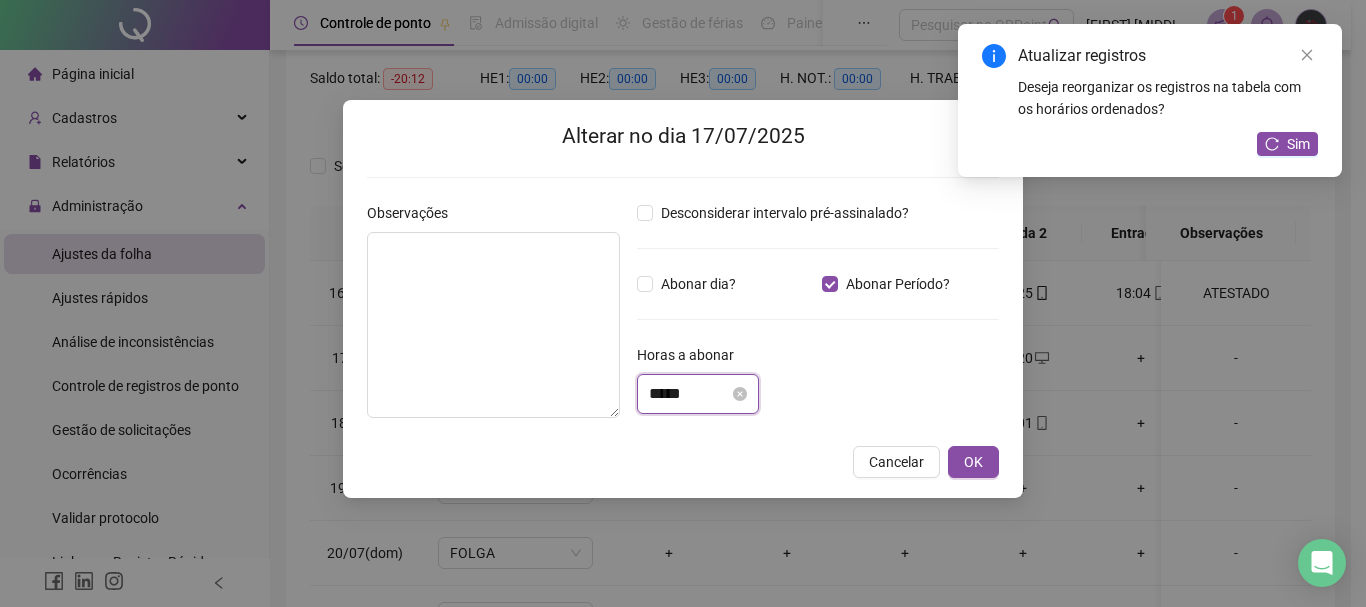 click on "*****" at bounding box center (689, 394) 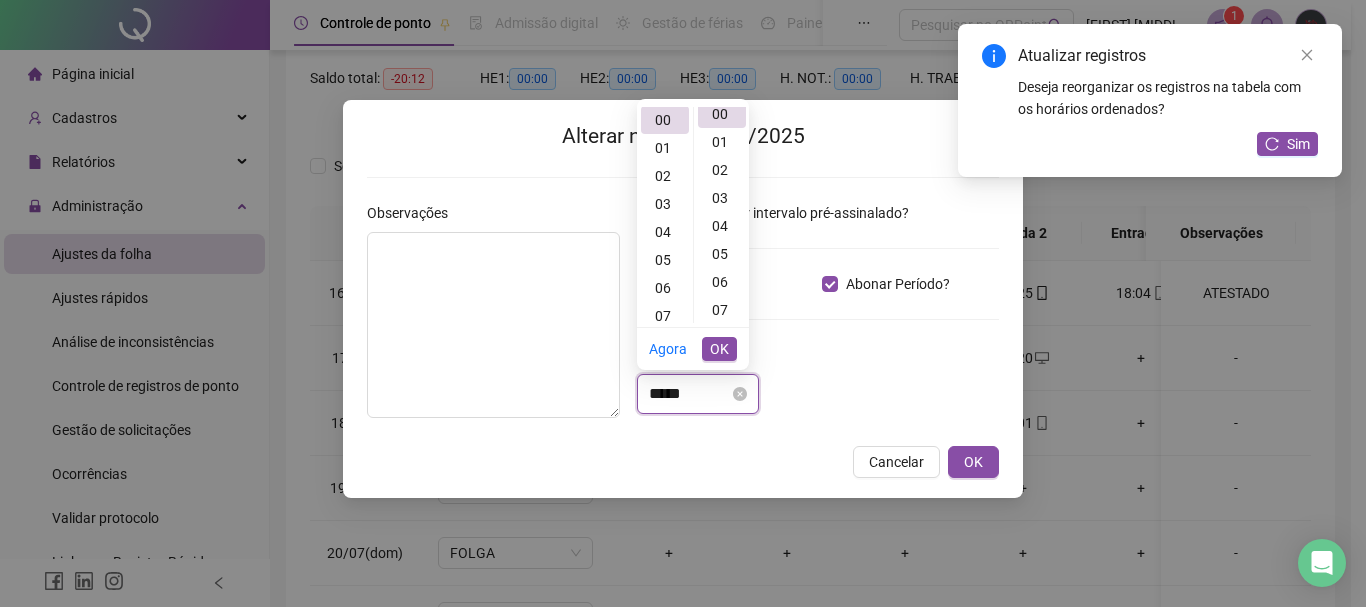 scroll, scrollTop: 0, scrollLeft: 0, axis: both 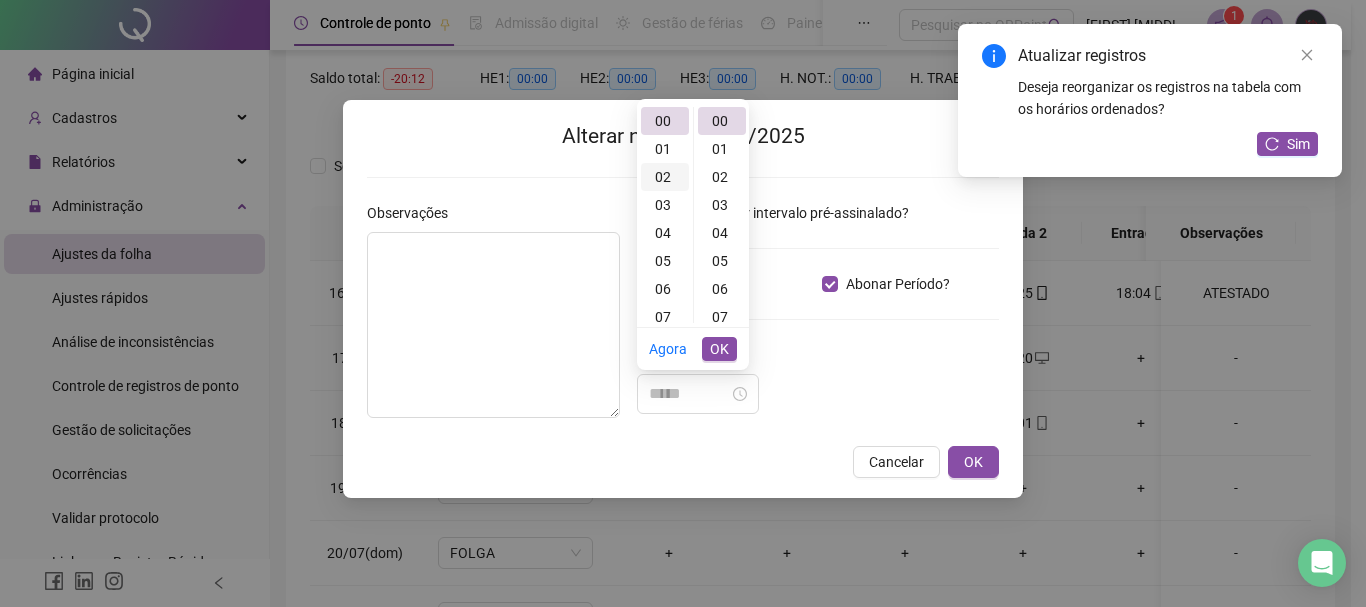 click on "02" at bounding box center [665, 177] 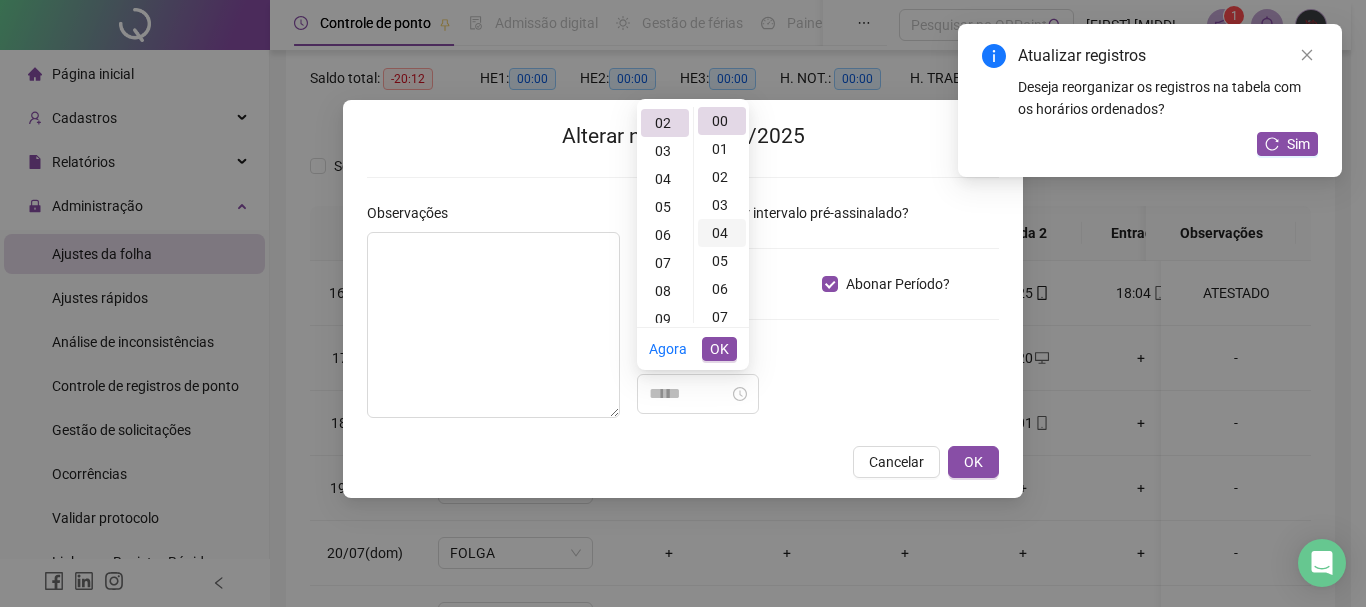 scroll, scrollTop: 56, scrollLeft: 0, axis: vertical 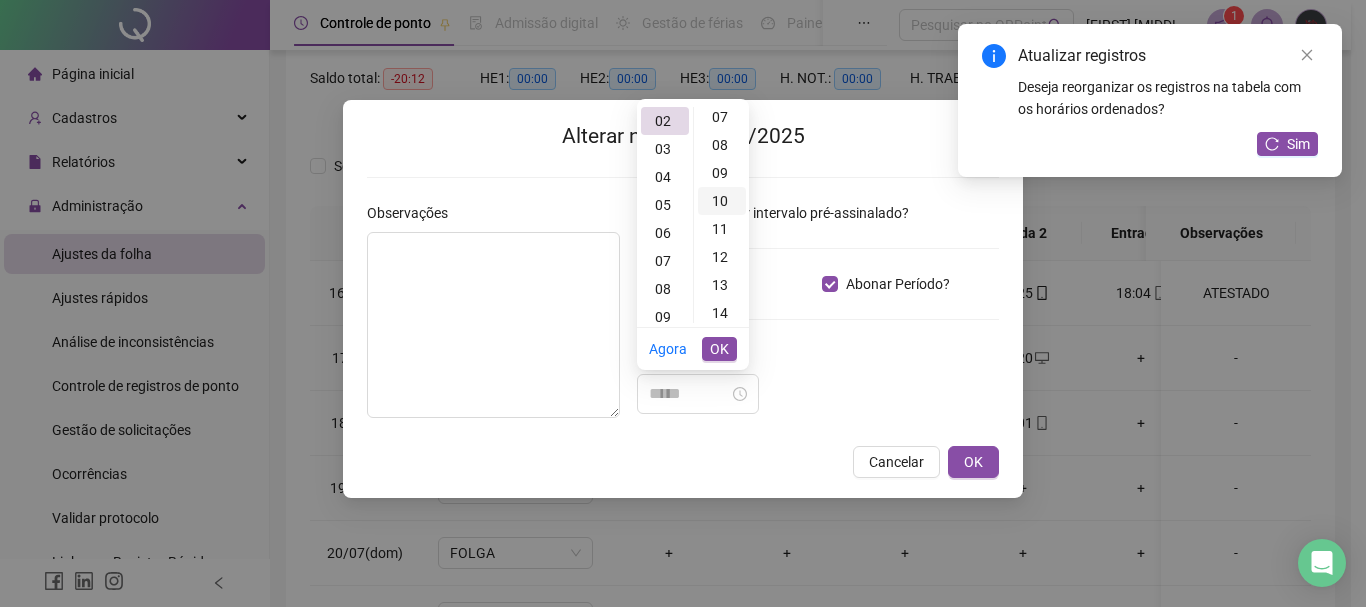 click on "10" at bounding box center [722, 201] 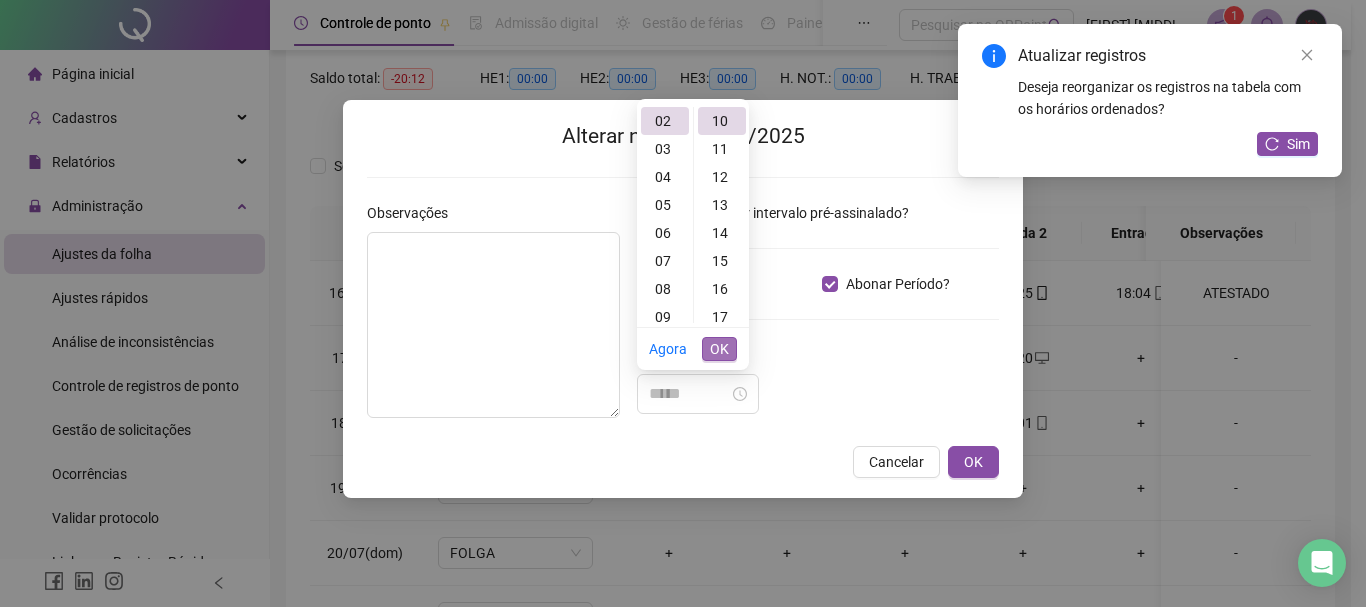 type on "*****" 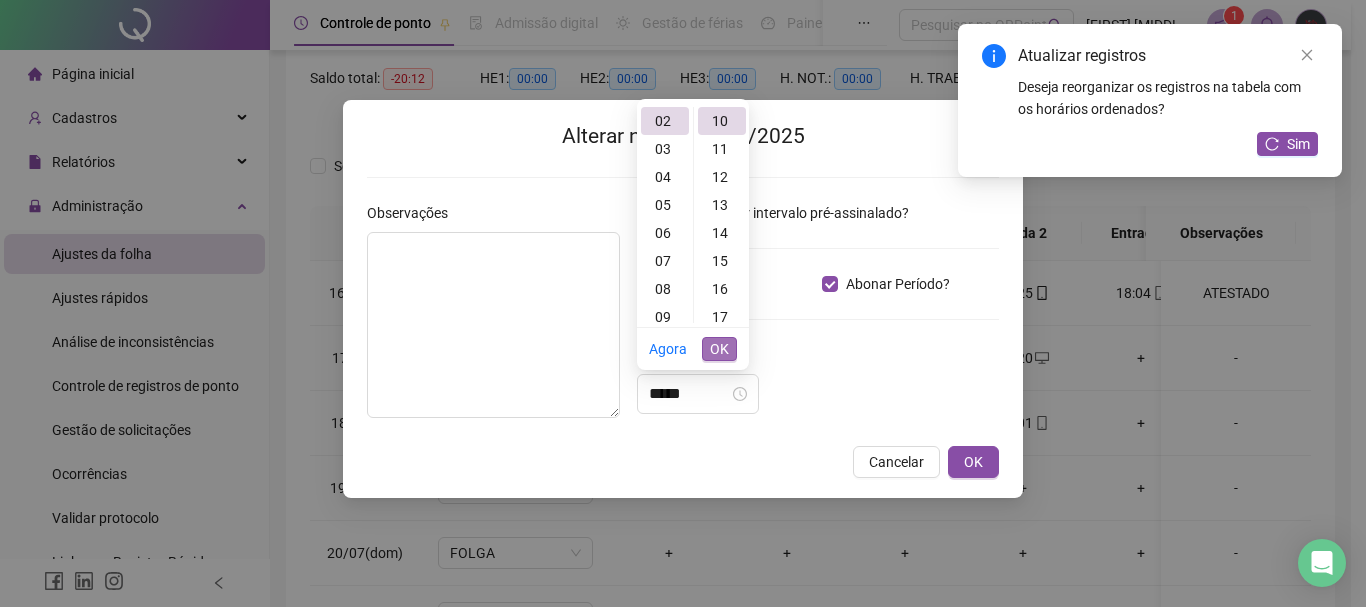 click on "OK" at bounding box center (719, 349) 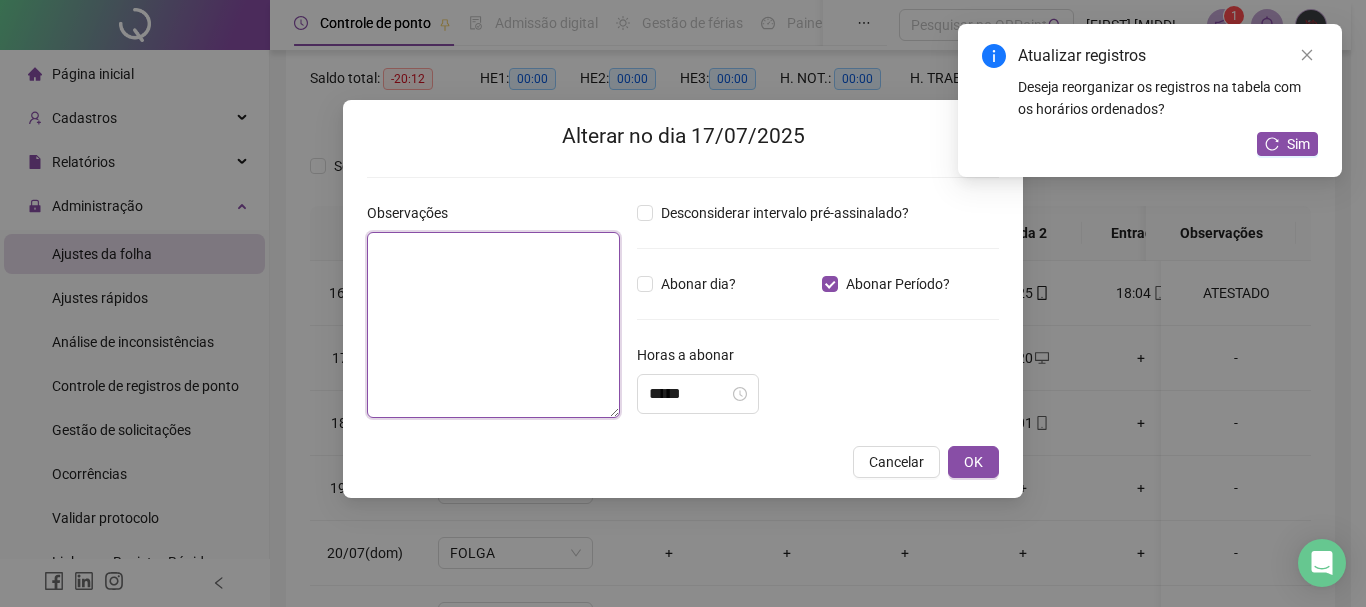 click at bounding box center (493, 325) 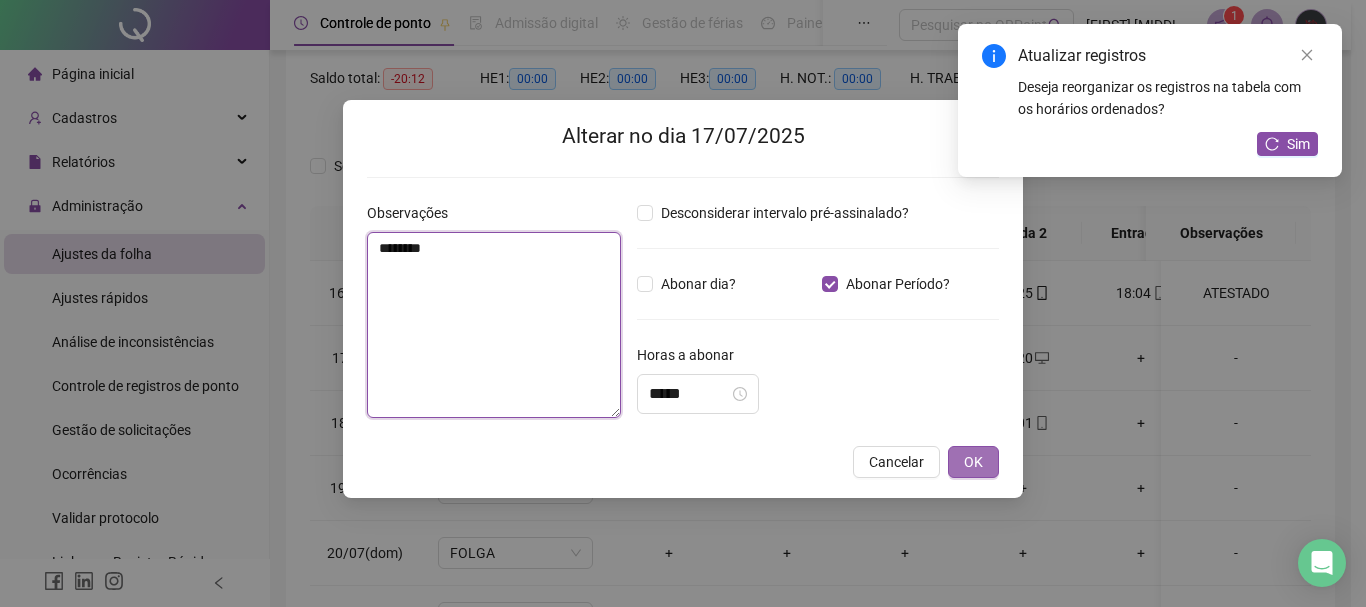 type on "********" 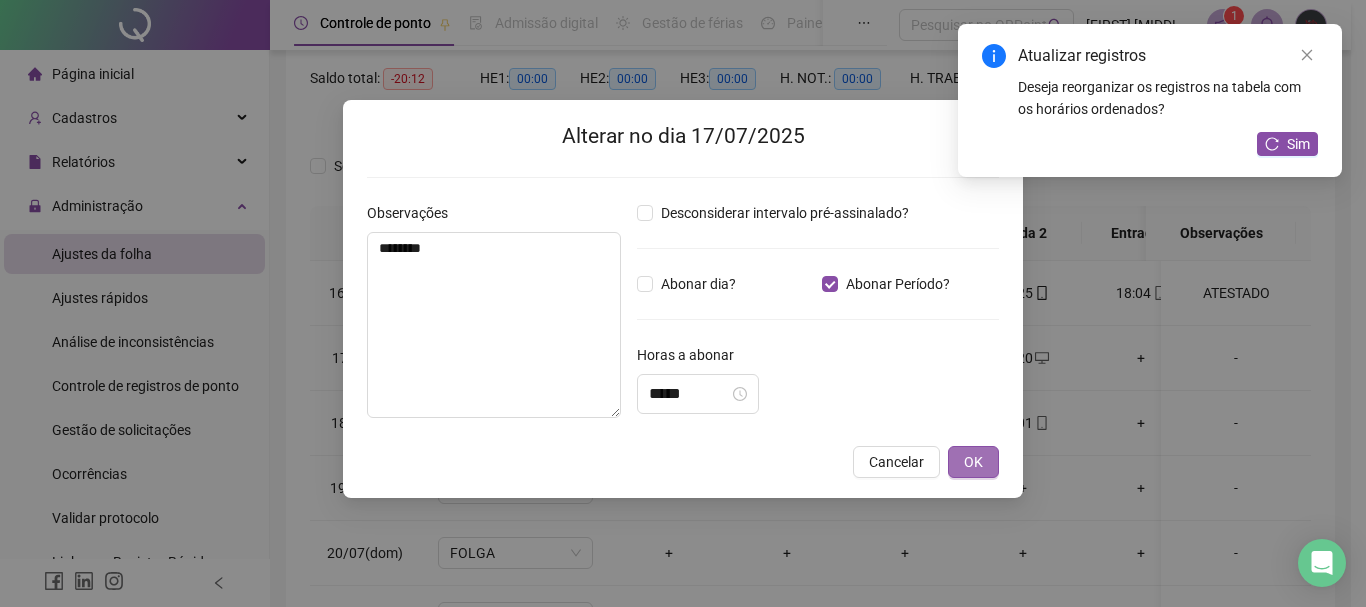 click on "OK" at bounding box center (973, 462) 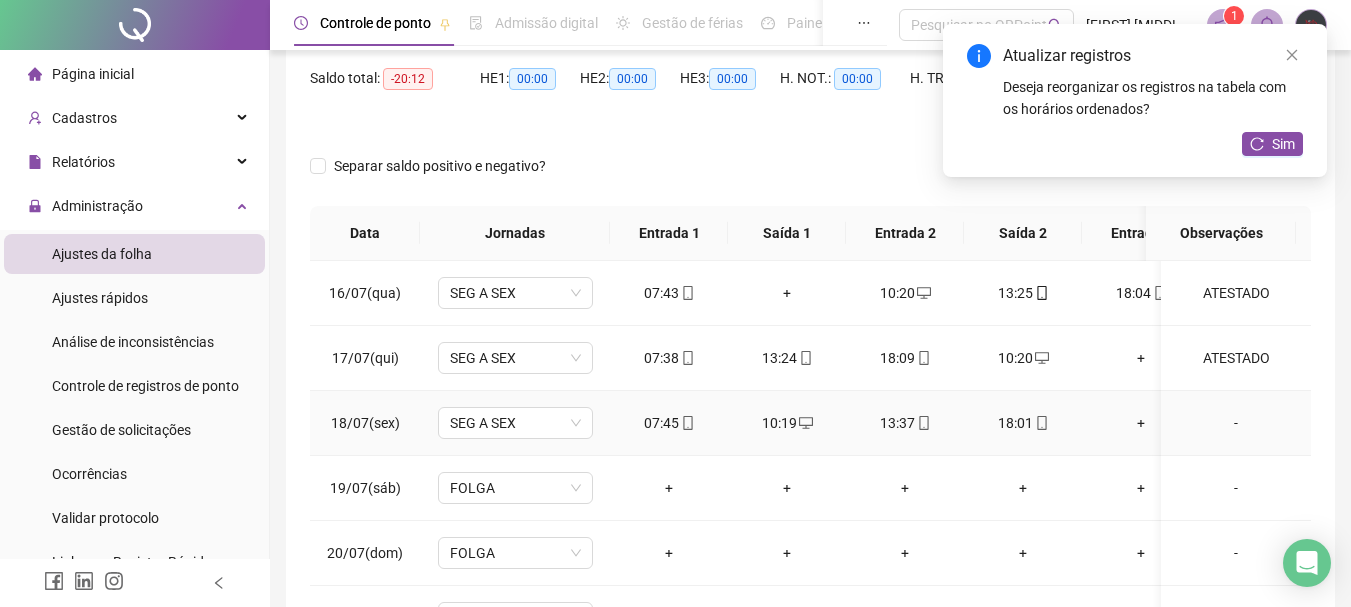 click on "-" at bounding box center [1236, 423] 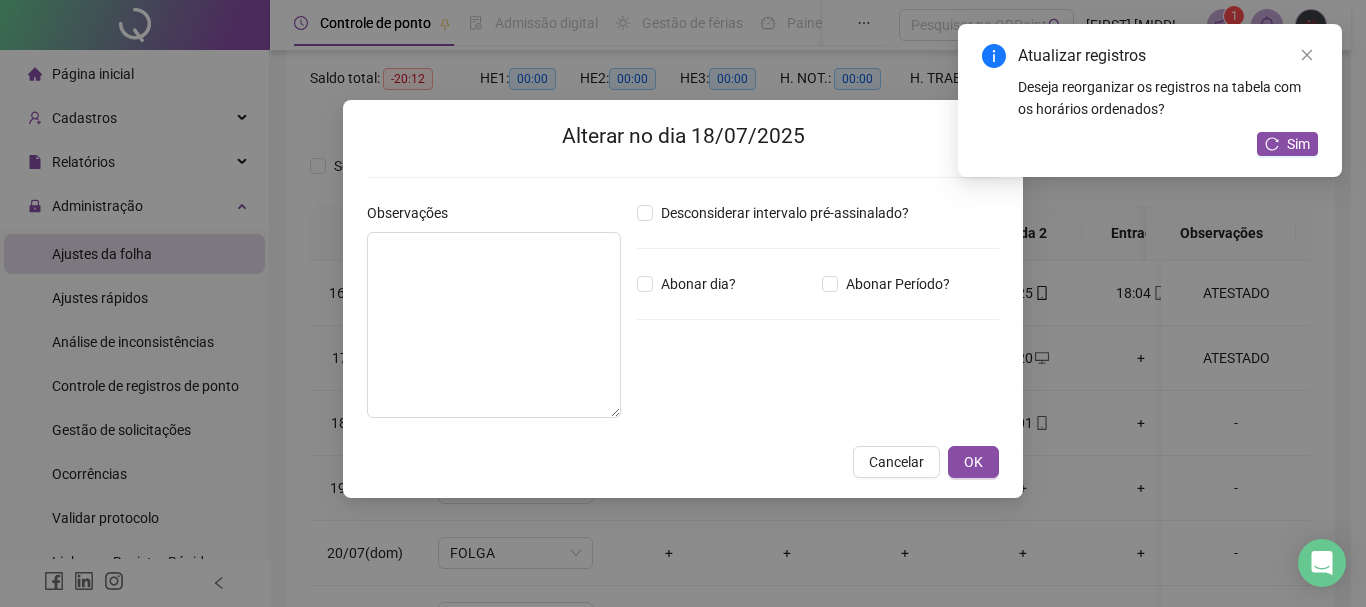 type 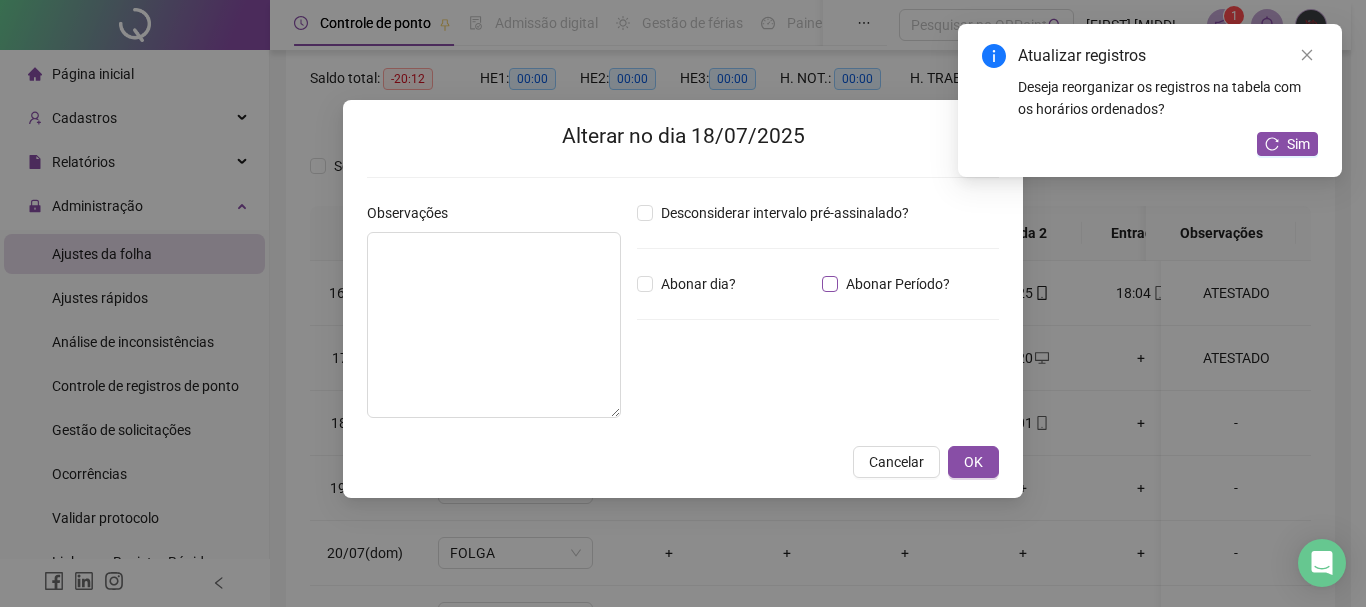 click on "Abonar Período?" at bounding box center [898, 284] 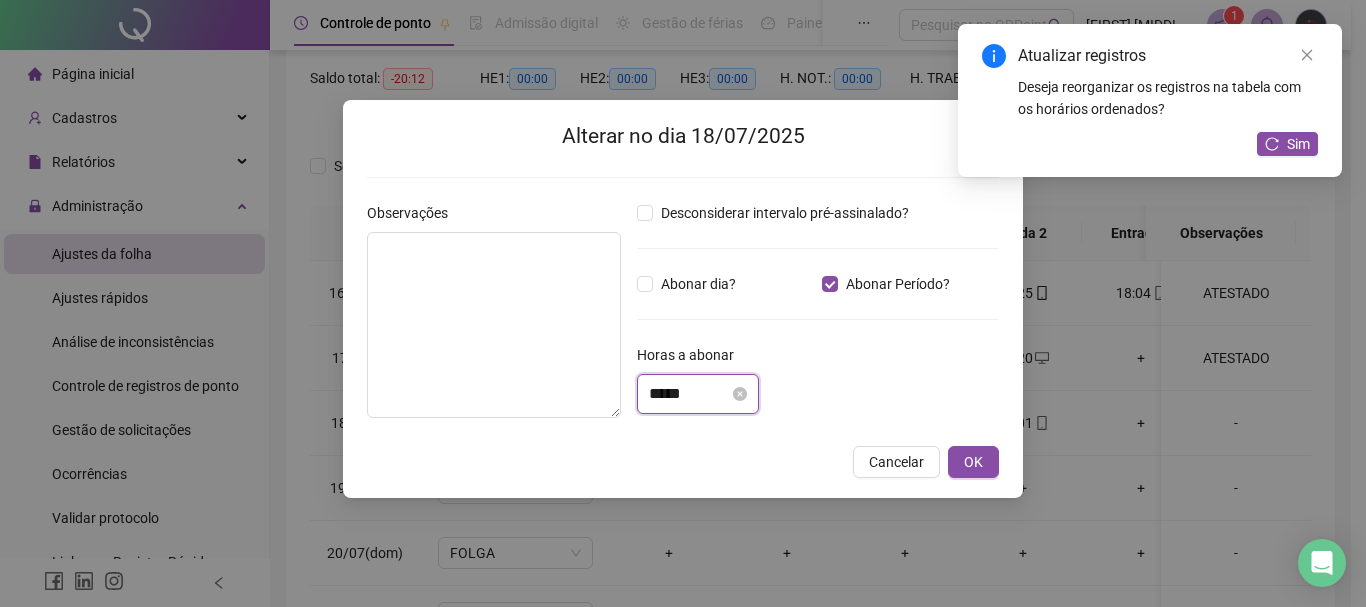 click on "*****" at bounding box center [689, 394] 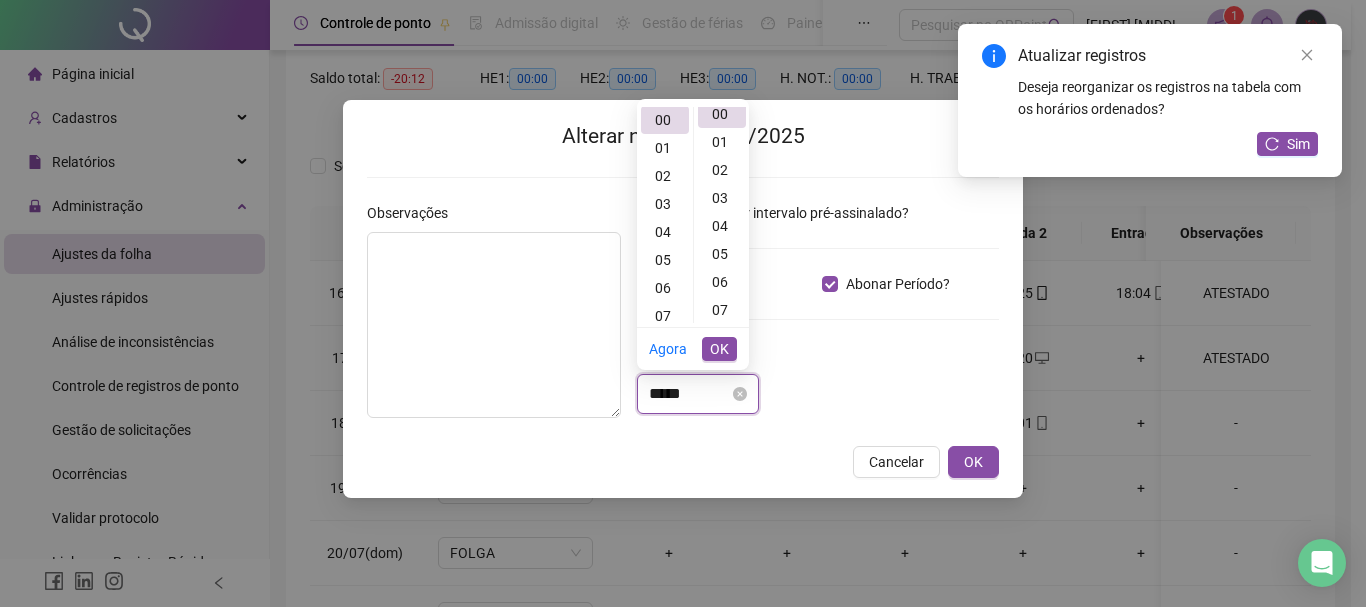 scroll, scrollTop: 0, scrollLeft: 0, axis: both 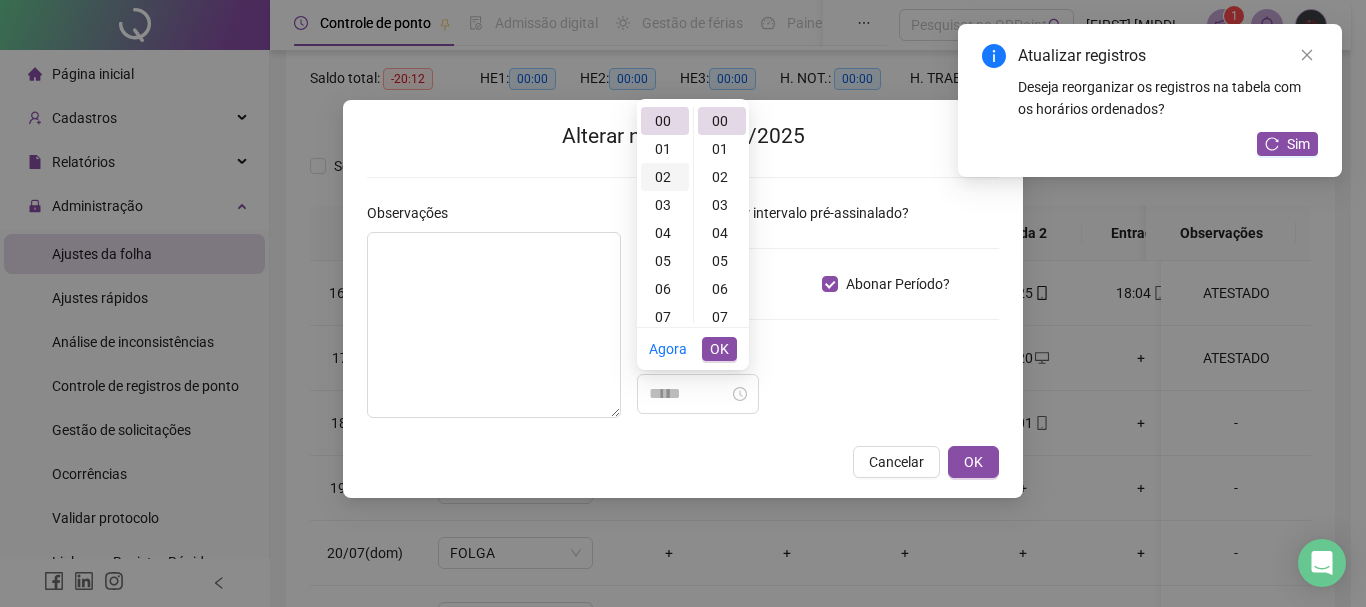 click on "02" at bounding box center [665, 177] 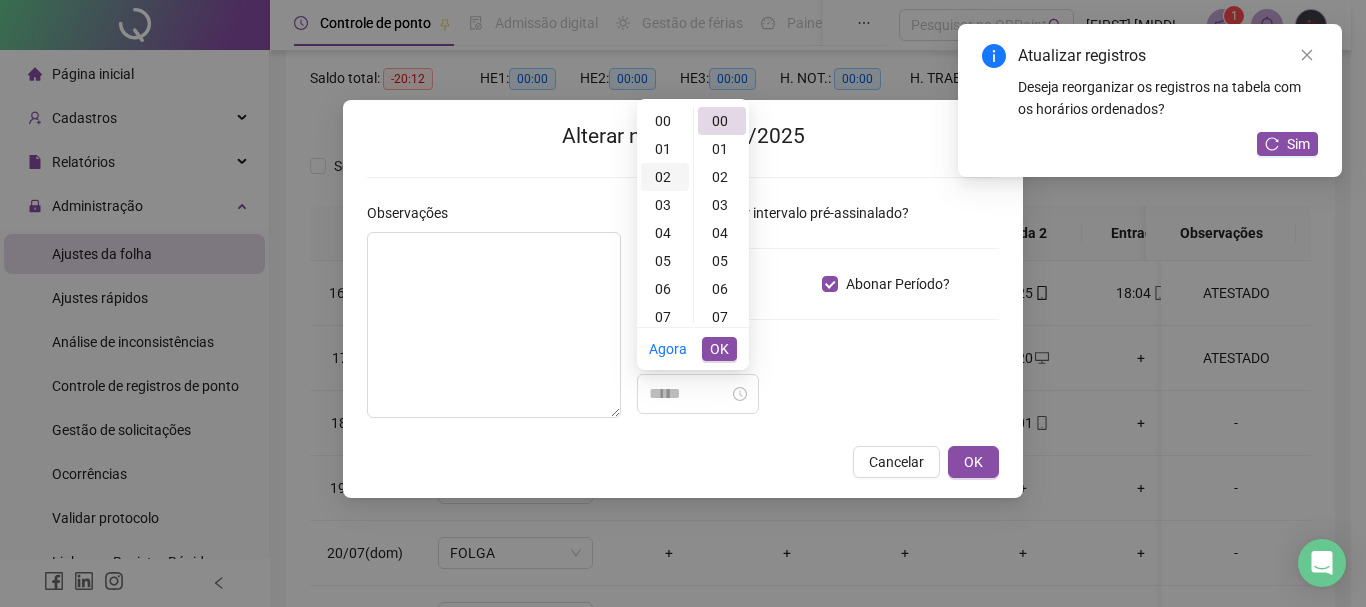 scroll, scrollTop: 56, scrollLeft: 0, axis: vertical 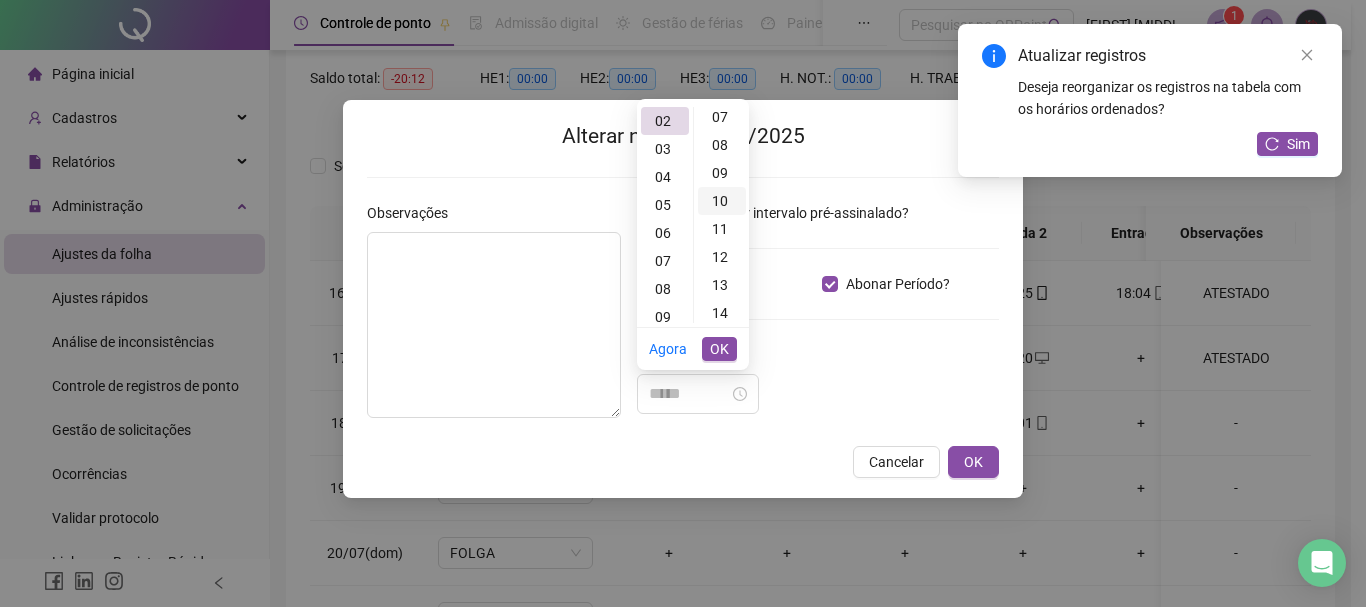 click on "10" at bounding box center [722, 201] 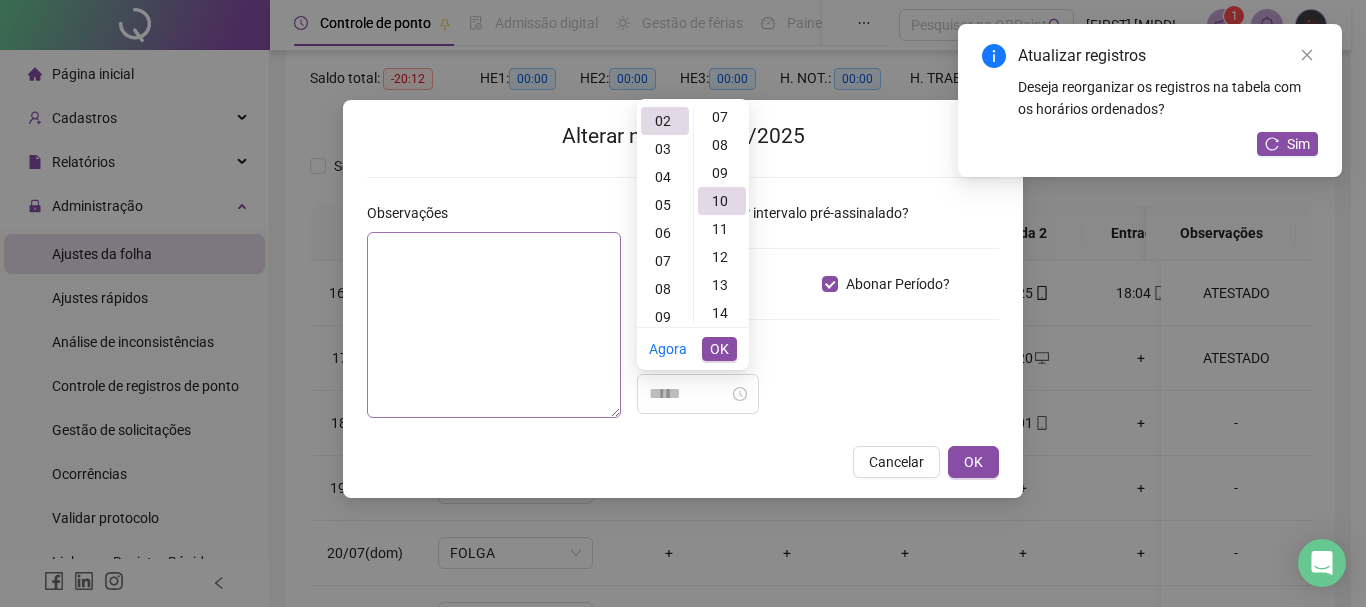 scroll, scrollTop: 280, scrollLeft: 0, axis: vertical 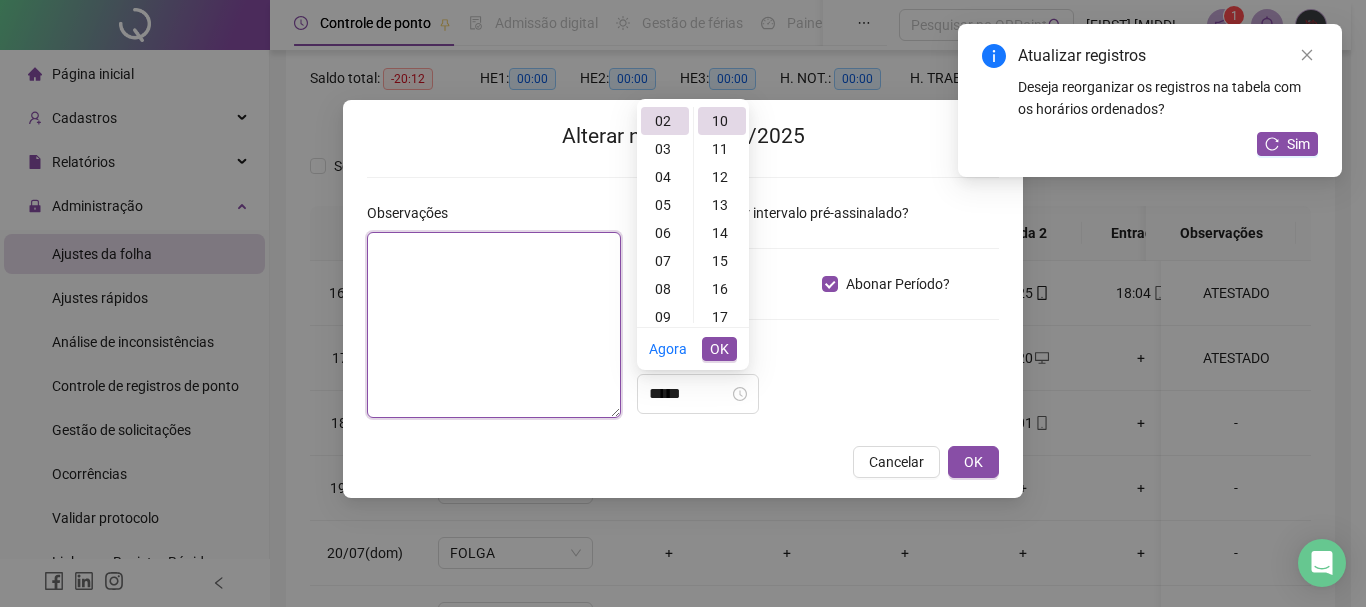 click at bounding box center [494, 325] 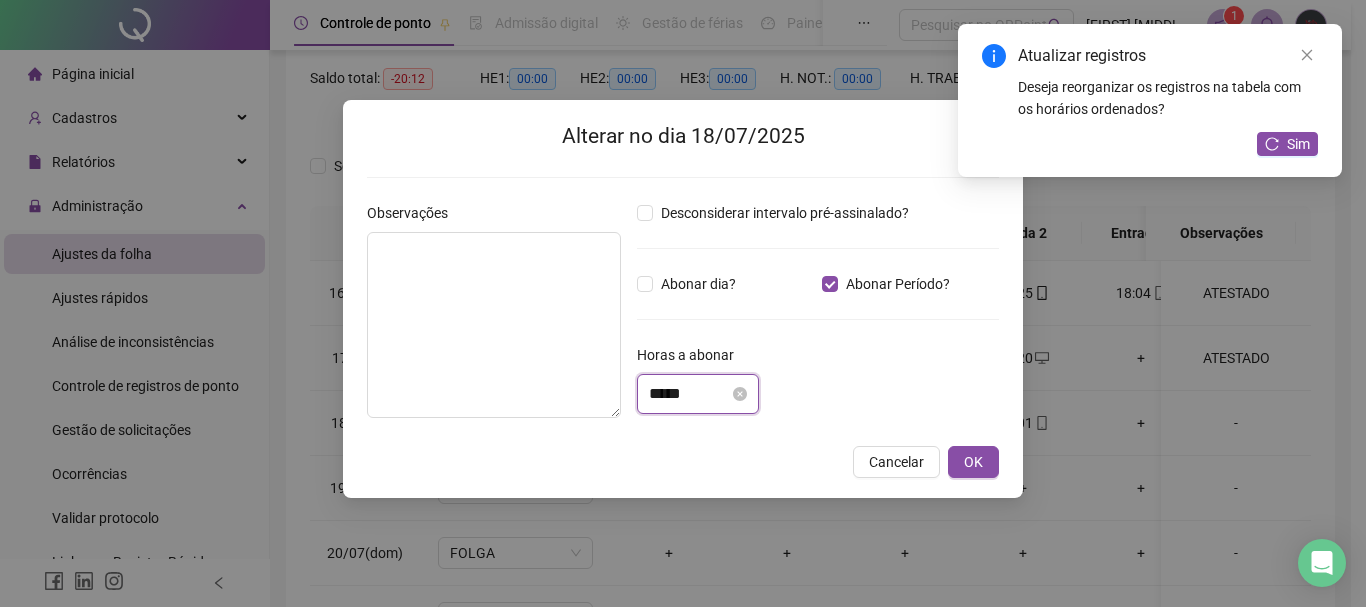 click on "*****" at bounding box center (689, 394) 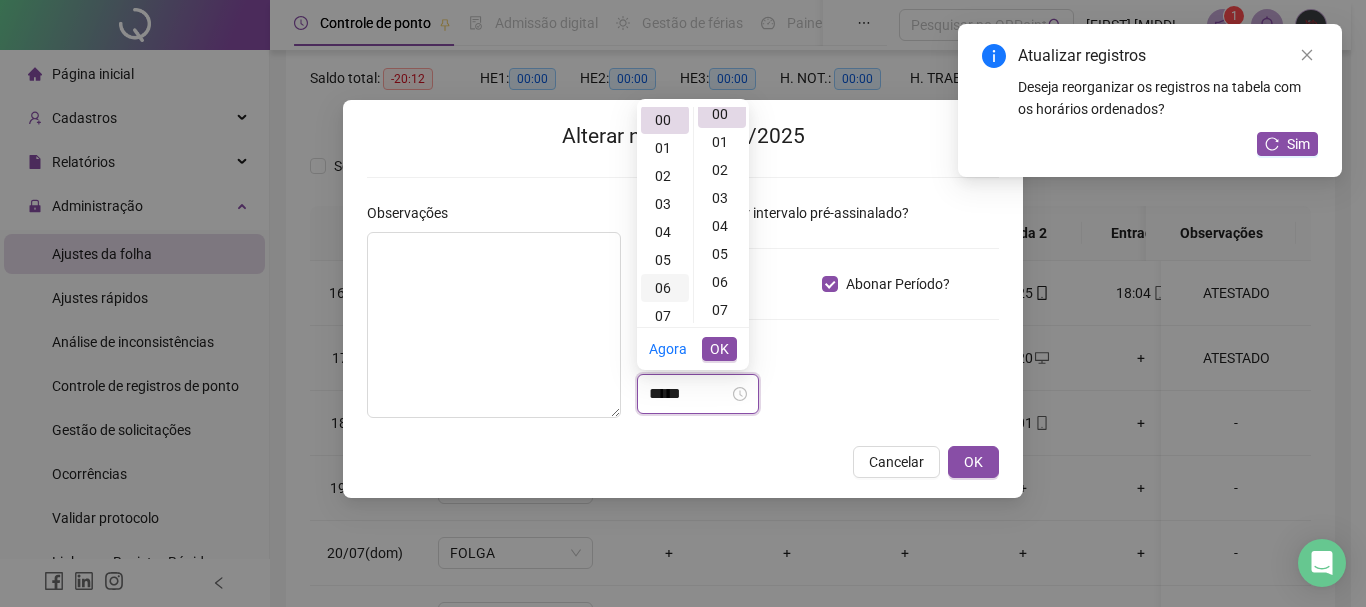 scroll, scrollTop: 0, scrollLeft: 0, axis: both 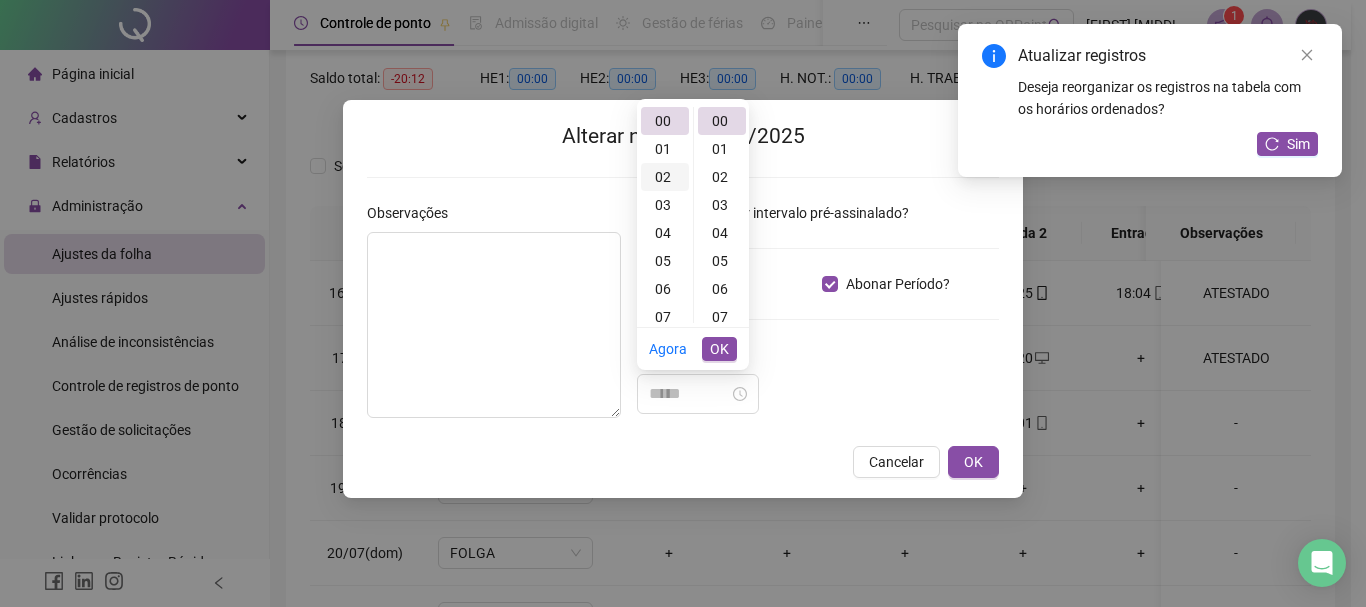 click on "02" at bounding box center (665, 177) 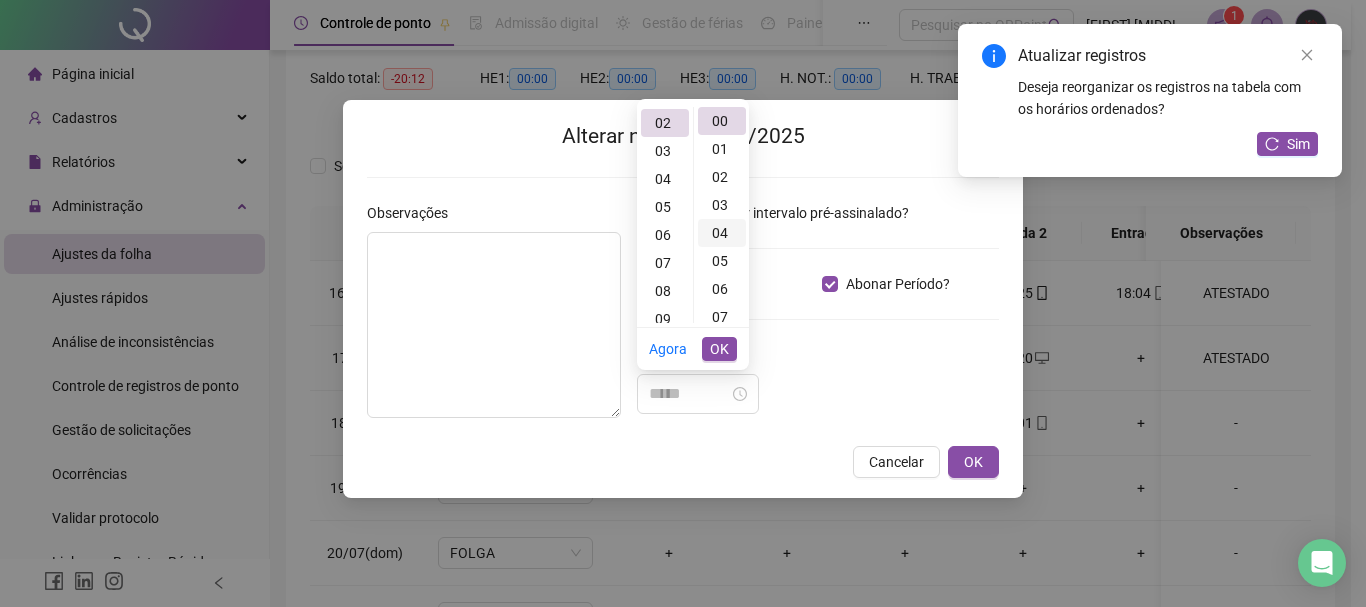scroll, scrollTop: 56, scrollLeft: 0, axis: vertical 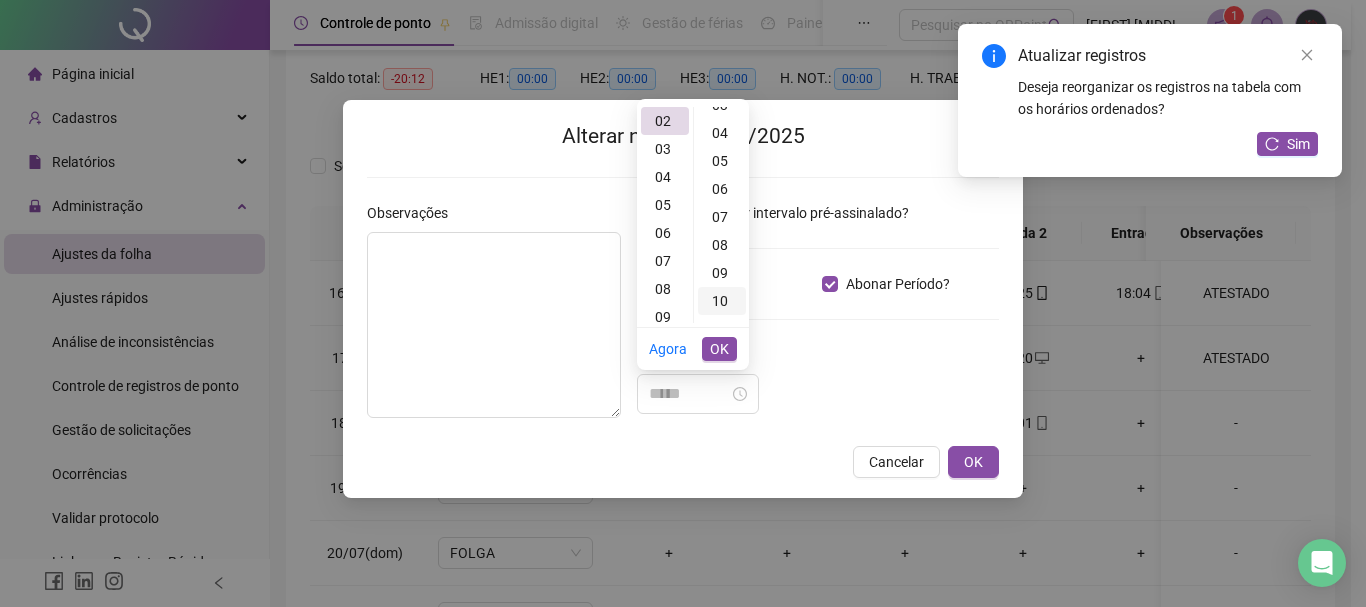 click on "10" at bounding box center [722, 301] 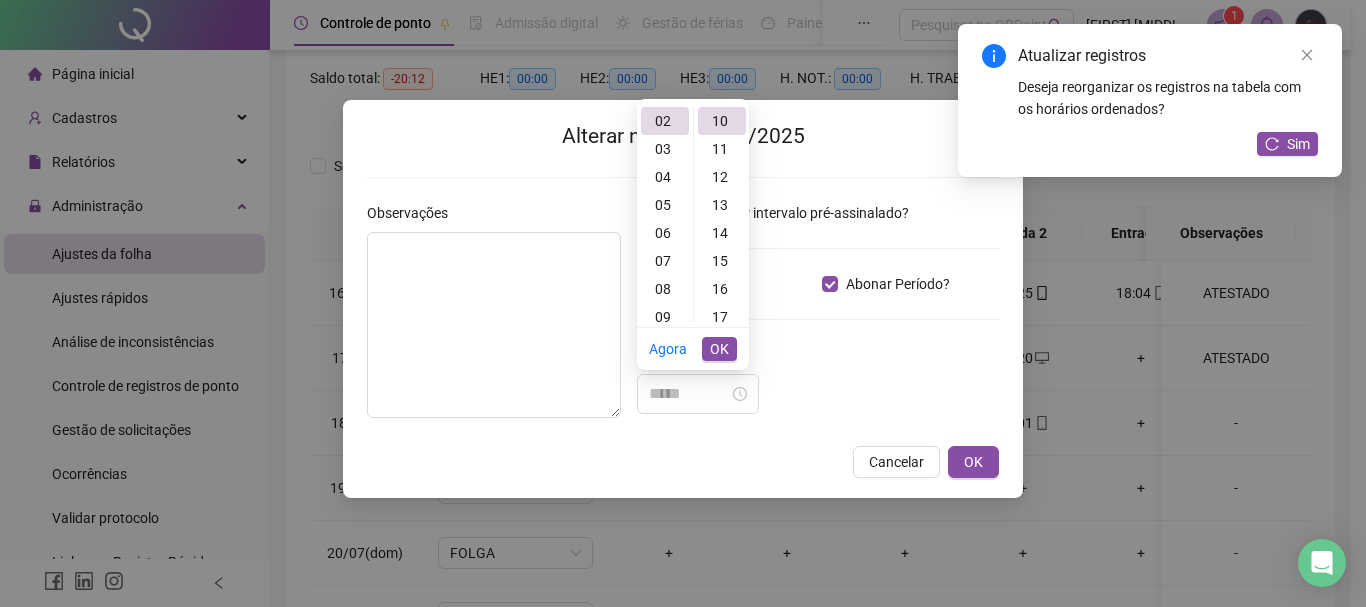 type on "*****" 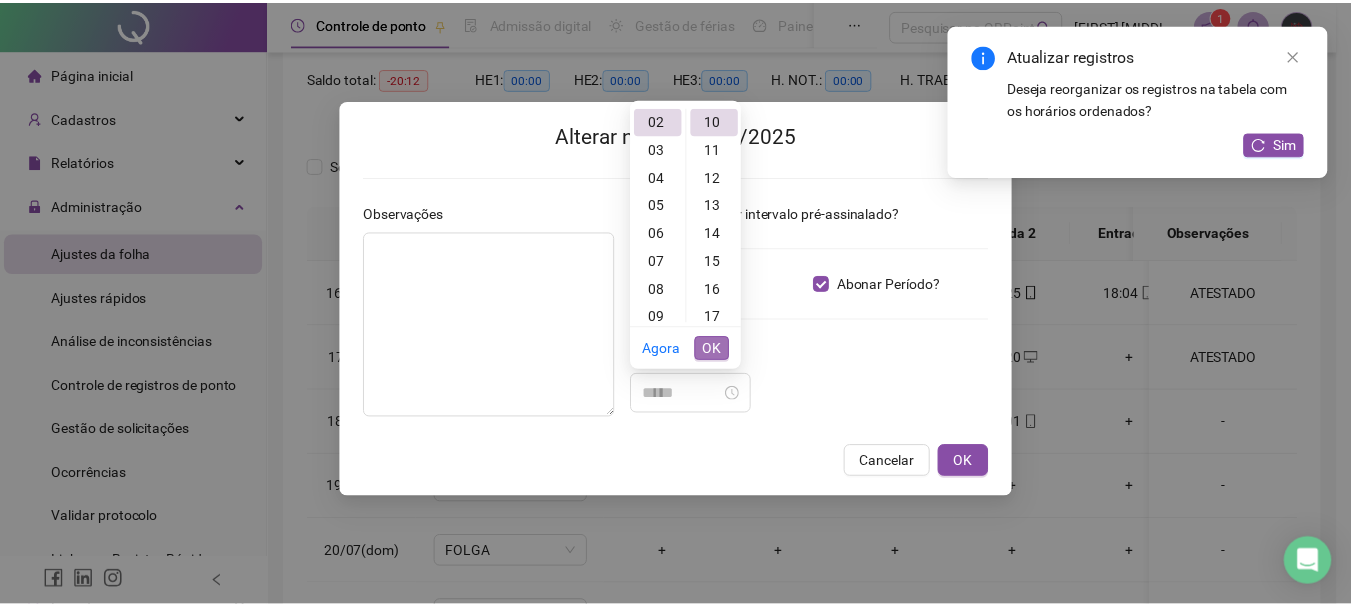 scroll, scrollTop: 280, scrollLeft: 0, axis: vertical 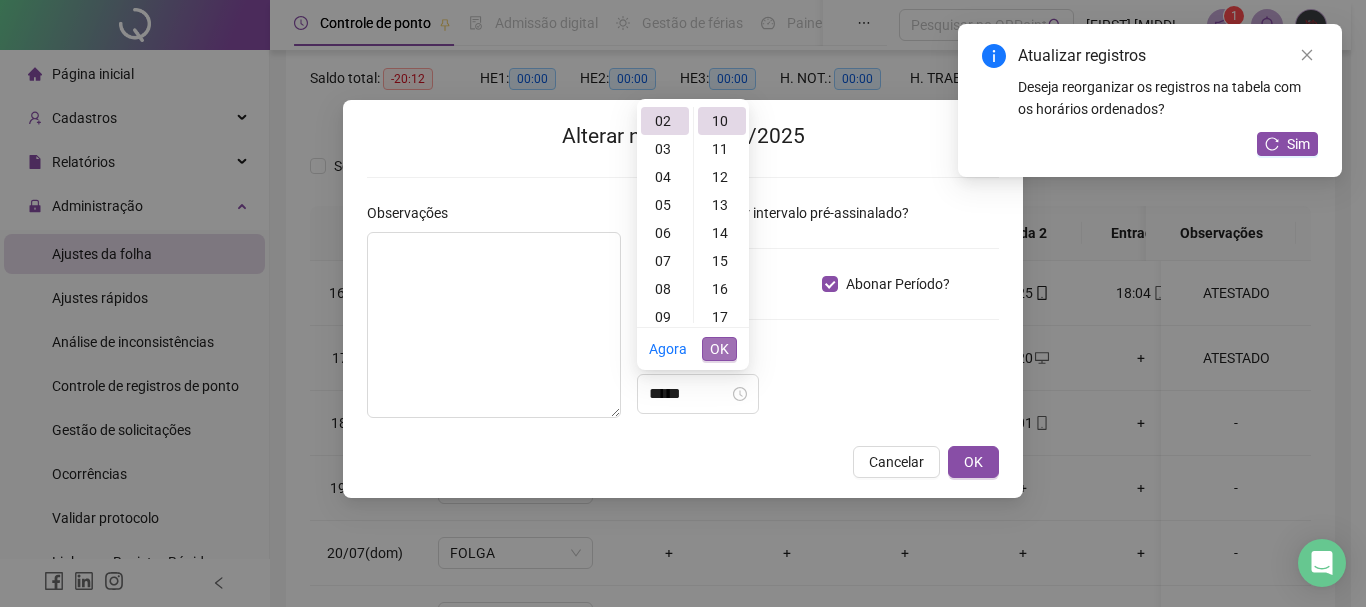 click on "OK" at bounding box center (719, 349) 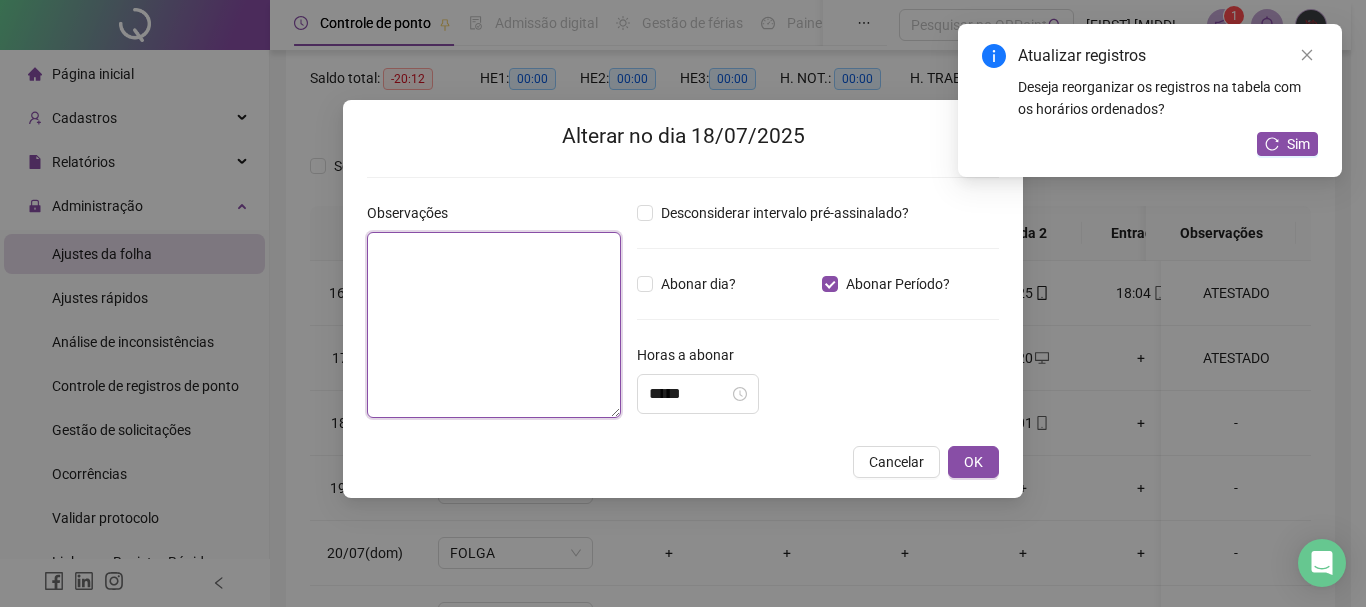 click at bounding box center (494, 325) 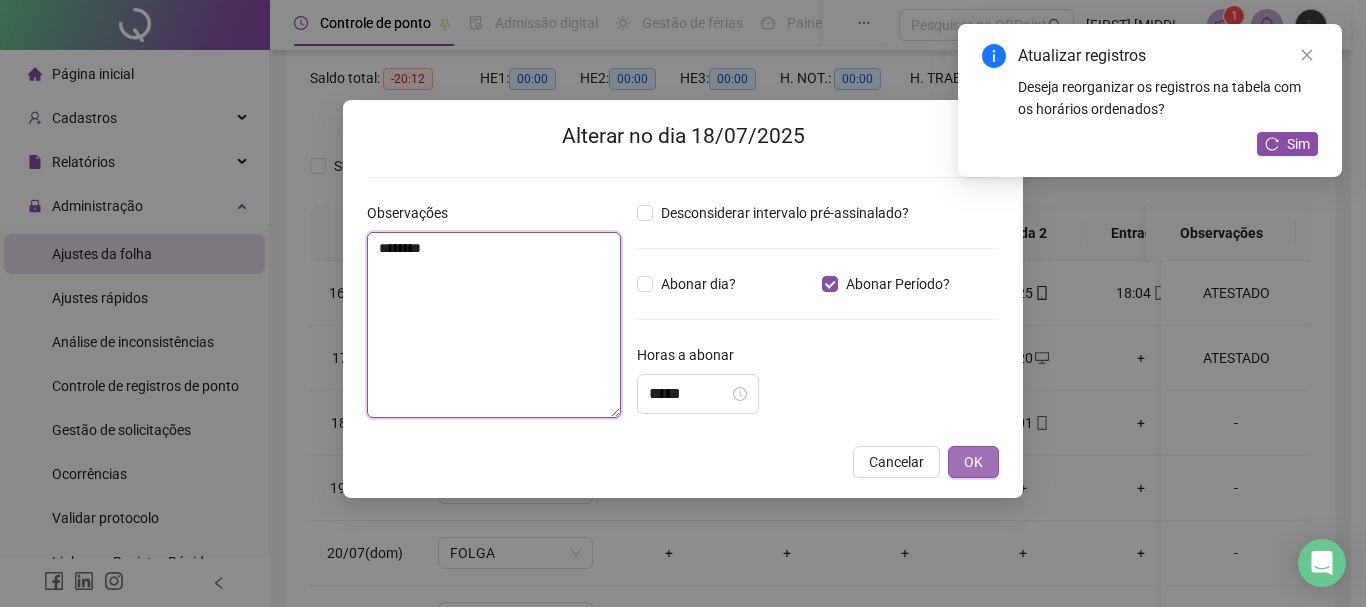 type on "********" 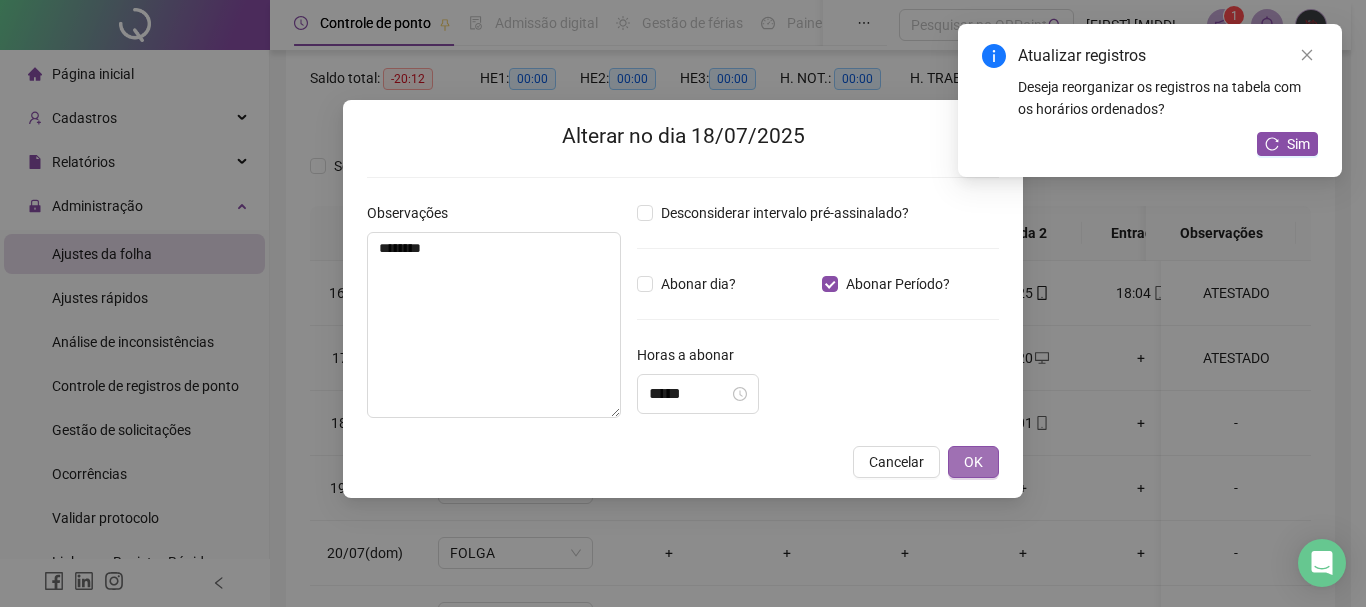 click on "OK" at bounding box center (973, 462) 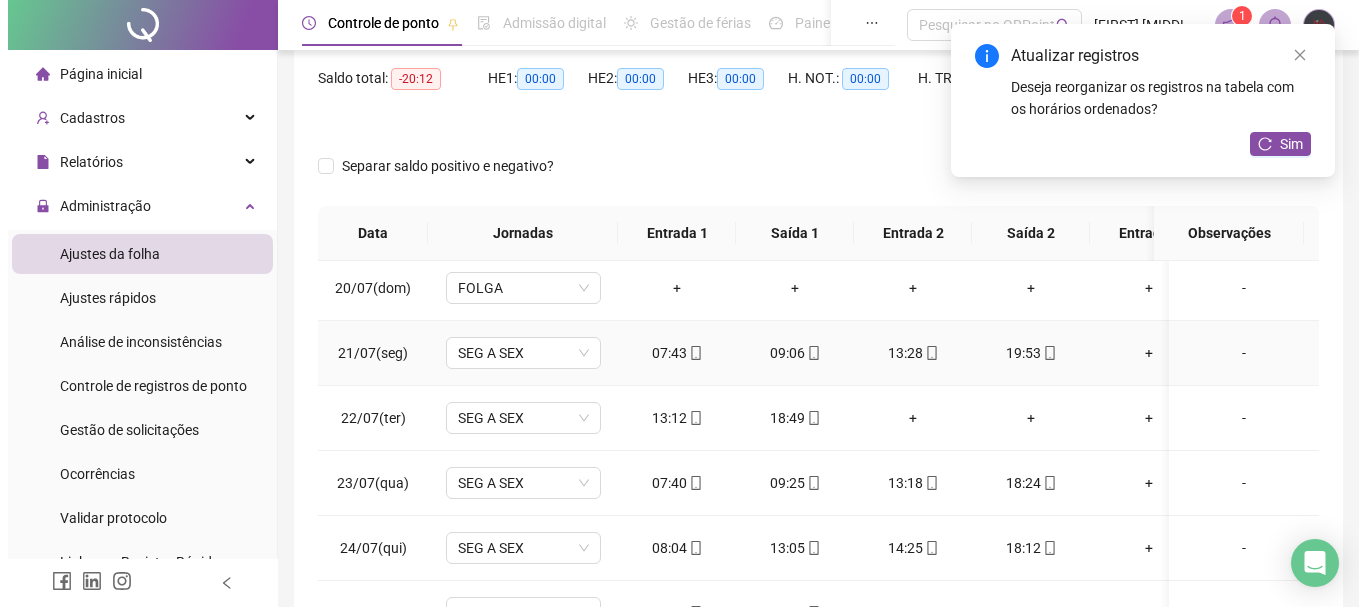scroll, scrollTop: 300, scrollLeft: 0, axis: vertical 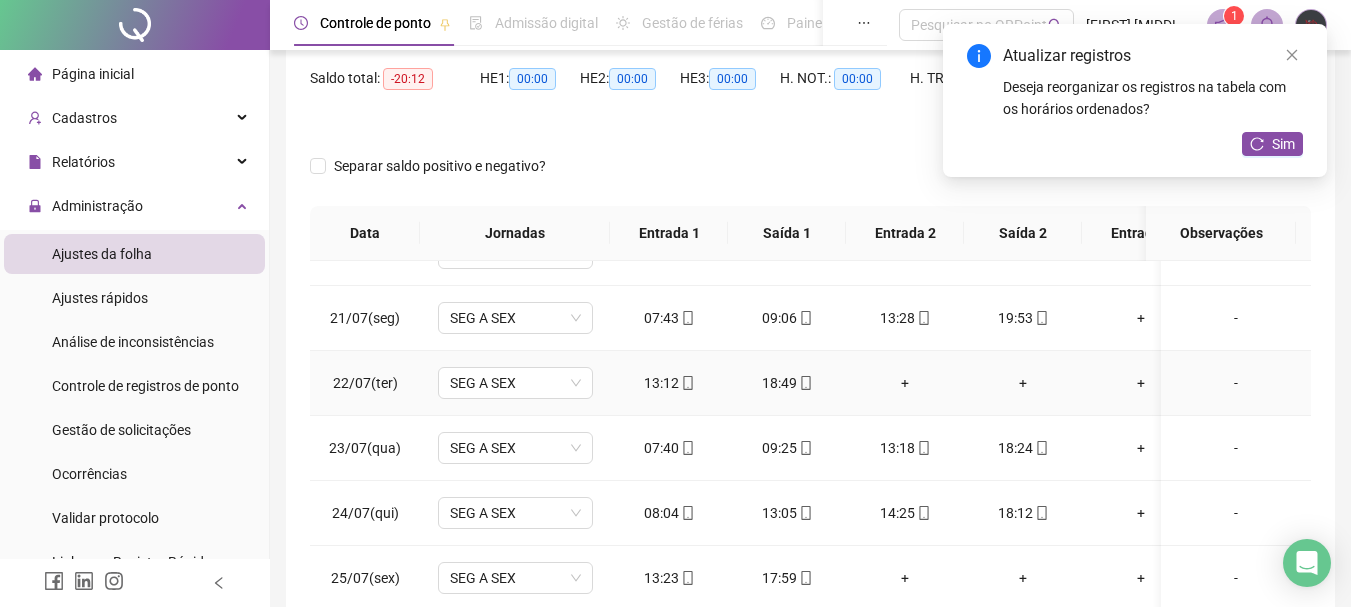 click on "-" at bounding box center (1236, 383) 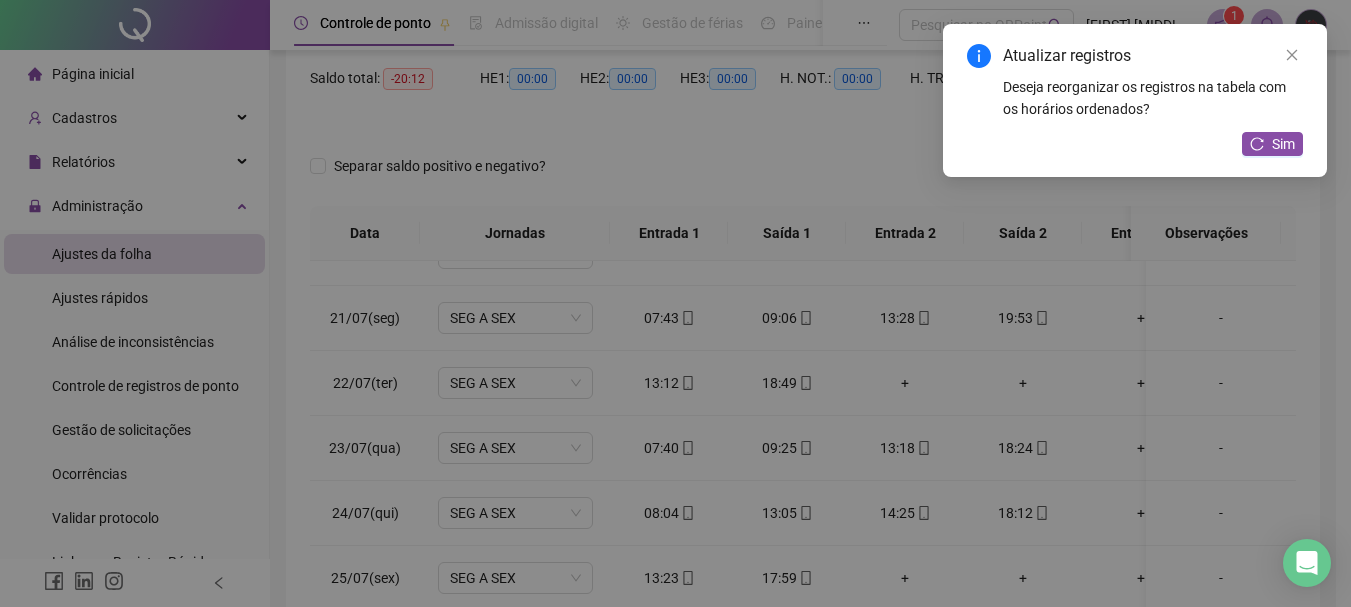 type on "*****" 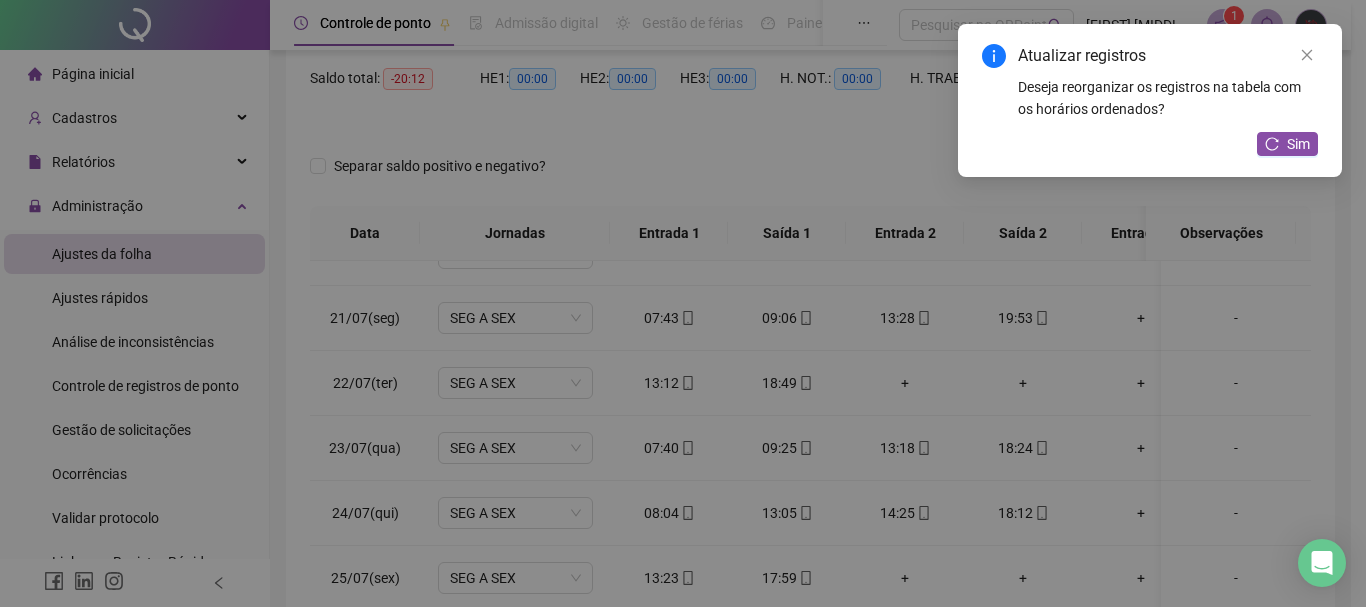 type 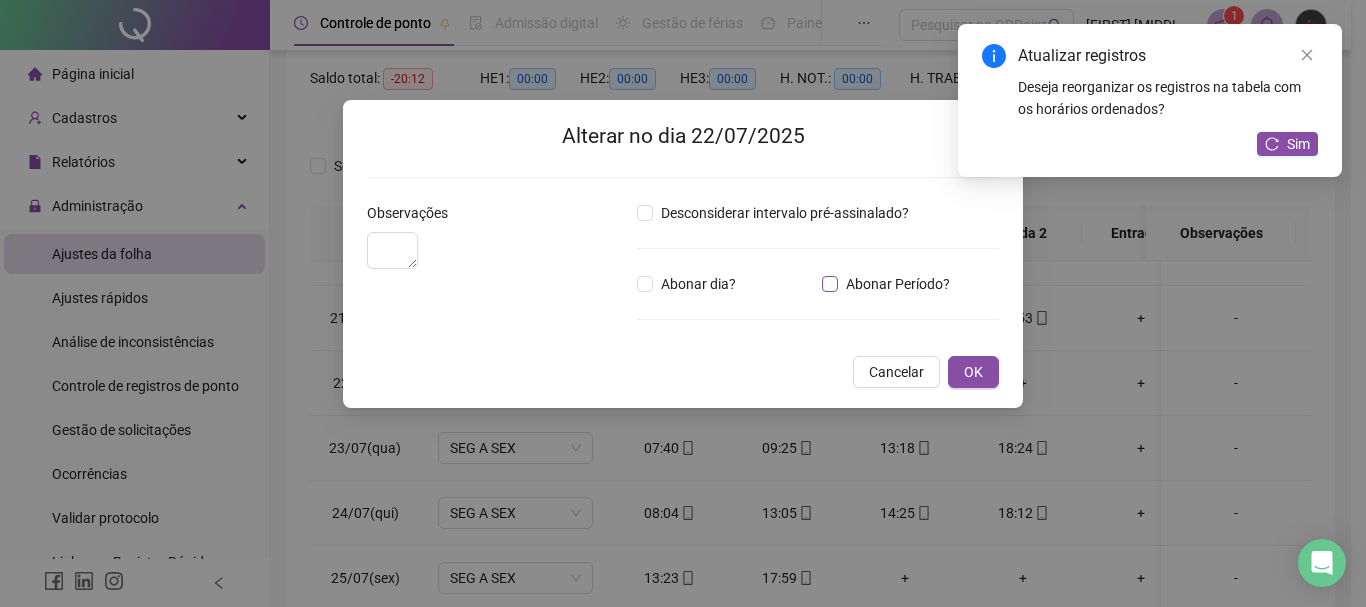 click on "Abonar Período?" at bounding box center (898, 284) 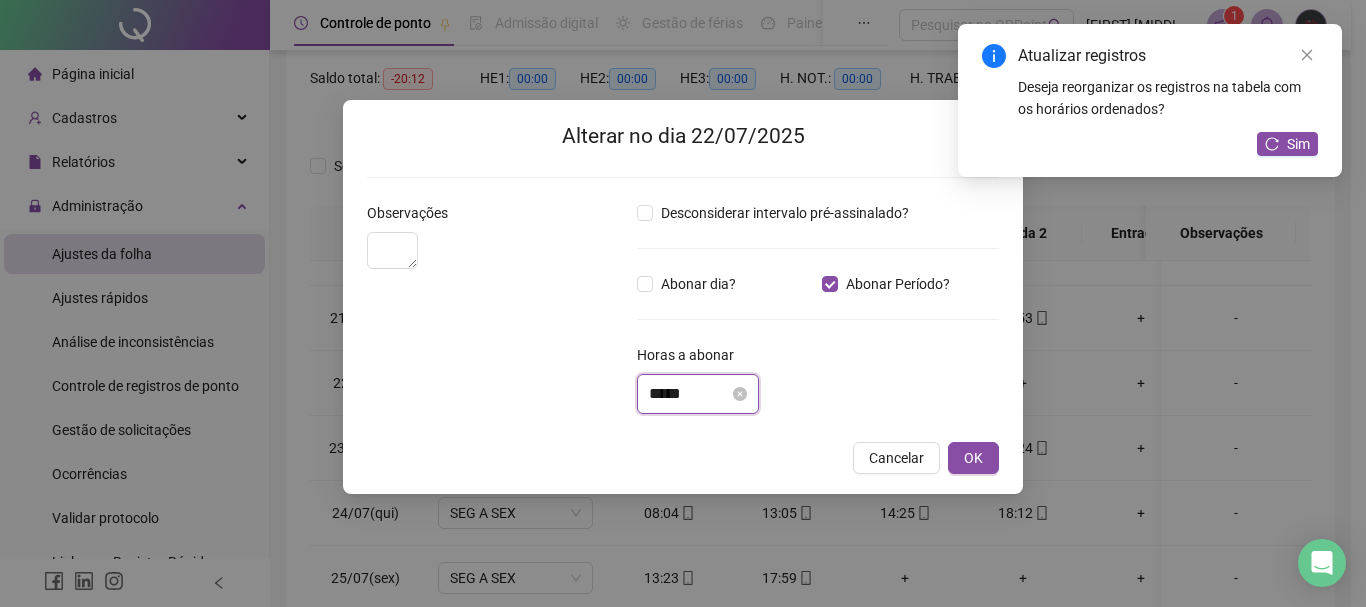 click on "*****" at bounding box center [689, 394] 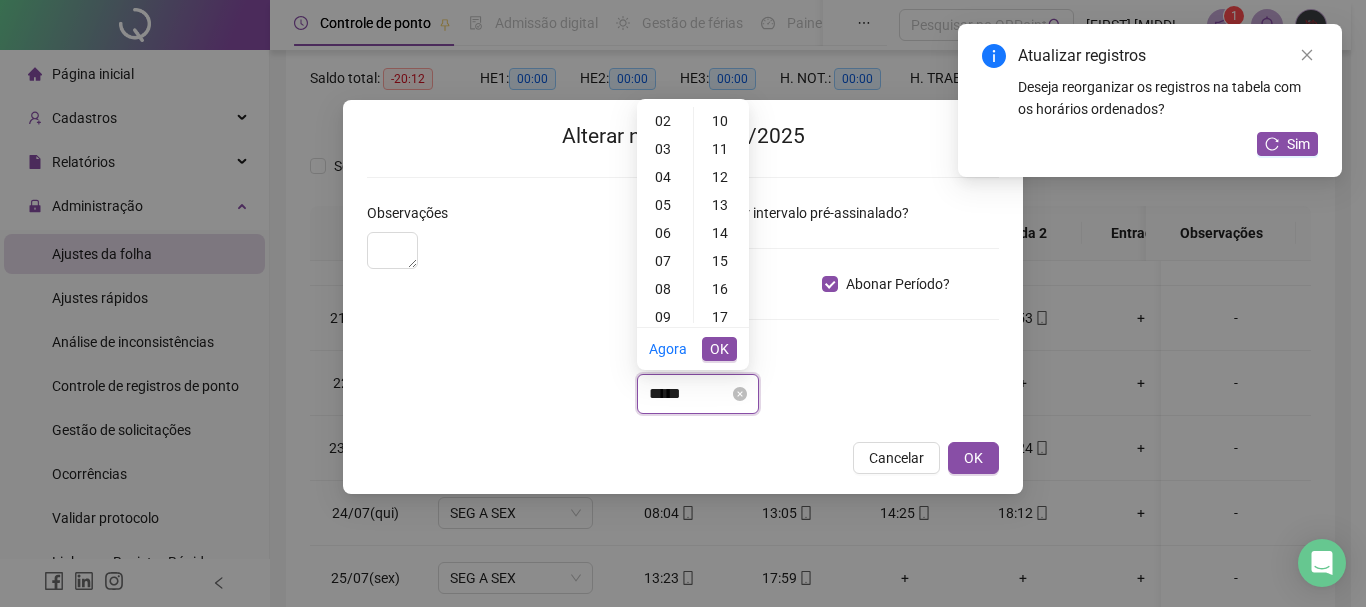 scroll, scrollTop: 0, scrollLeft: 0, axis: both 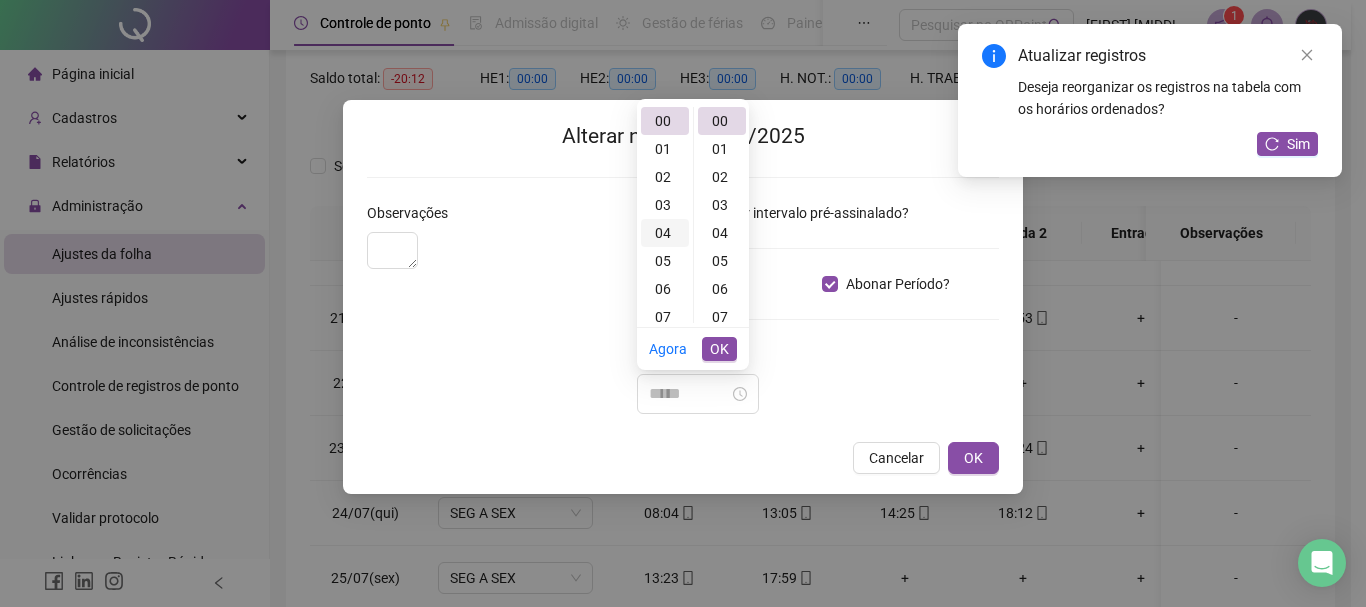 click on "04" at bounding box center [665, 233] 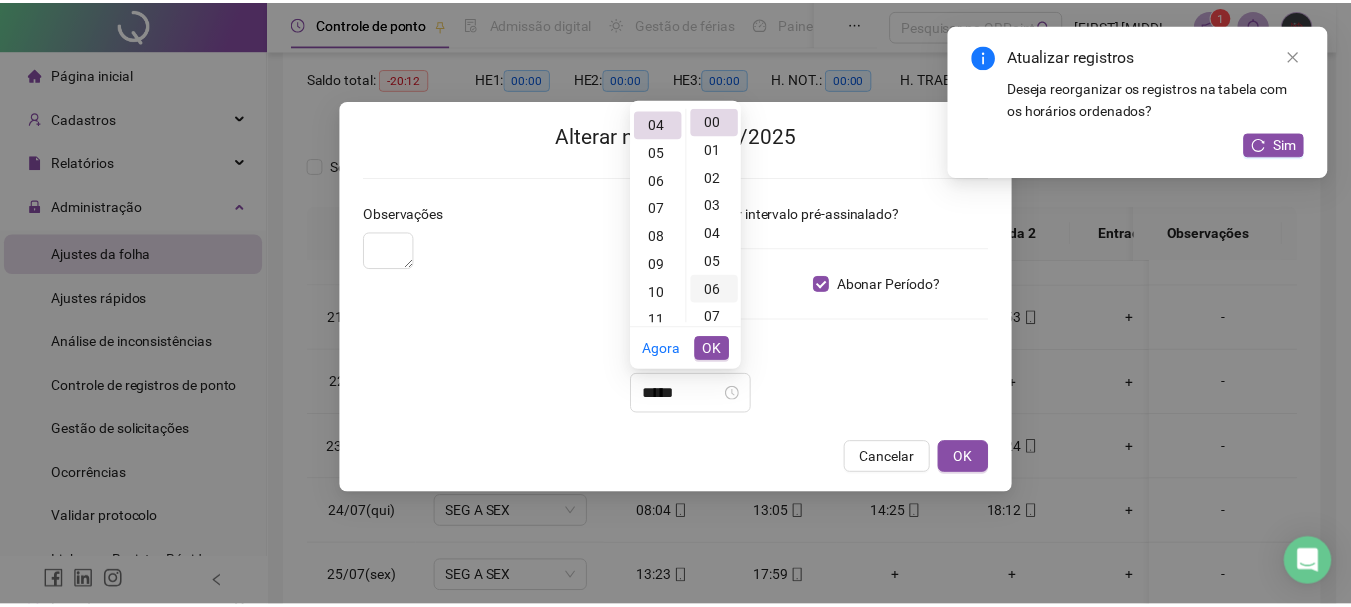 scroll, scrollTop: 112, scrollLeft: 0, axis: vertical 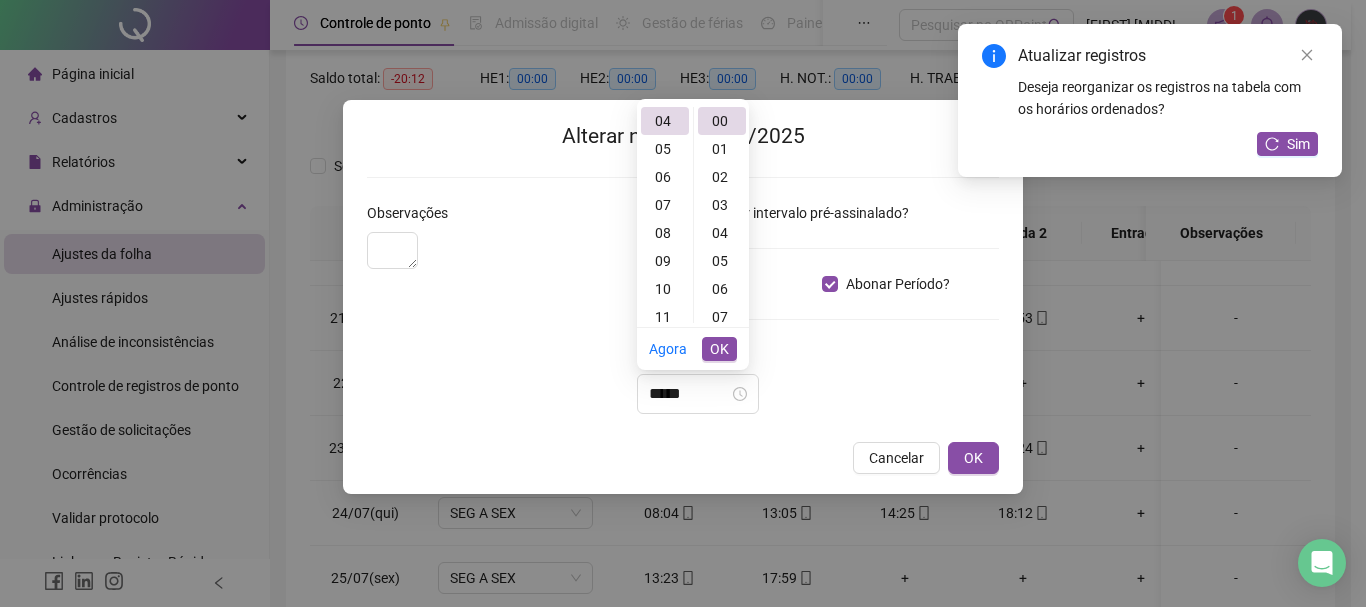 type on "*****" 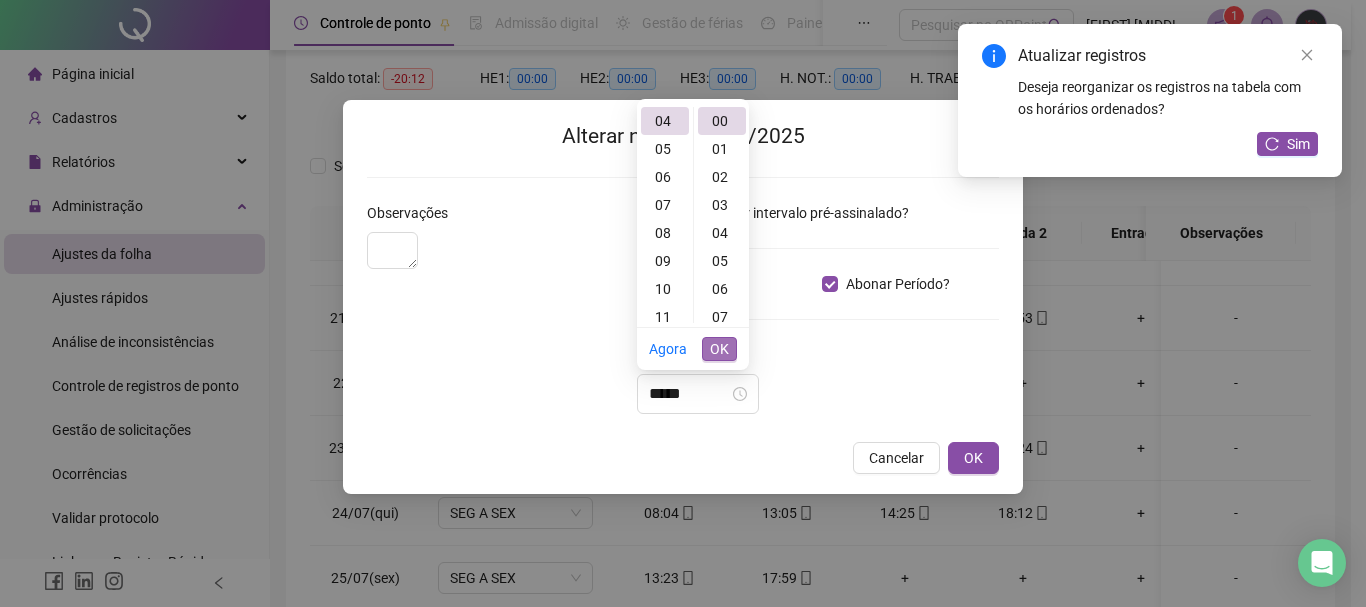 click on "OK" at bounding box center [719, 349] 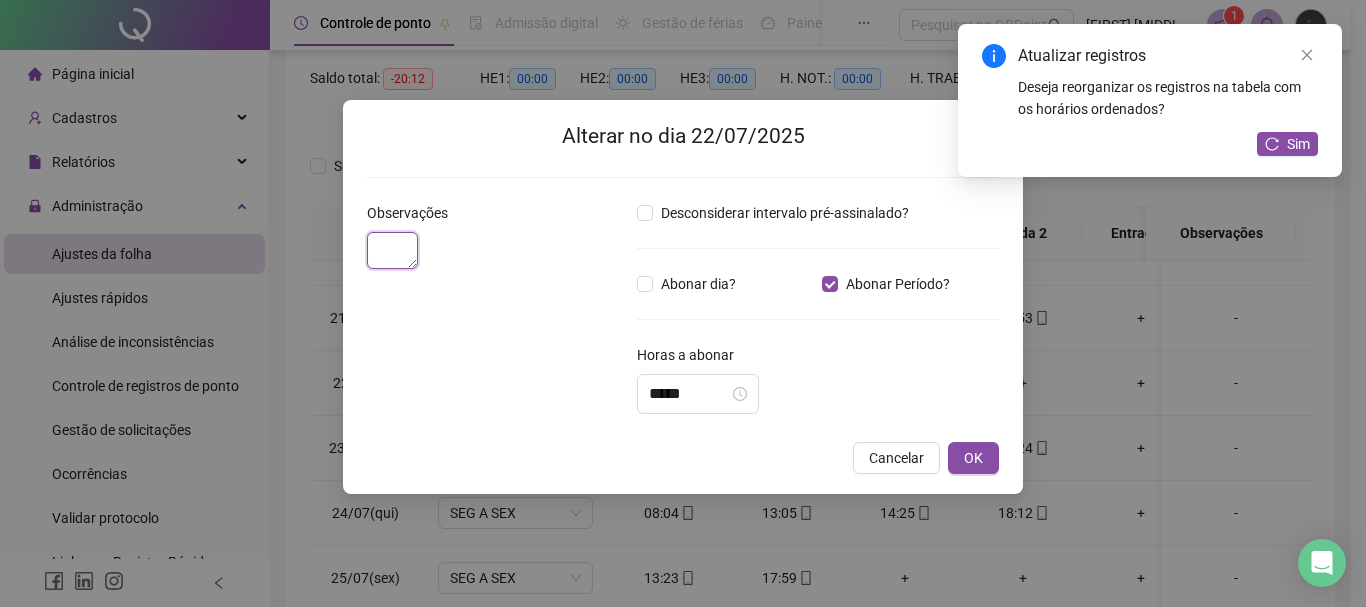 click at bounding box center (392, 250) 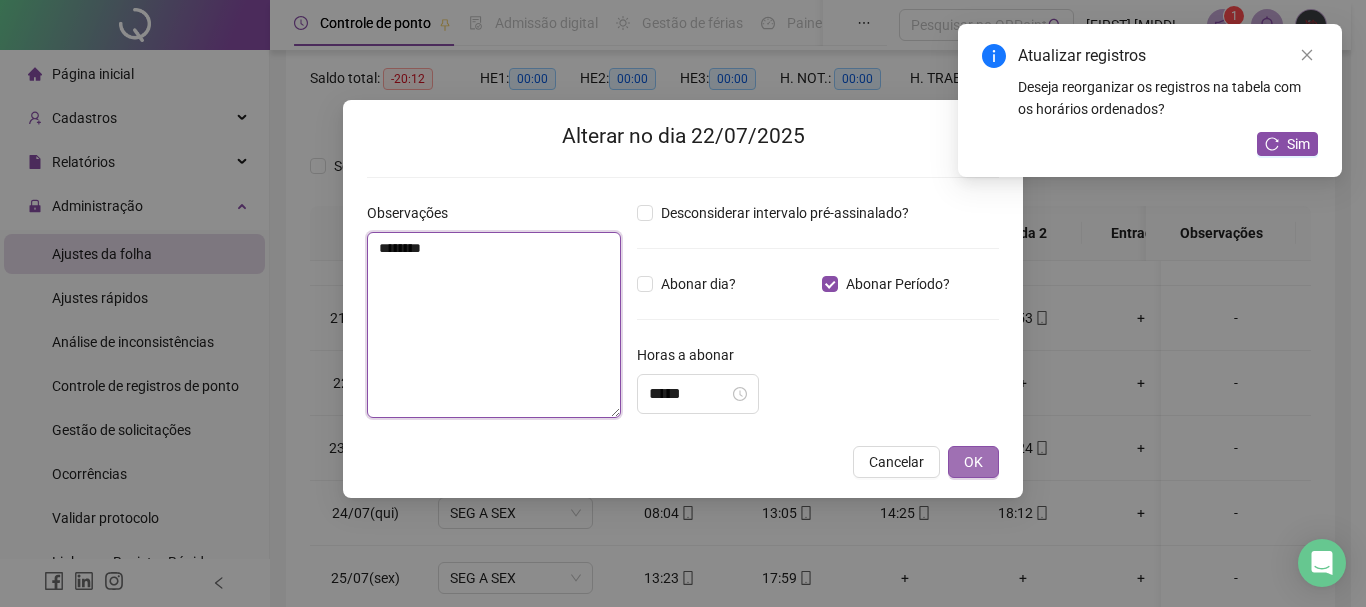 type on "********" 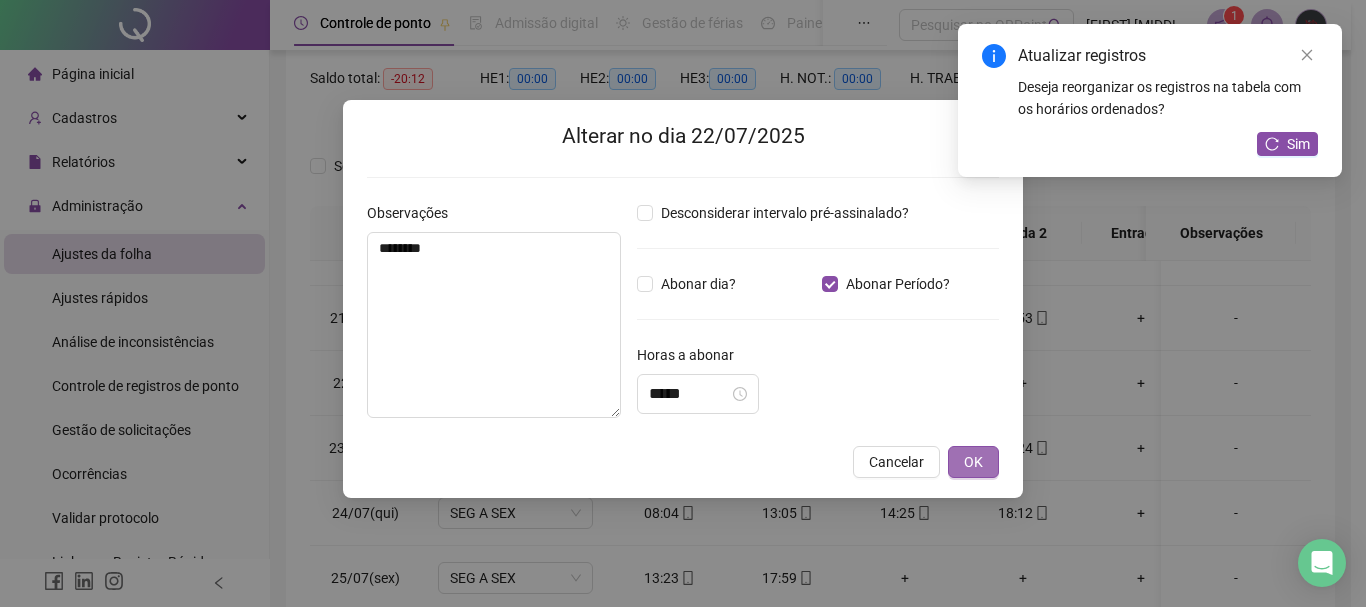 click on "OK" at bounding box center (973, 462) 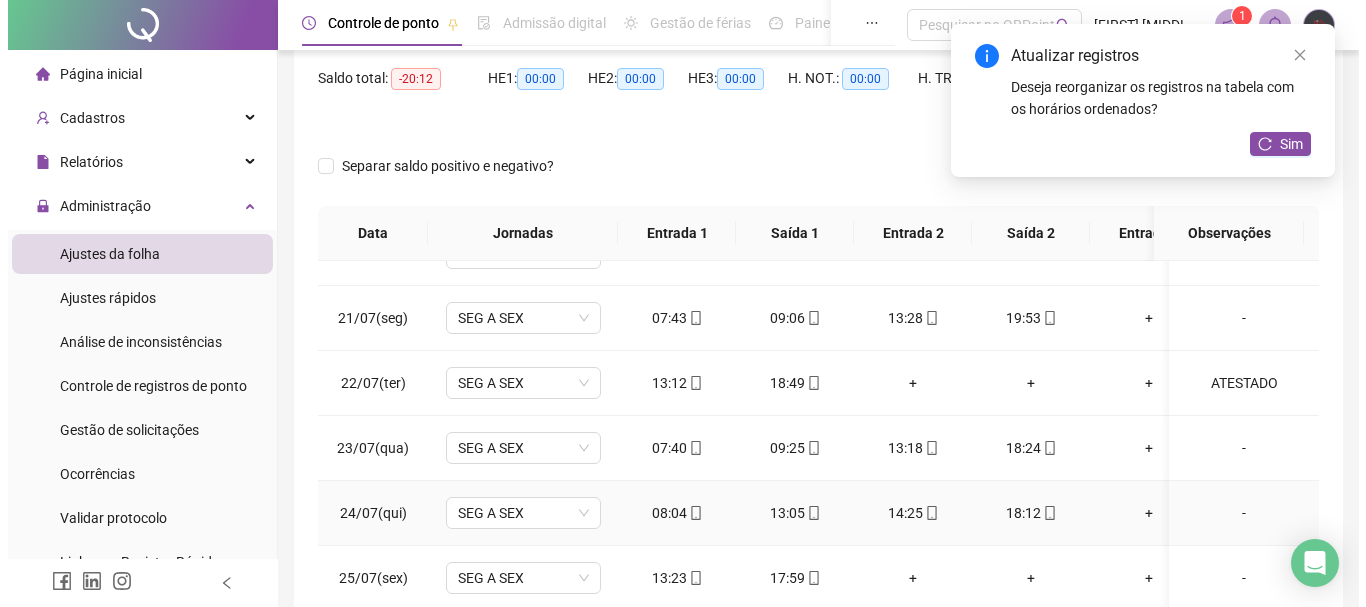 scroll, scrollTop: 400, scrollLeft: 0, axis: vertical 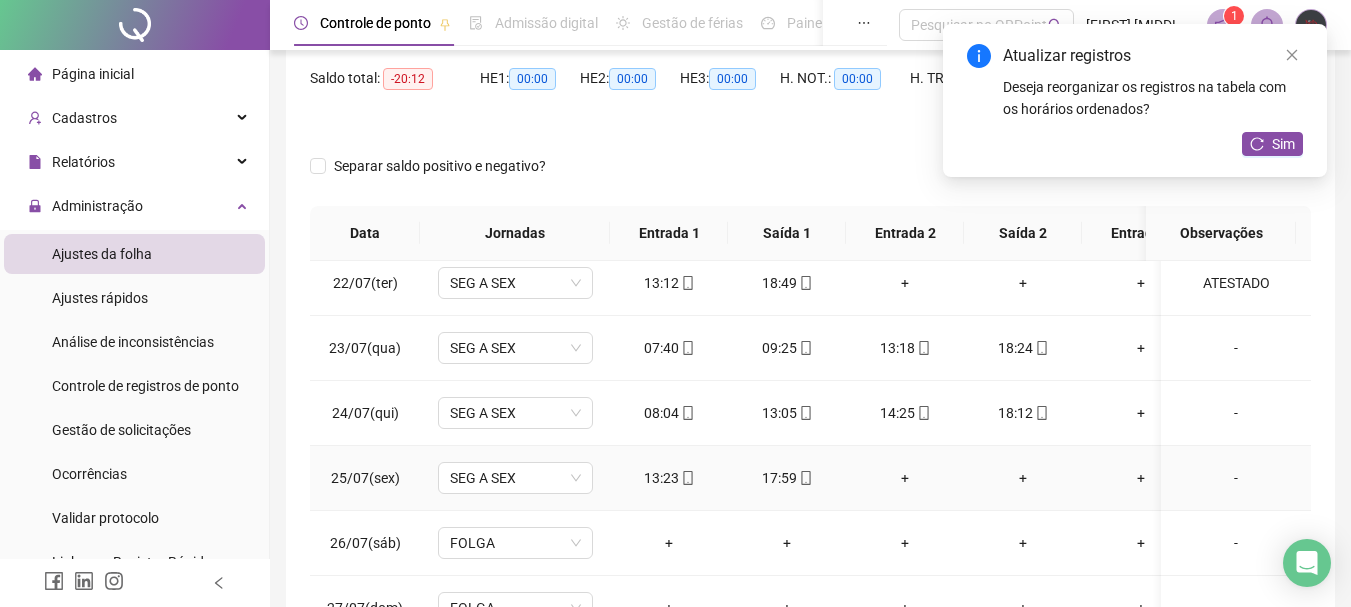 click on "-" at bounding box center (1236, 478) 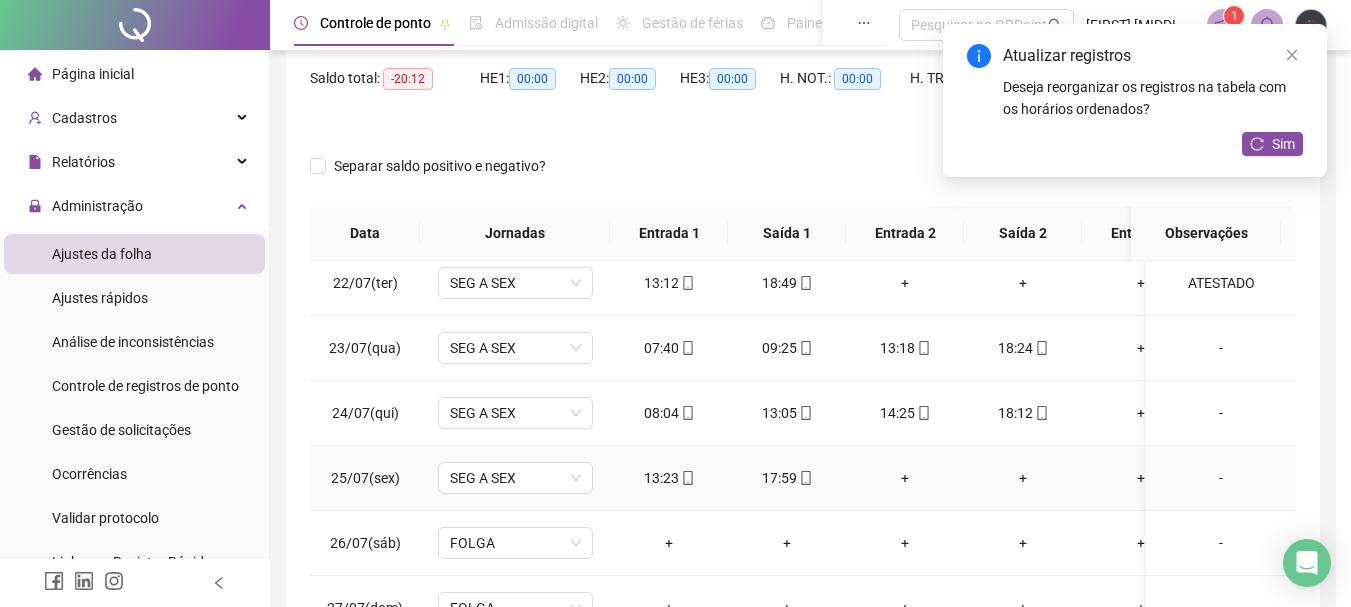 type 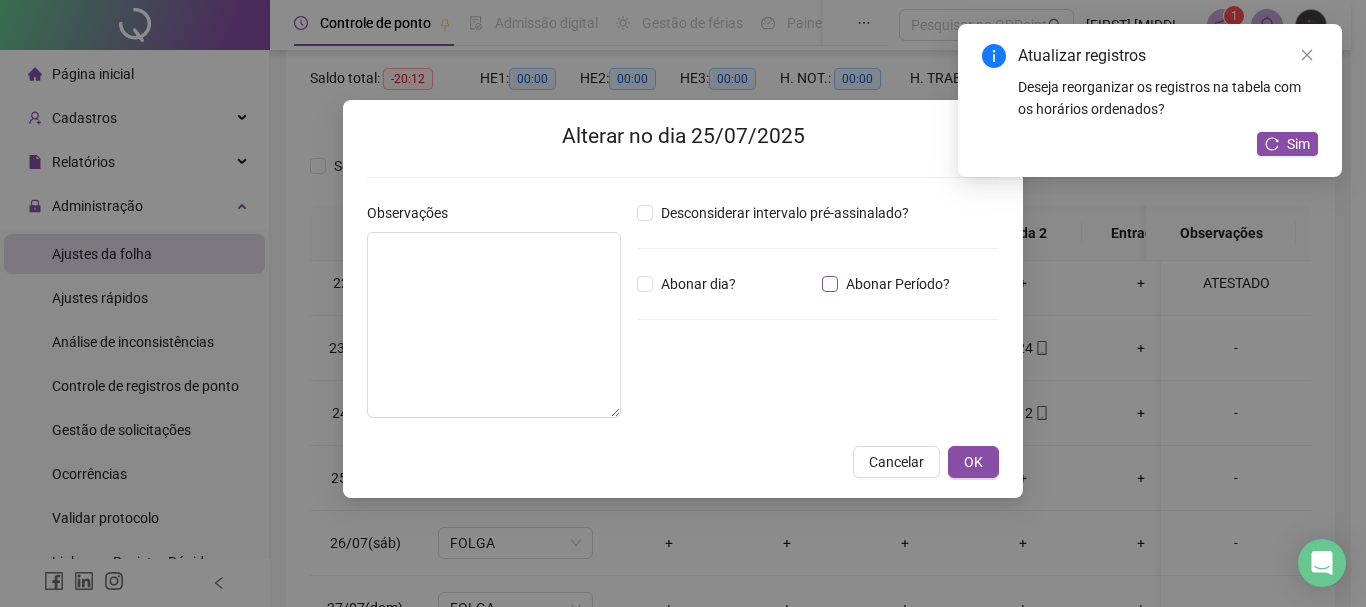 type 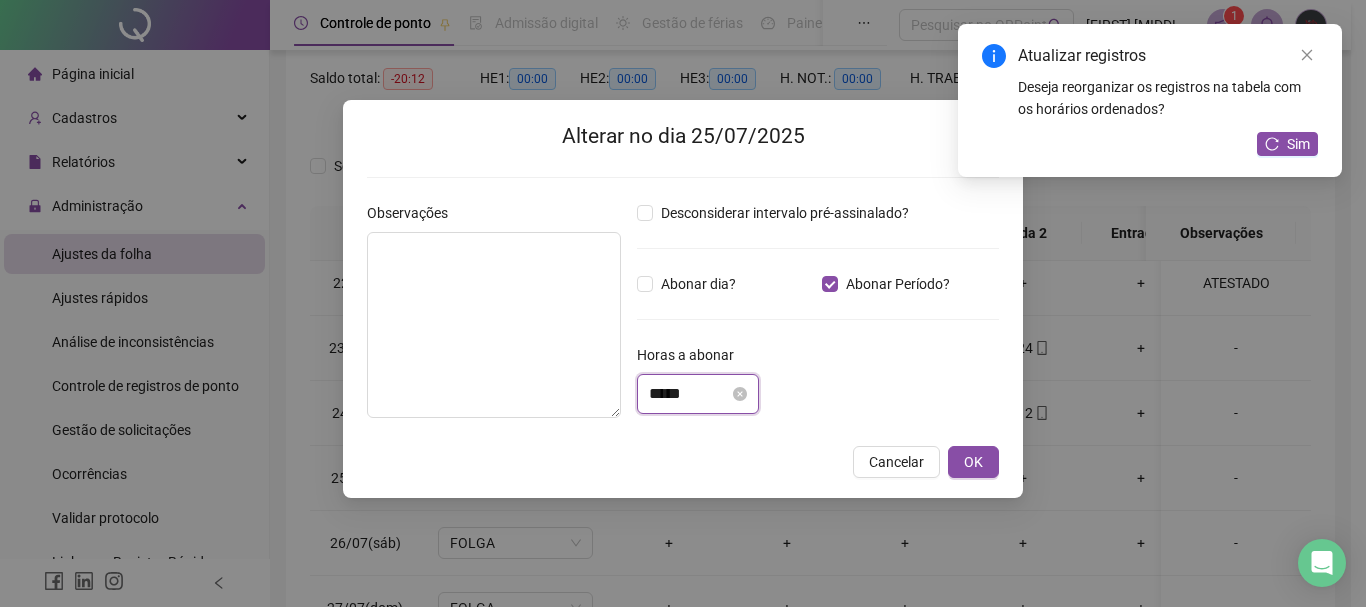 click on "*****" at bounding box center [689, 394] 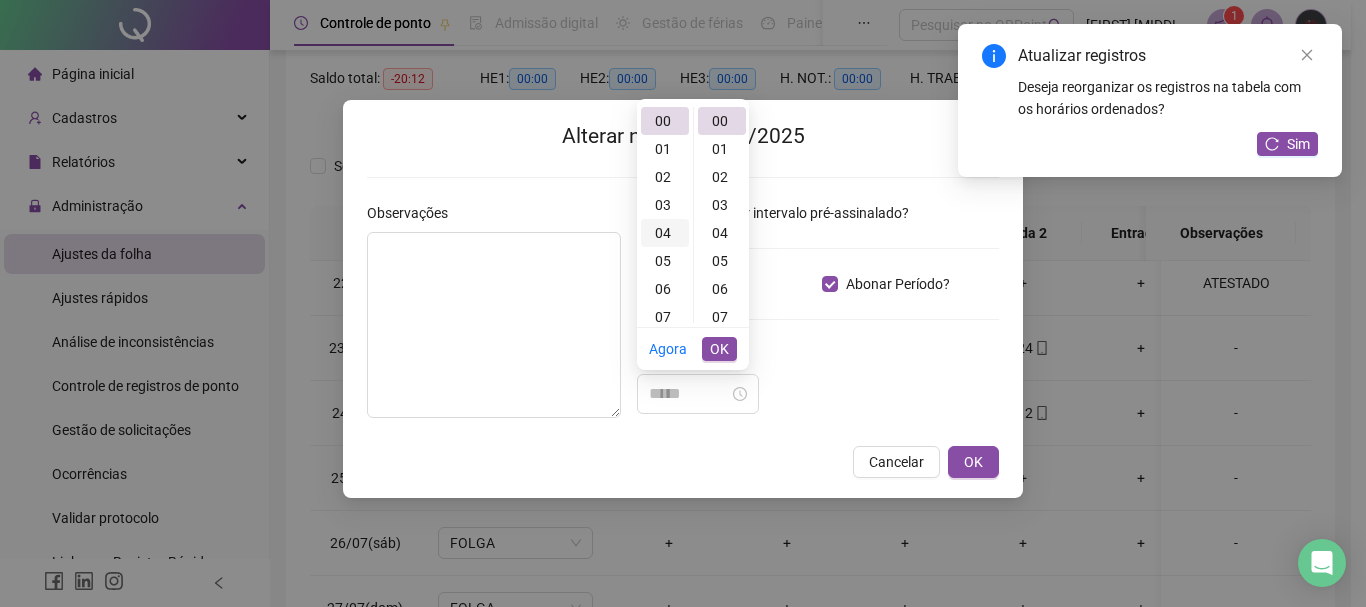 click on "04" at bounding box center [665, 233] 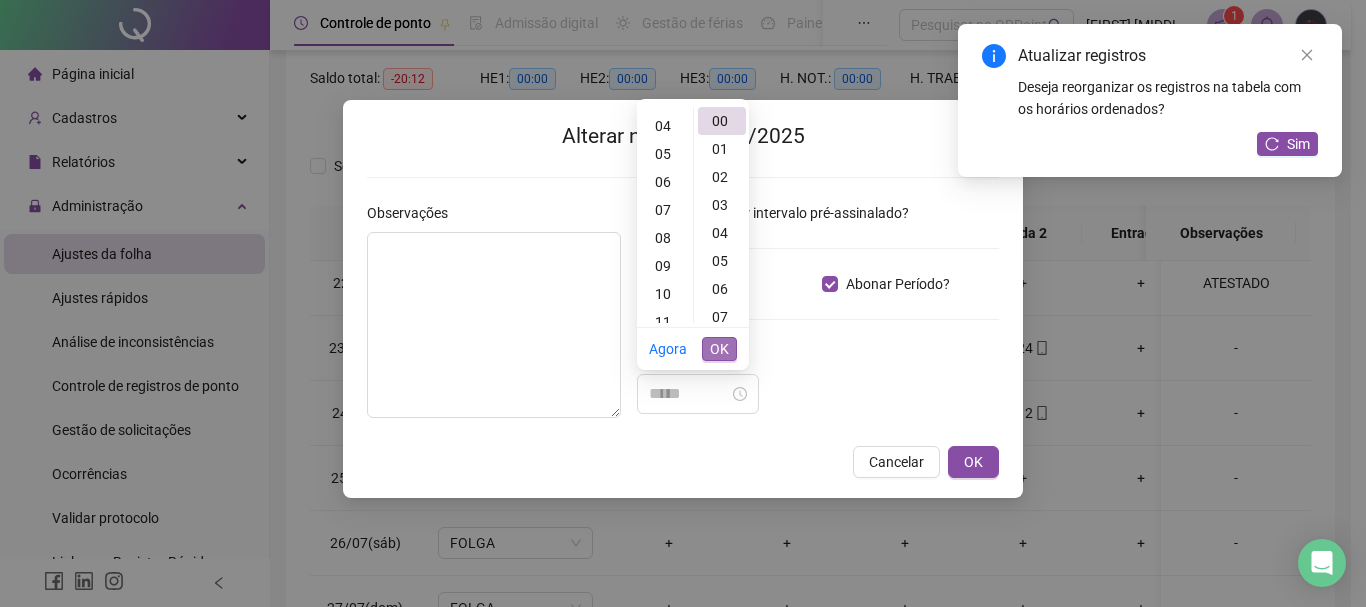 type on "*****" 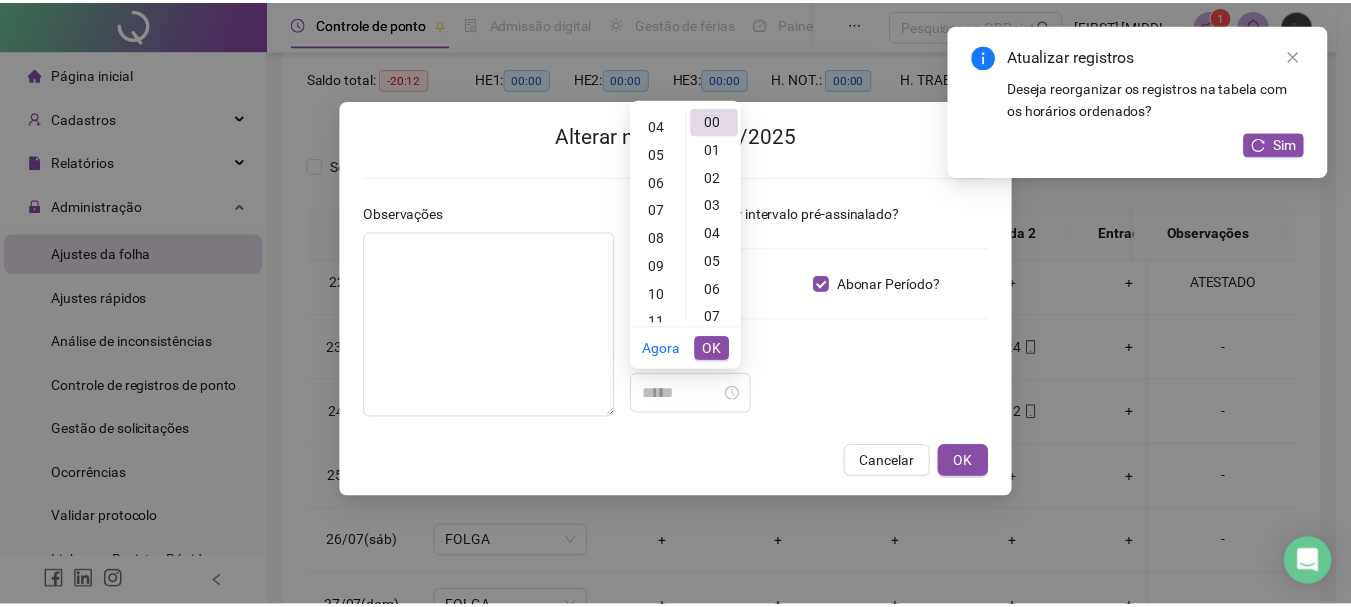 scroll, scrollTop: 112, scrollLeft: 0, axis: vertical 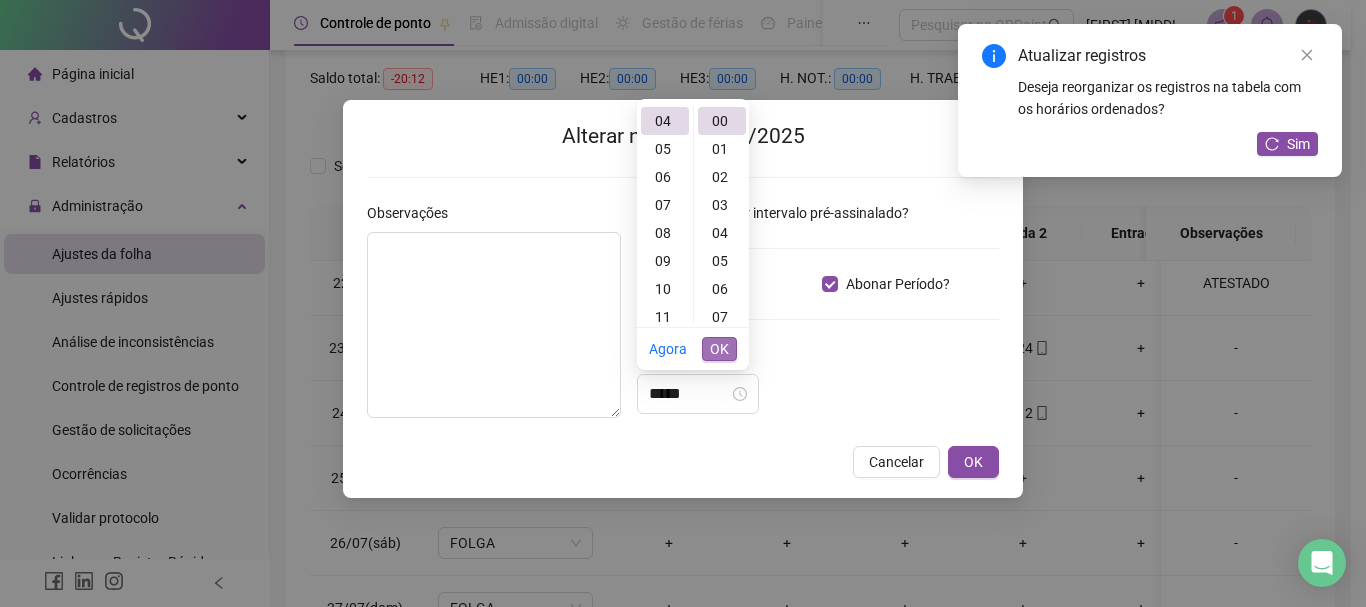 click on "OK" at bounding box center (719, 349) 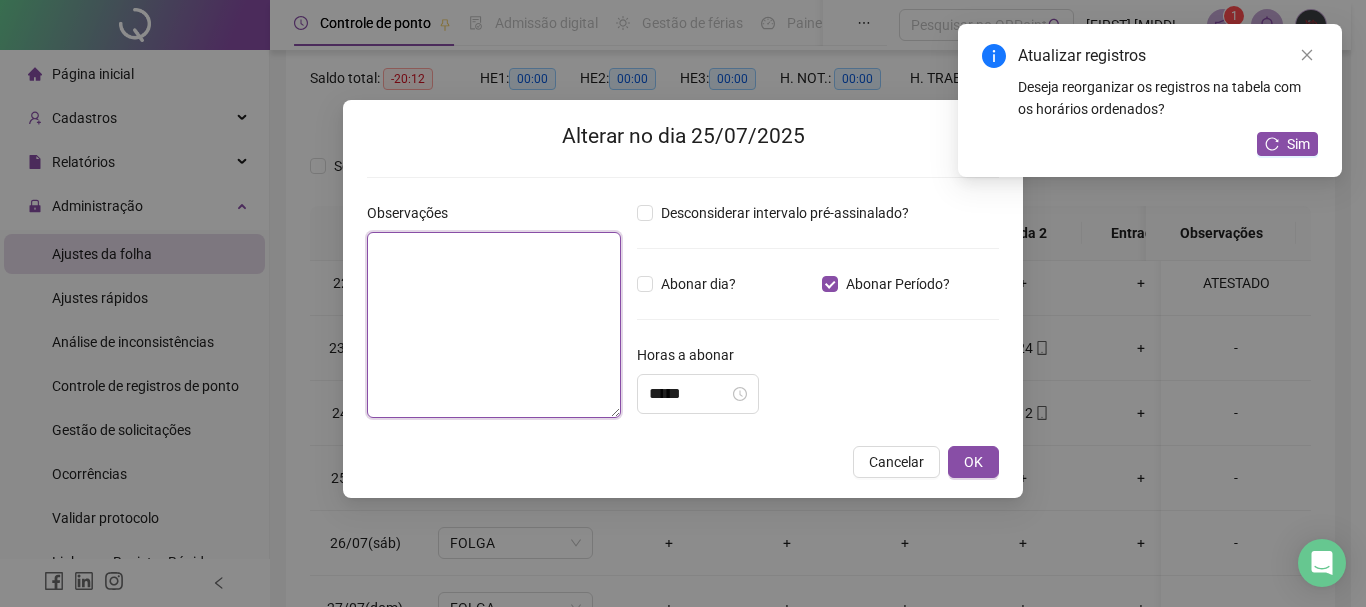 click at bounding box center [494, 325] 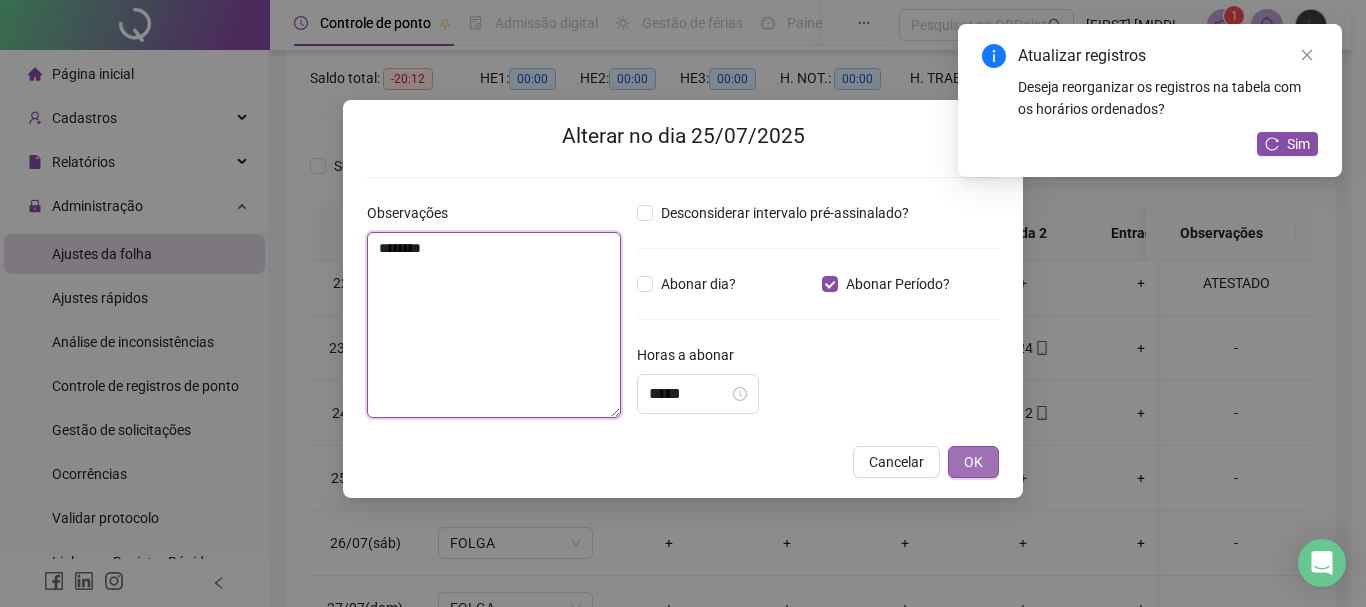 type on "********" 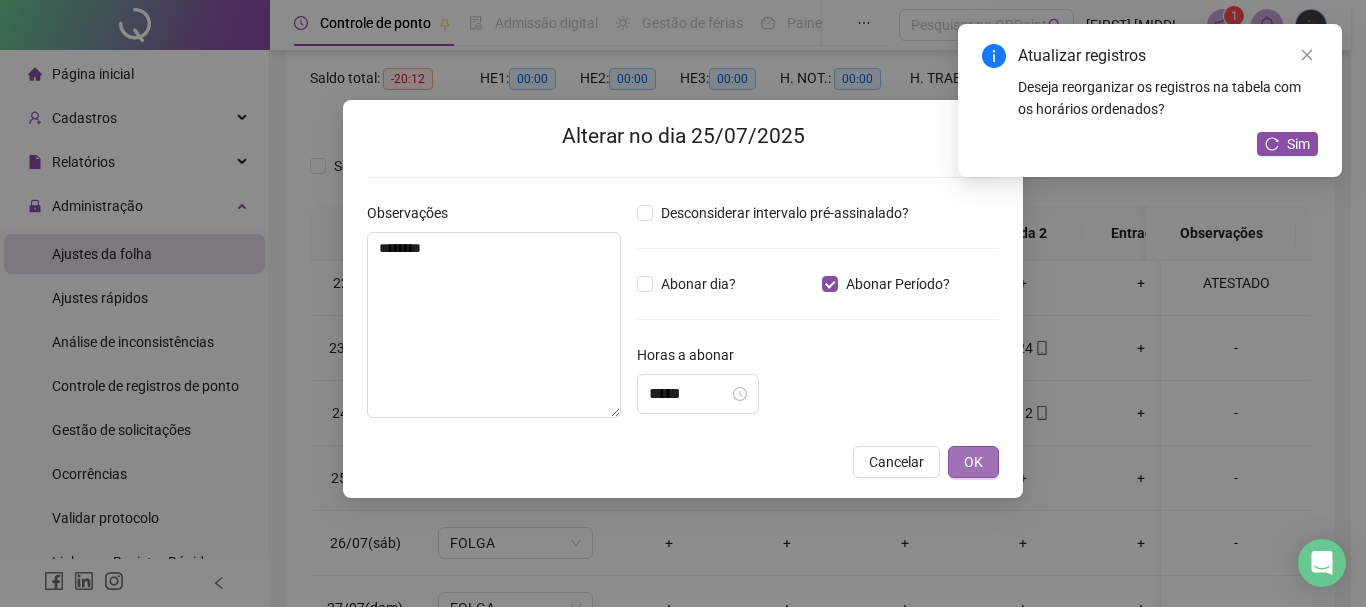 click on "OK" at bounding box center [973, 462] 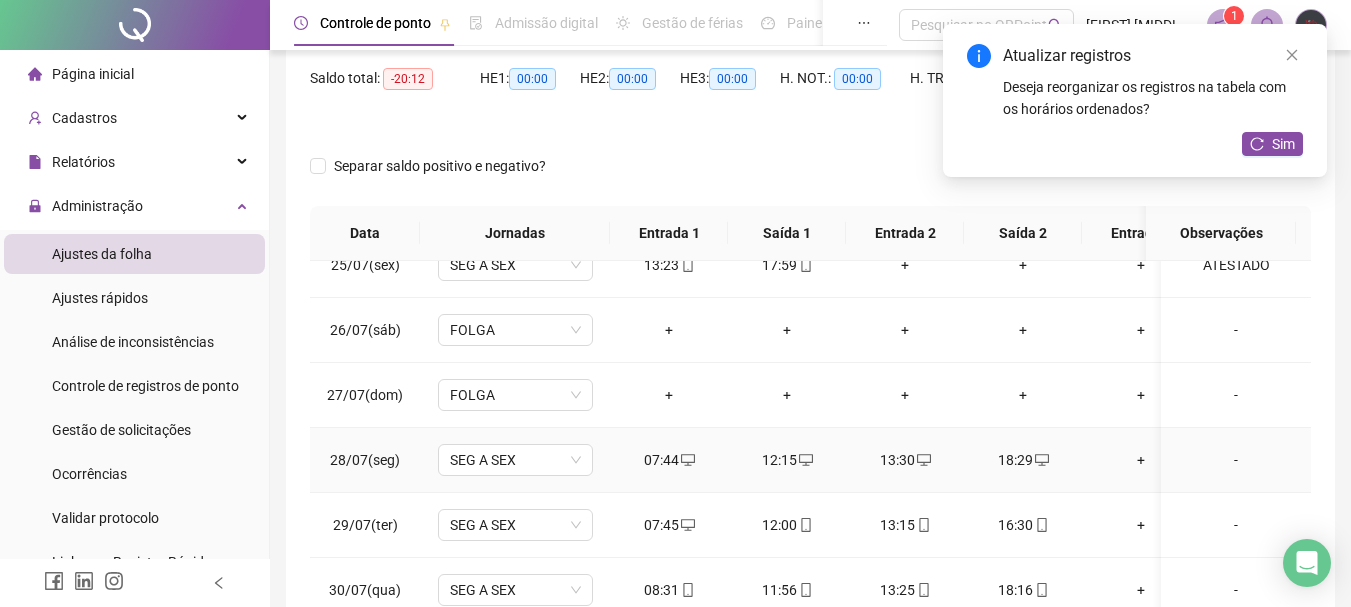 scroll, scrollTop: 628, scrollLeft: 0, axis: vertical 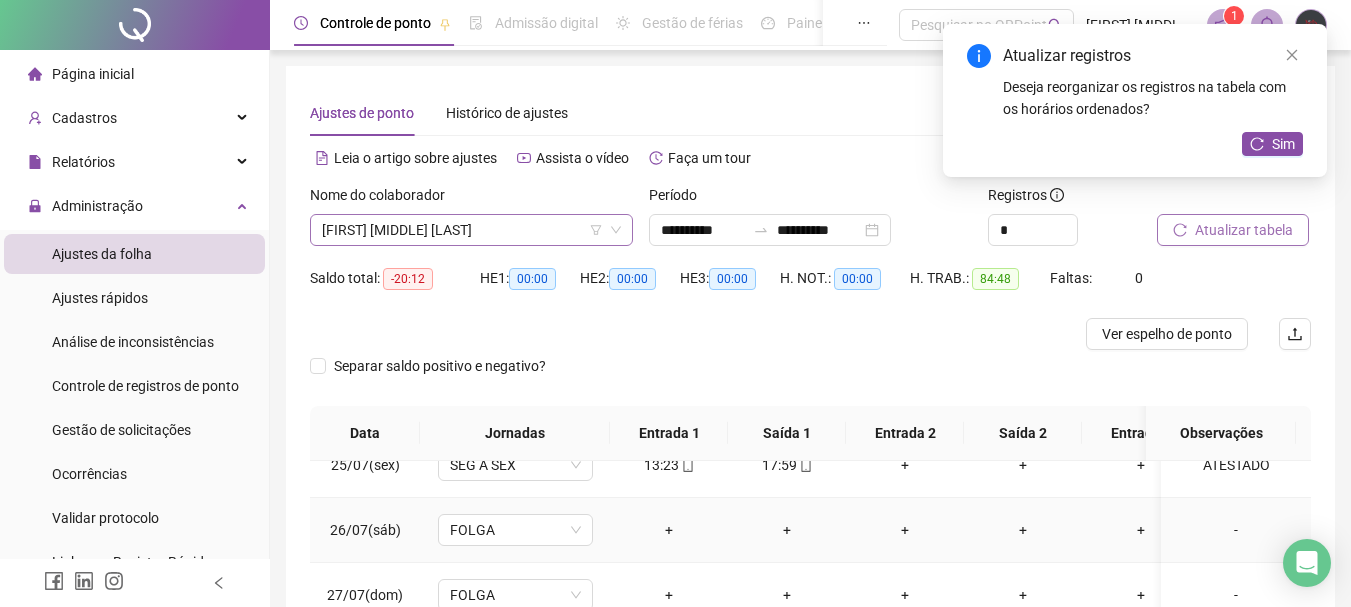 click on "[FIRST] [MIDDLE] [LAST]" at bounding box center (471, 230) 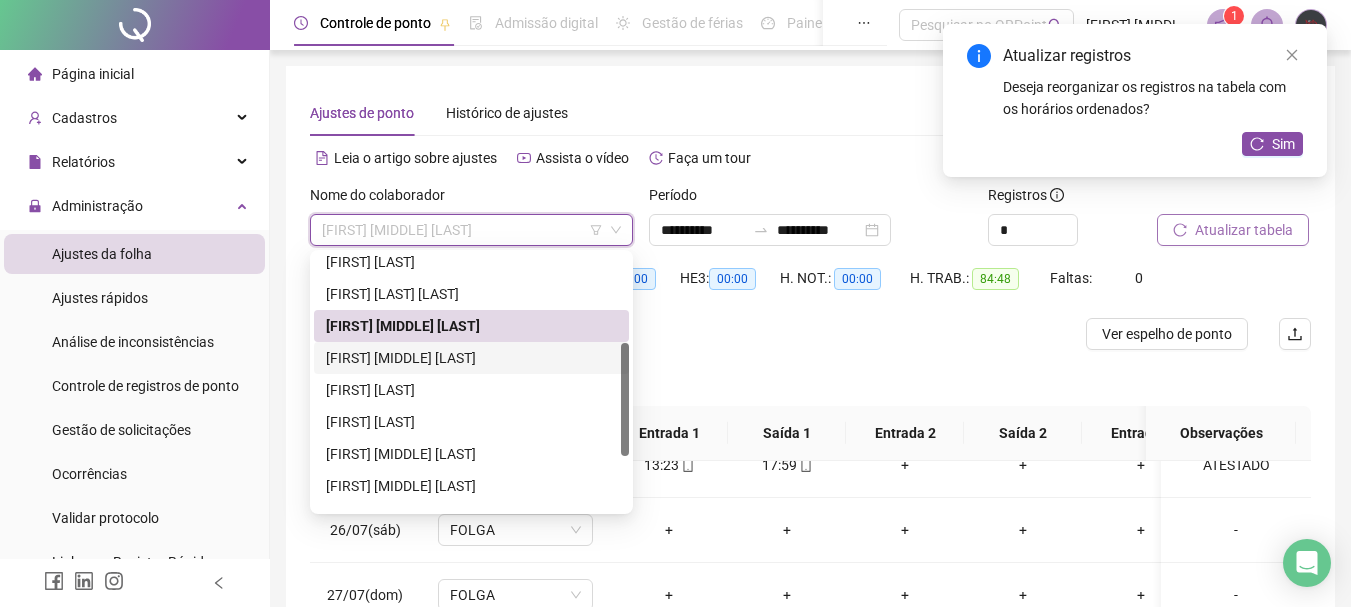click on "[FIRST] [MIDDLE] [LAST]" at bounding box center (471, 358) 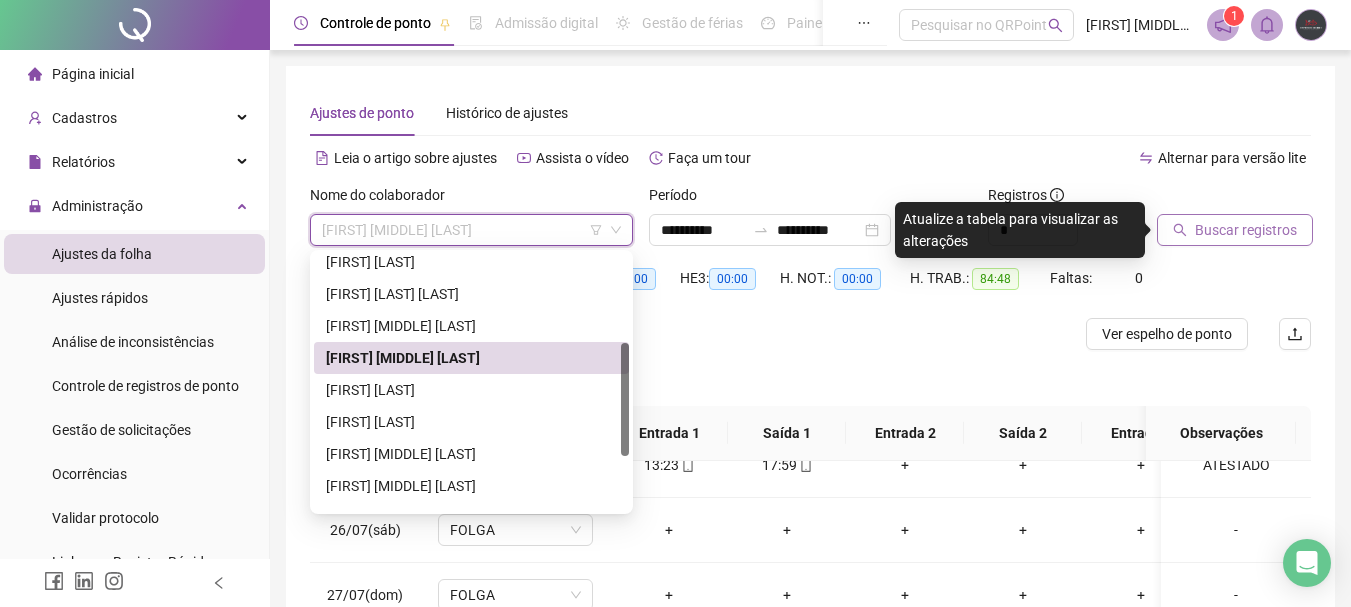 click on "[FIRST] [MIDDLE] [LAST]" at bounding box center [471, 230] 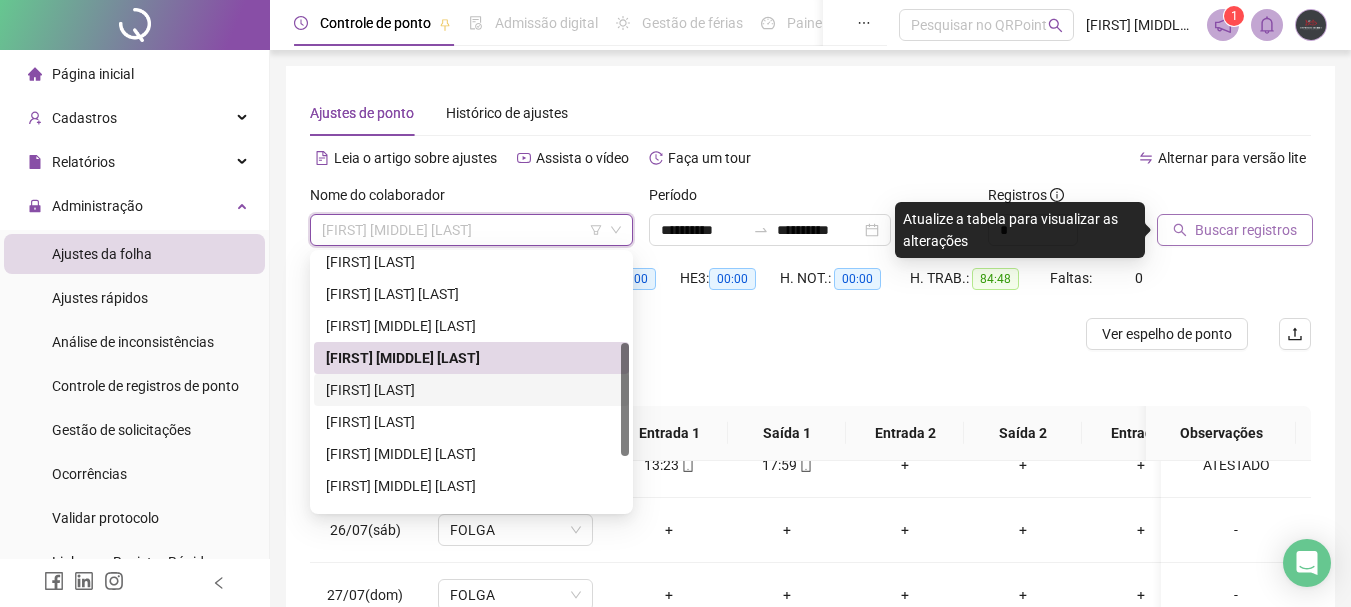 click on "[FIRST] [LAST]" at bounding box center [471, 390] 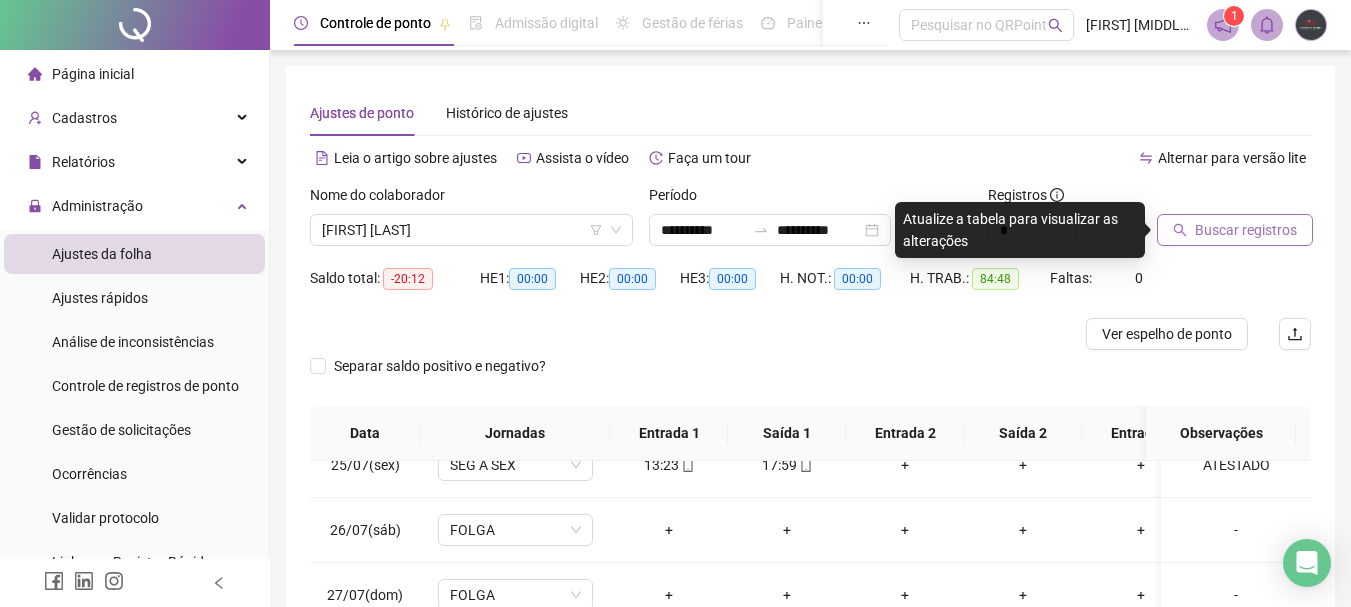 click on "Buscar registros" at bounding box center [1246, 230] 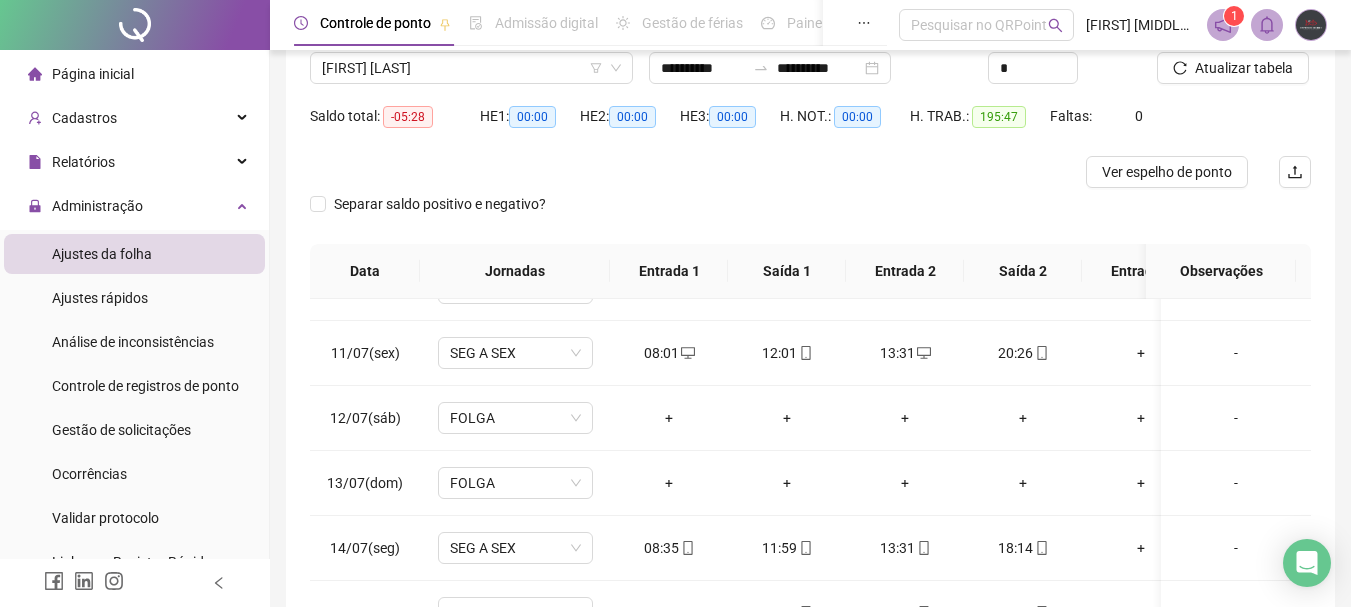 scroll, scrollTop: 200, scrollLeft: 0, axis: vertical 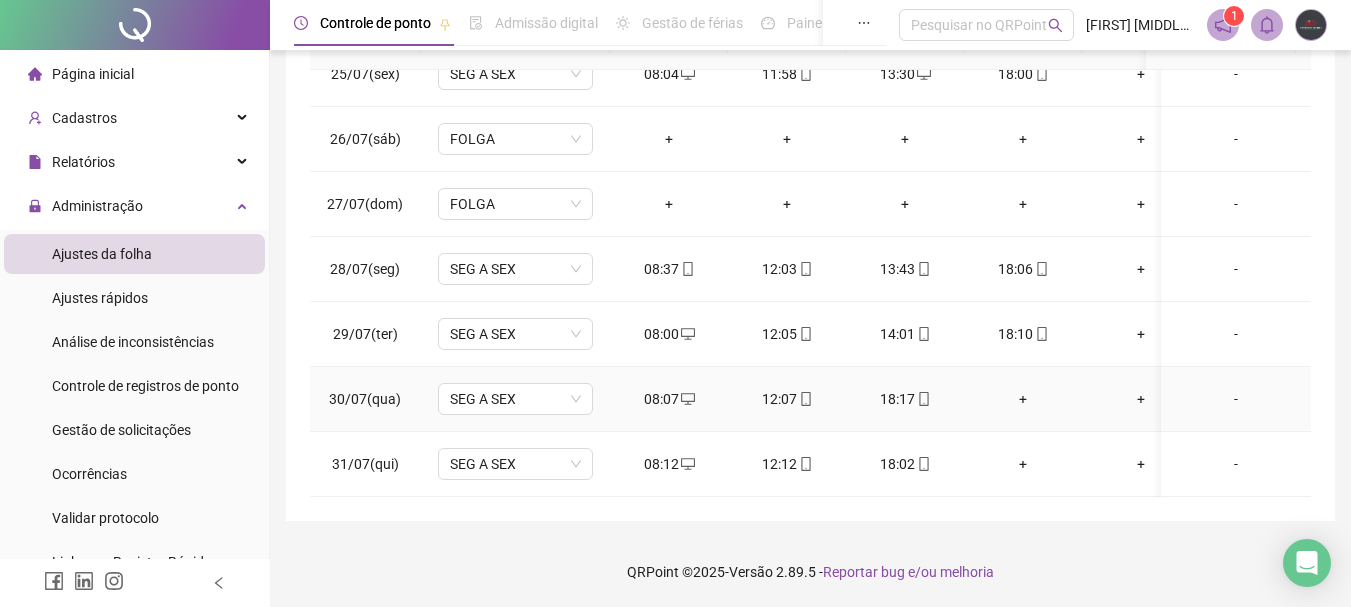 click on "+" at bounding box center [1023, 399] 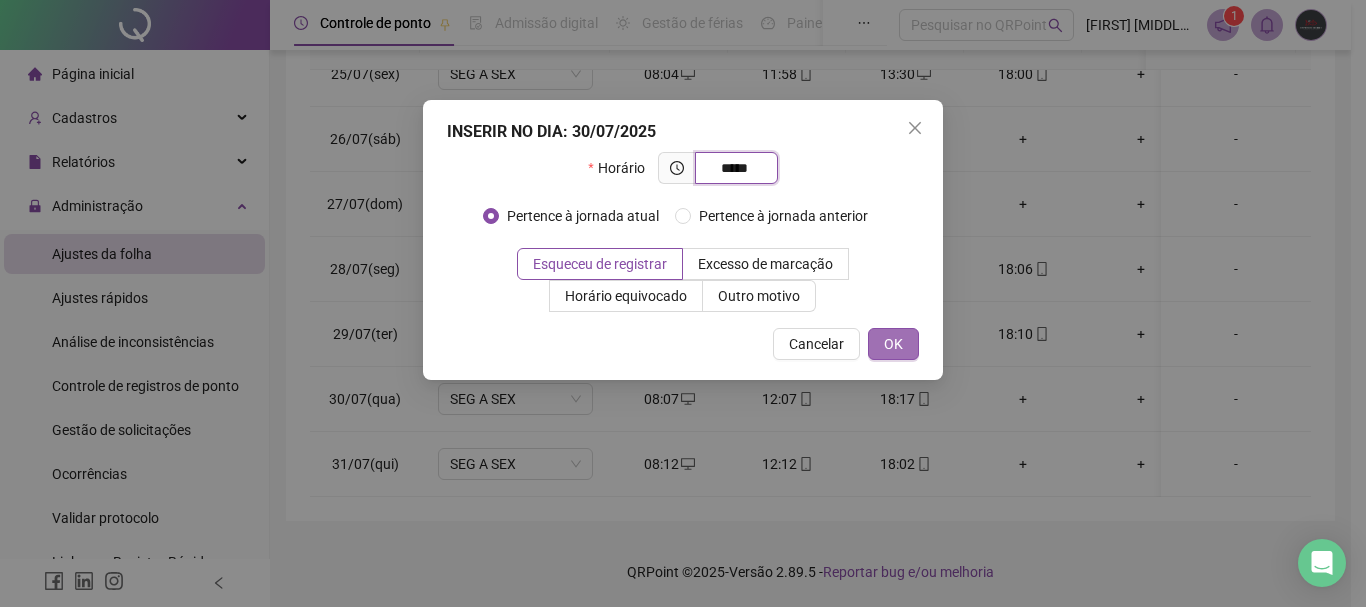type on "*****" 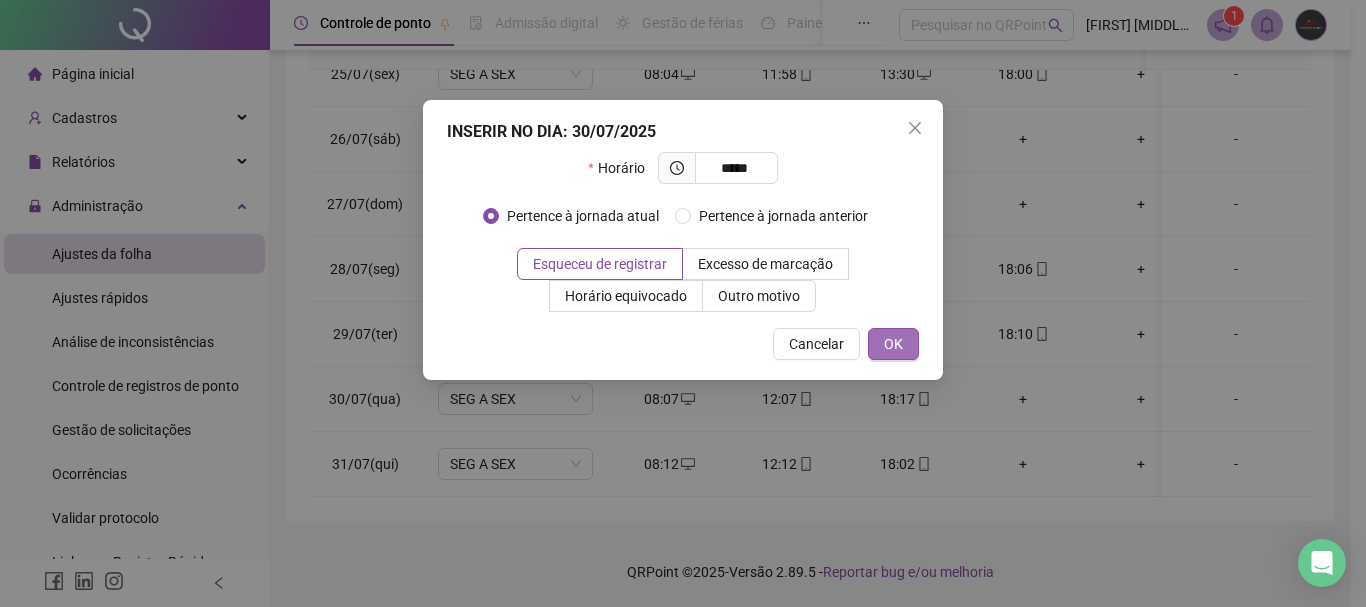 click on "OK" at bounding box center (893, 344) 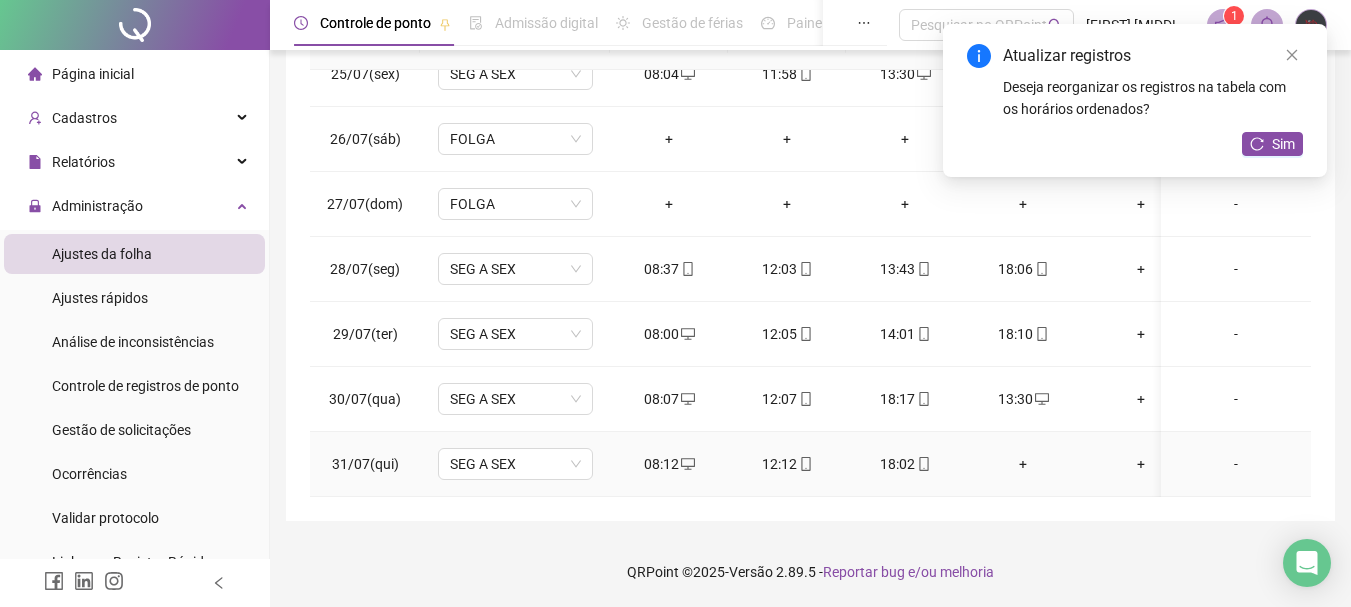 click on "+" at bounding box center [1023, 464] 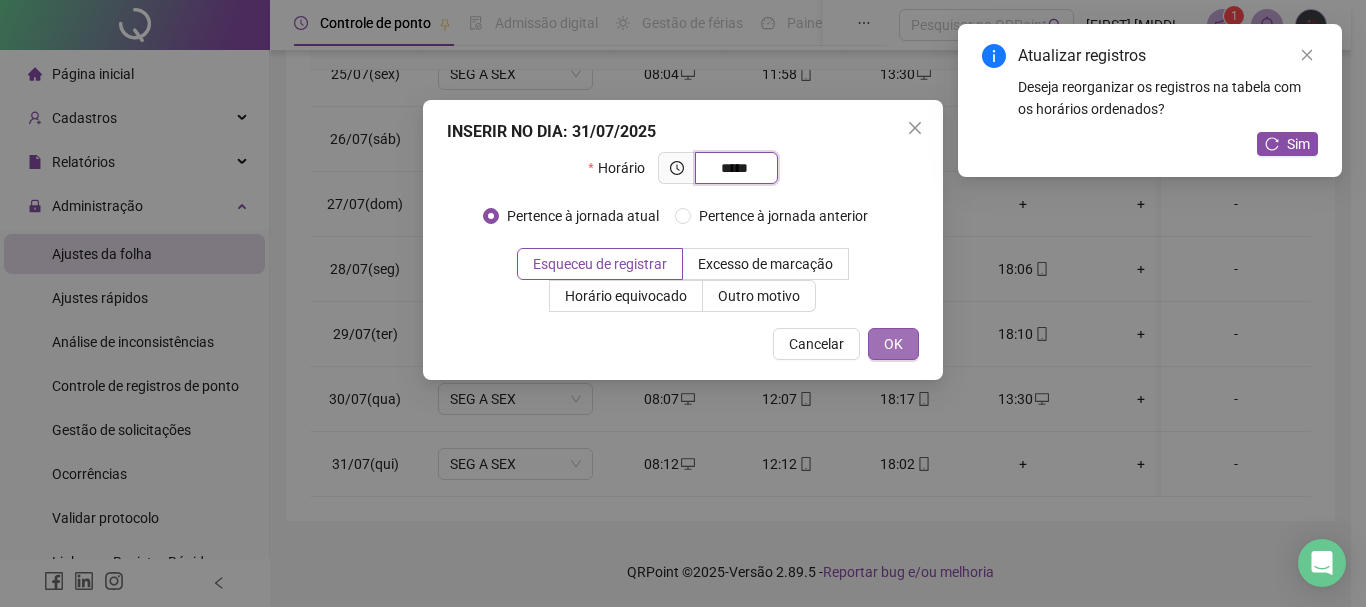 type on "*****" 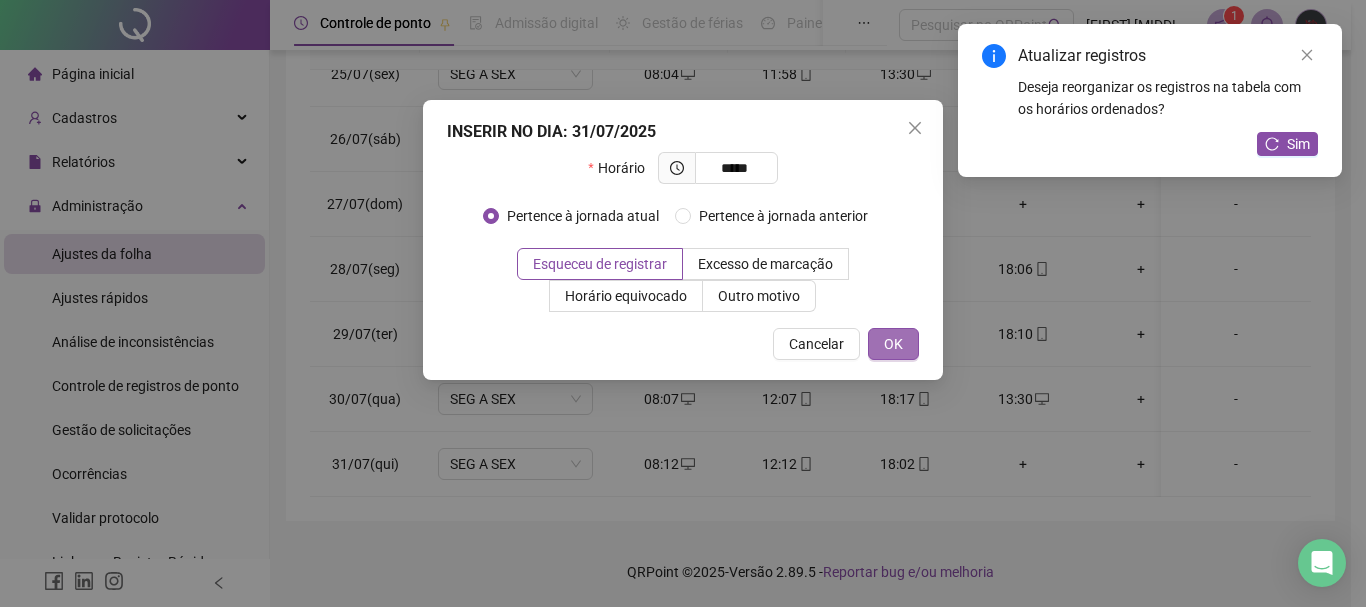 click on "OK" at bounding box center [893, 344] 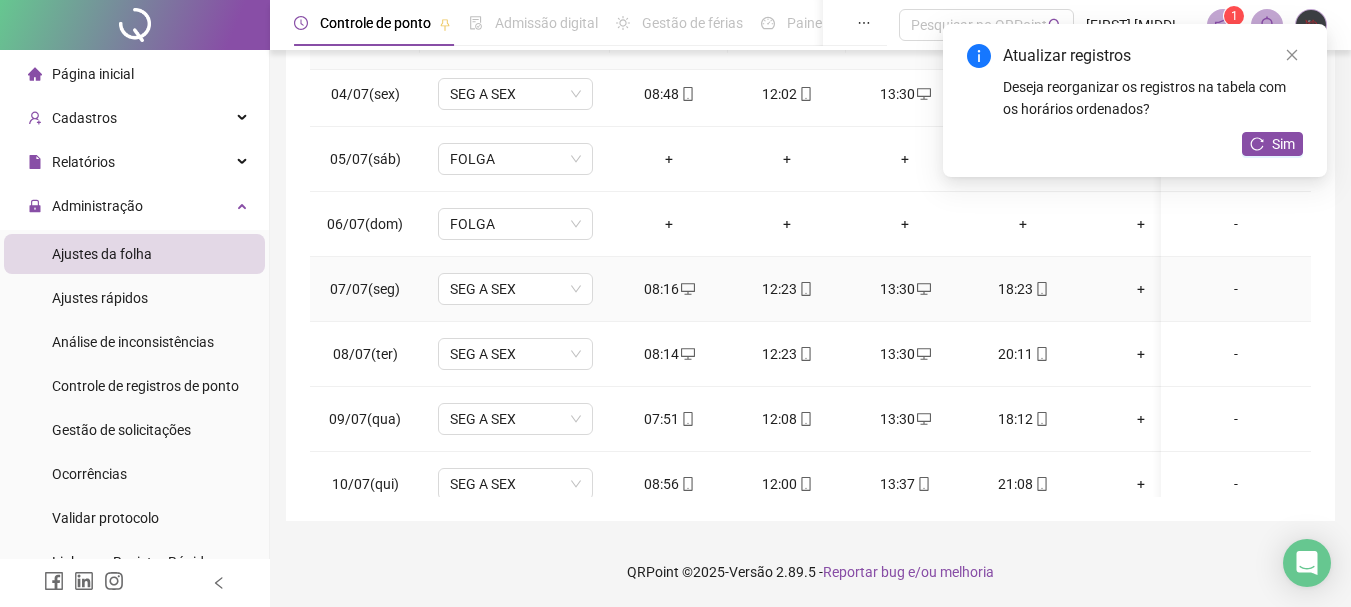 scroll, scrollTop: 0, scrollLeft: 0, axis: both 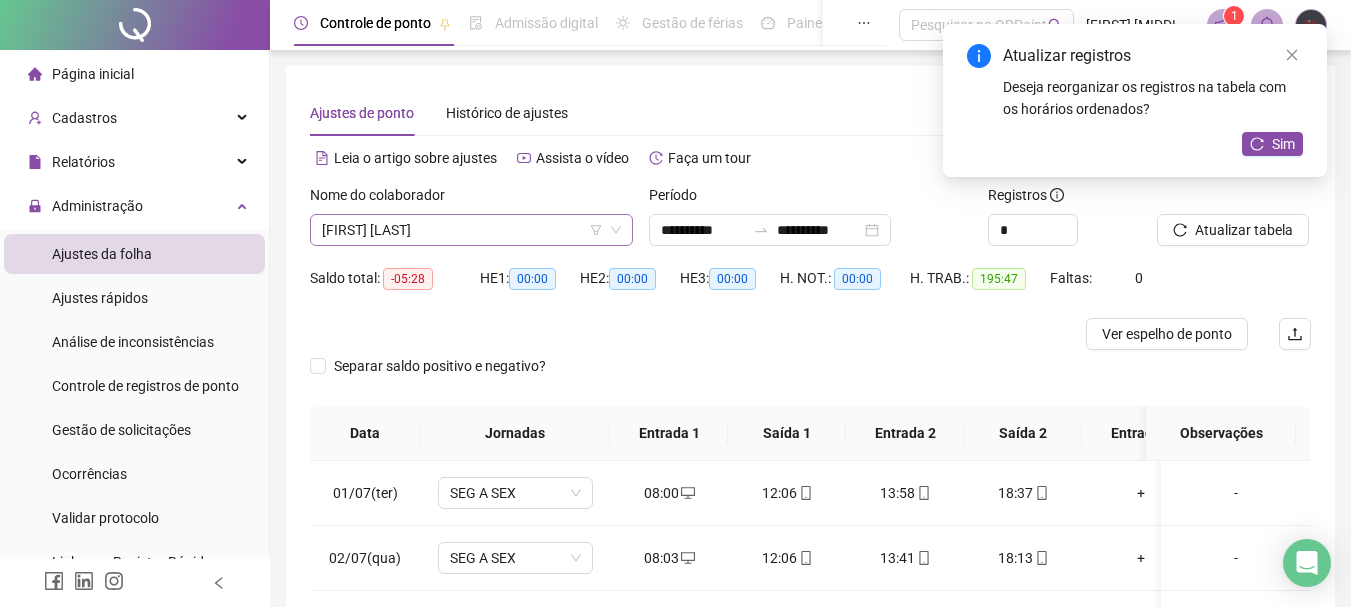 click on "[FIRST] [LAST]" at bounding box center [471, 230] 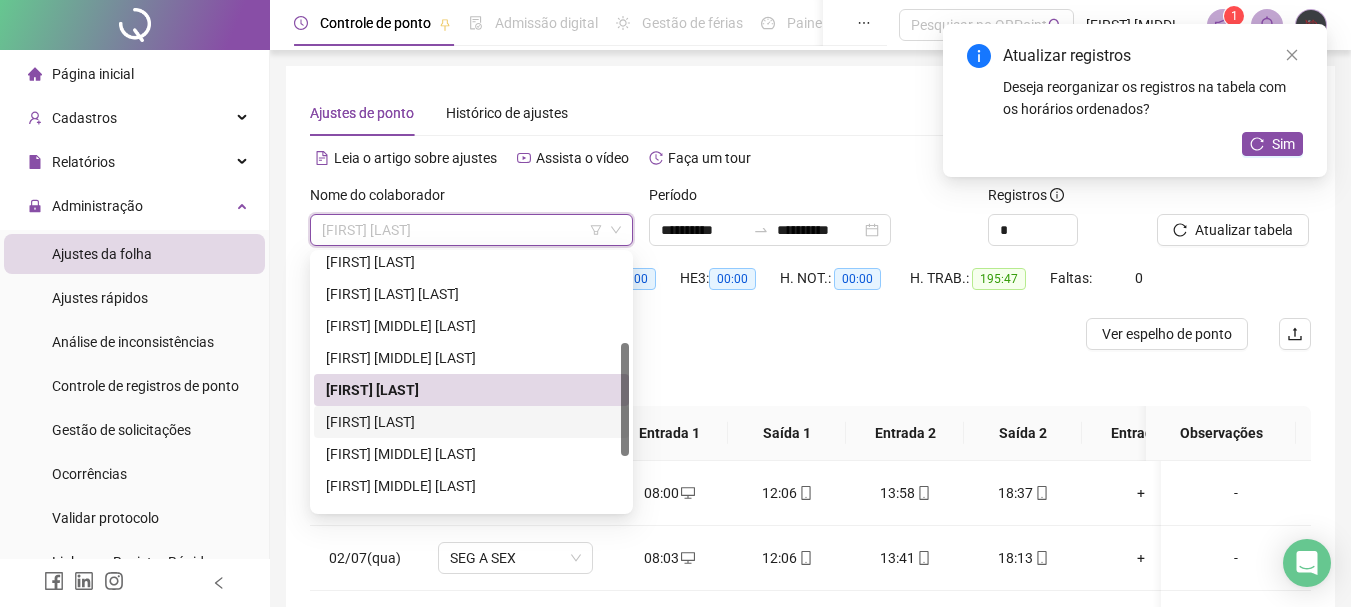 click on "[FIRST] [LAST]" at bounding box center (471, 422) 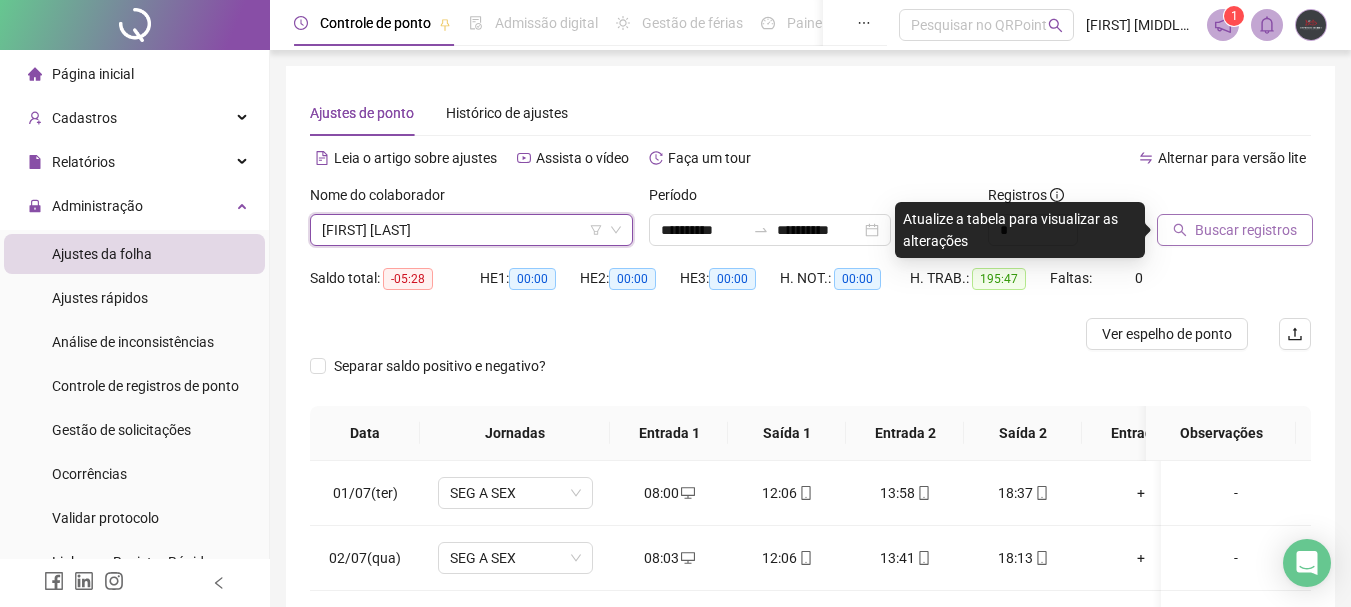 click on "Buscar registros" at bounding box center [1246, 230] 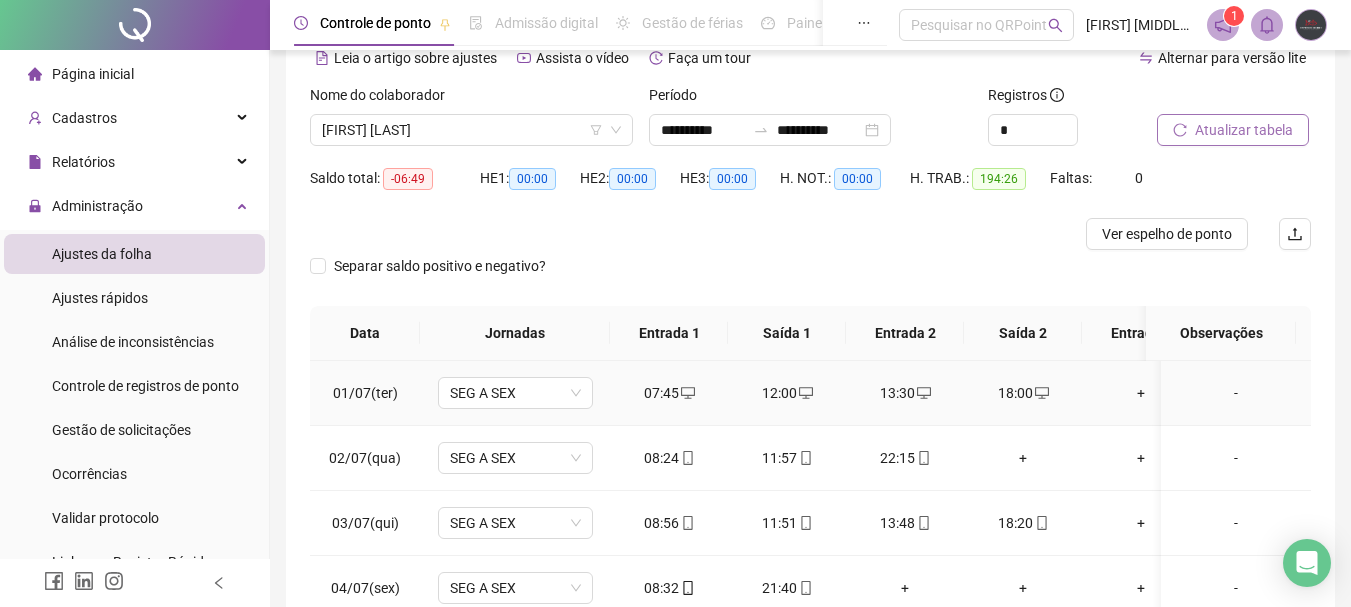 scroll, scrollTop: 300, scrollLeft: 0, axis: vertical 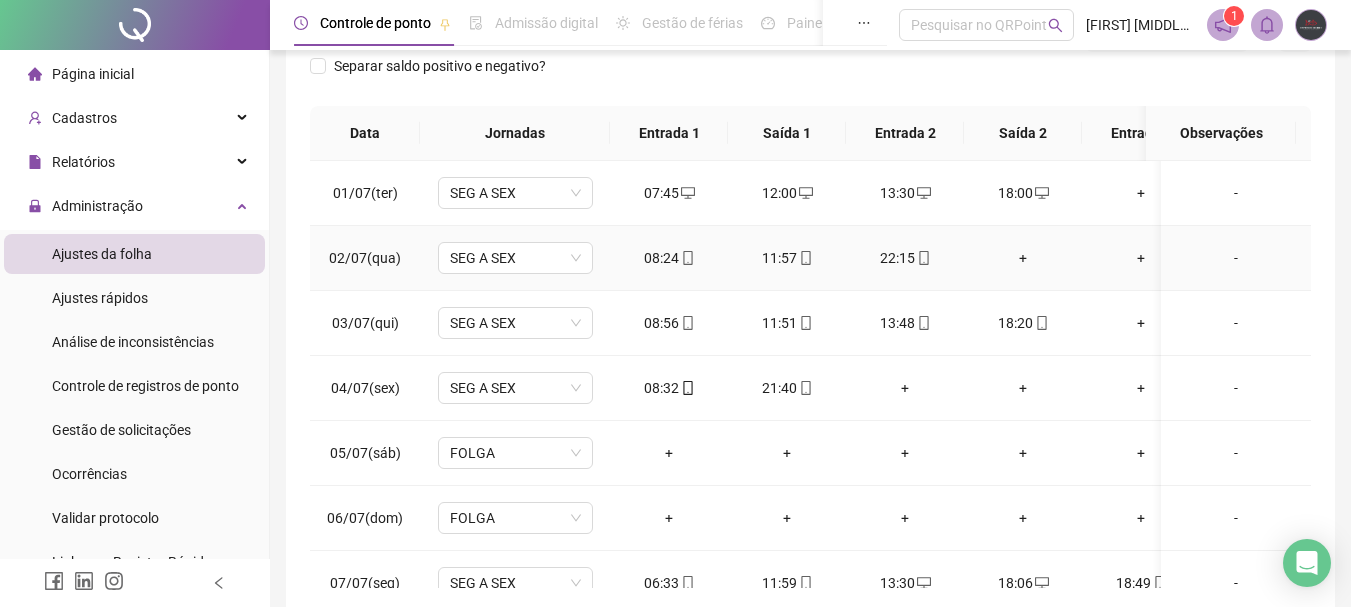 click on "+" at bounding box center [1023, 258] 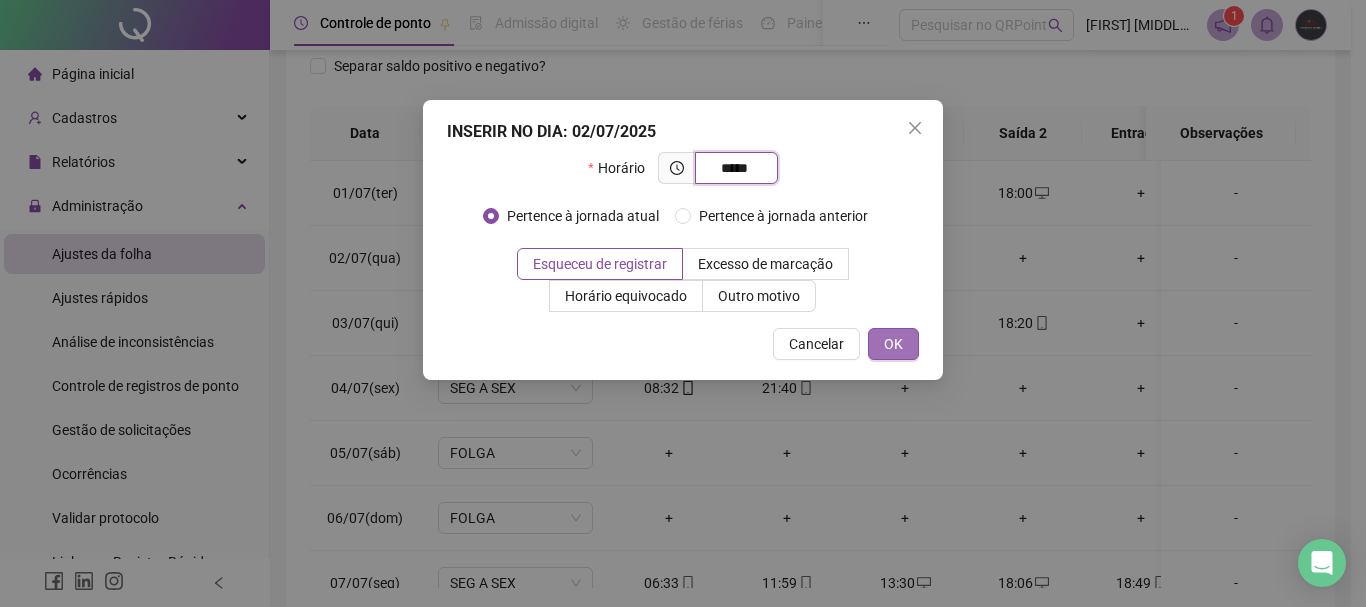 type on "*****" 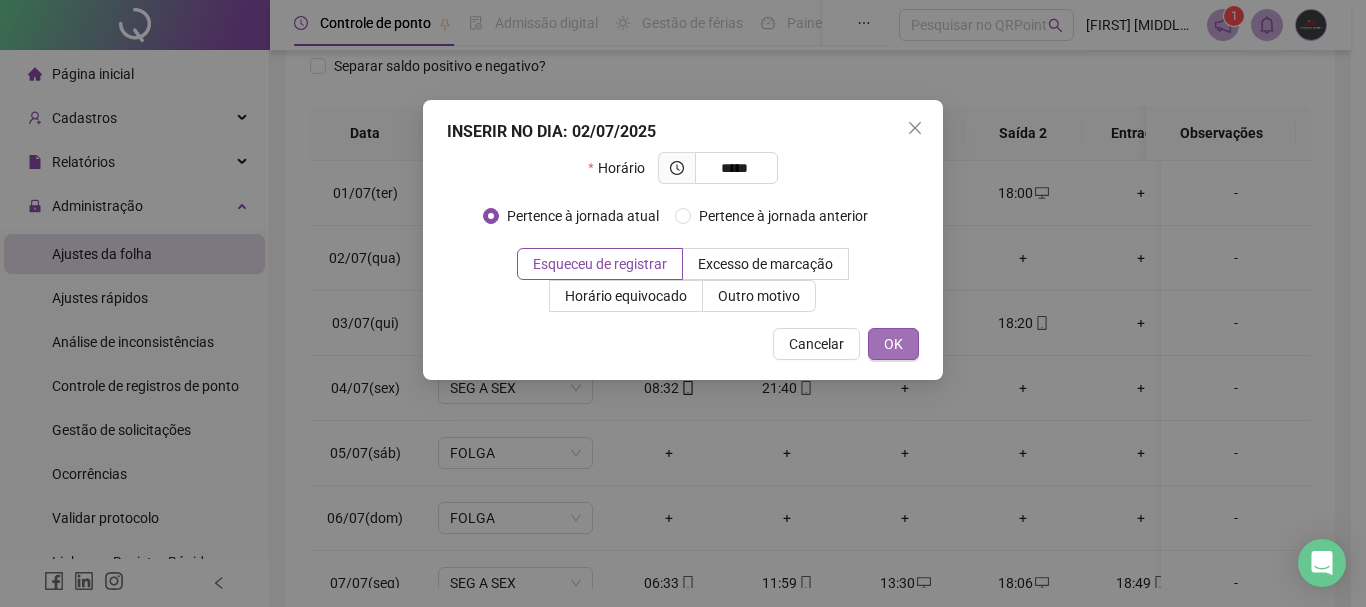 click on "OK" at bounding box center [893, 344] 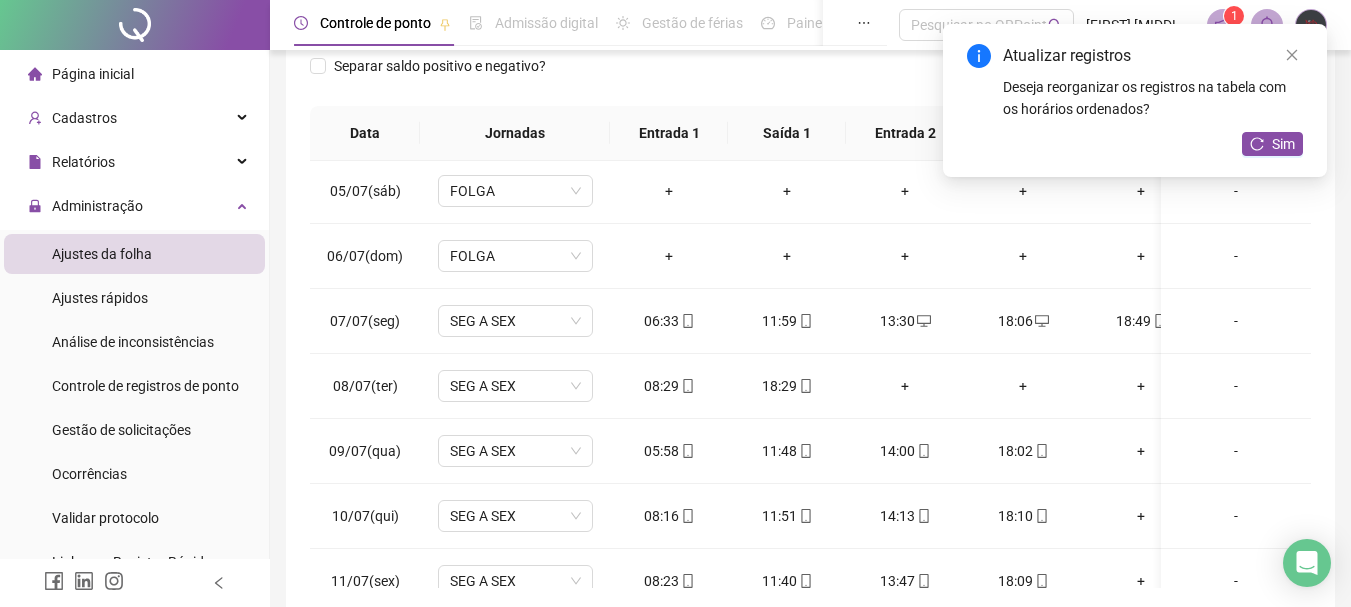 scroll, scrollTop: 300, scrollLeft: 0, axis: vertical 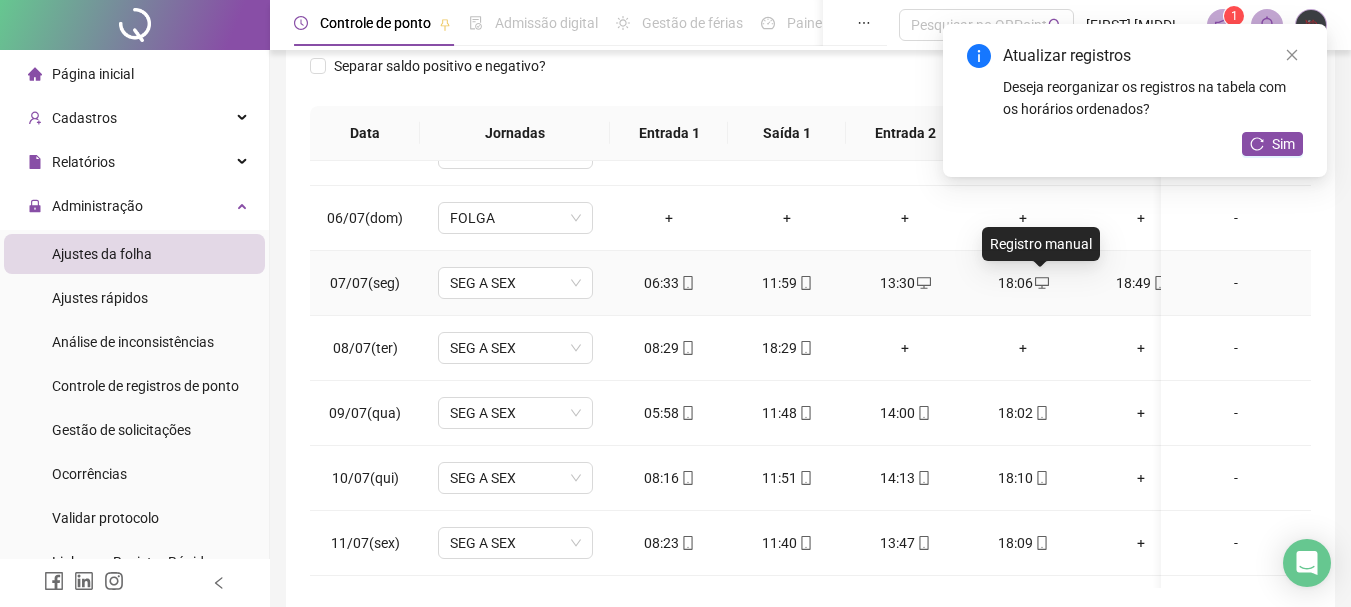 click 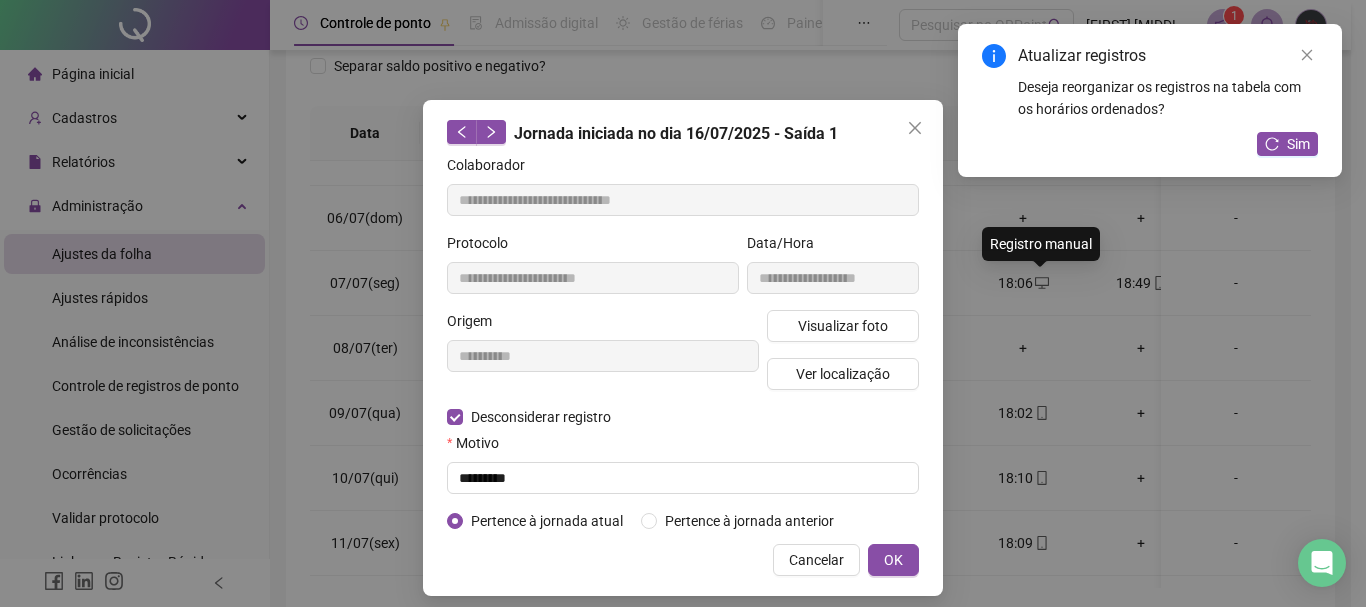 type on "**********" 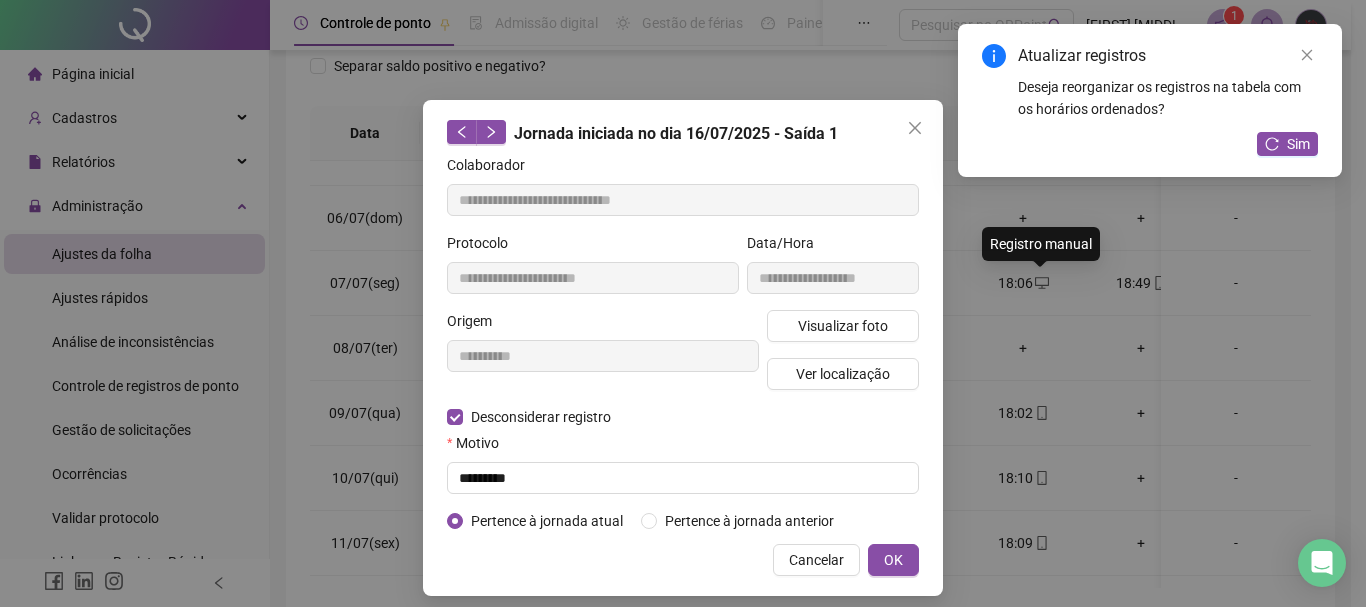 type on "**********" 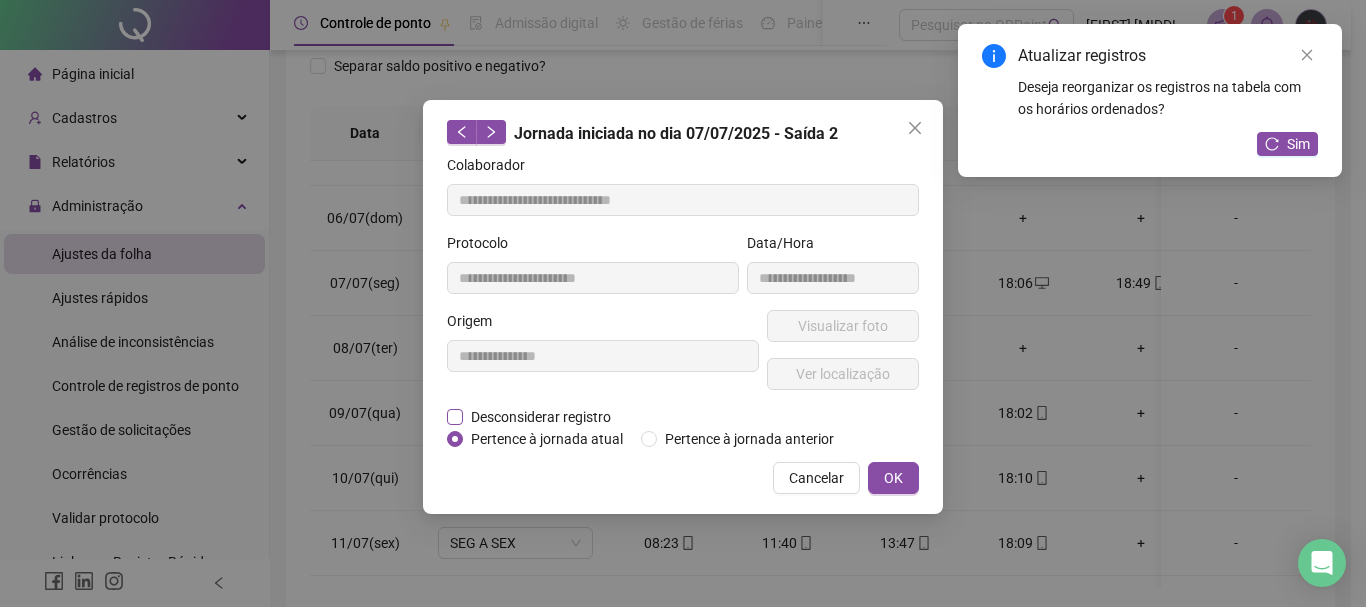 click on "Desconsiderar registro" at bounding box center [541, 417] 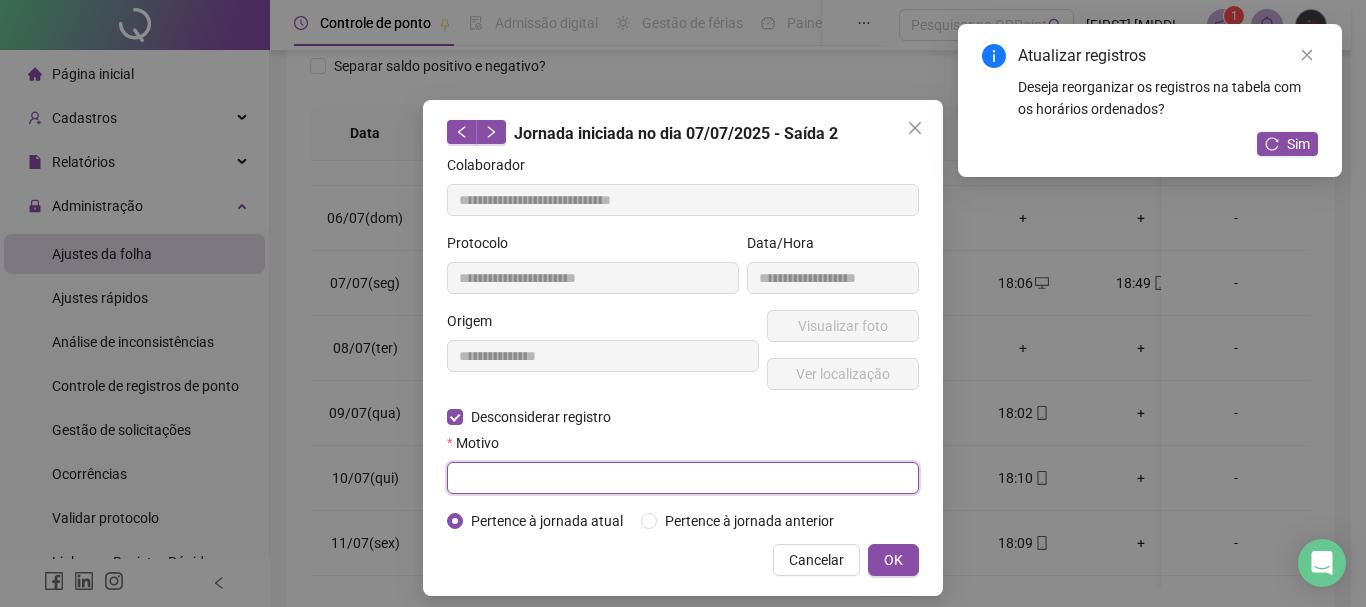 click at bounding box center [683, 478] 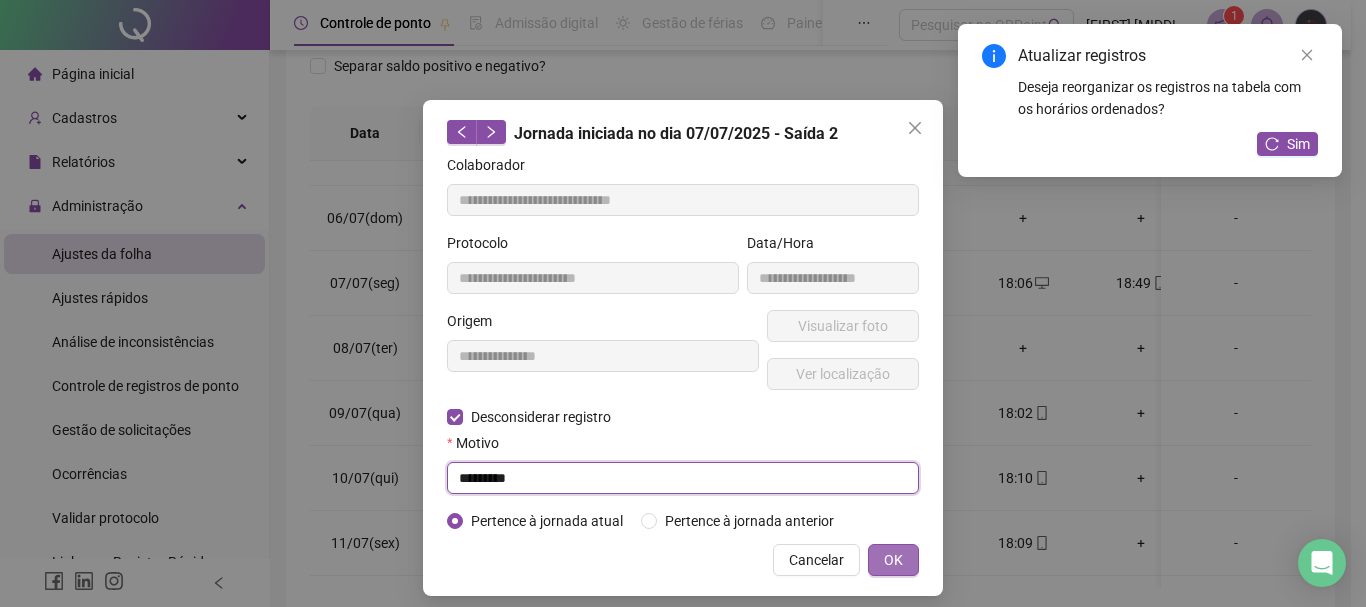 type on "*********" 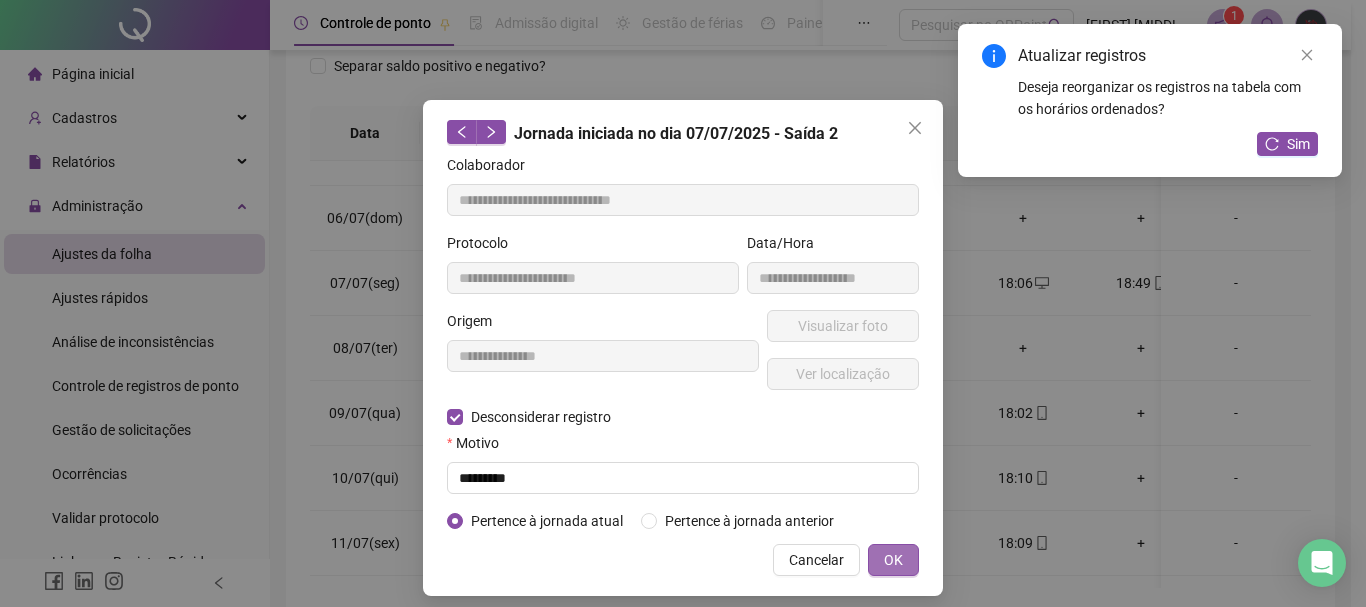 click on "OK" at bounding box center (893, 560) 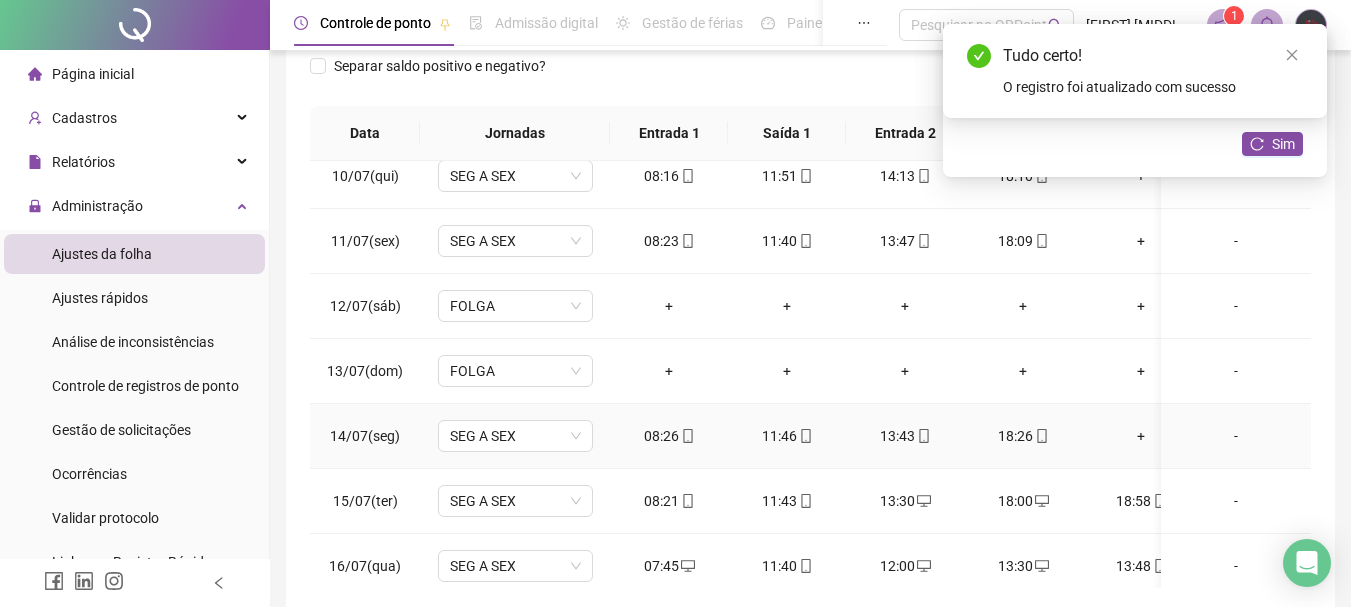 scroll, scrollTop: 700, scrollLeft: 0, axis: vertical 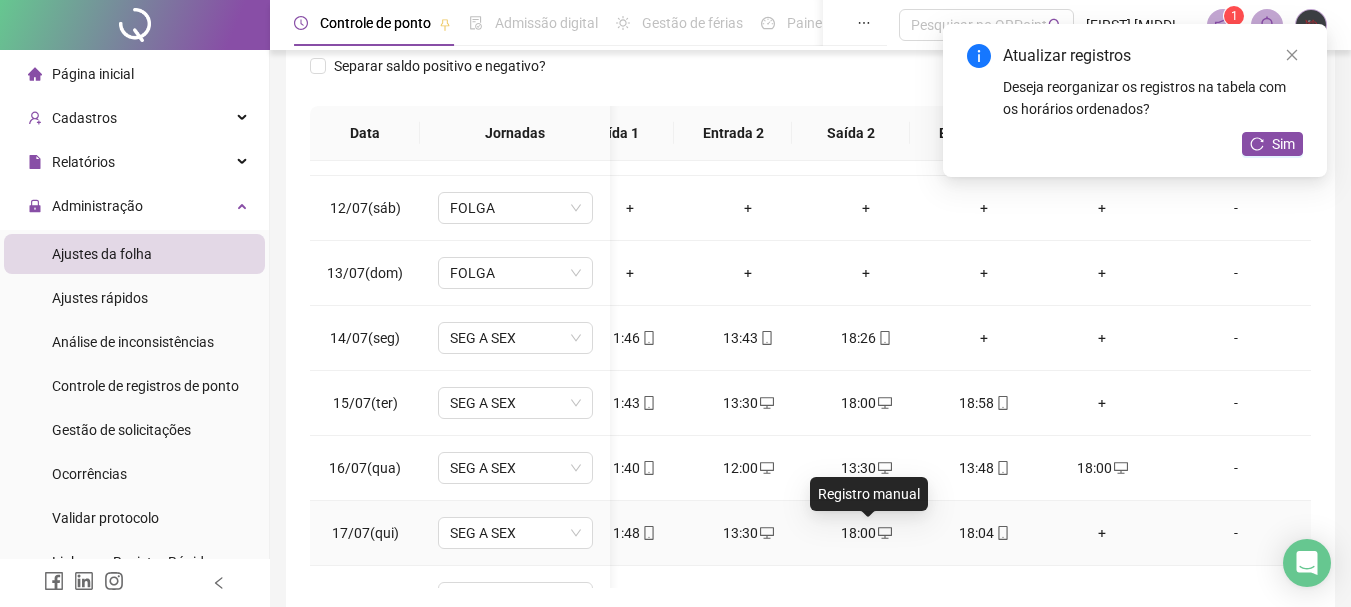click 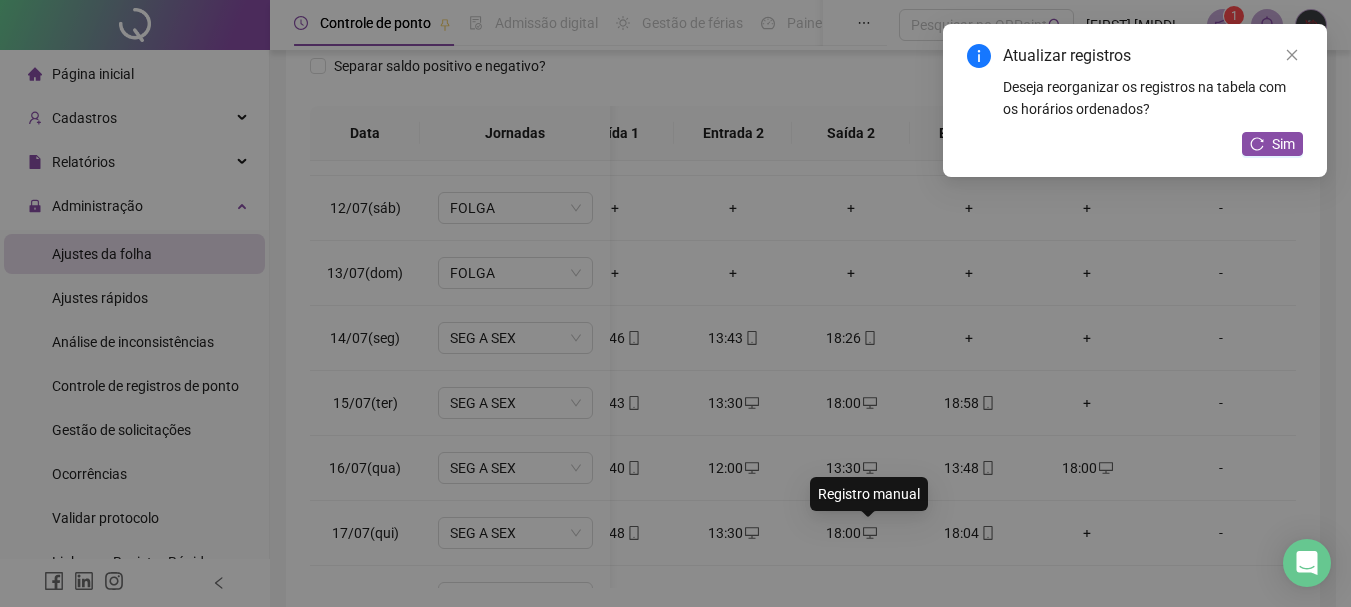 type on "**********" 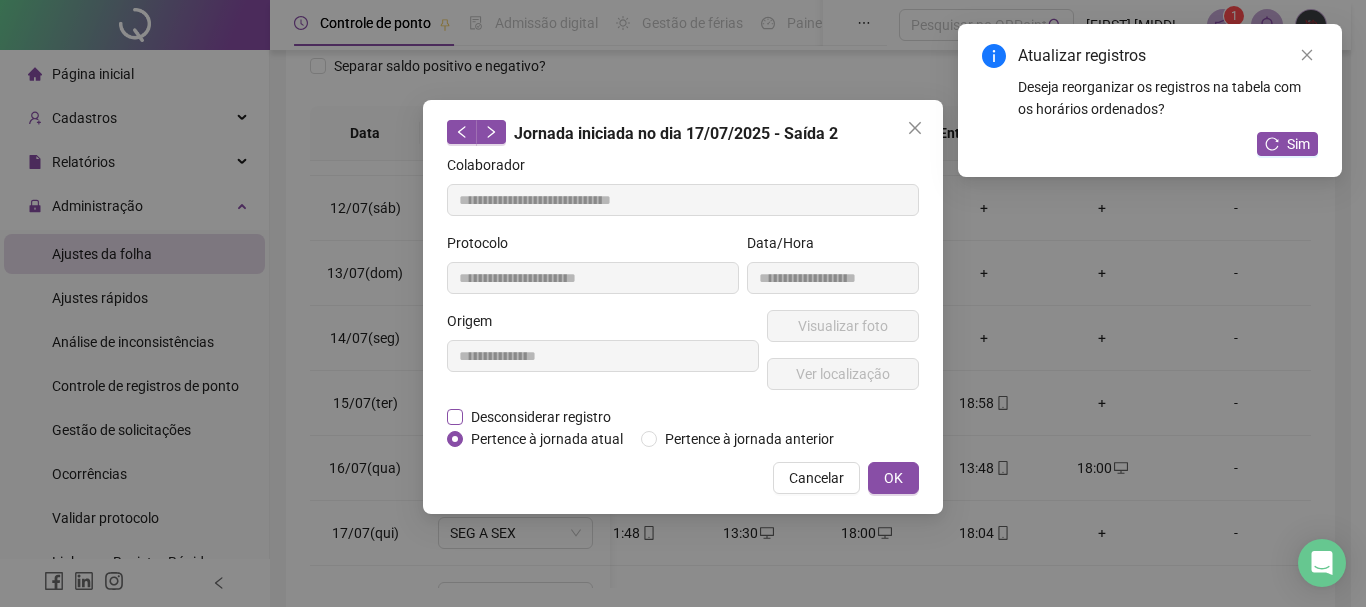 click on "Desconsiderar registro" at bounding box center (541, 417) 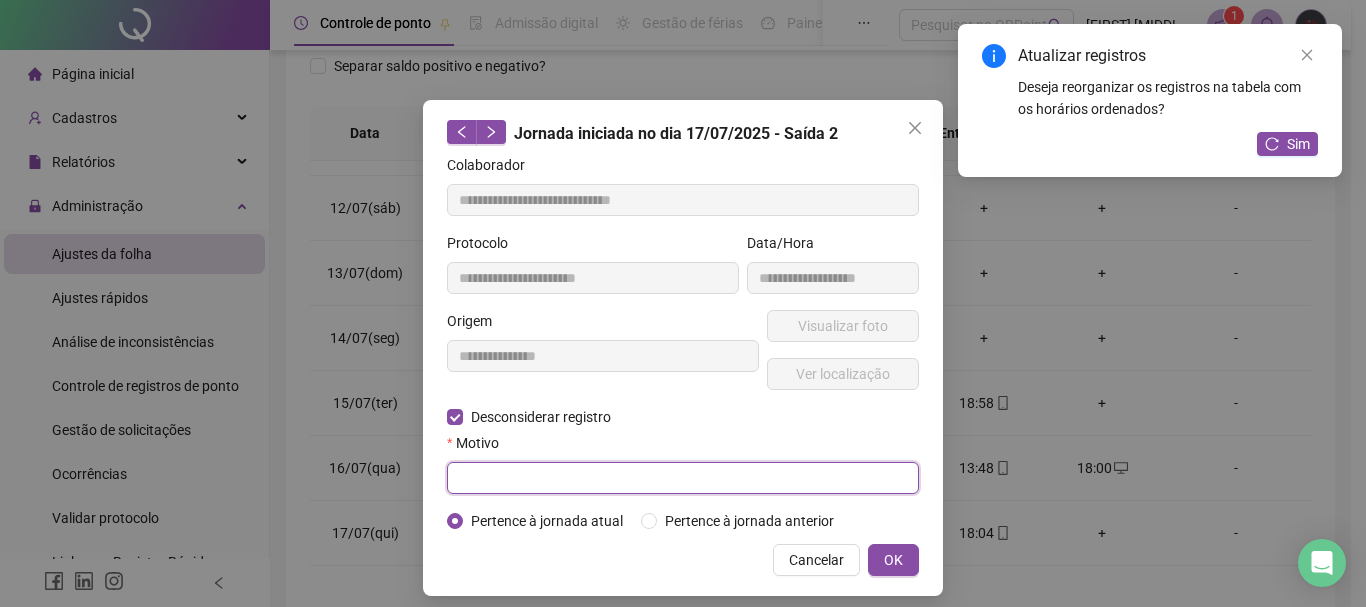 click at bounding box center [683, 478] 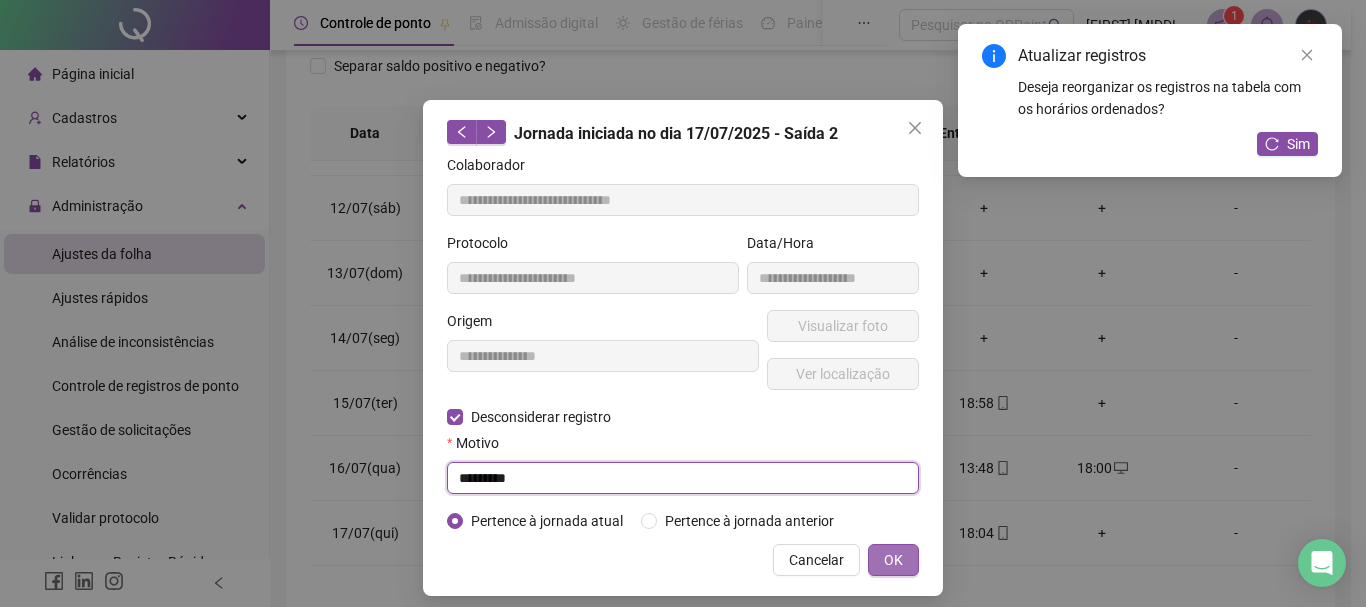 type on "*********" 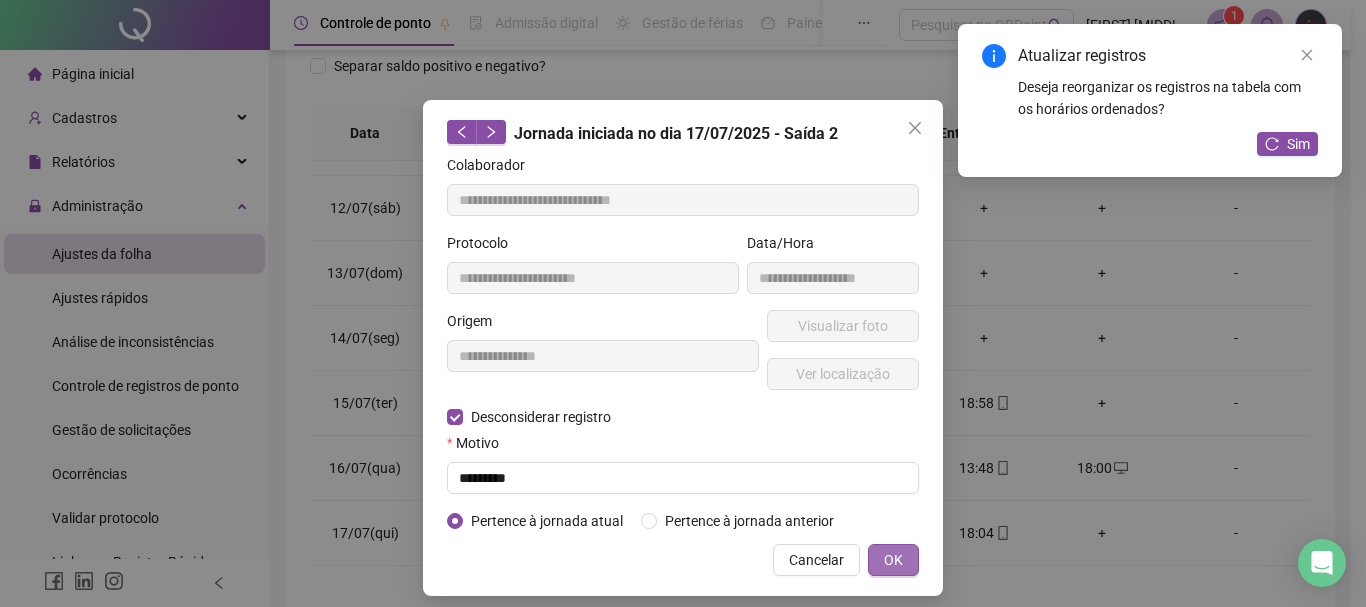 click on "OK" at bounding box center [893, 560] 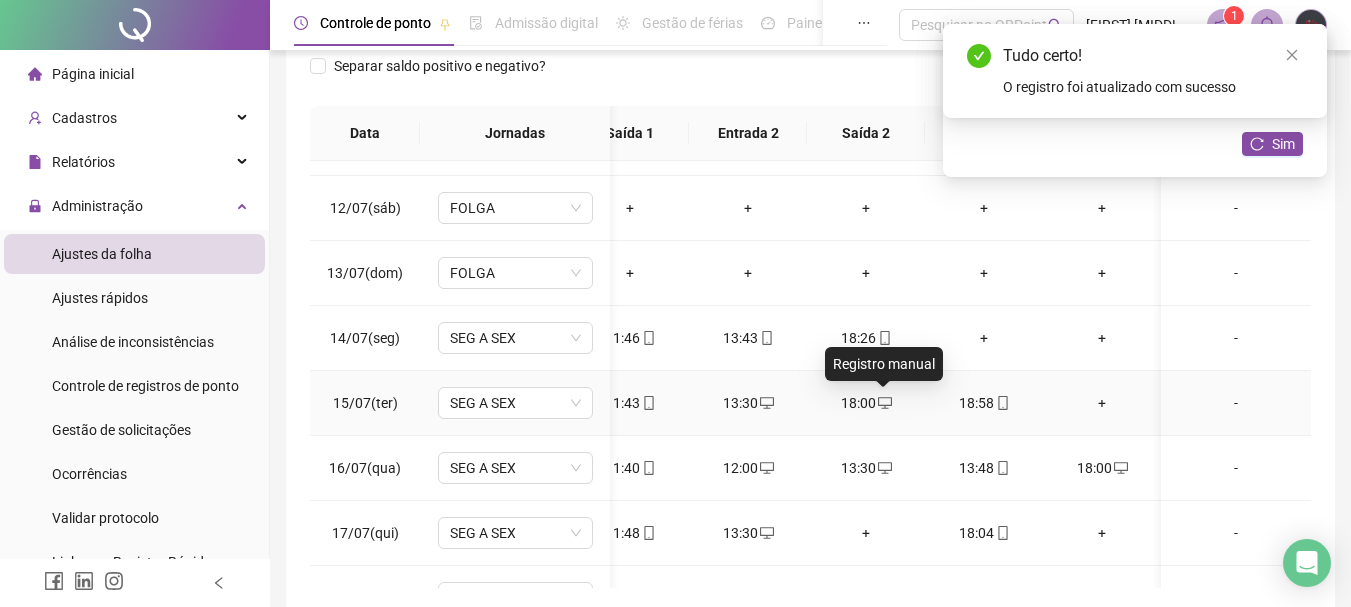 click 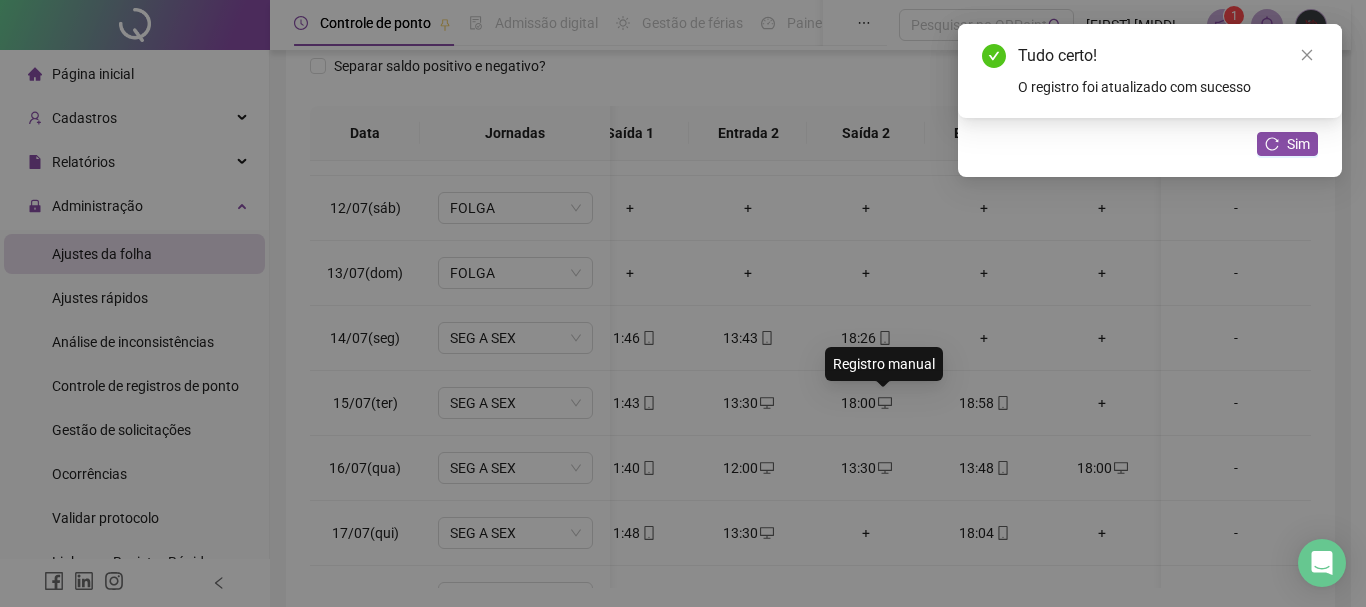 type on "**********" 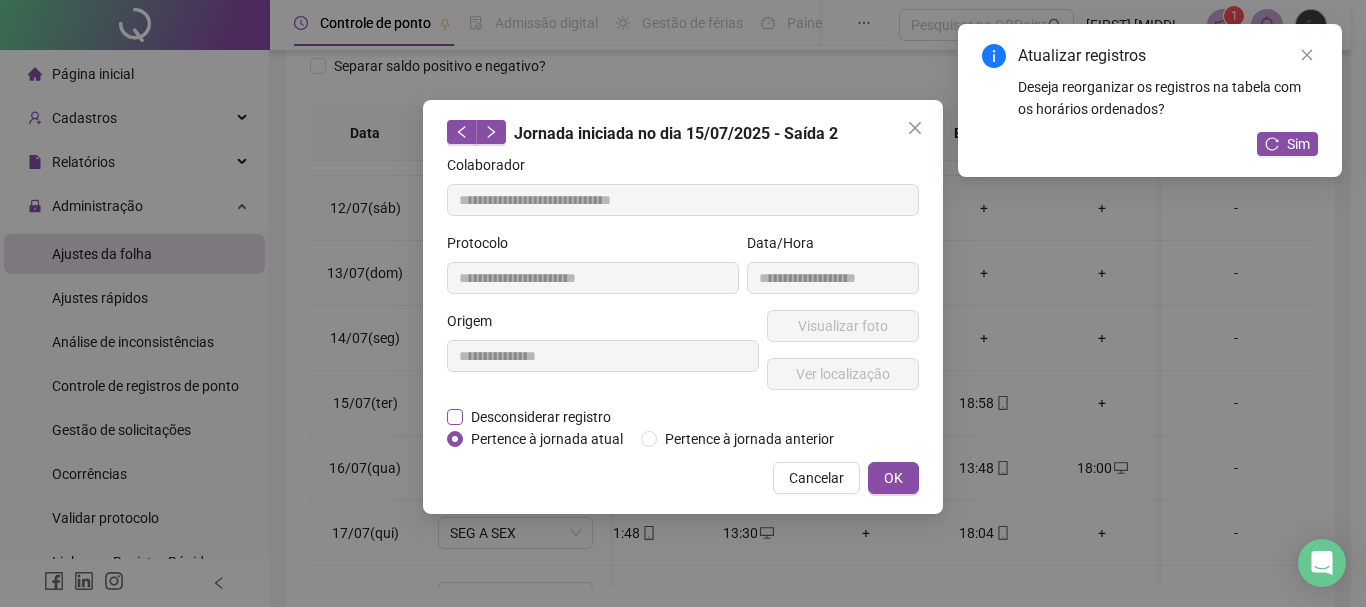 click on "Desconsiderar registro" at bounding box center [541, 417] 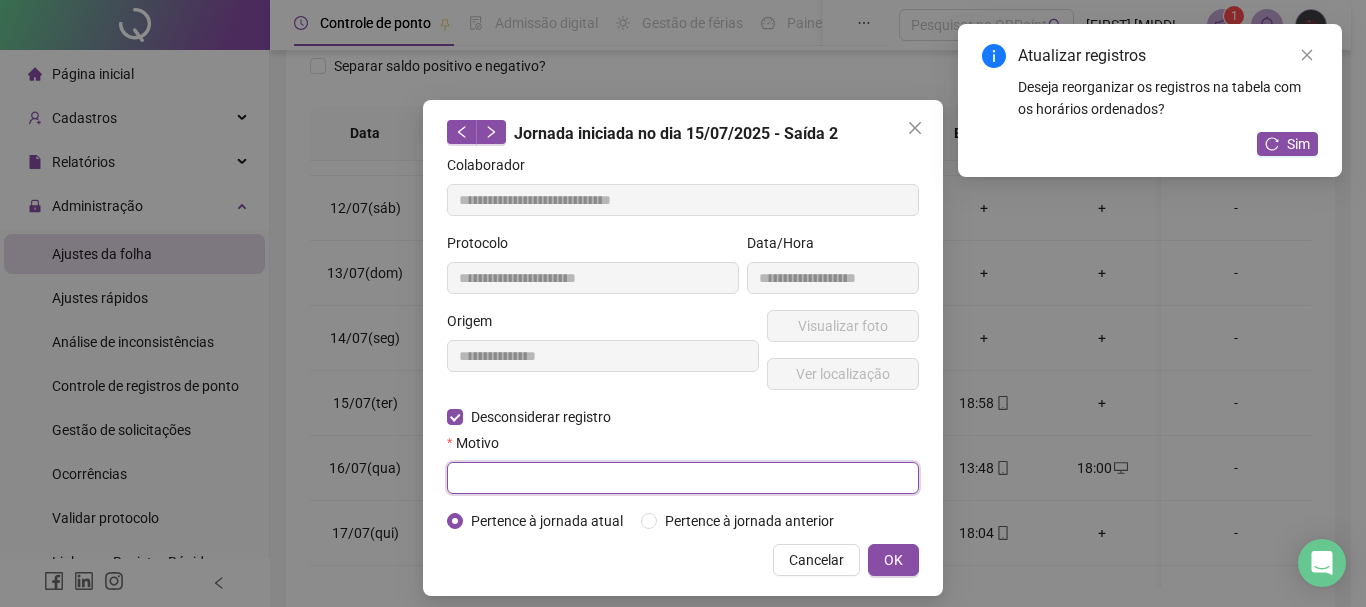 click at bounding box center [683, 478] 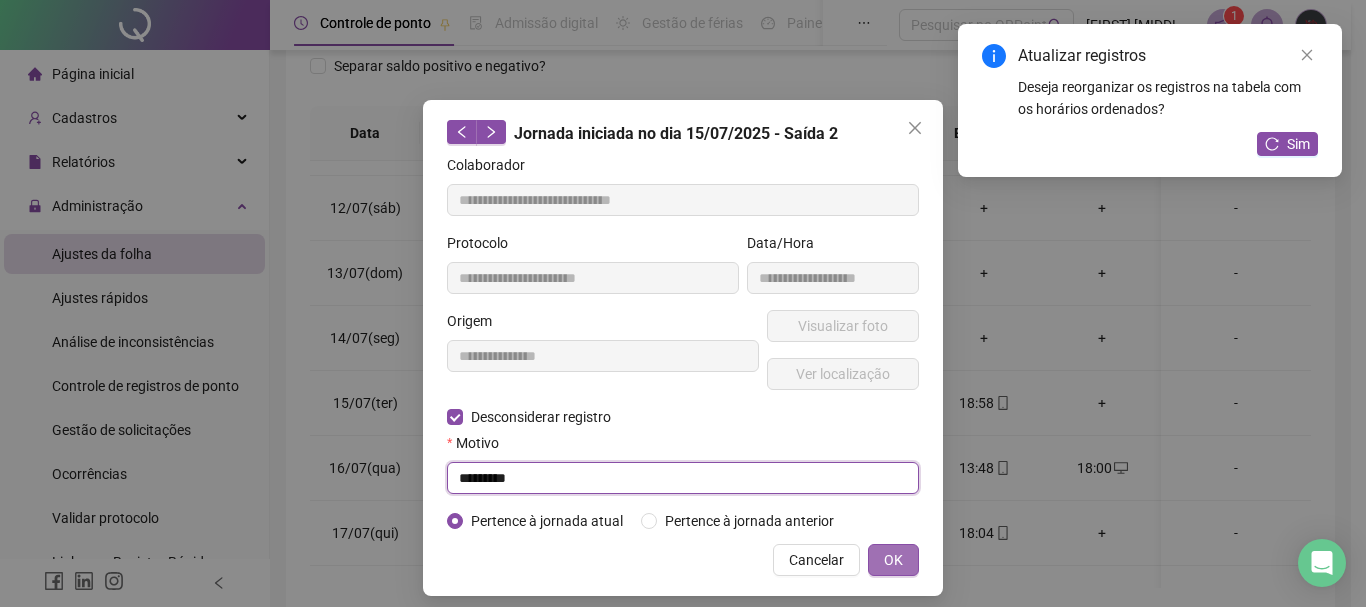 type on "*********" 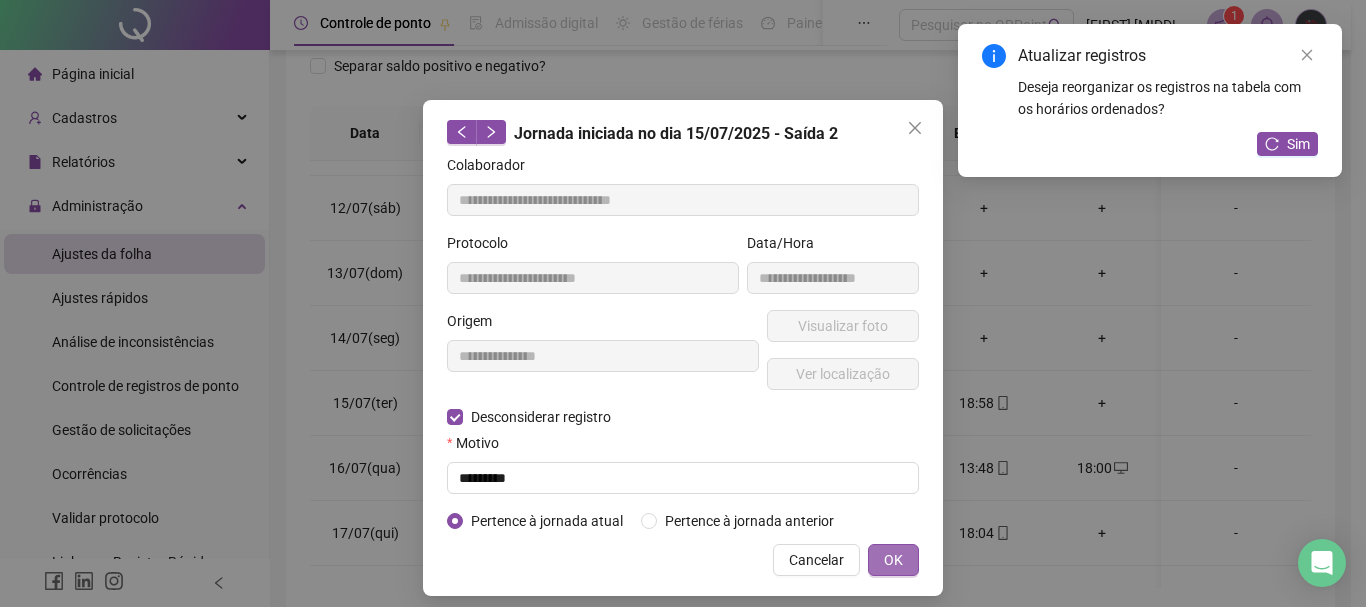 click on "OK" at bounding box center (893, 560) 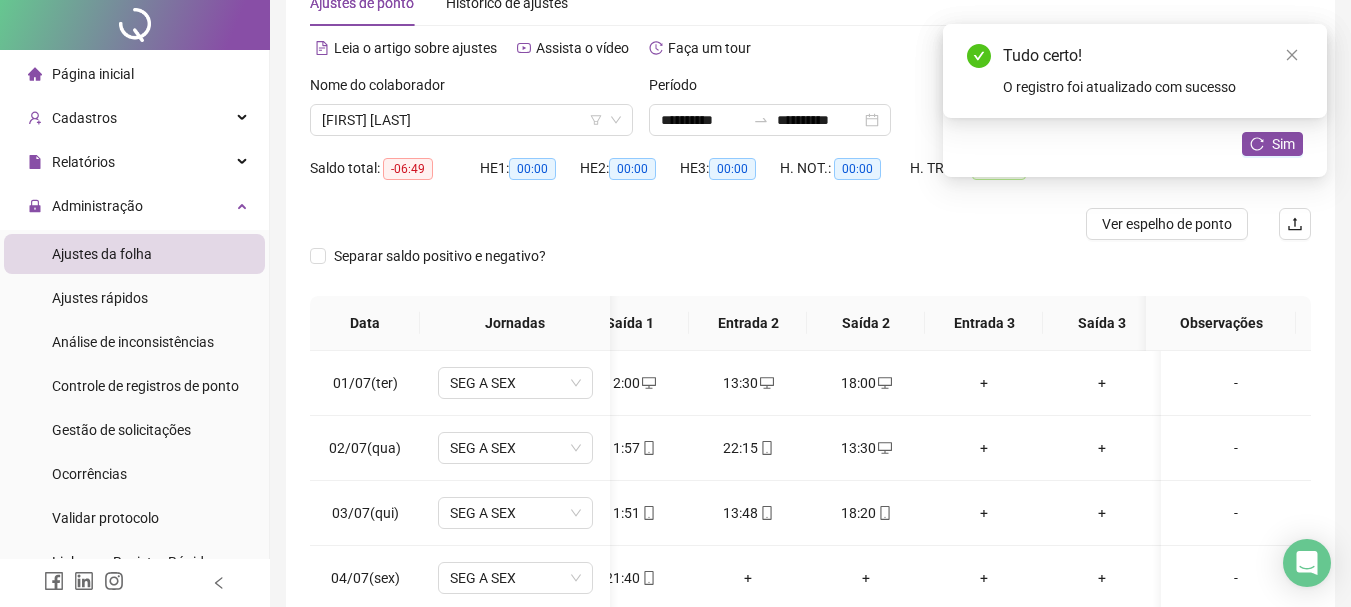 click on "Atualizar tabela" at bounding box center [1244, 120] 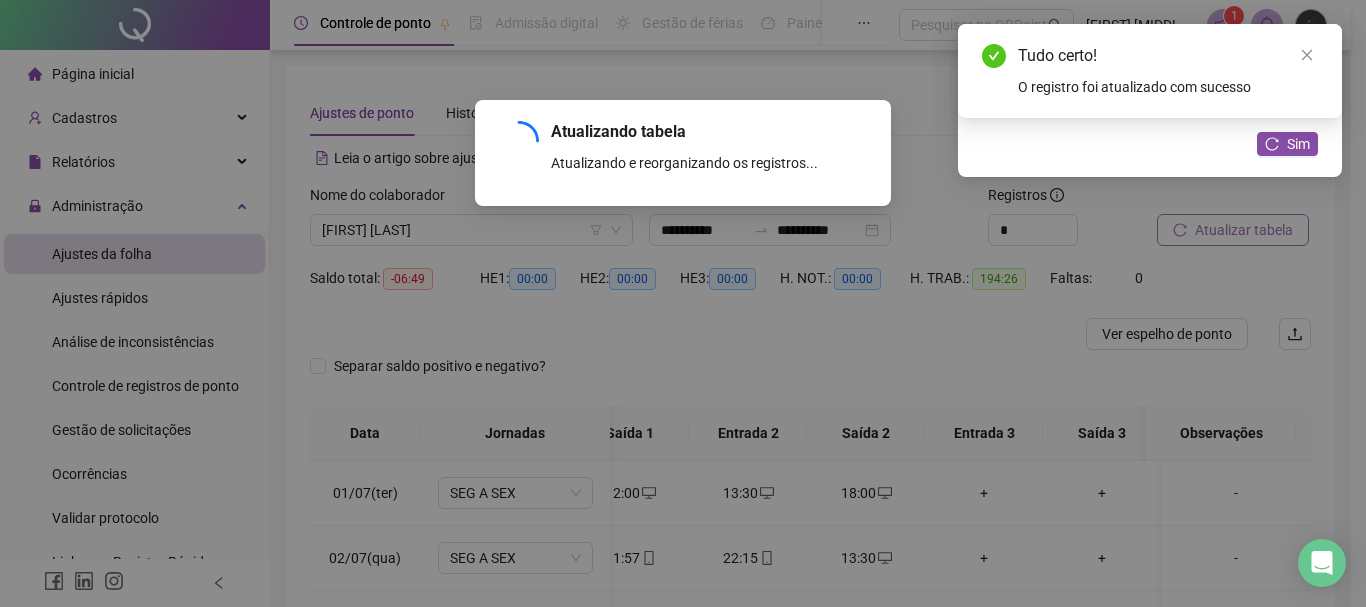 click on "Atualizando tabela Atualizando e reorganizando os registros... OK" at bounding box center [683, 303] 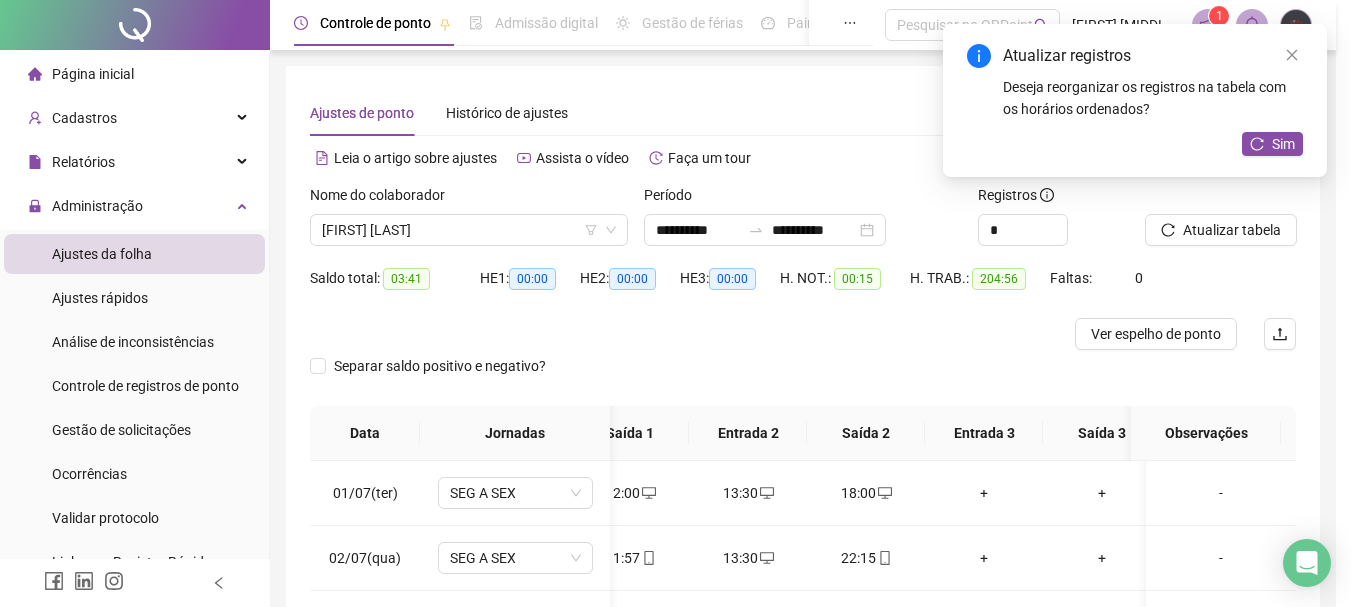 click on "Atualizar registros Deseja reorganizar os registros na tabela com os horários ordenados? Sim" at bounding box center (1135, 100) 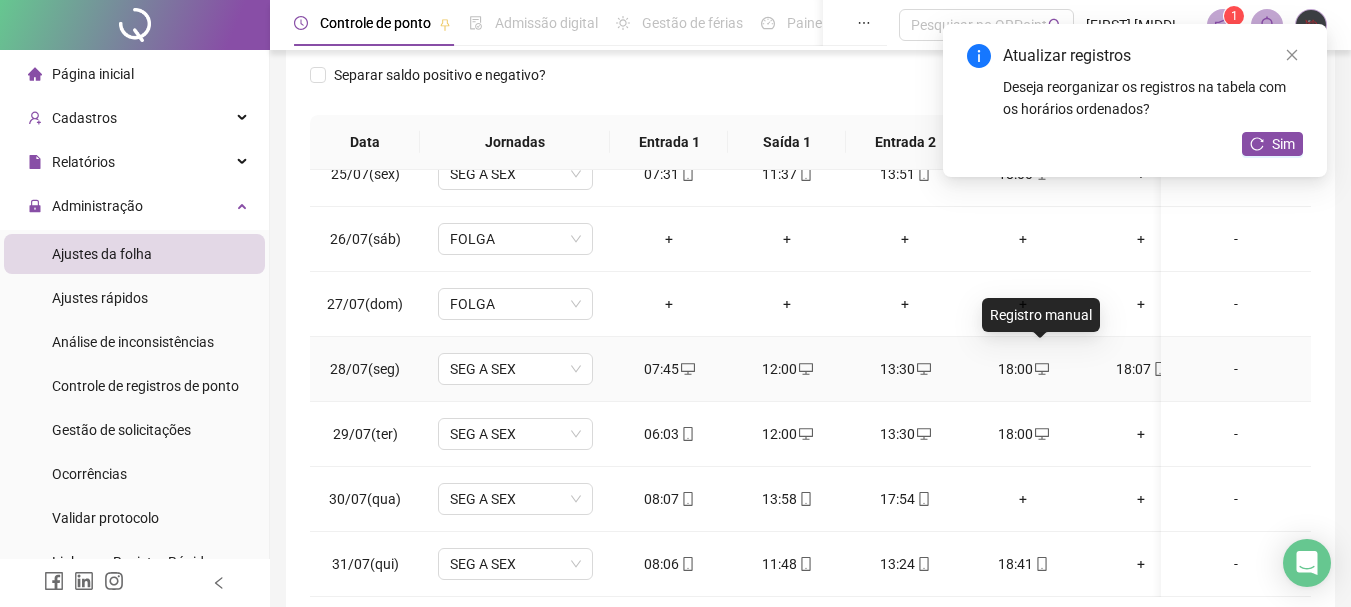 click 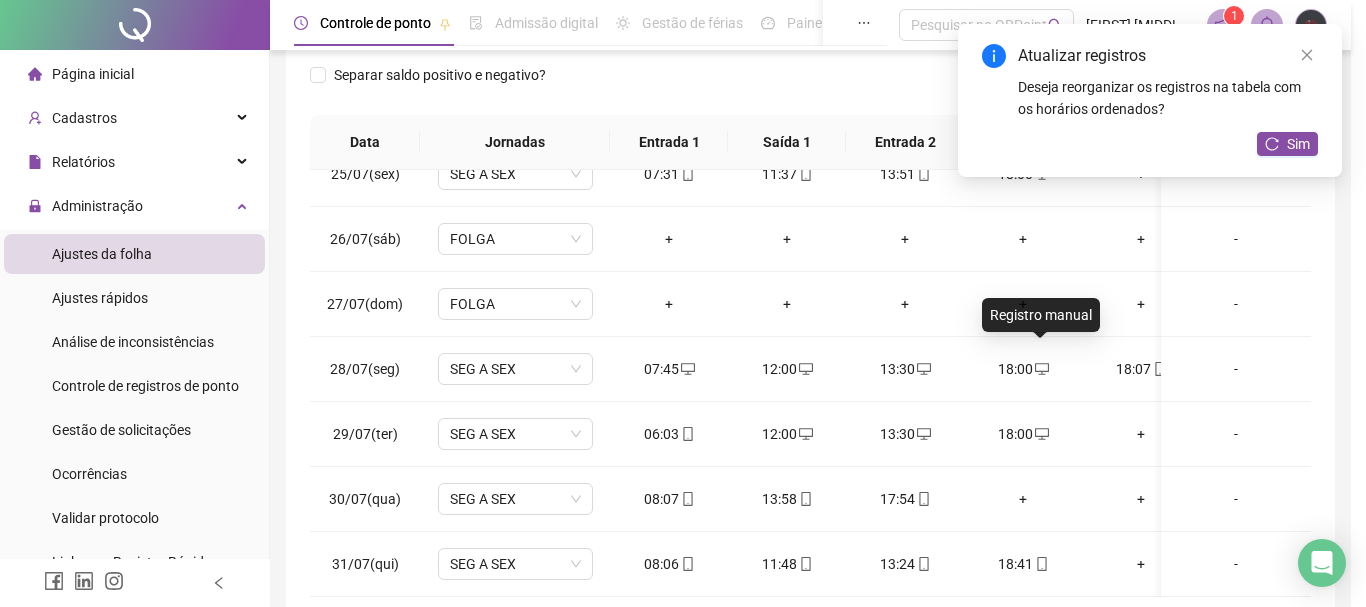 type on "**********" 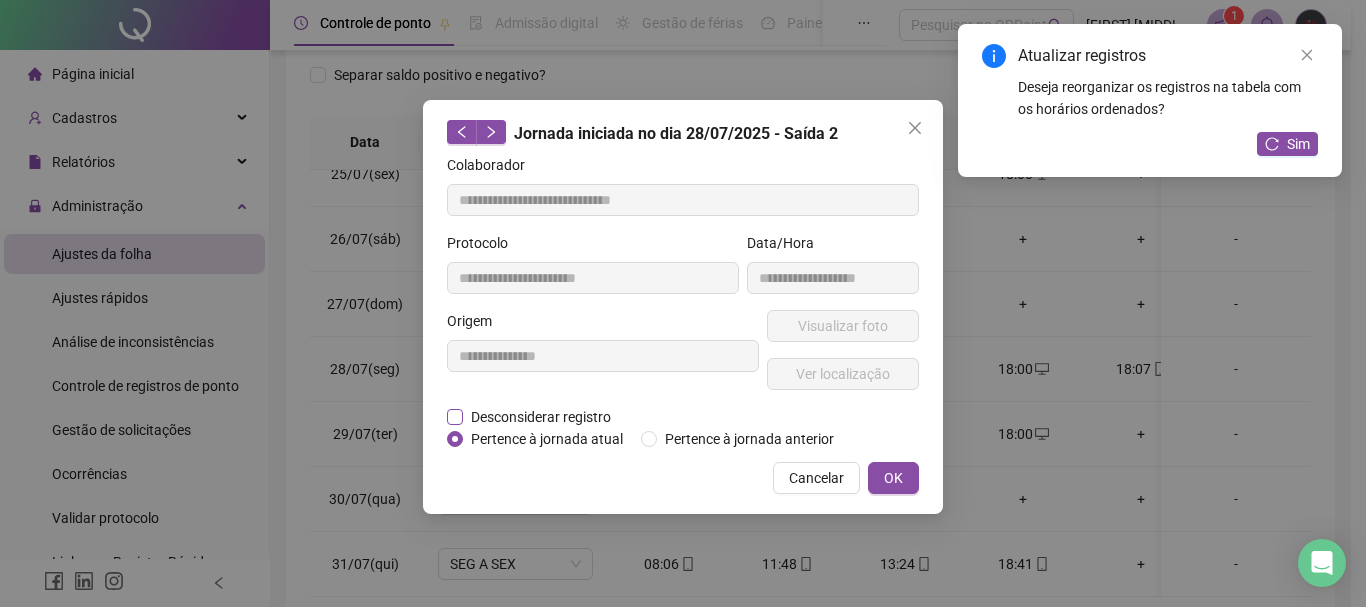 click on "Desconsiderar registro" at bounding box center (541, 417) 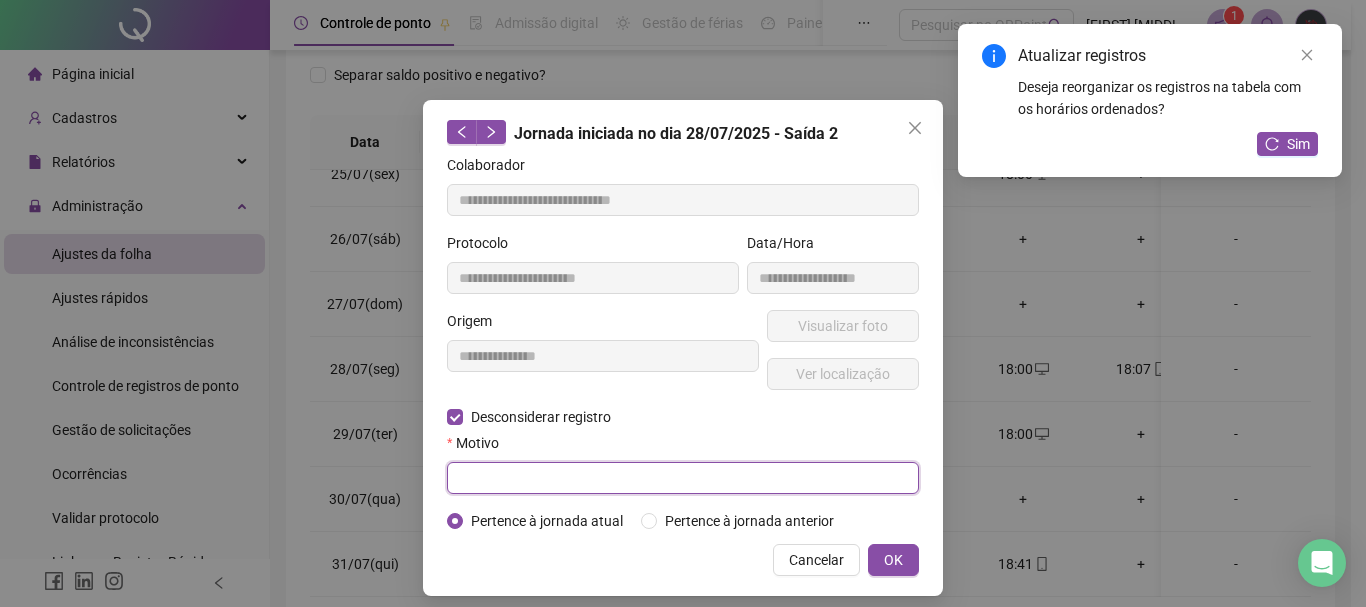 click at bounding box center (683, 478) 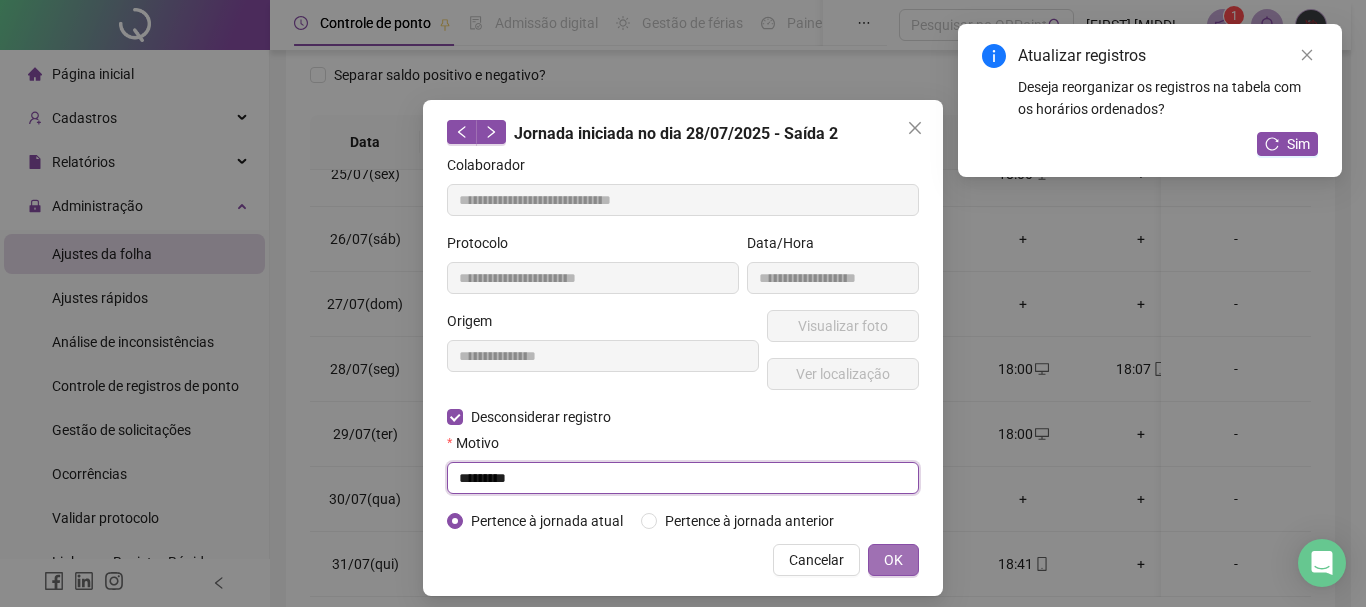 type on "*********" 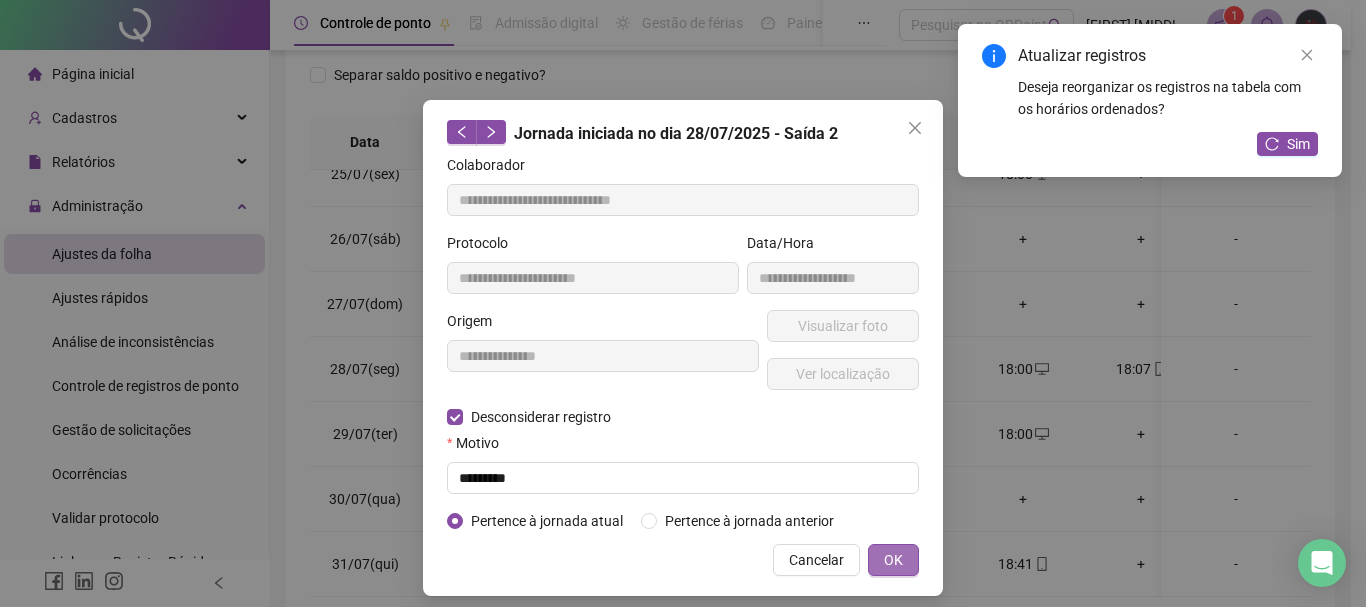 click on "OK" at bounding box center (893, 560) 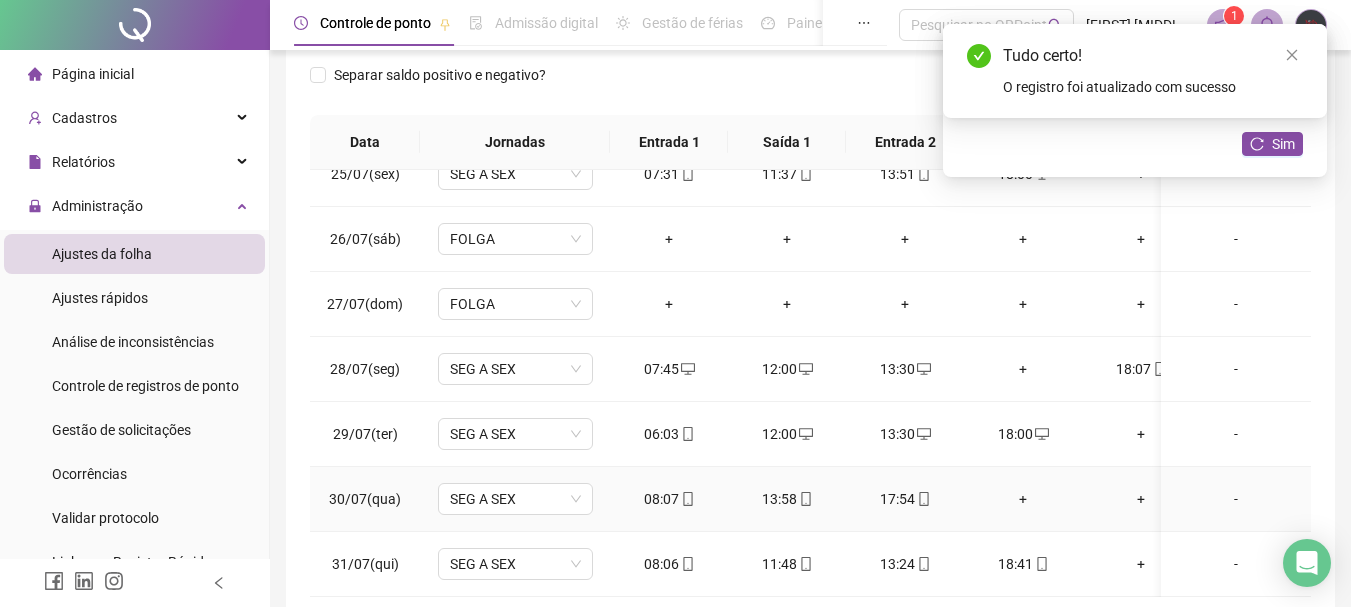 click on "+" at bounding box center (1023, 499) 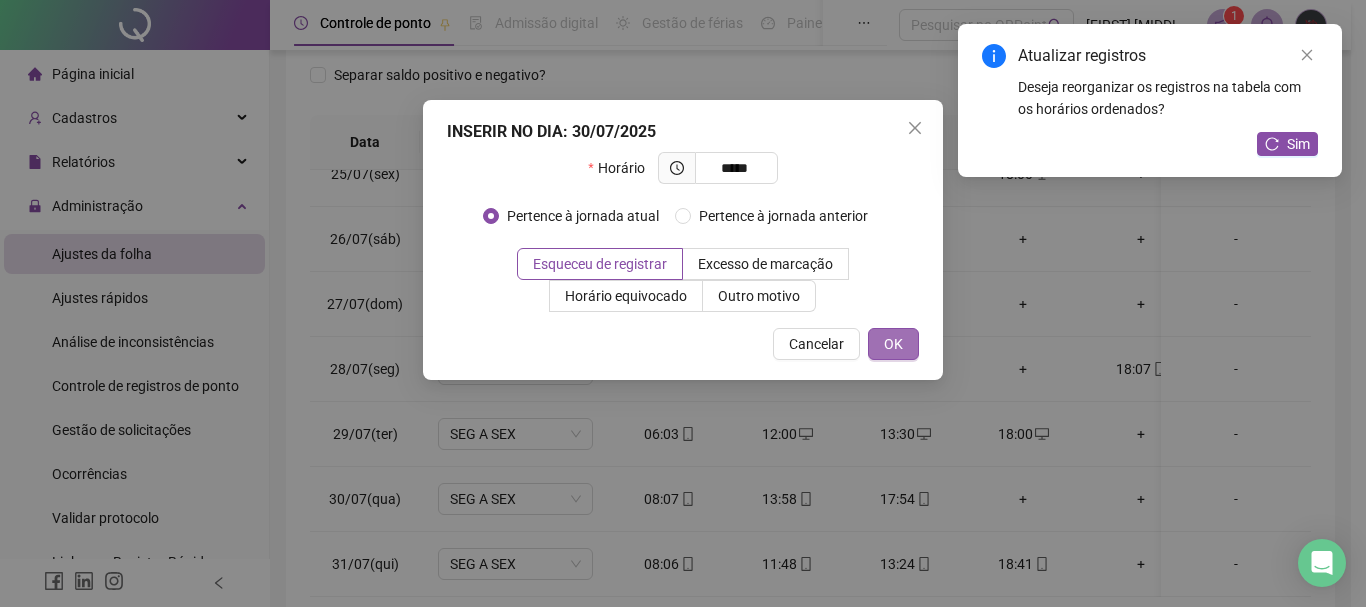 type on "*****" 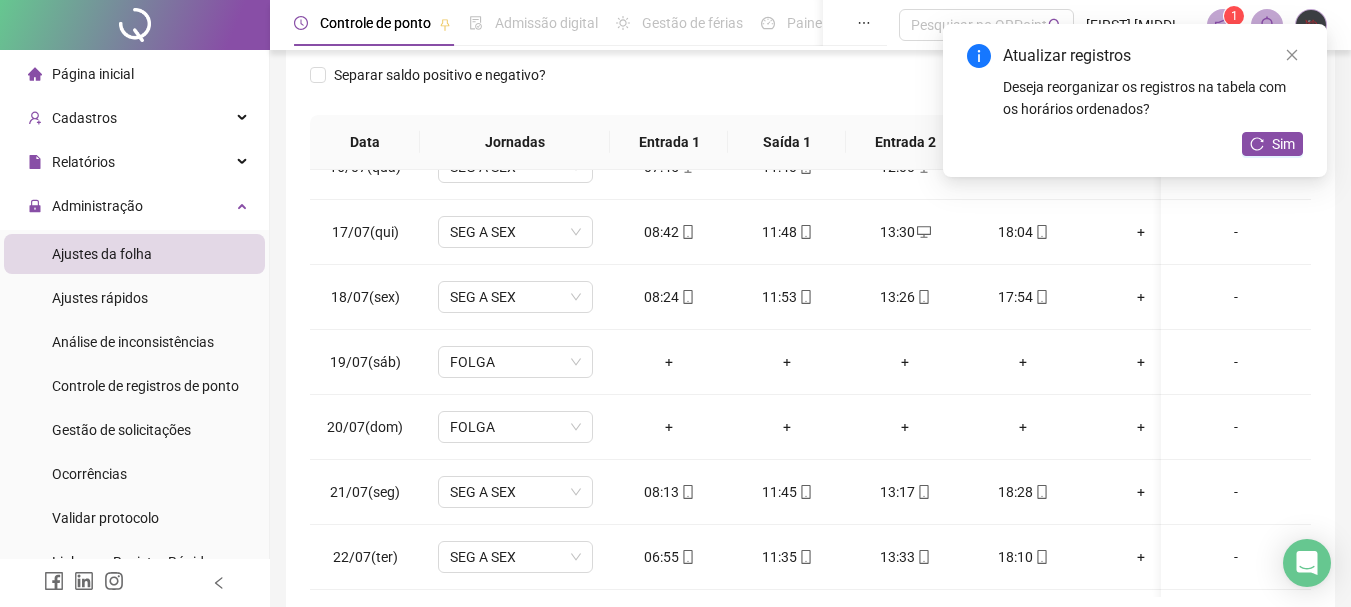 scroll, scrollTop: 1003, scrollLeft: 0, axis: vertical 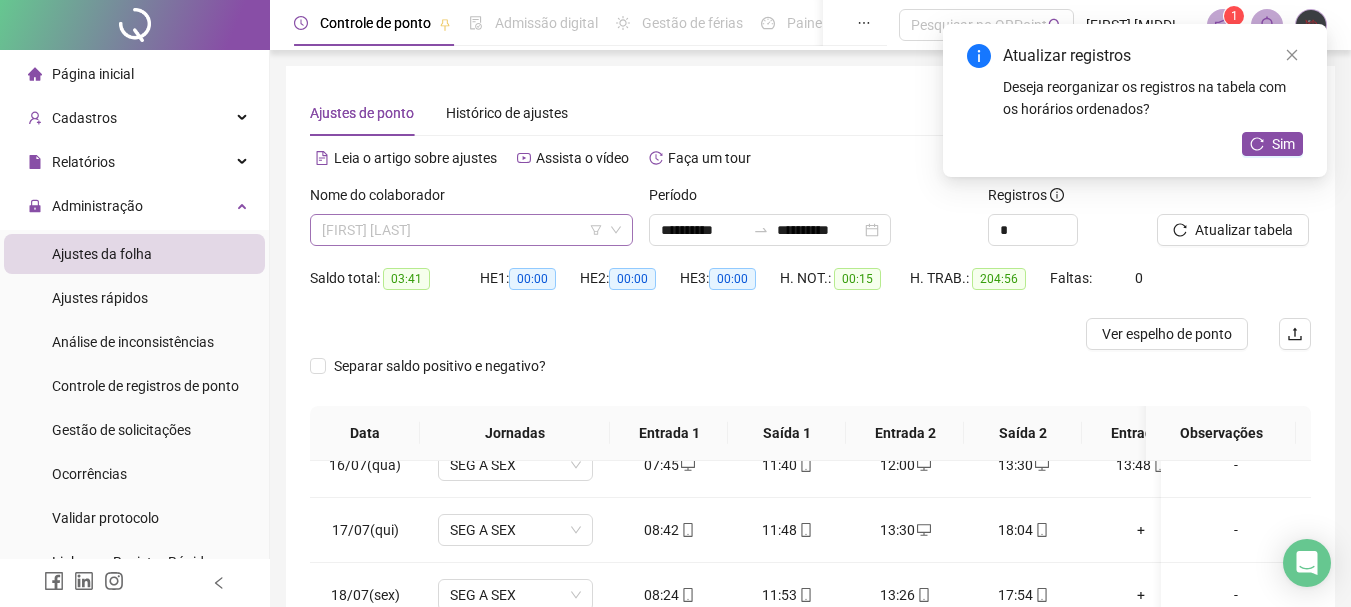 click on "[FIRST] [LAST]" at bounding box center [471, 230] 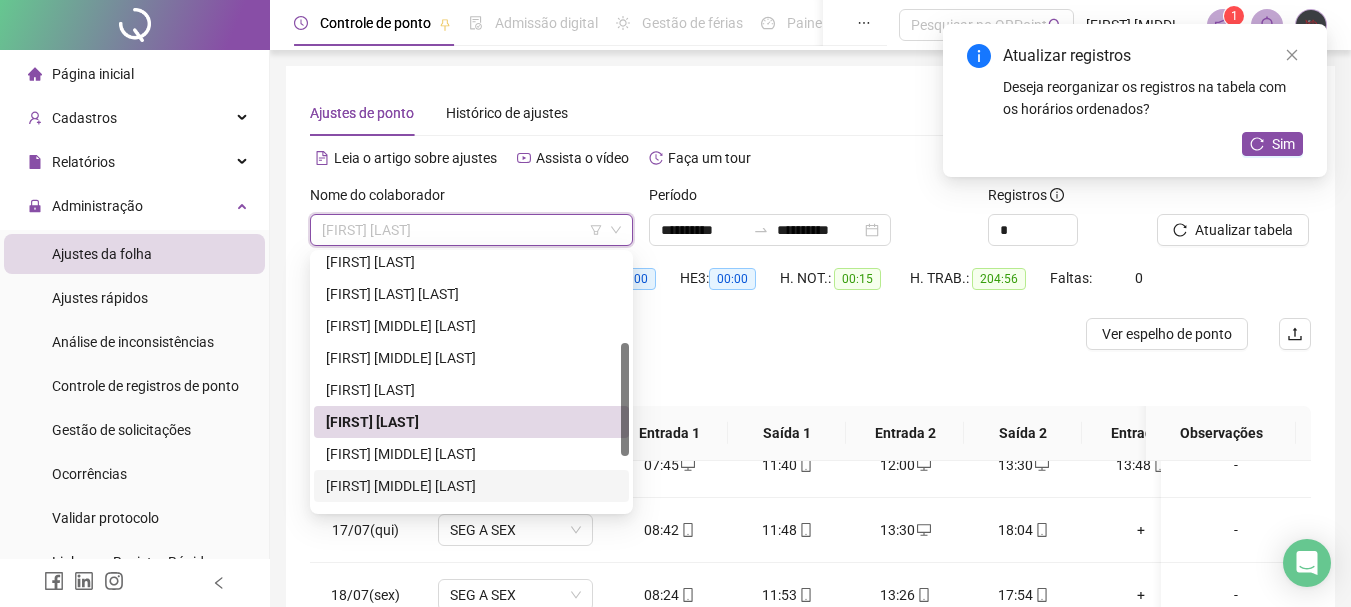 click on "[FIRST] [MIDDLE] [LAST]" at bounding box center [471, 486] 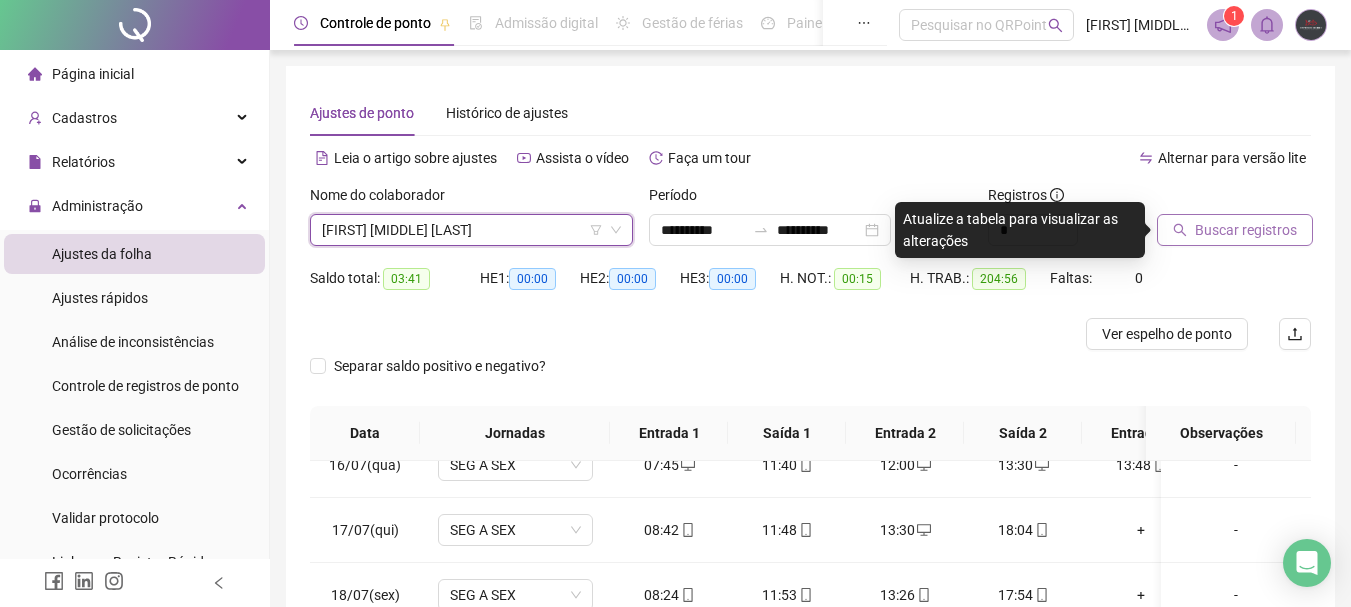 click on "Buscar registros" at bounding box center (1246, 230) 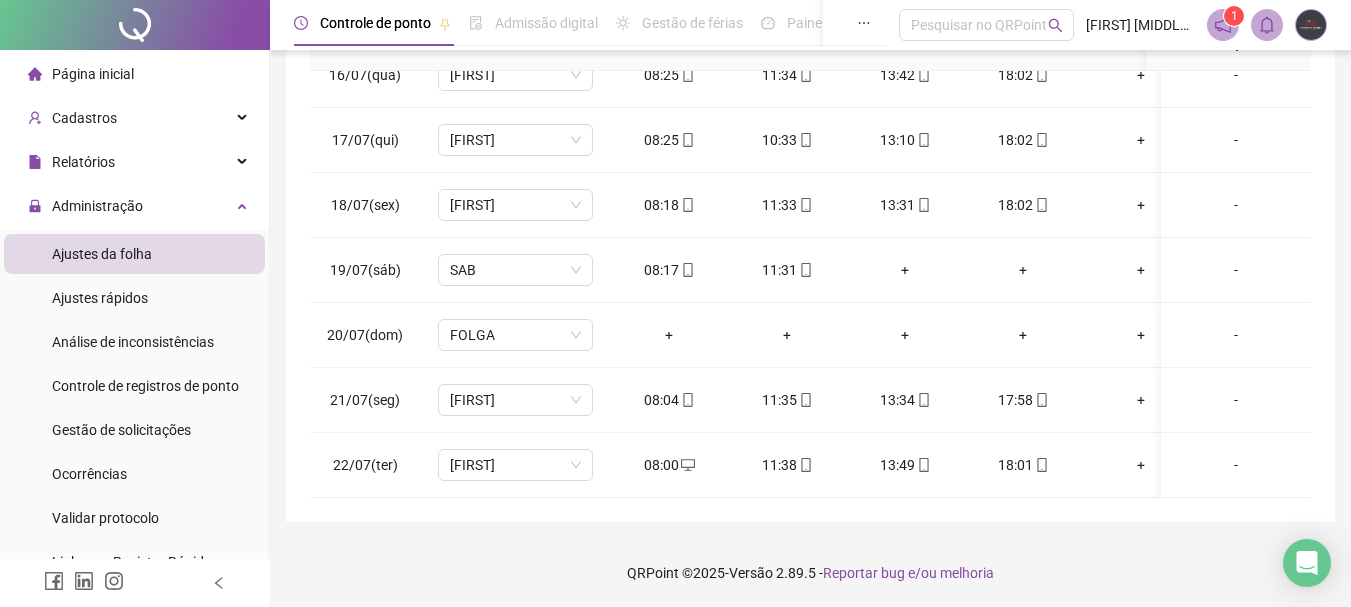 scroll, scrollTop: 415, scrollLeft: 0, axis: vertical 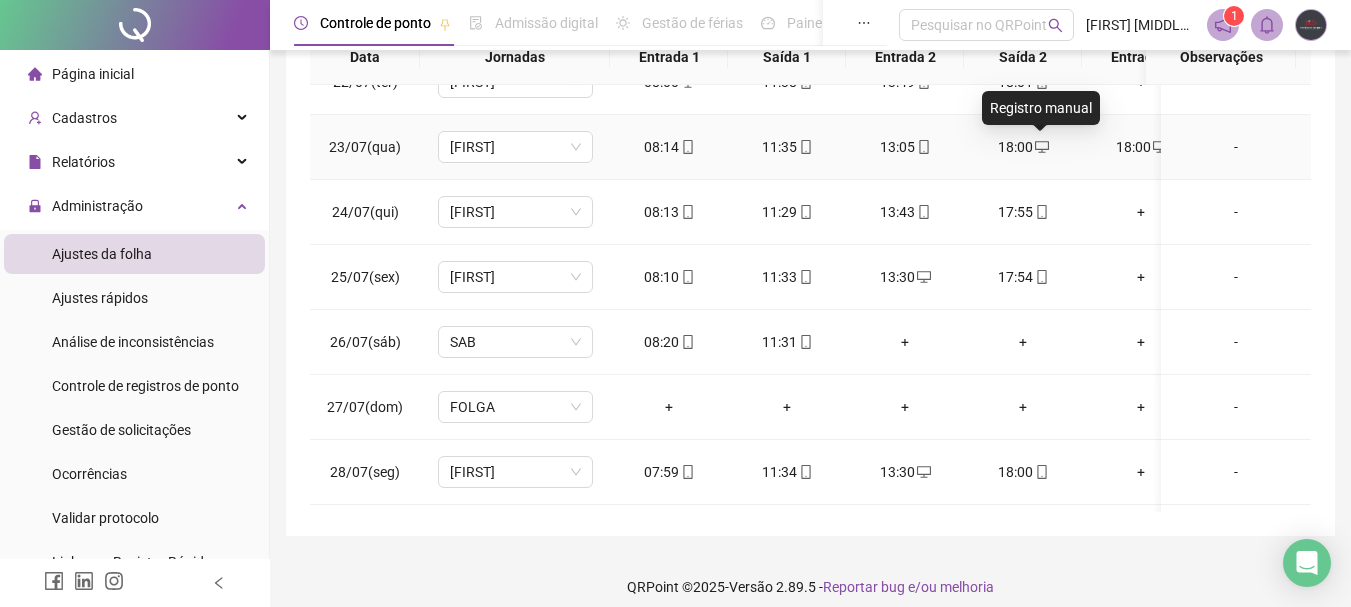 click 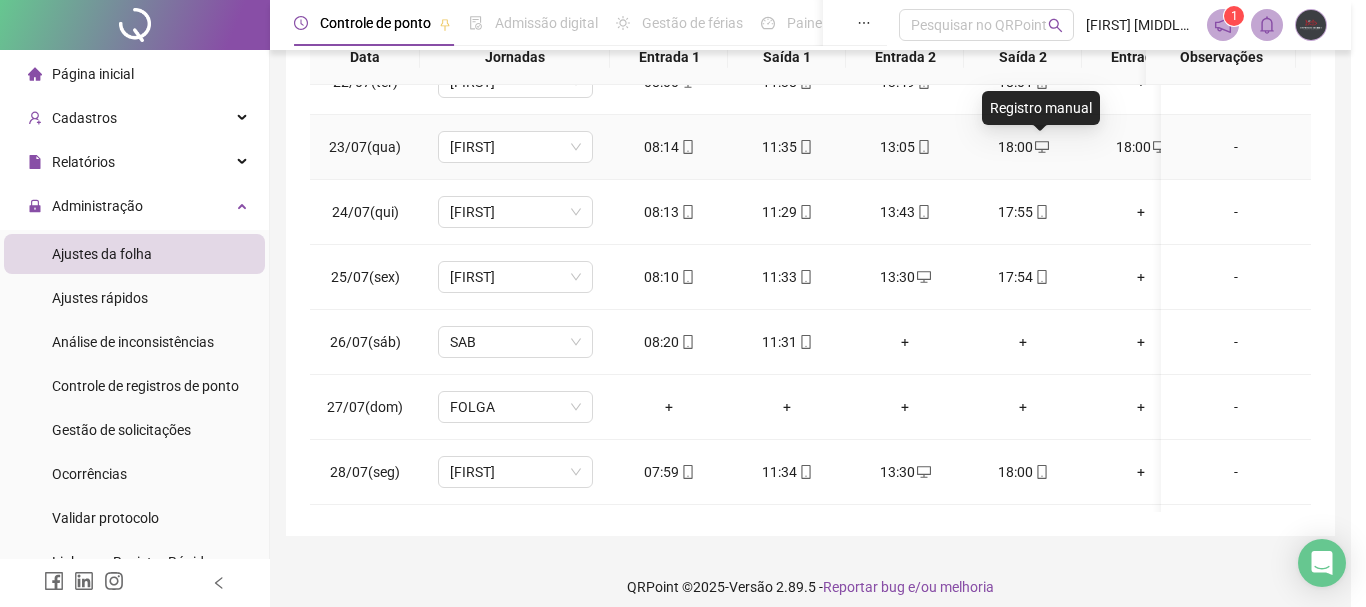 type on "**********" 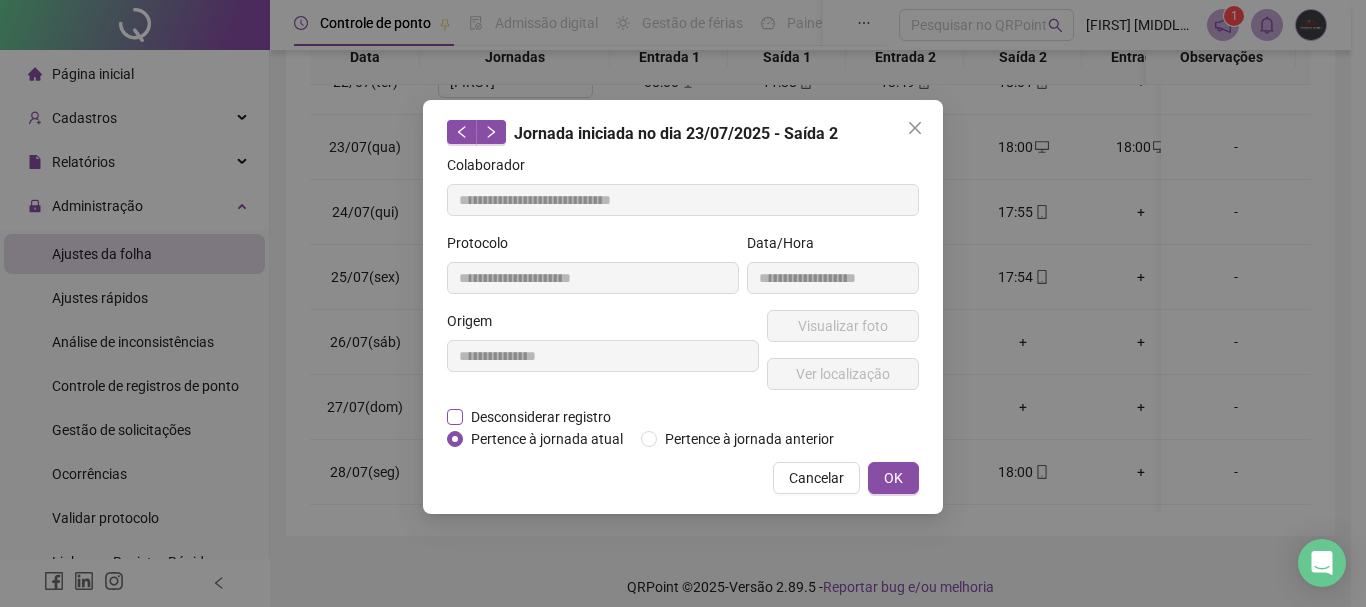 click on "Desconsiderar registro" at bounding box center [541, 417] 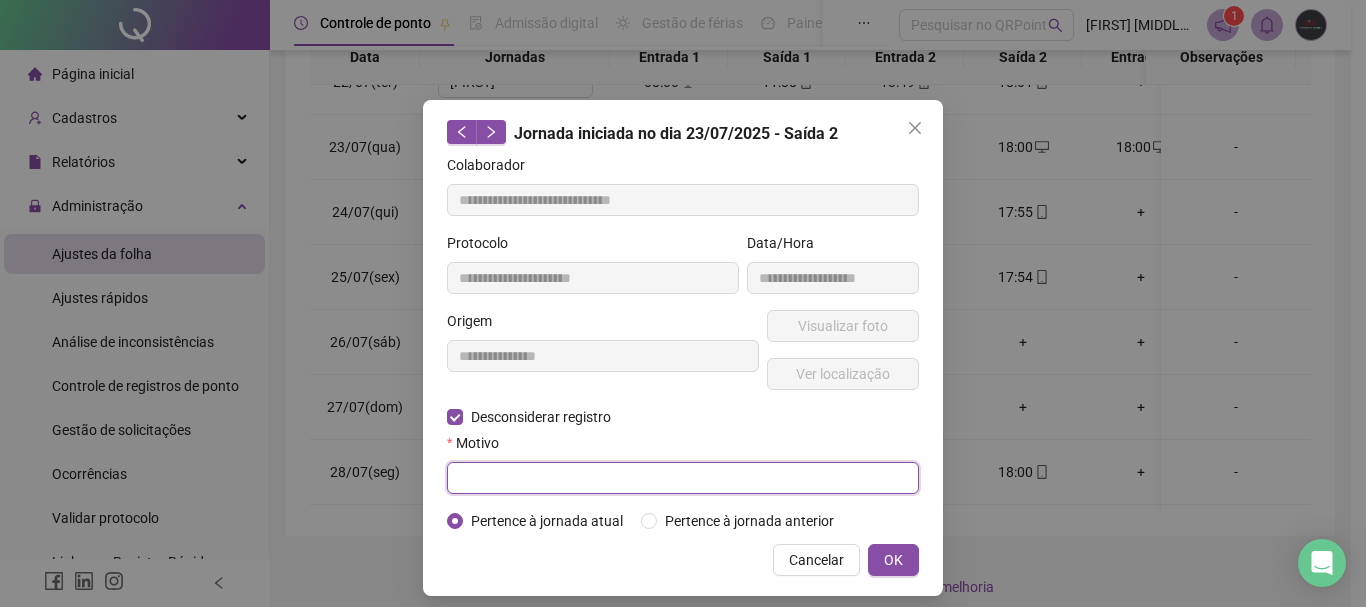 click at bounding box center [683, 478] 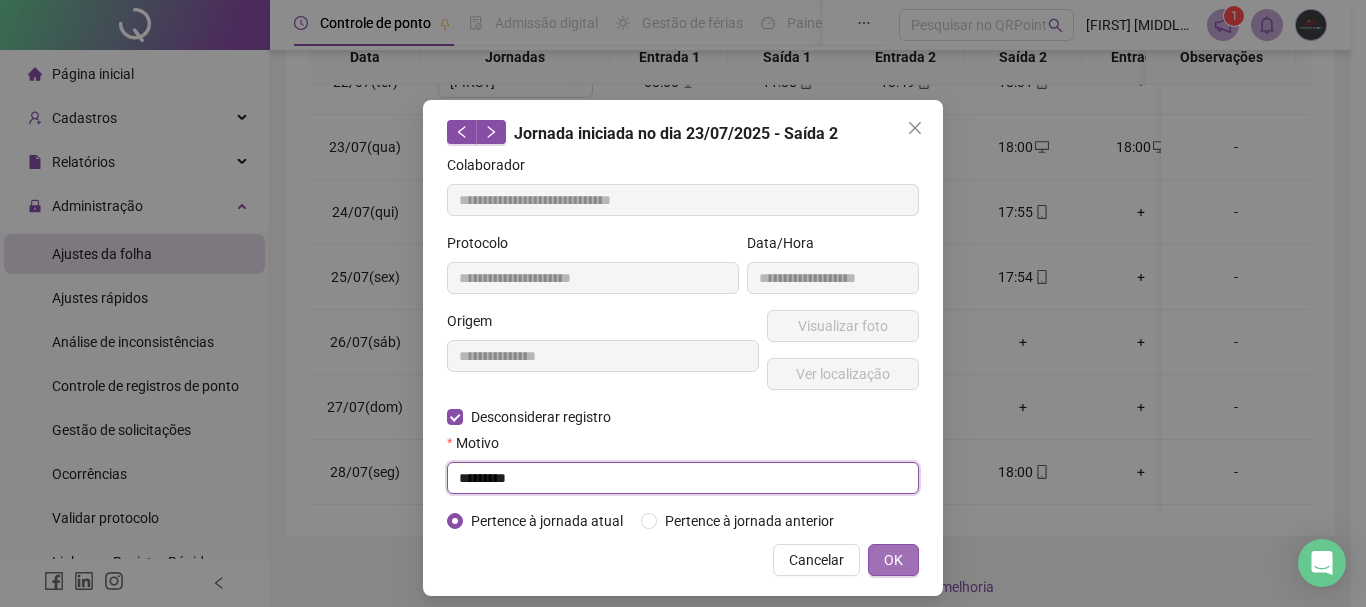 type on "*********" 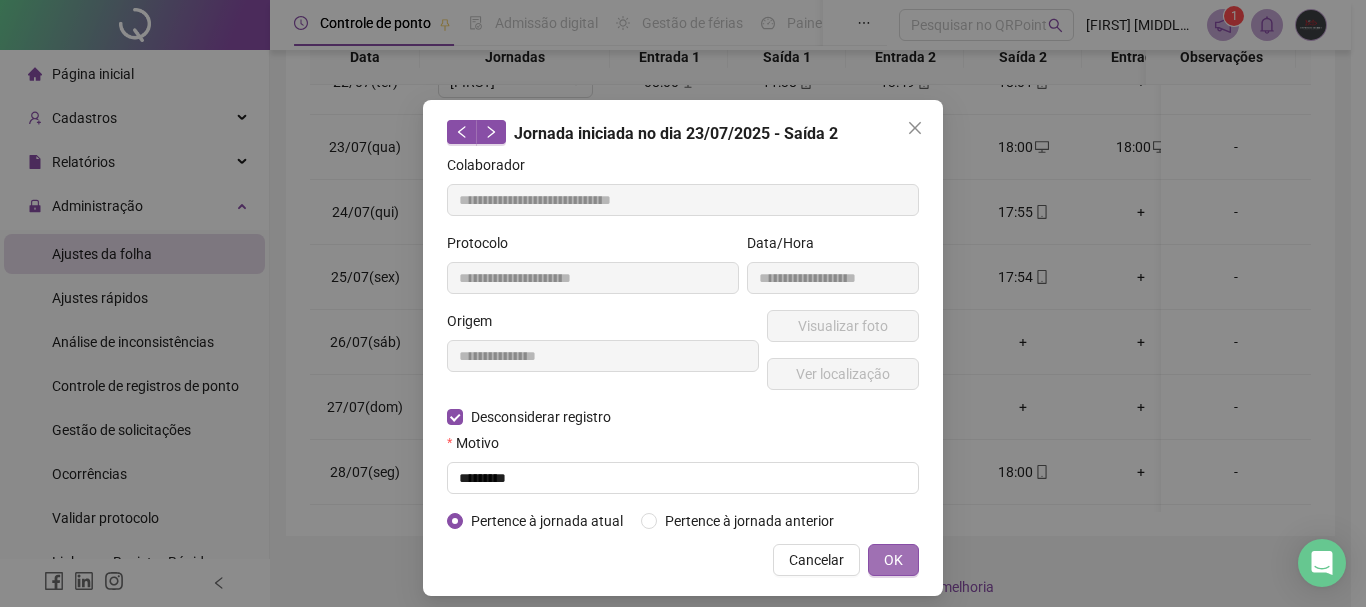 click on "OK" at bounding box center [893, 560] 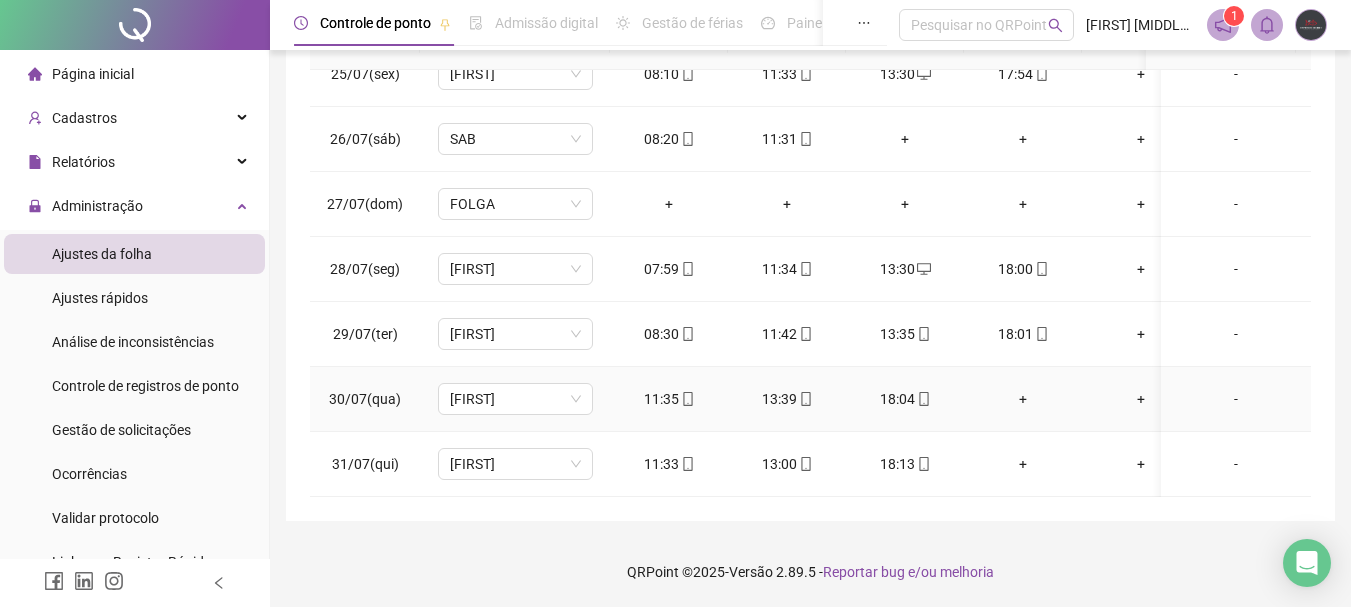 click on "+" at bounding box center [1023, 399] 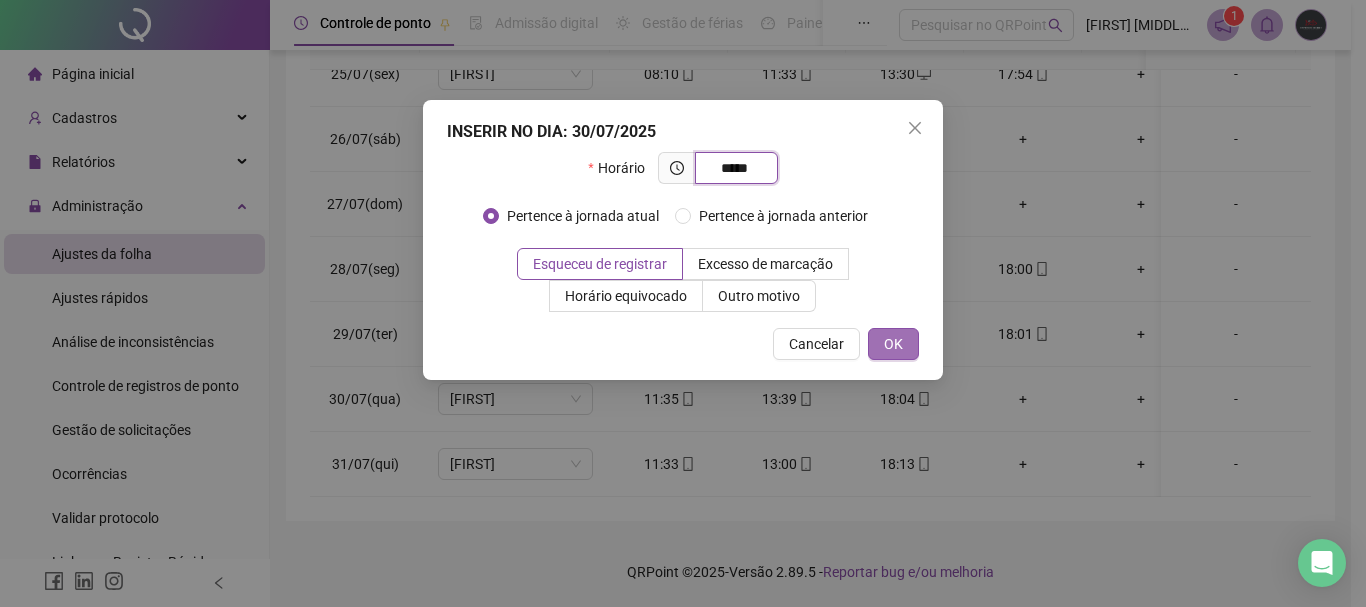 type on "*****" 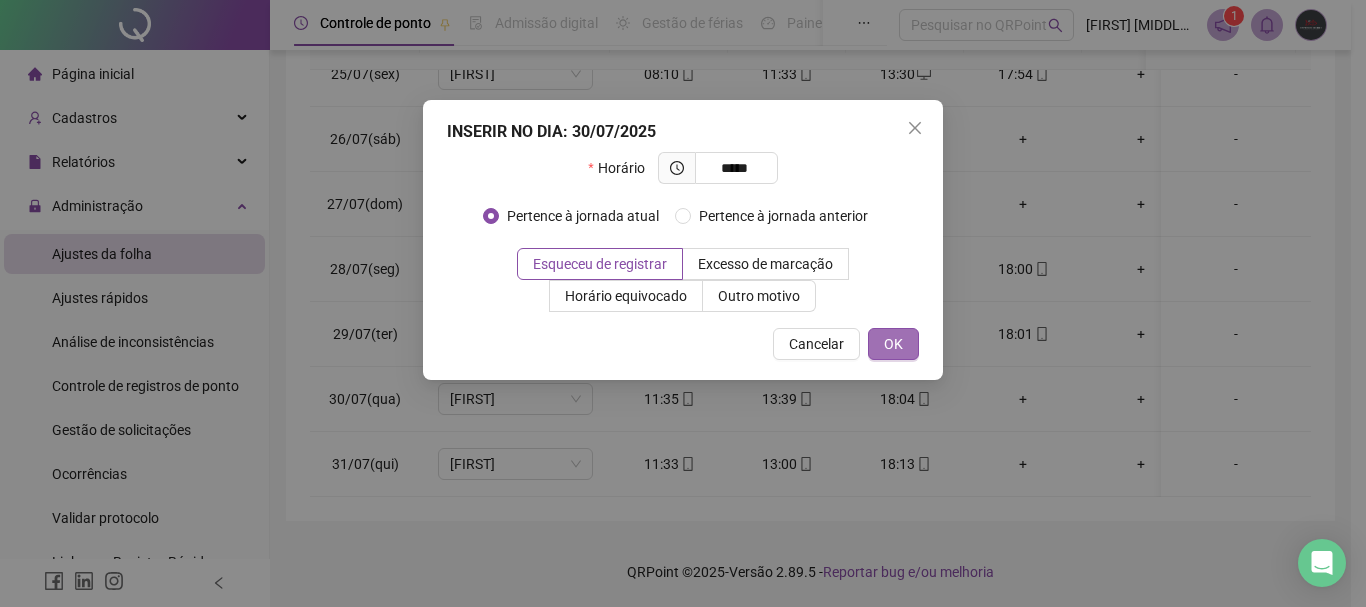 click on "OK" at bounding box center (893, 344) 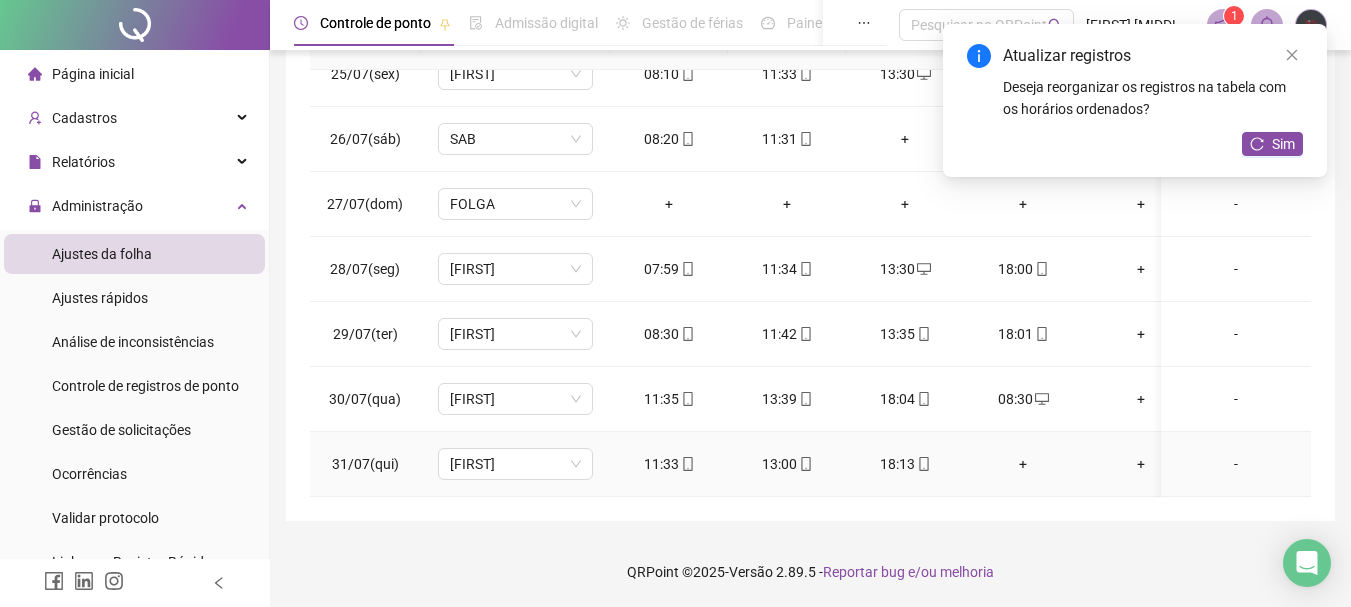 click on "+" at bounding box center [1023, 464] 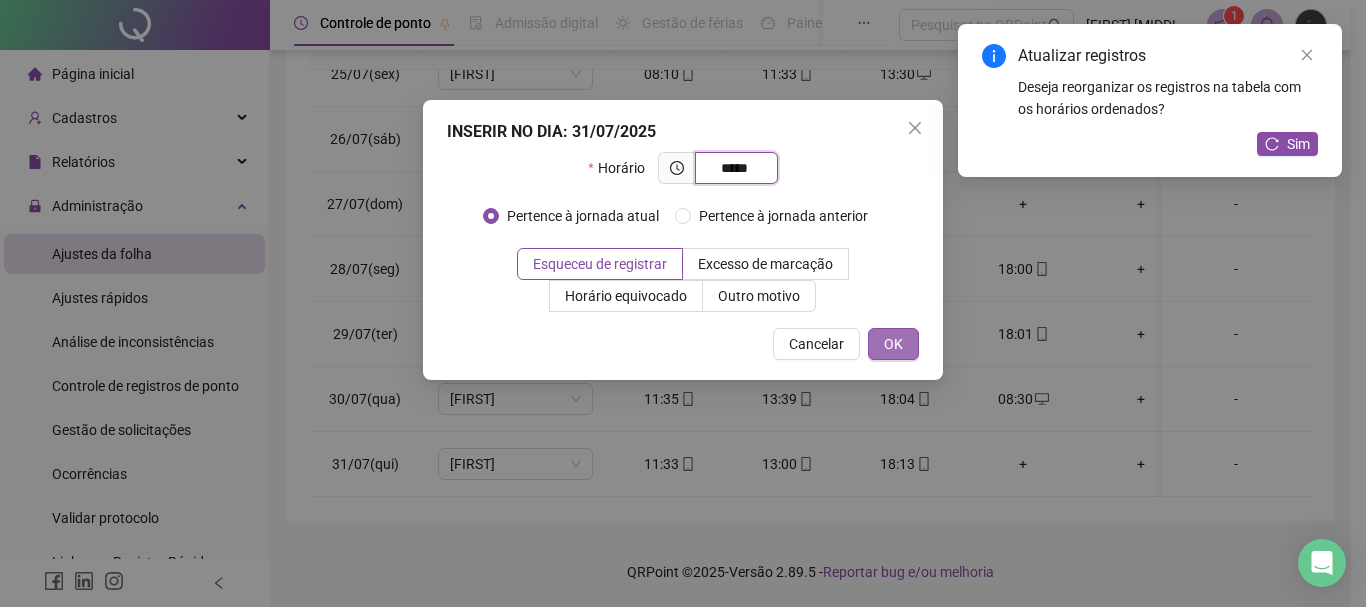 type on "*****" 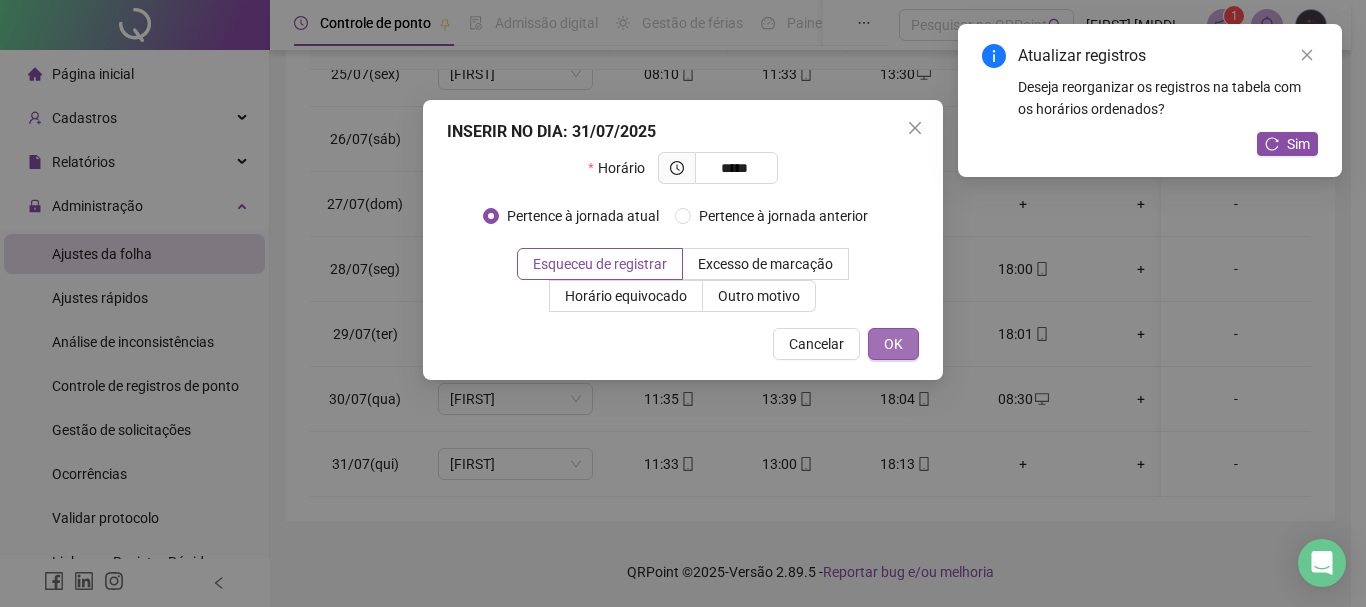 click on "OK" at bounding box center (893, 344) 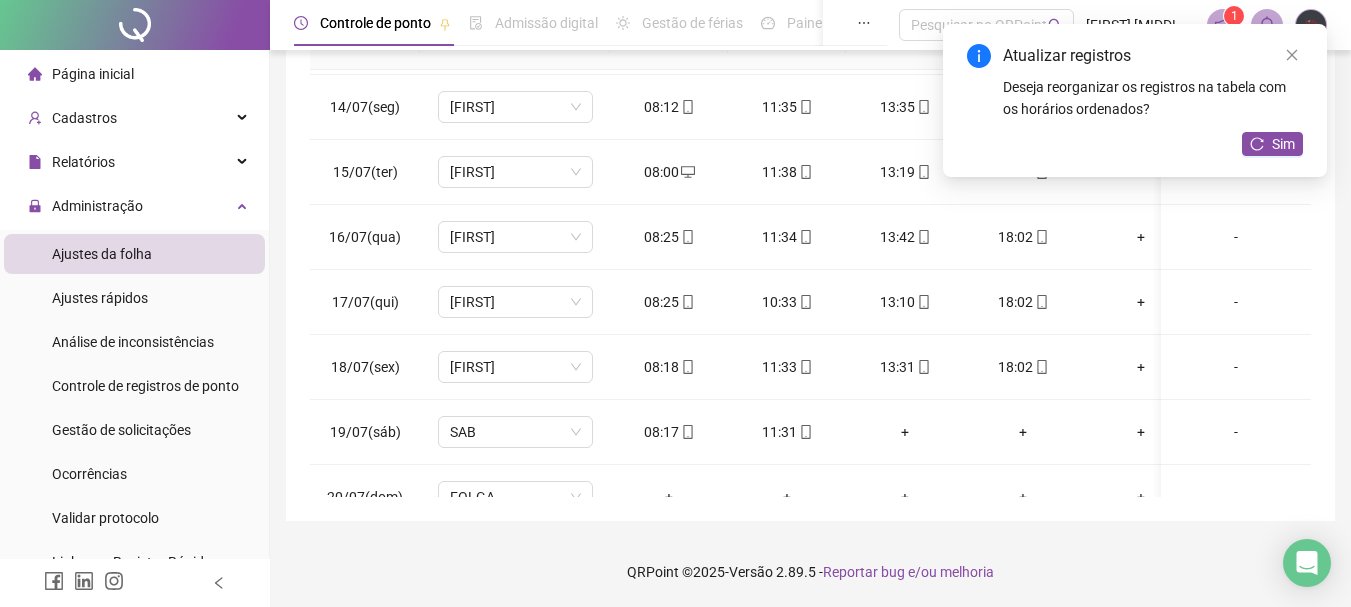 scroll, scrollTop: 403, scrollLeft: 0, axis: vertical 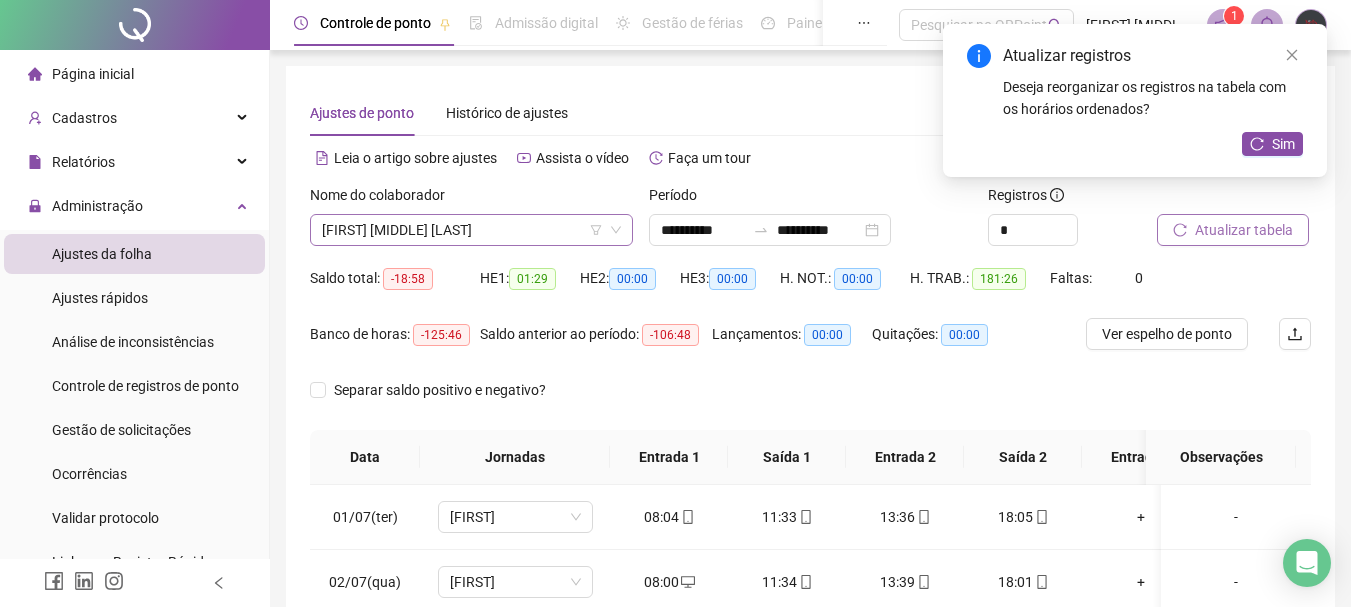click on "[FIRST] [MIDDLE] [LAST]" at bounding box center [471, 230] 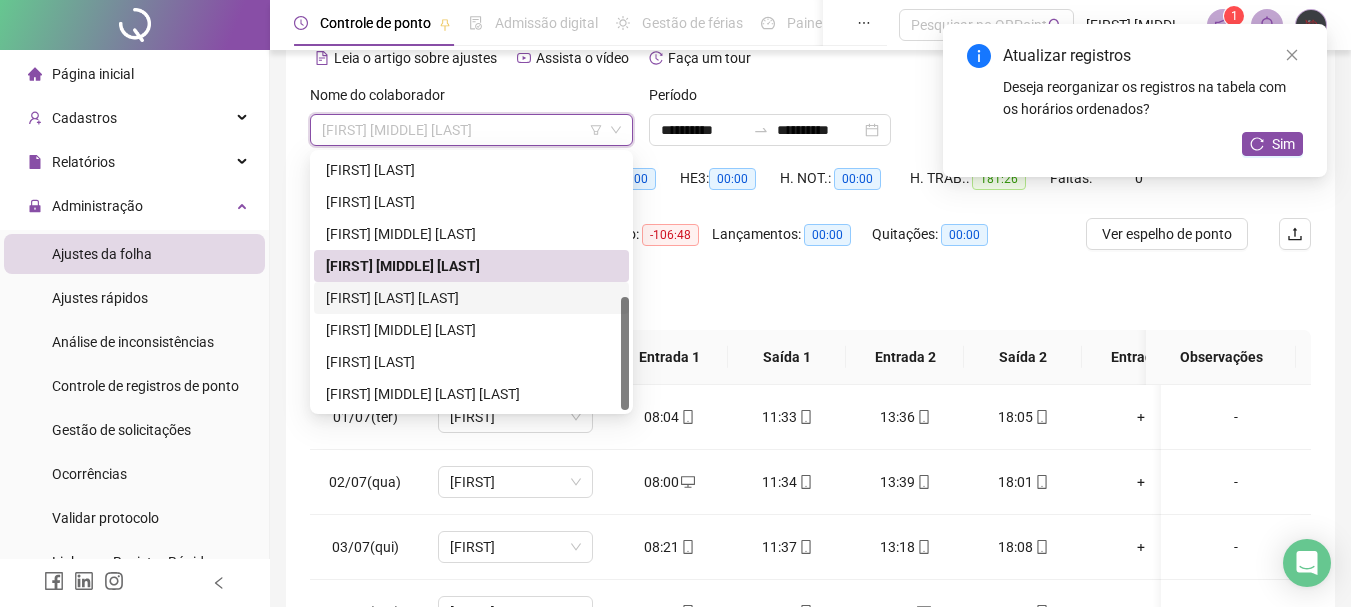 click on "[FIRST] [LAST] [LAST]" at bounding box center (471, 298) 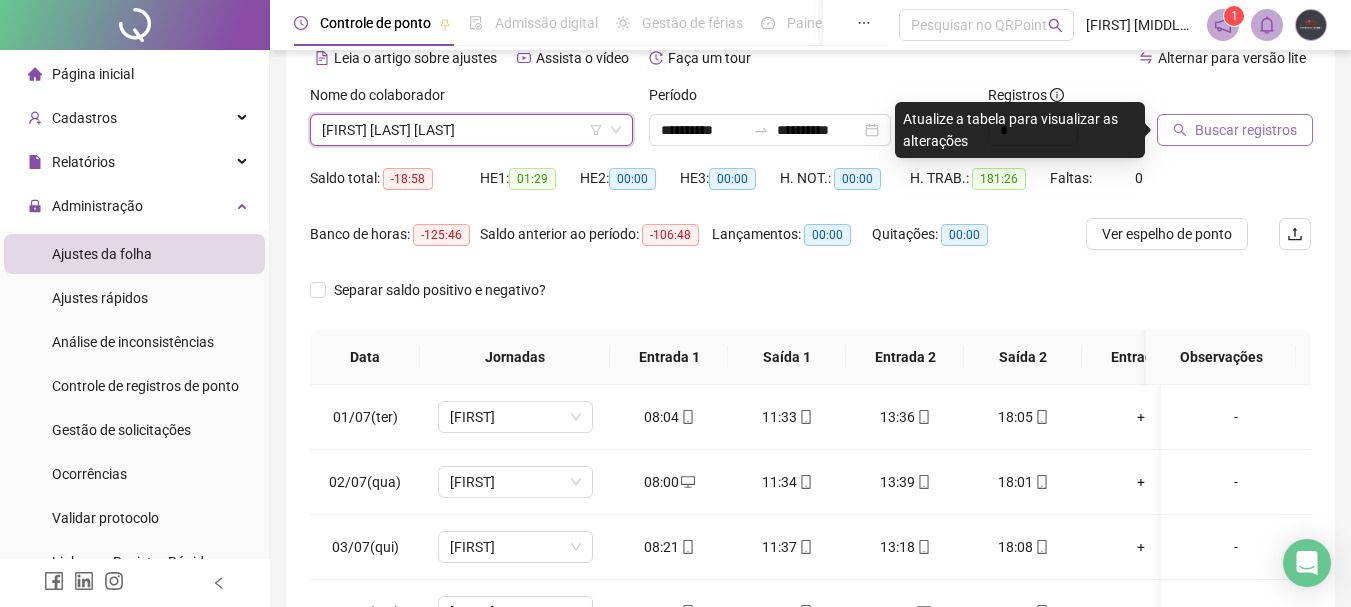 click on "Buscar registros" at bounding box center [1246, 130] 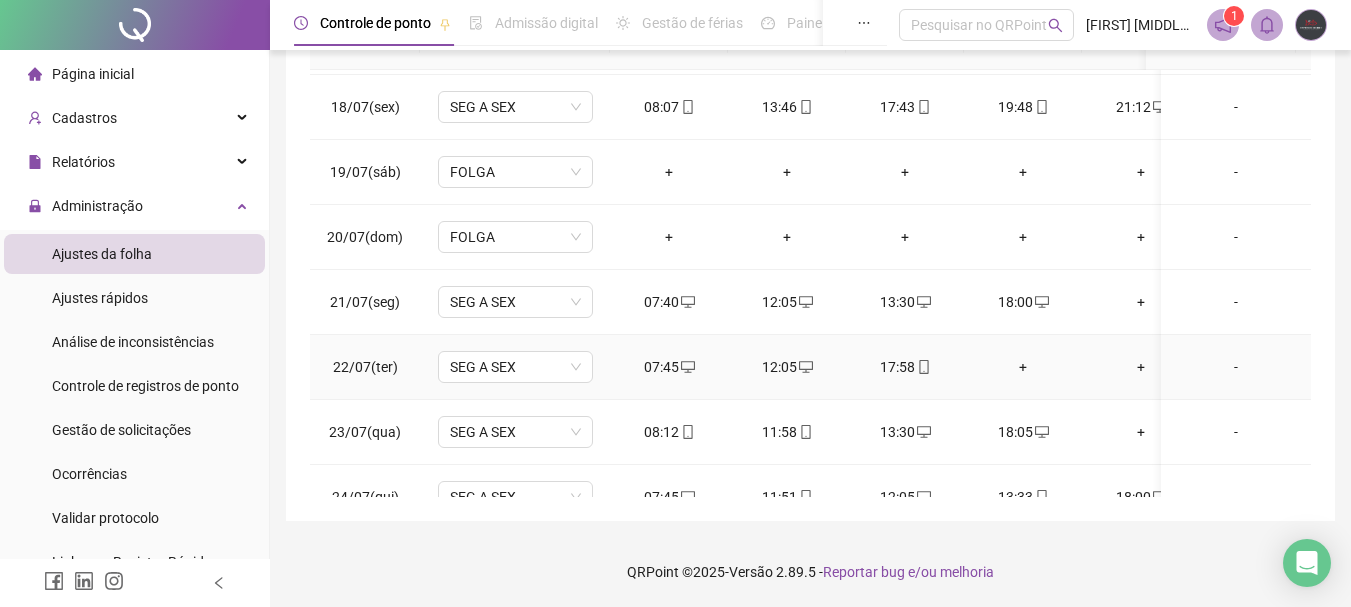 click on "+" at bounding box center [1023, 367] 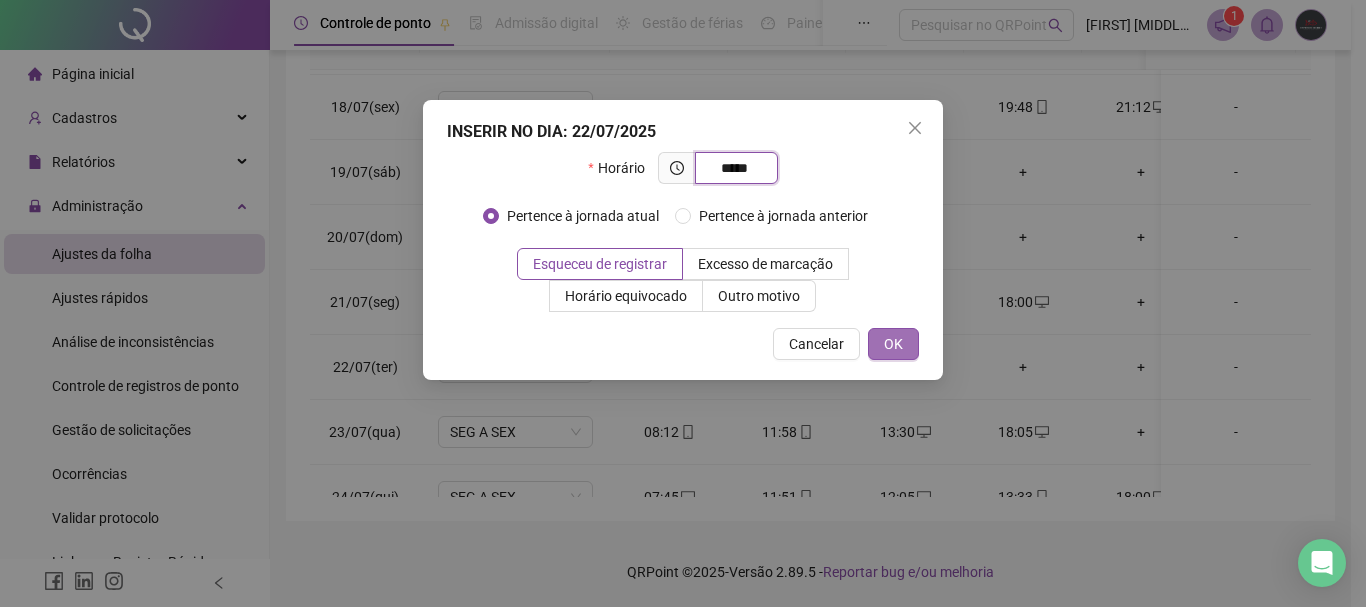 type on "*****" 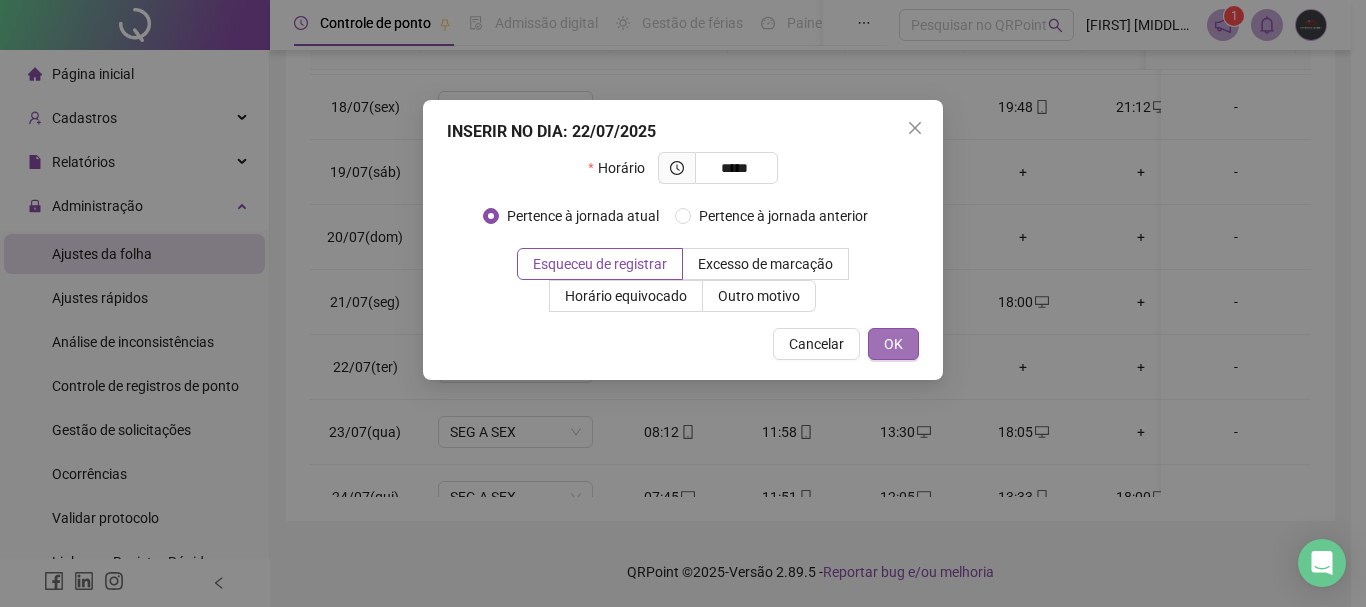 click on "OK" at bounding box center [893, 344] 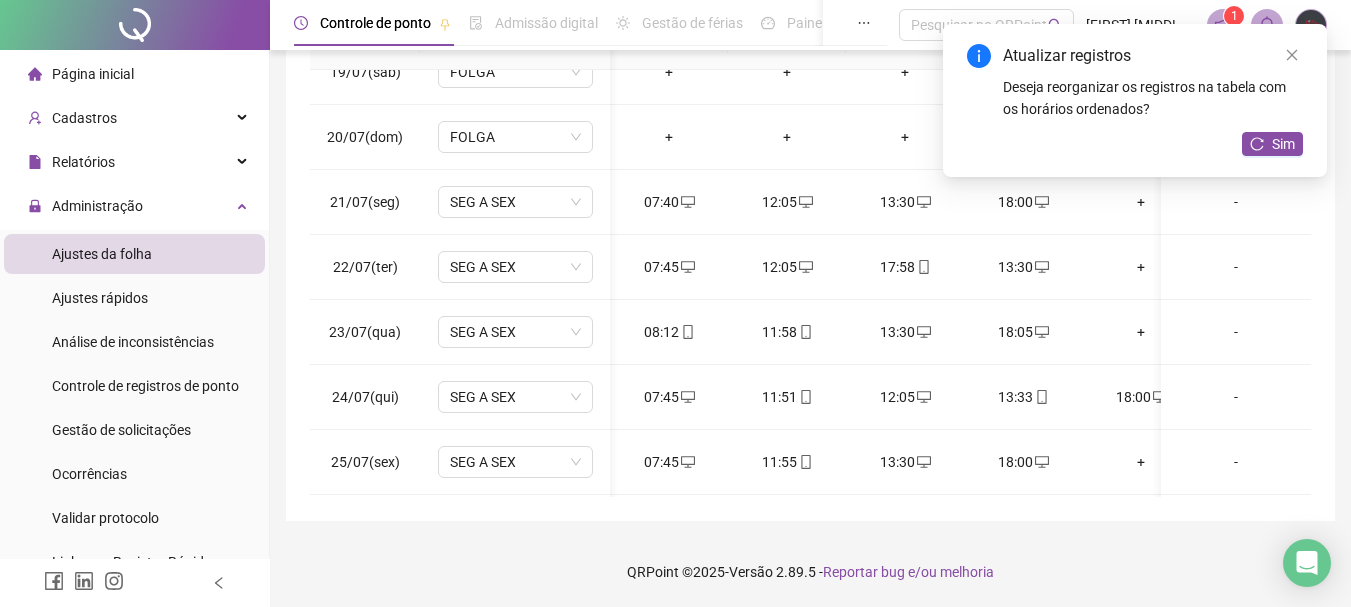 scroll, scrollTop: 1200, scrollLeft: 32, axis: both 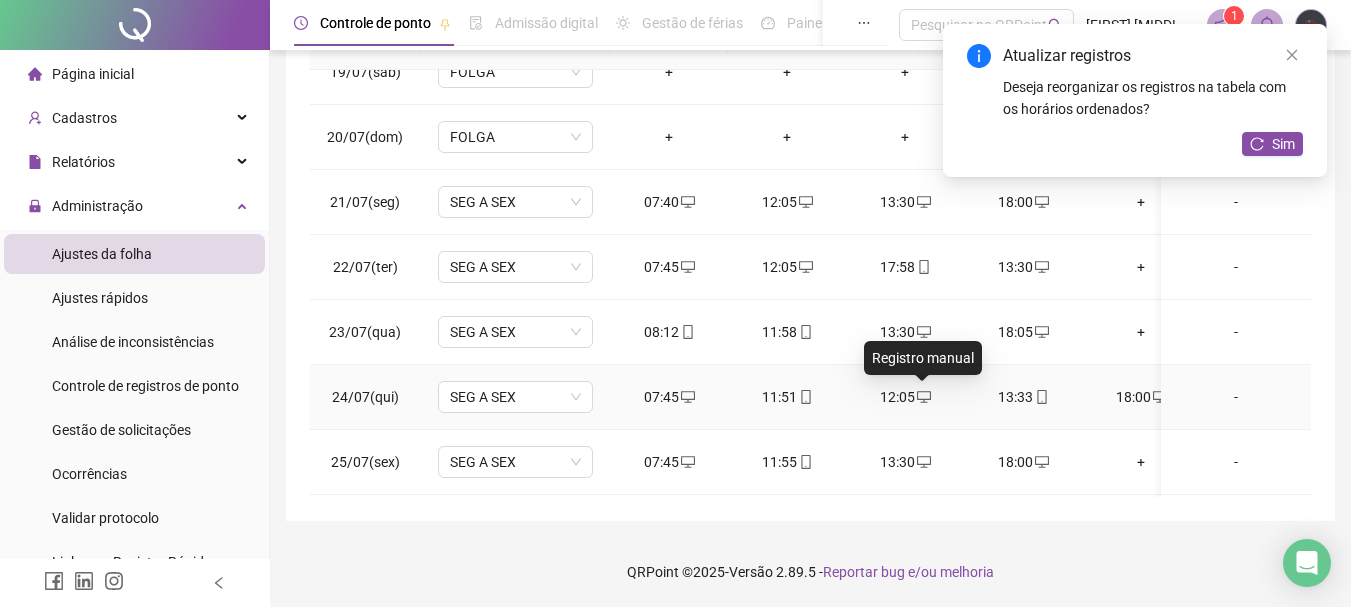 click 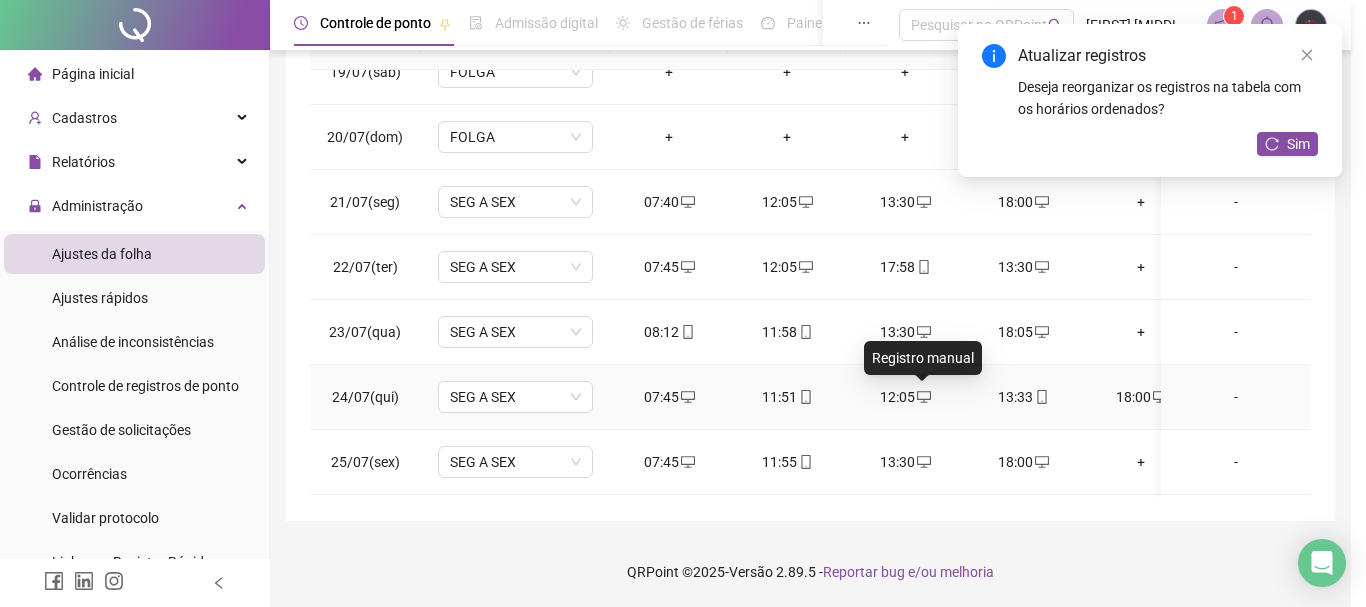 type on "**********" 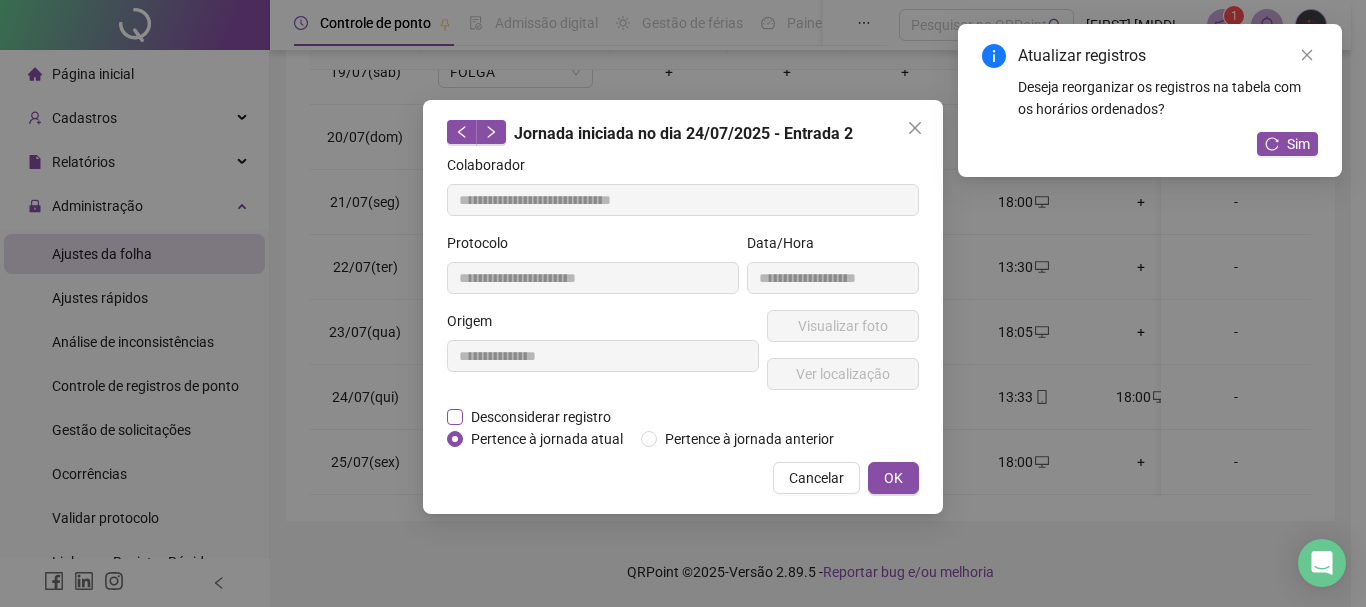 click on "Desconsiderar registro" at bounding box center [541, 417] 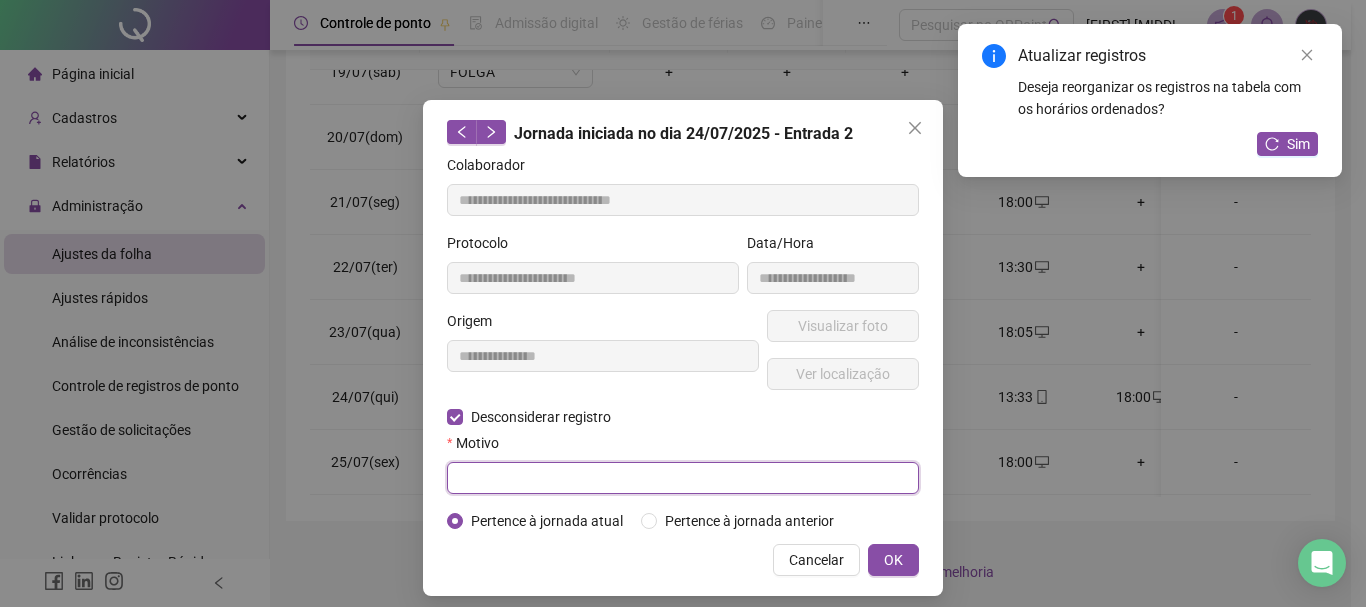 click at bounding box center [683, 478] 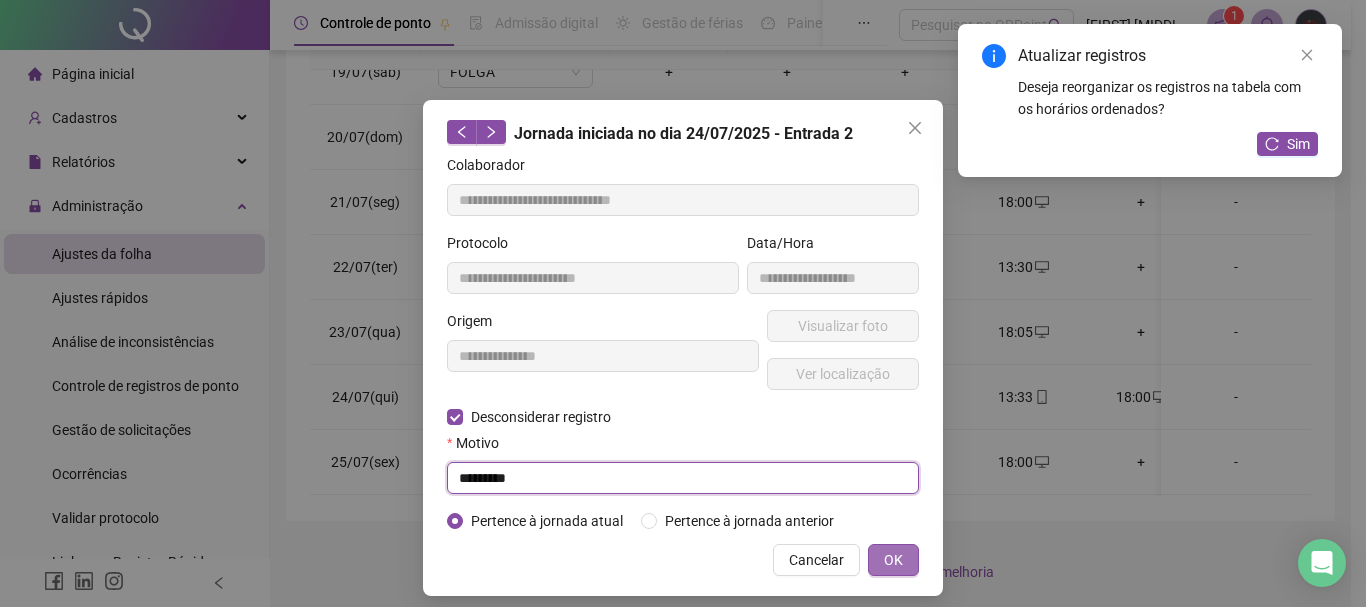 type on "*********" 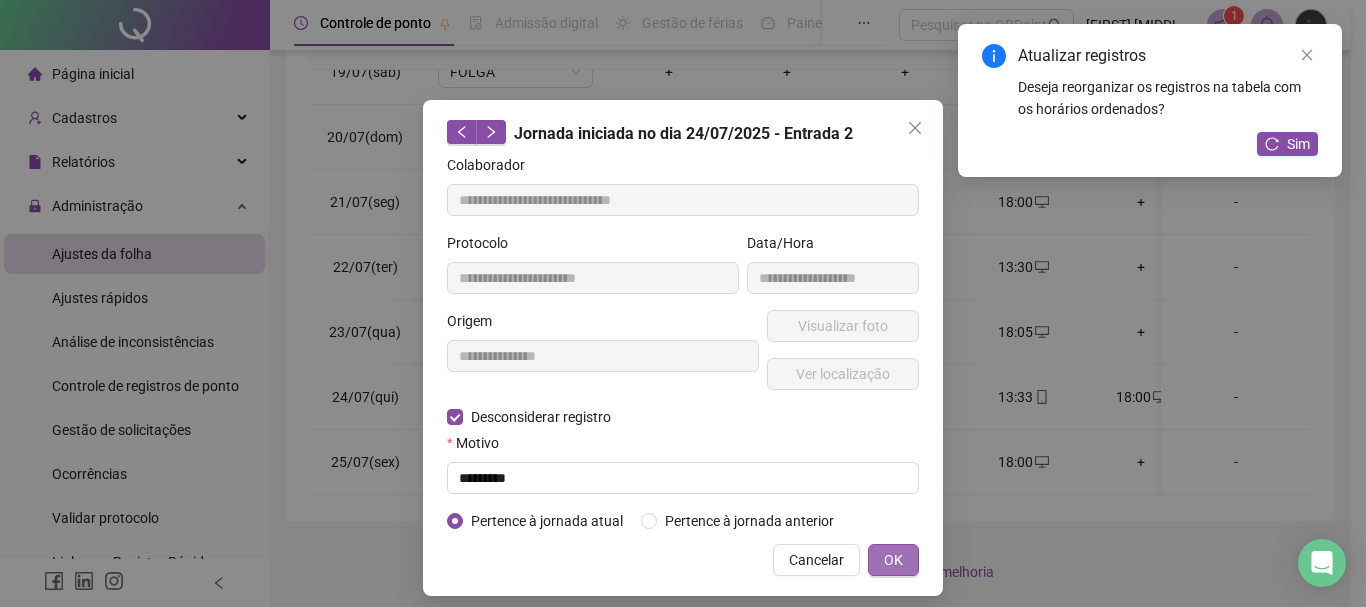 click on "OK" at bounding box center (893, 560) 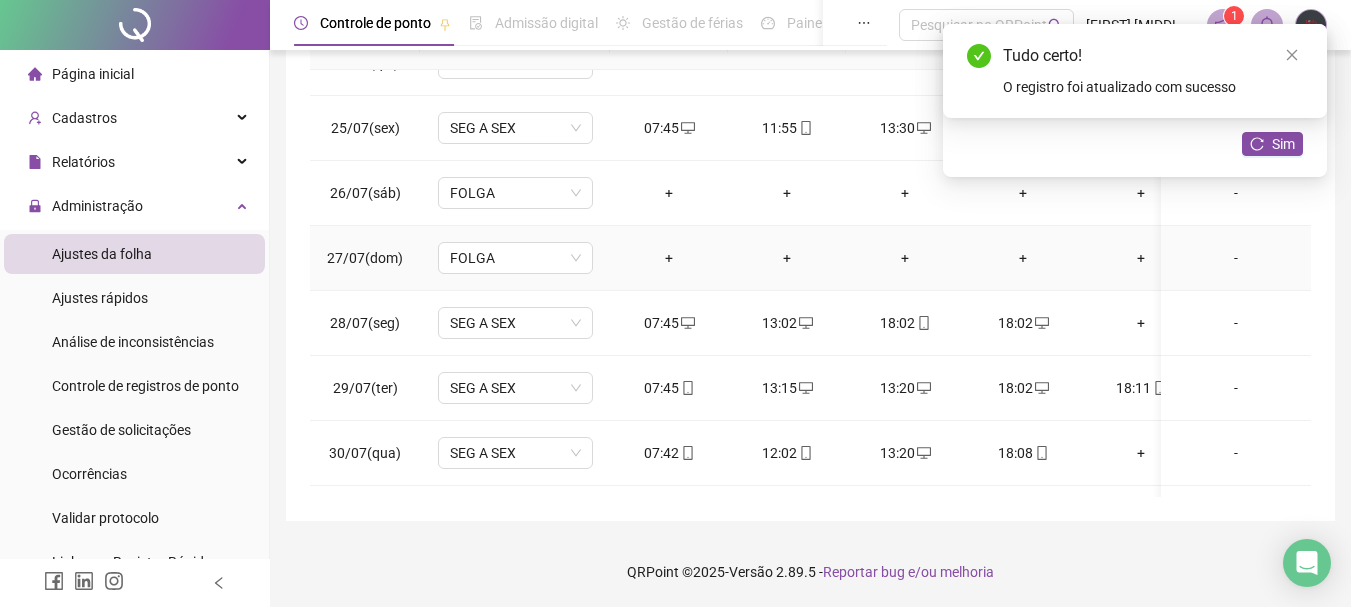 scroll, scrollTop: 1600, scrollLeft: 0, axis: vertical 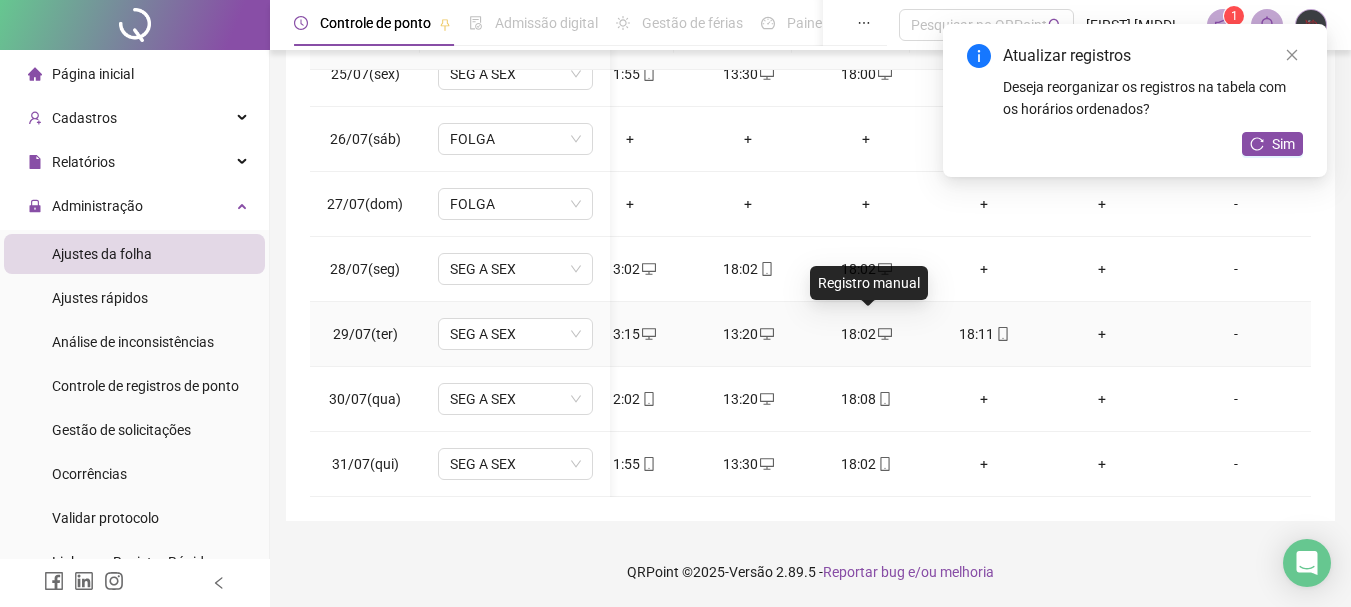 click 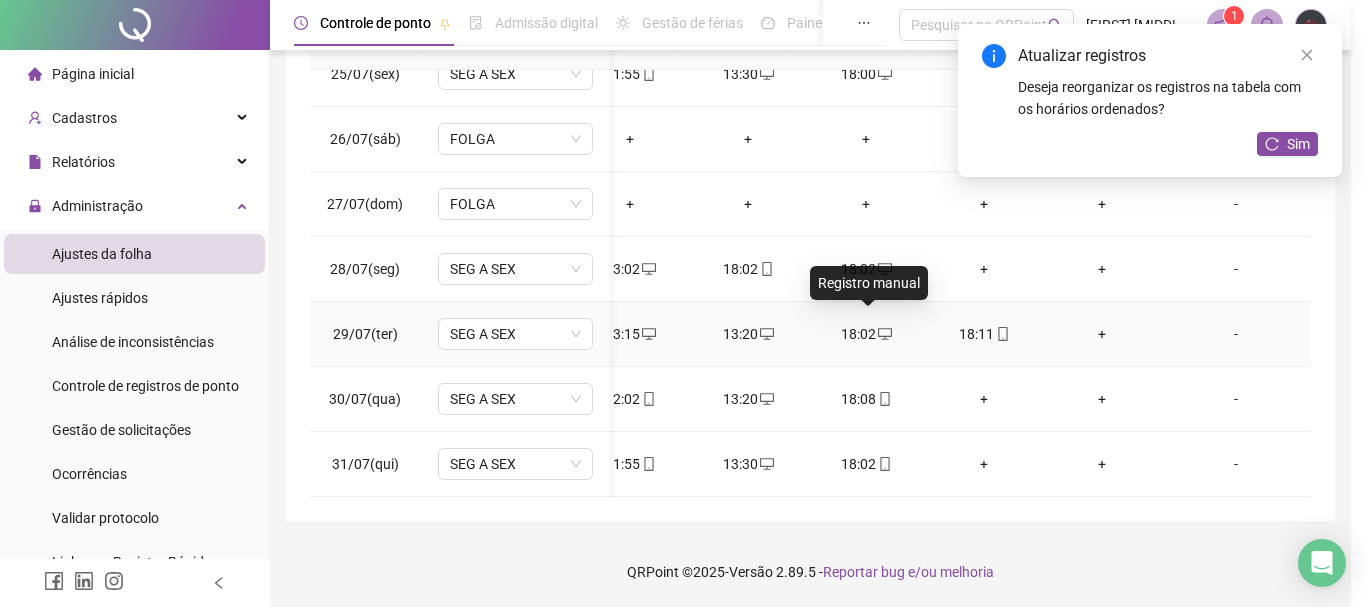 type on "**********" 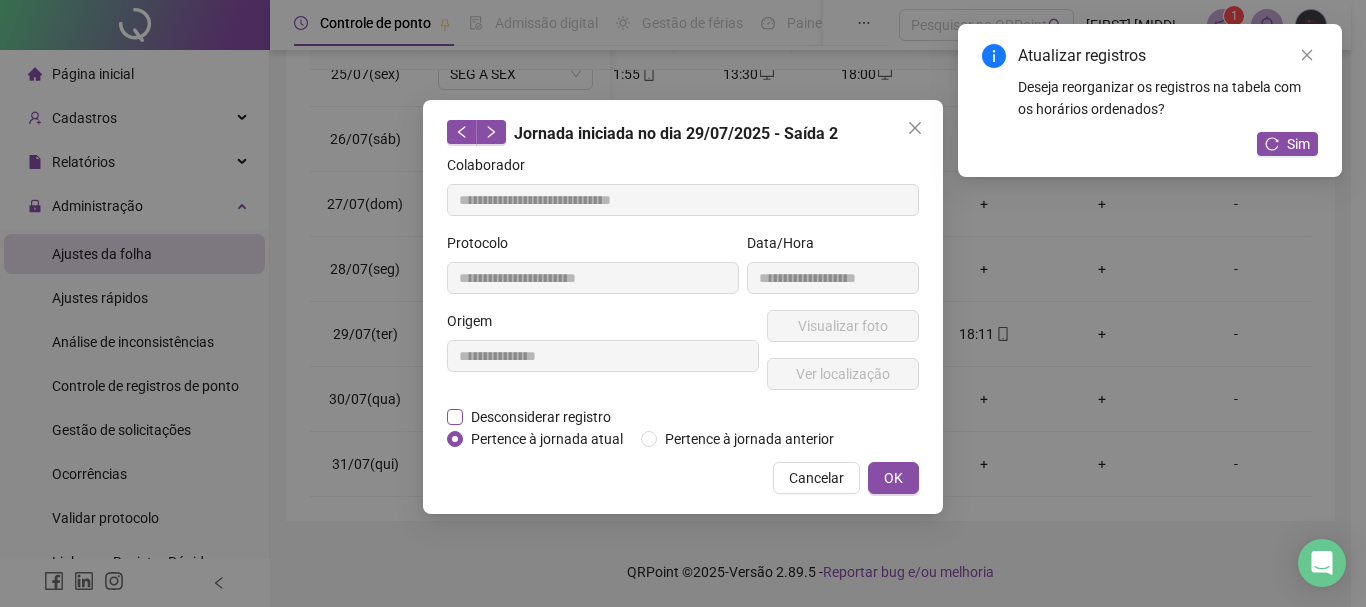 click on "Desconsiderar registro" at bounding box center [541, 417] 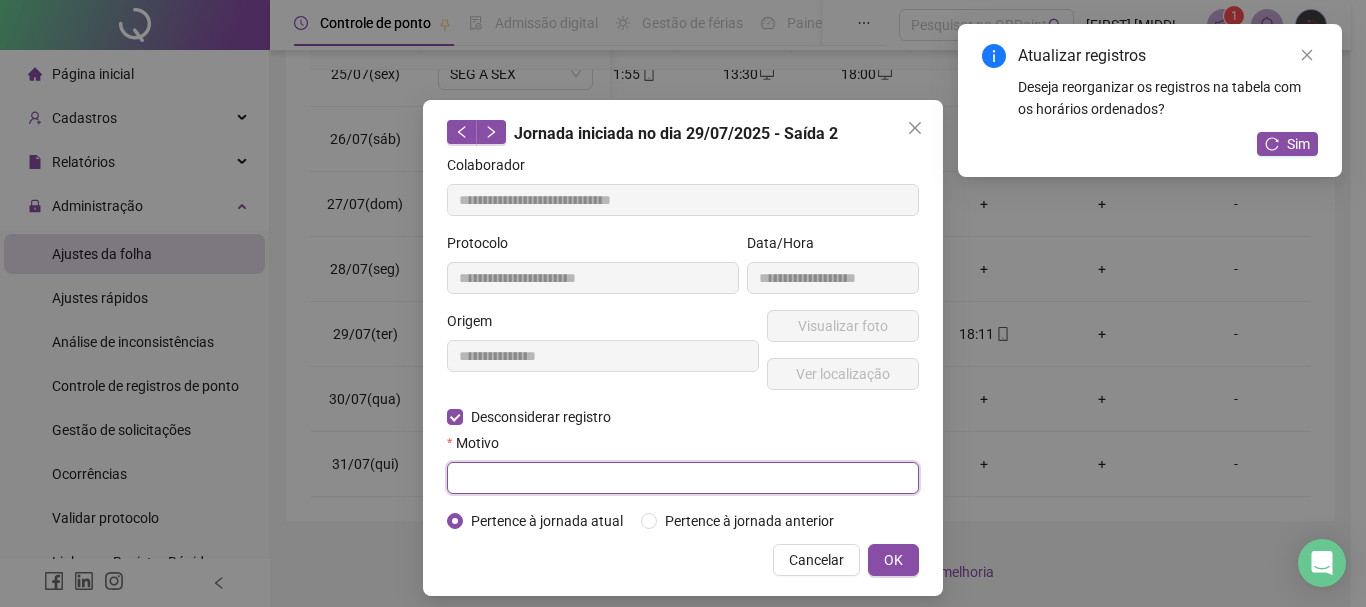 click at bounding box center [683, 478] 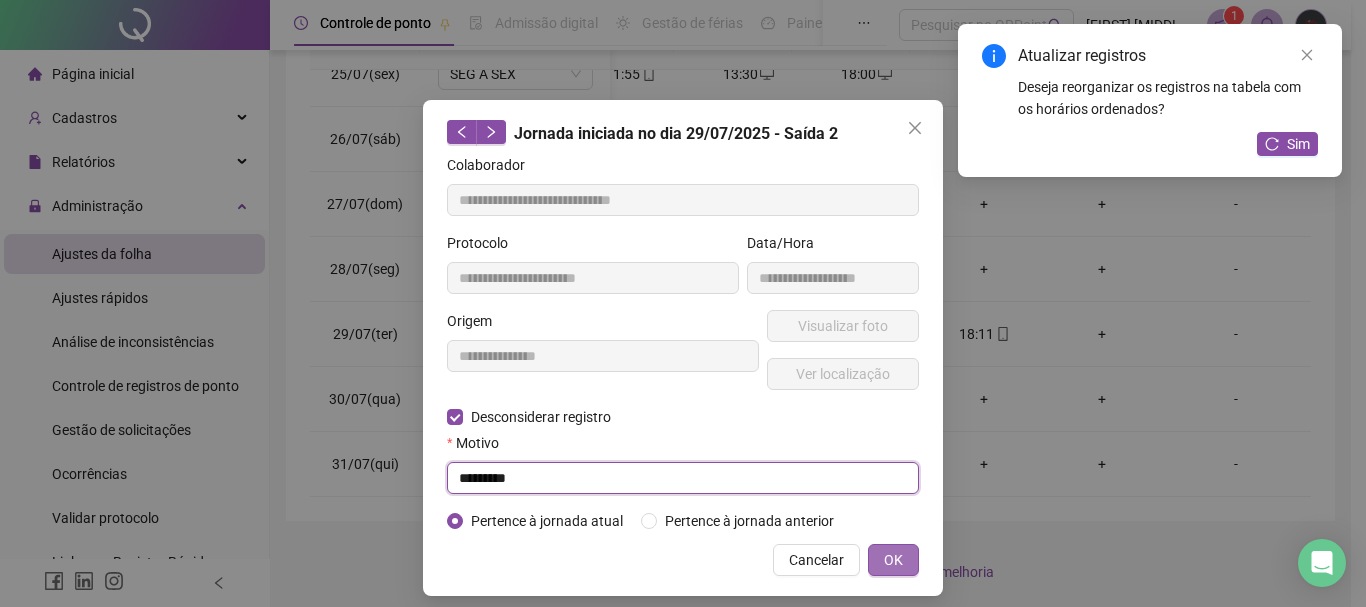 type on "*********" 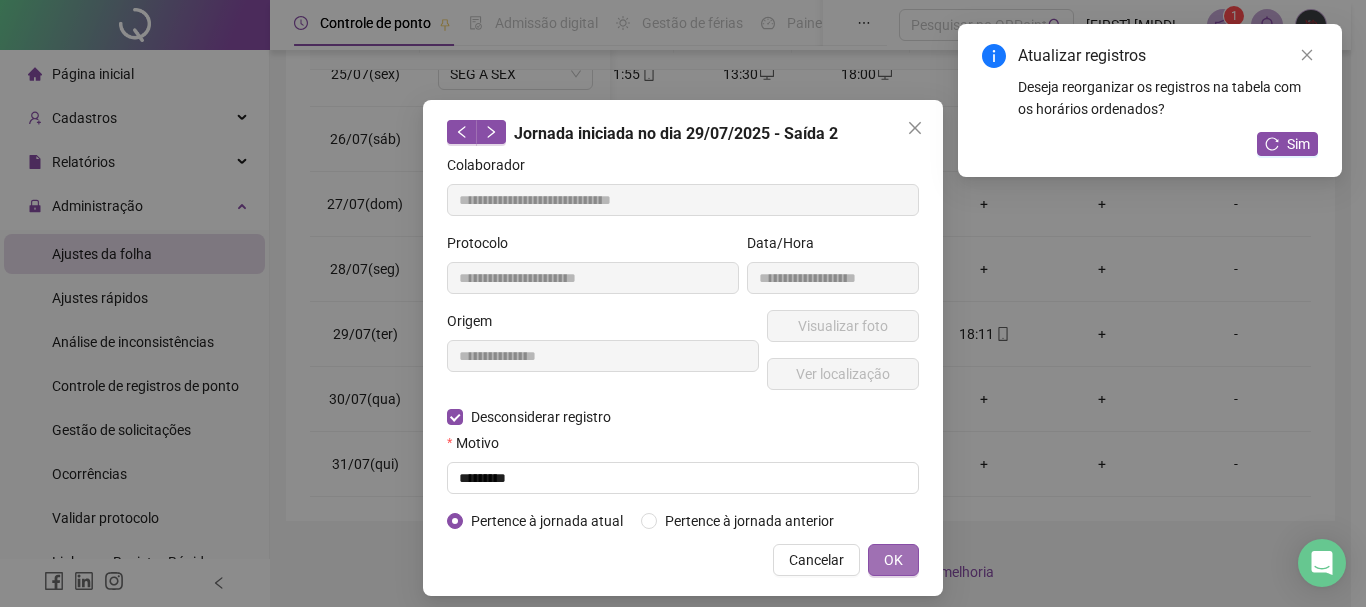 click on "OK" at bounding box center (893, 560) 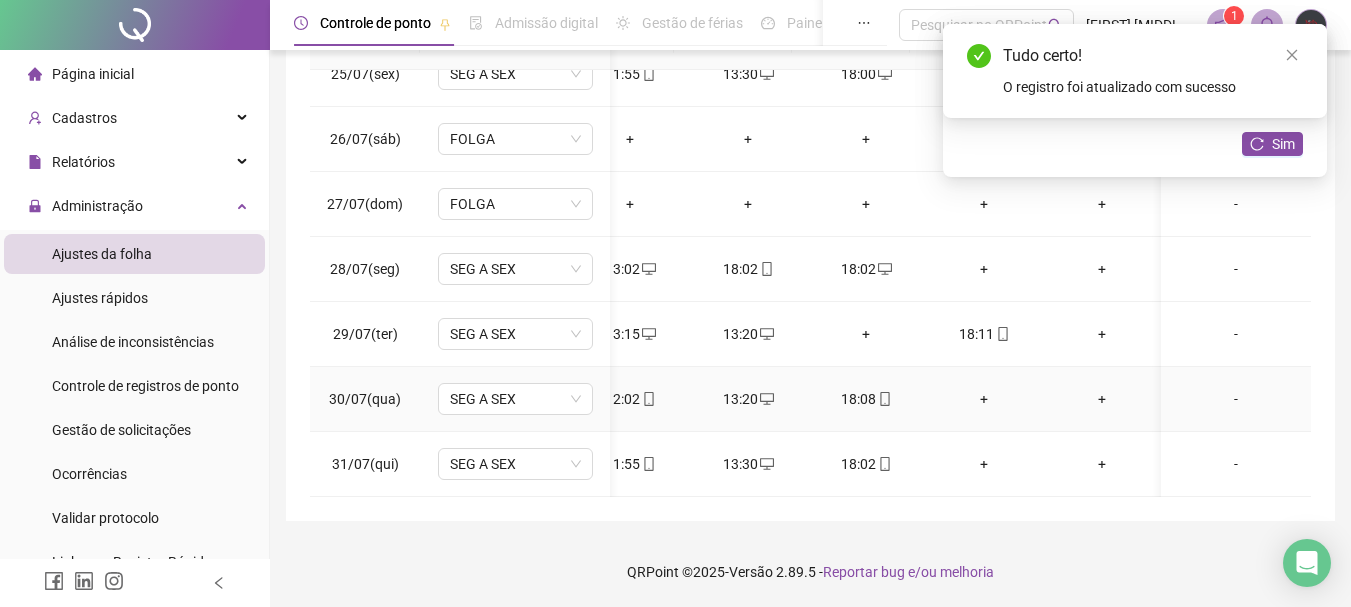 scroll, scrollTop: 0, scrollLeft: 157, axis: horizontal 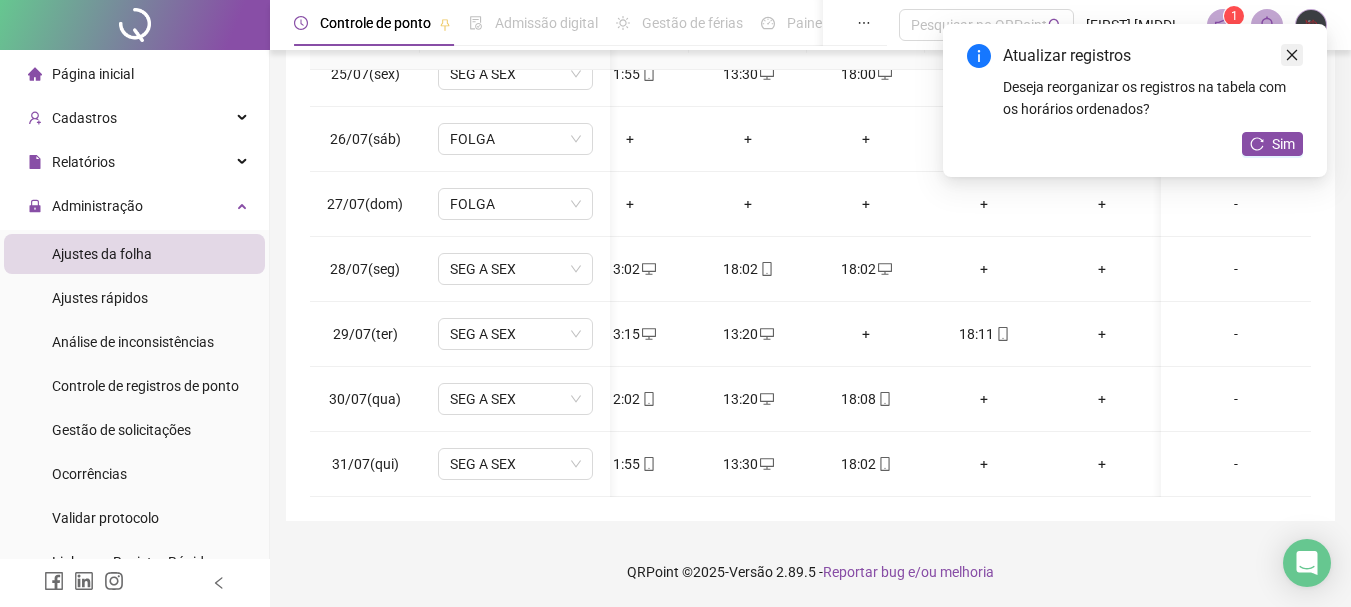 click 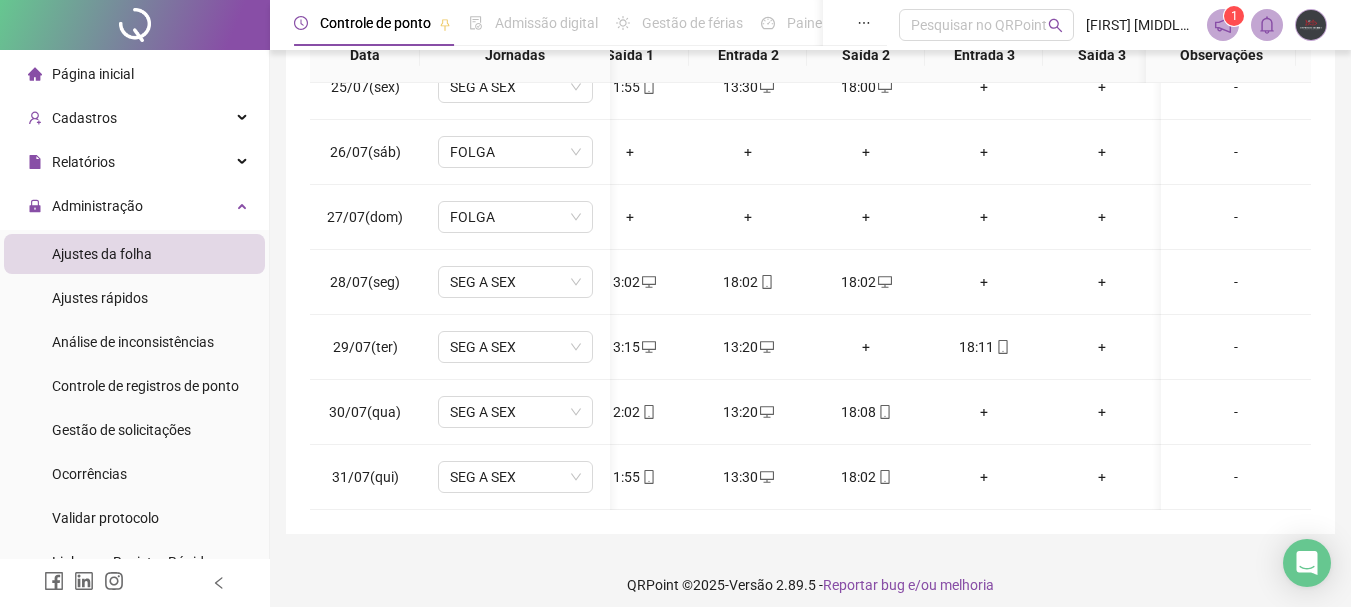 scroll, scrollTop: 36, scrollLeft: 0, axis: vertical 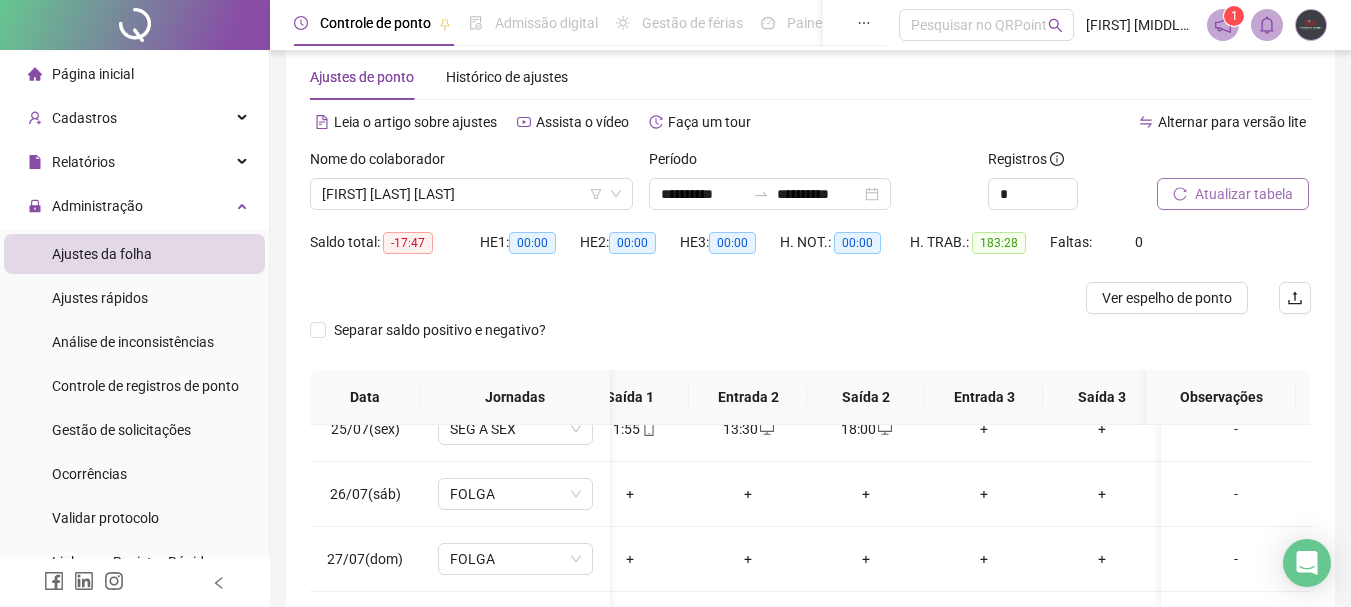 click on "Atualizar tabela" at bounding box center [1244, 194] 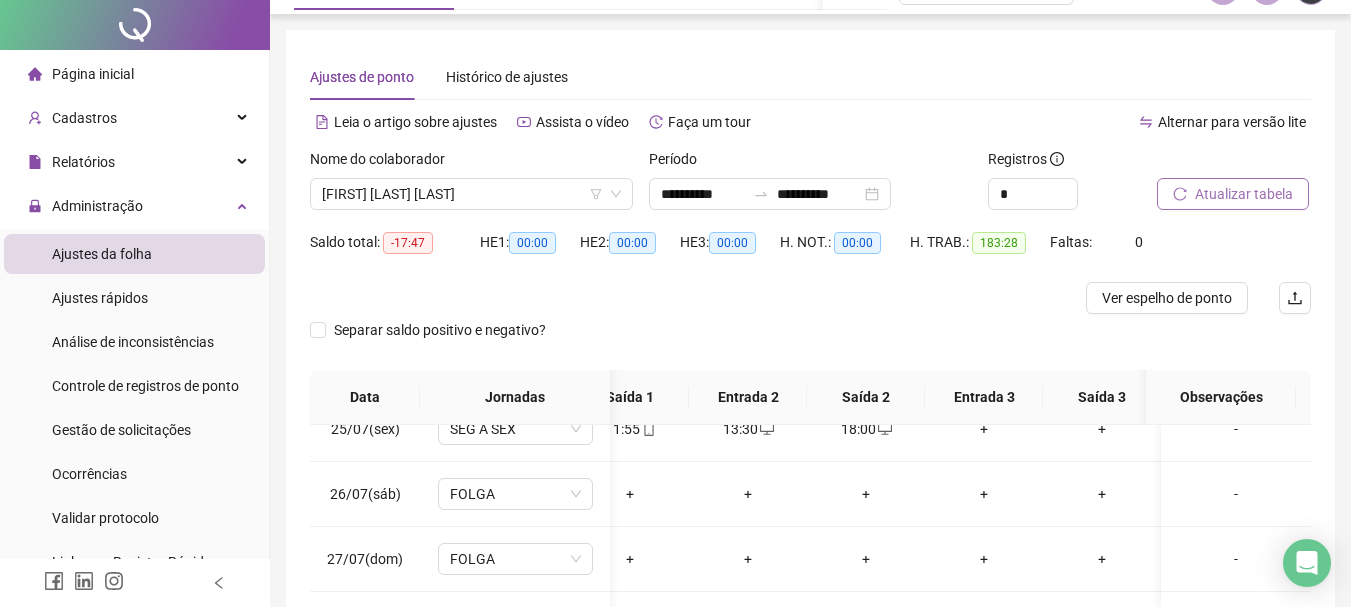 scroll, scrollTop: 0, scrollLeft: 0, axis: both 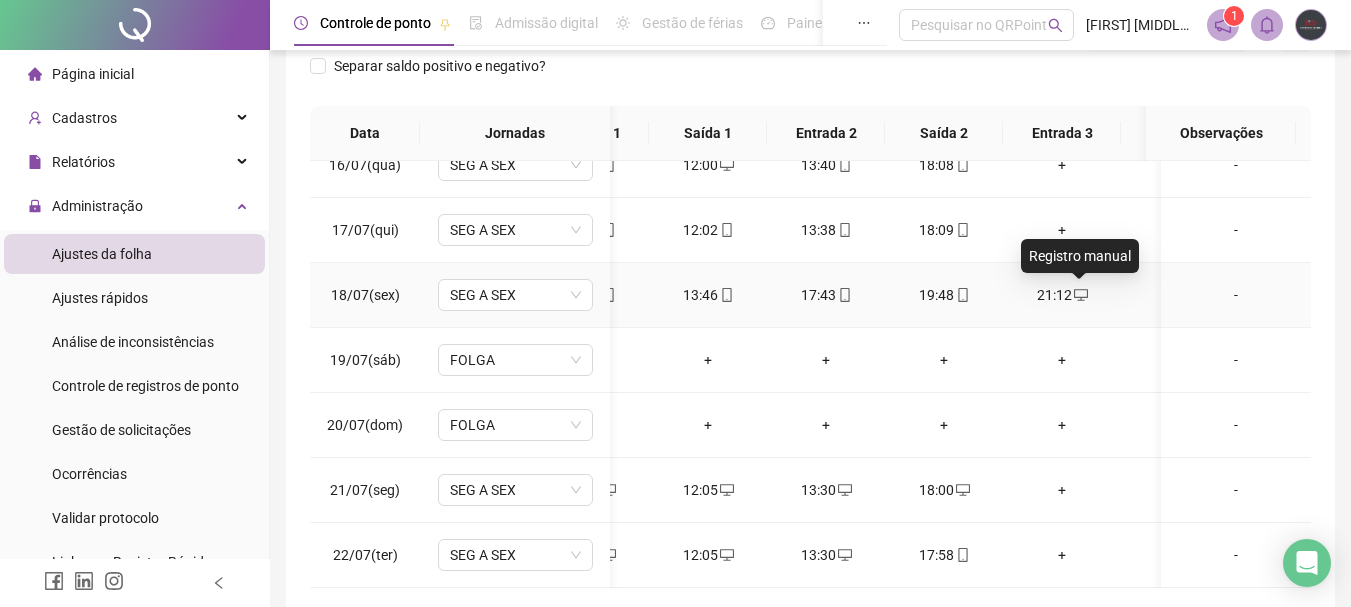 click 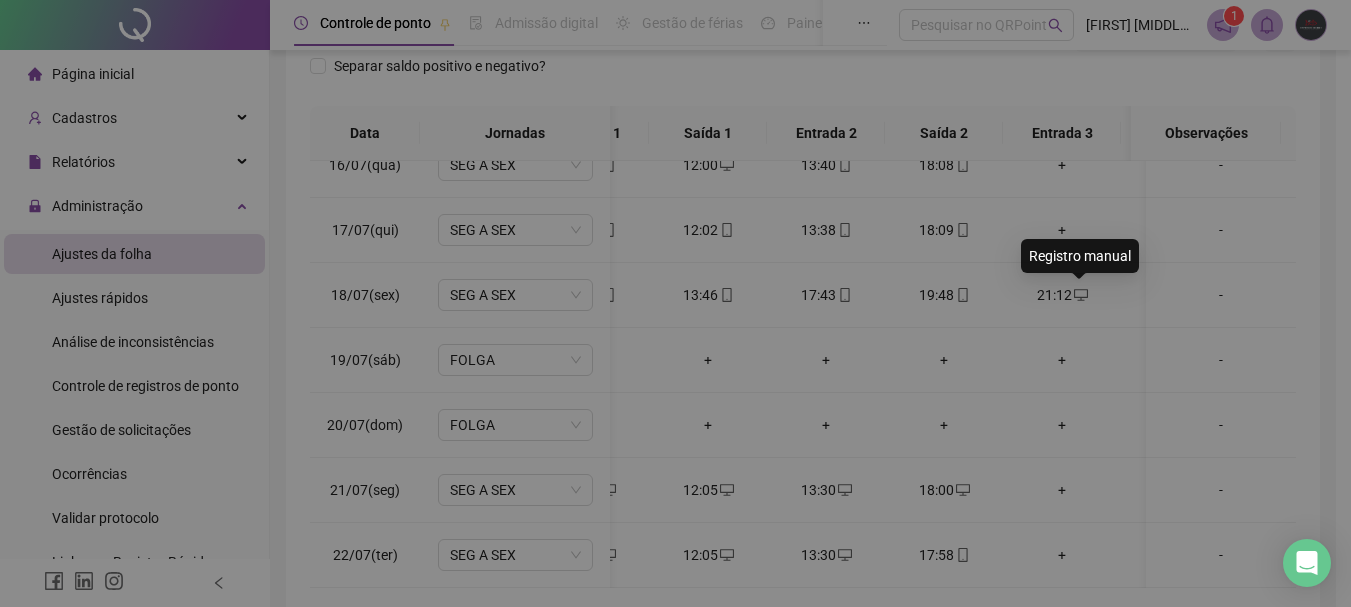 type on "**********" 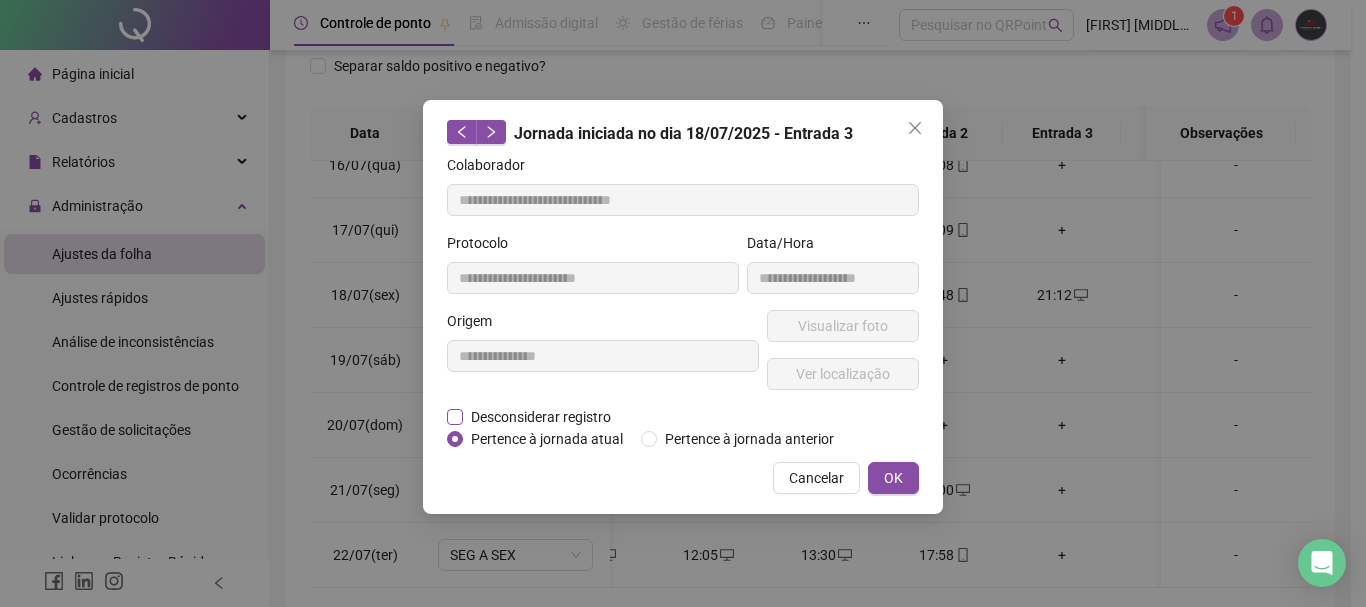 click on "Desconsiderar registro" at bounding box center [541, 417] 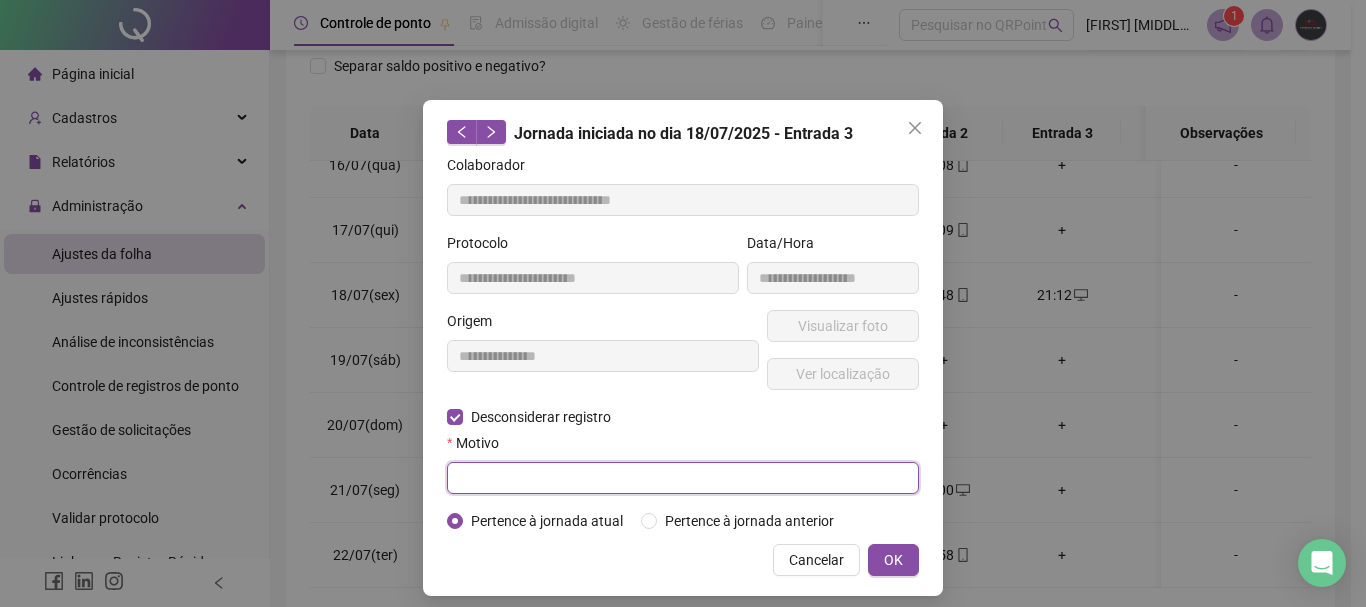 click at bounding box center [683, 478] 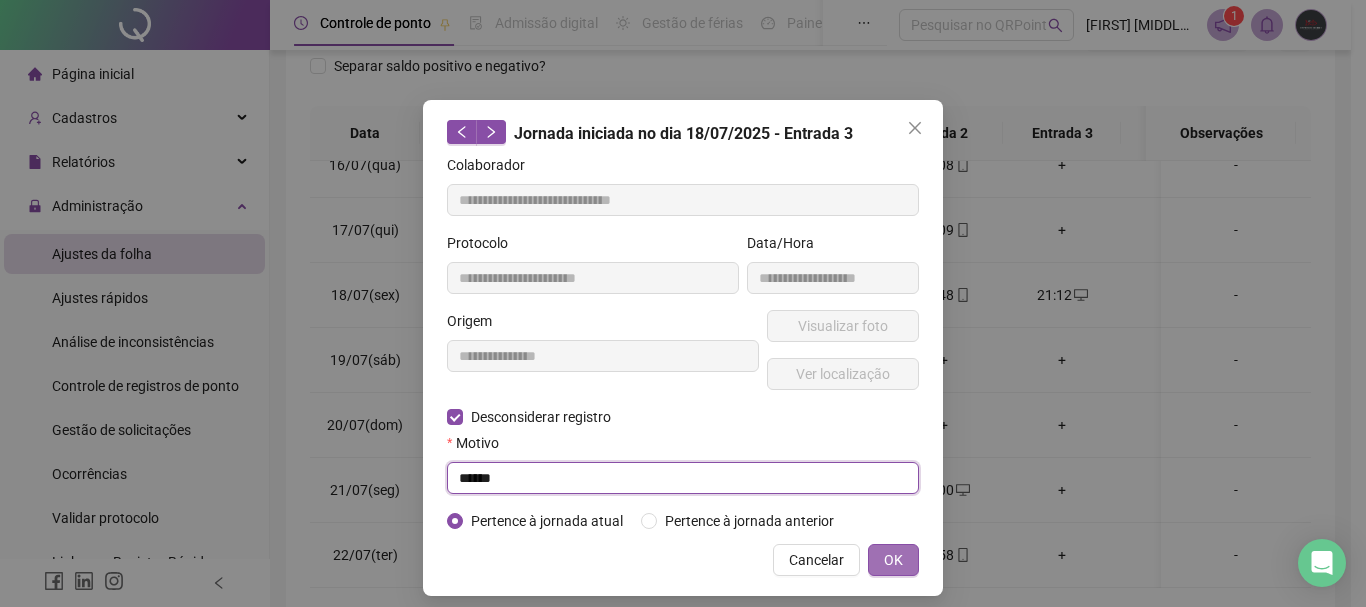 type on "******" 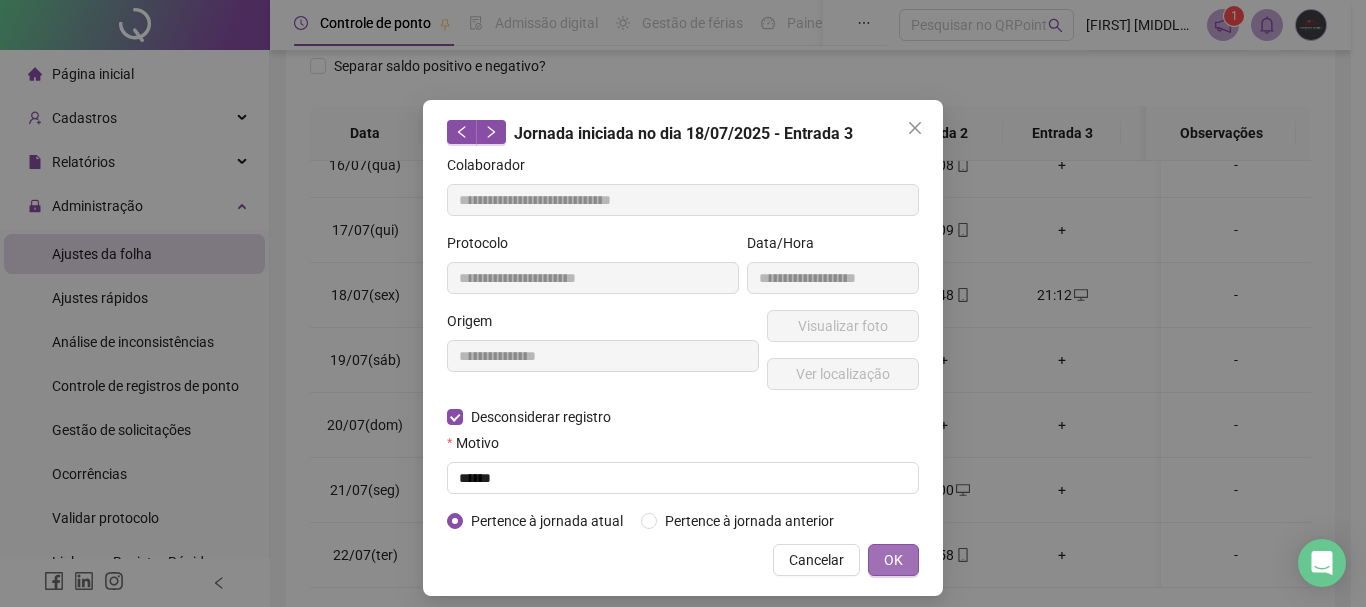 click on "OK" at bounding box center [893, 560] 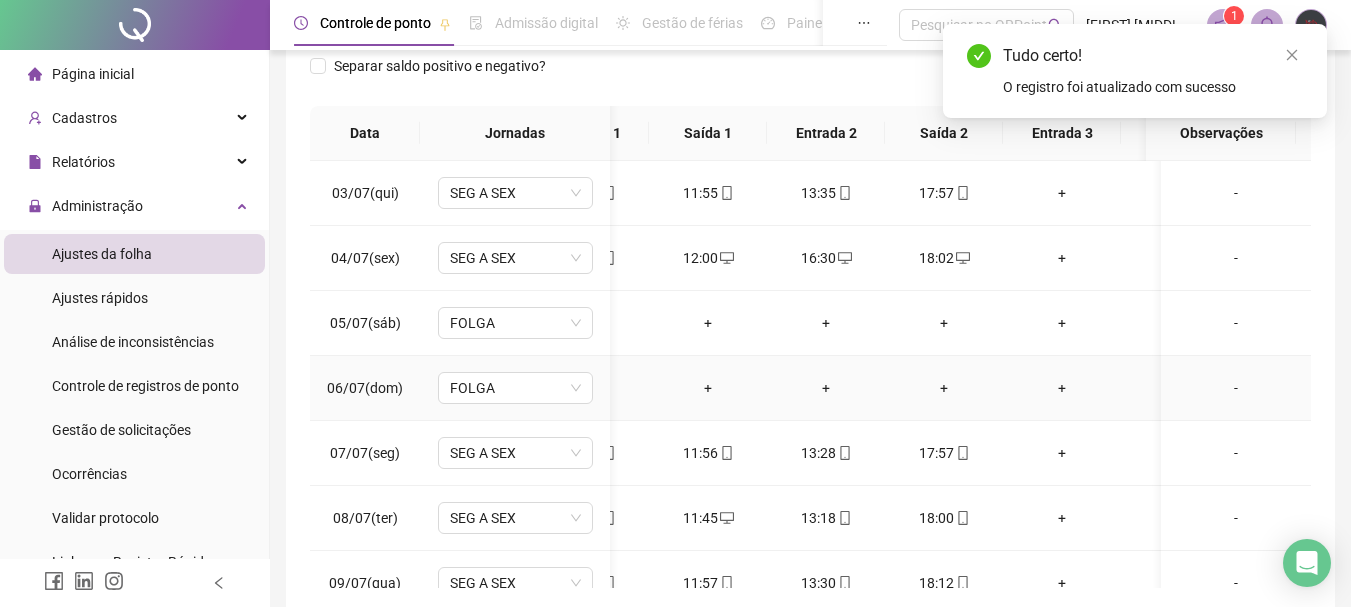 scroll, scrollTop: 0, scrollLeft: 79, axis: horizontal 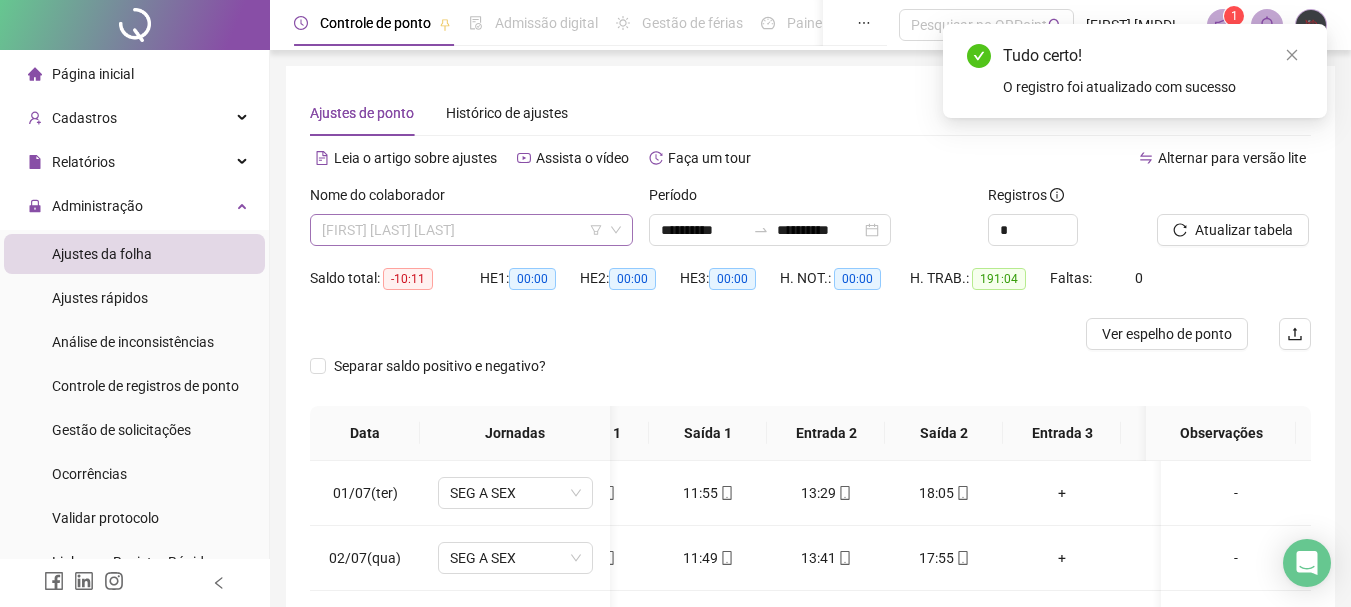 click on "[FIRST] [LAST] [LAST]" at bounding box center [471, 230] 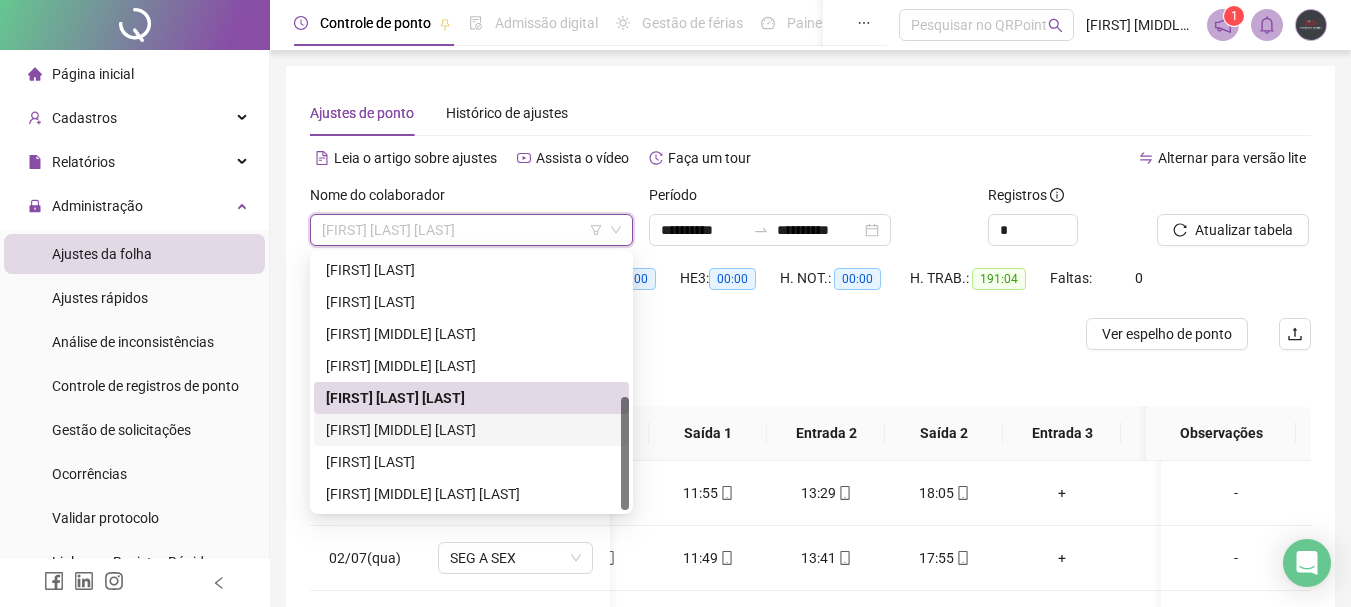 click on "[FIRST] [MIDDLE] [LAST]" at bounding box center (471, 430) 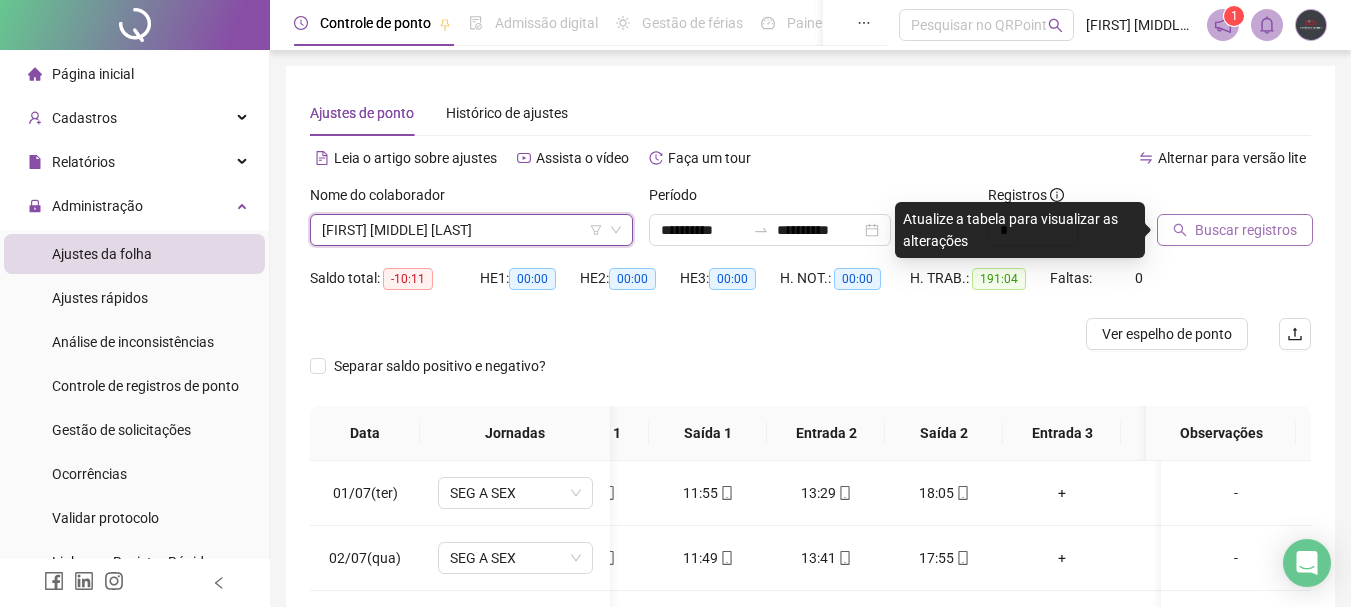 click on "Buscar registros" at bounding box center (1246, 230) 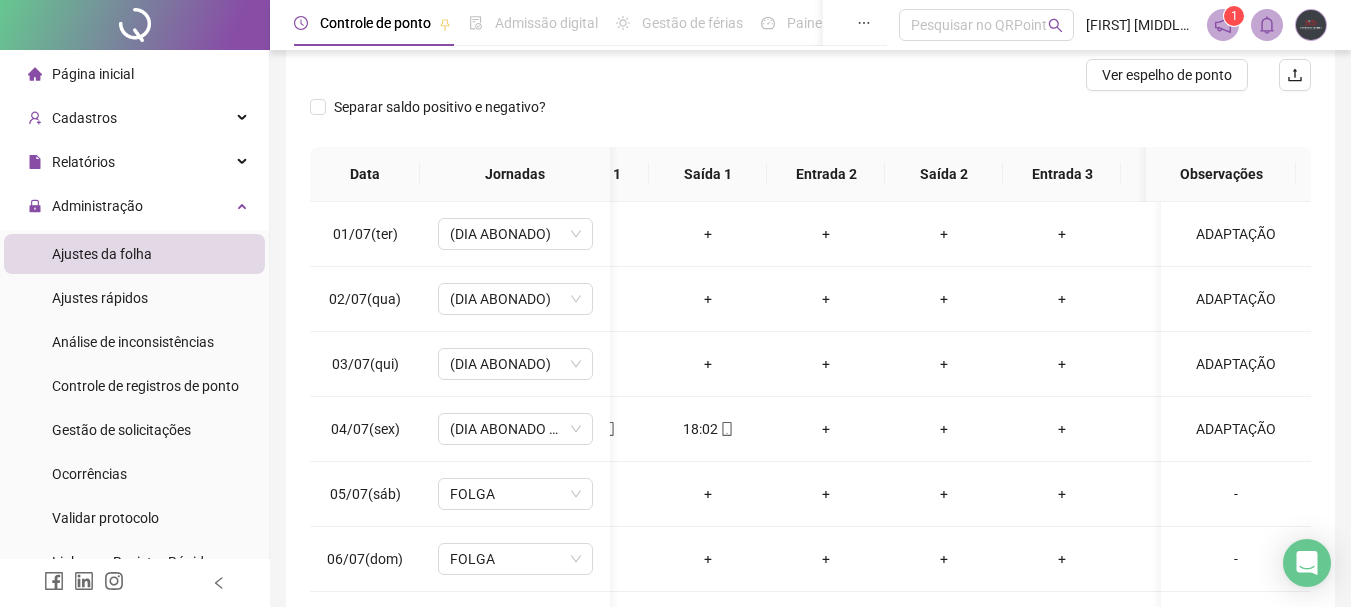 scroll, scrollTop: 300, scrollLeft: 0, axis: vertical 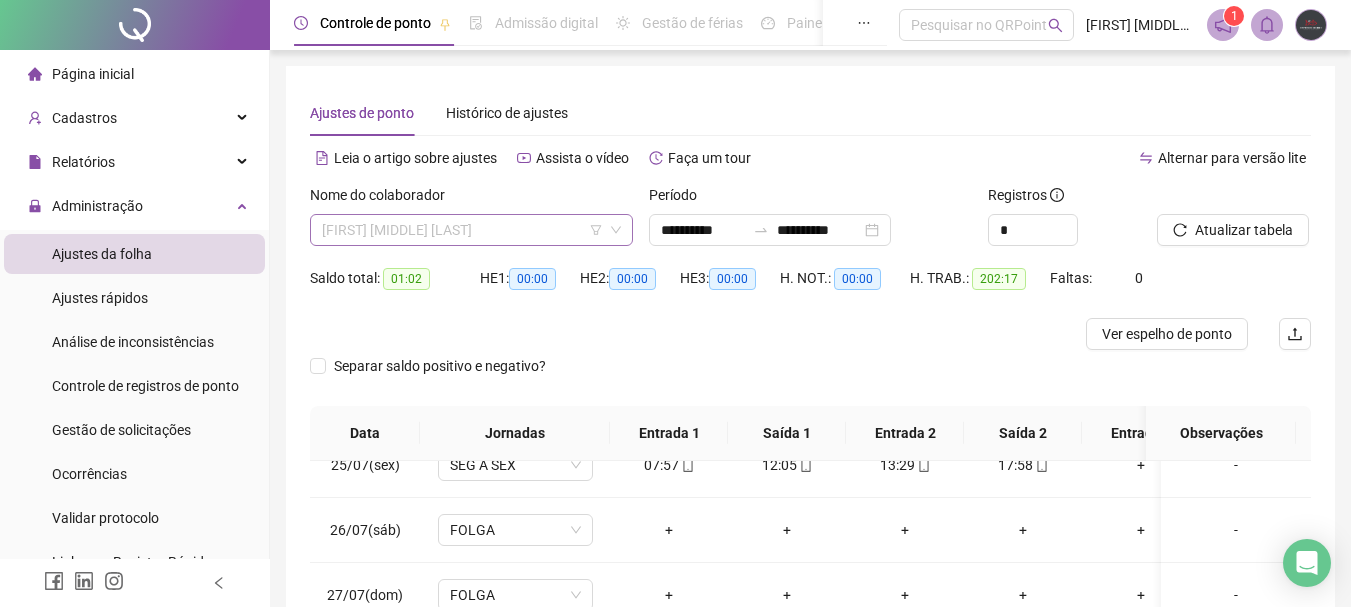 click on "[FIRST] [MIDDLE] [LAST]" at bounding box center (471, 230) 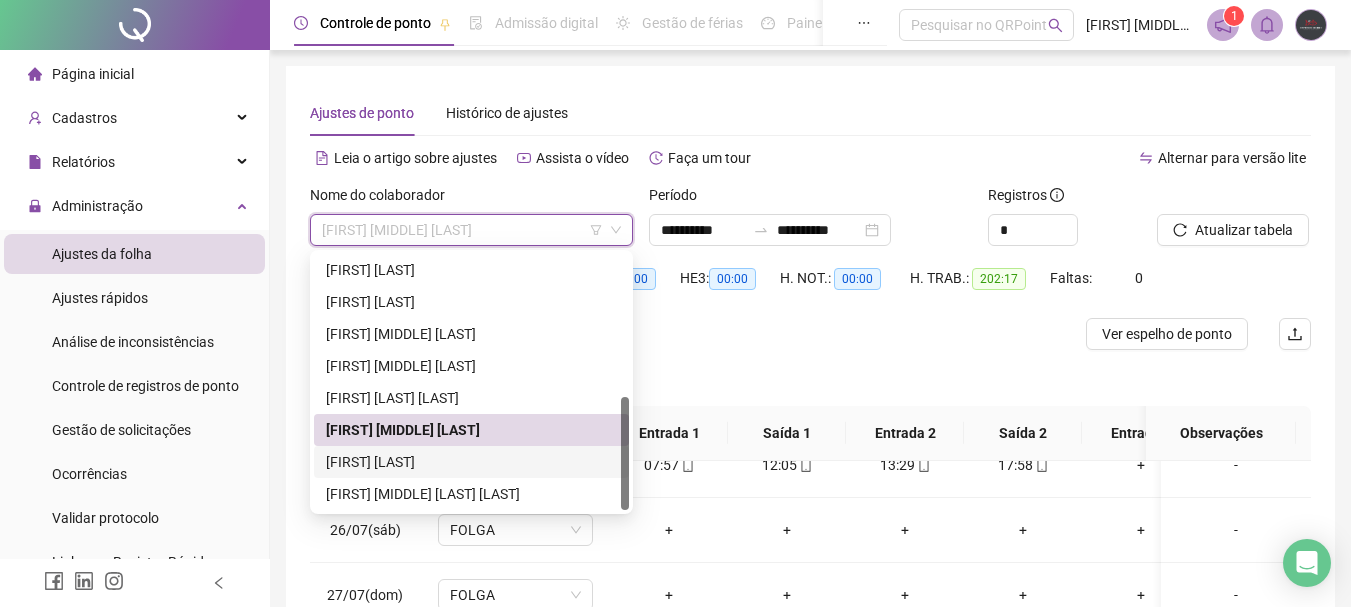 click on "[FIRST] [LAST]" at bounding box center [471, 462] 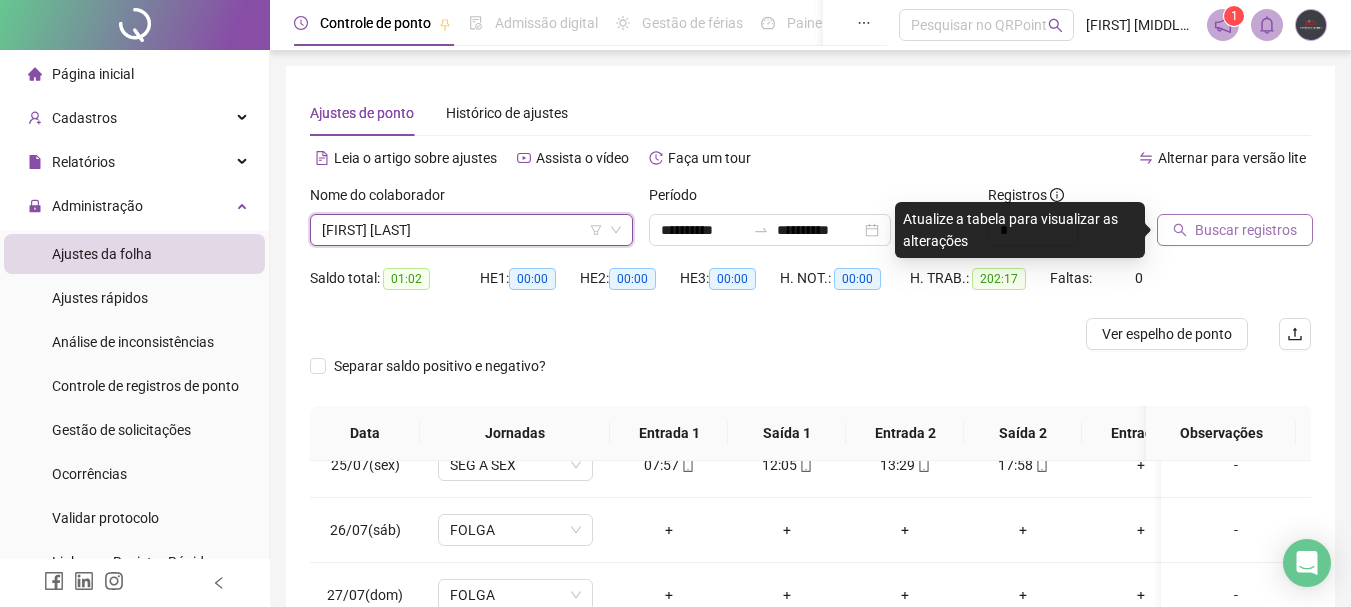 click on "Buscar registros" at bounding box center (1246, 230) 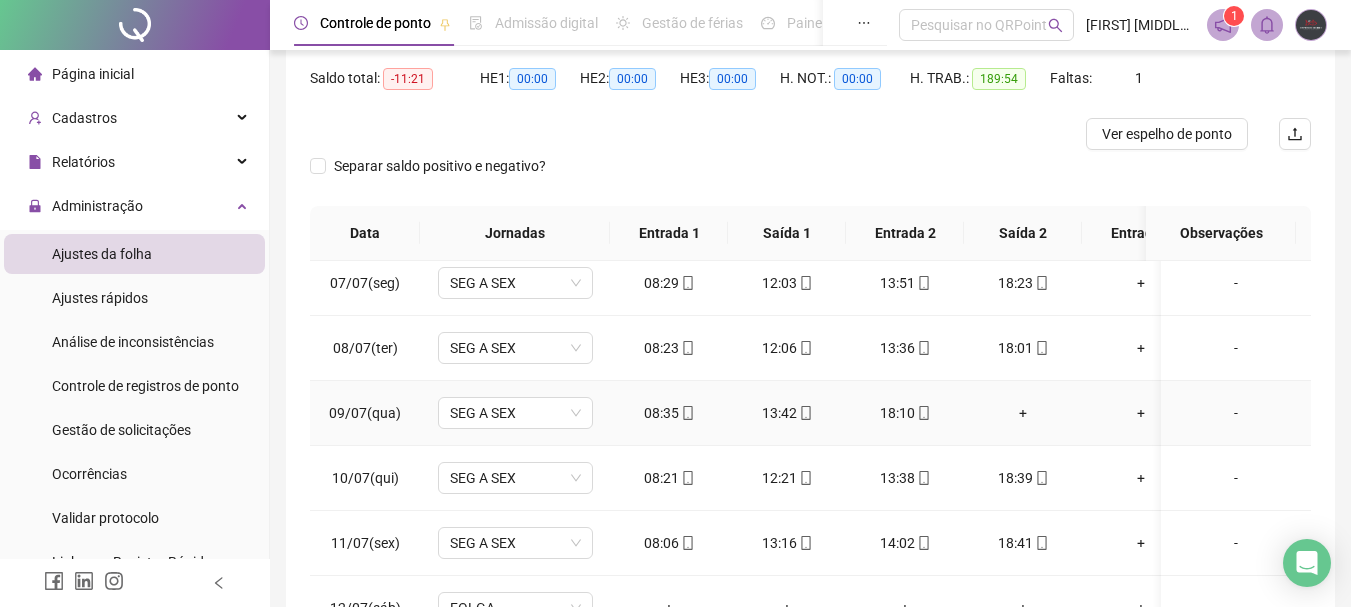 click on "+" at bounding box center [1023, 413] 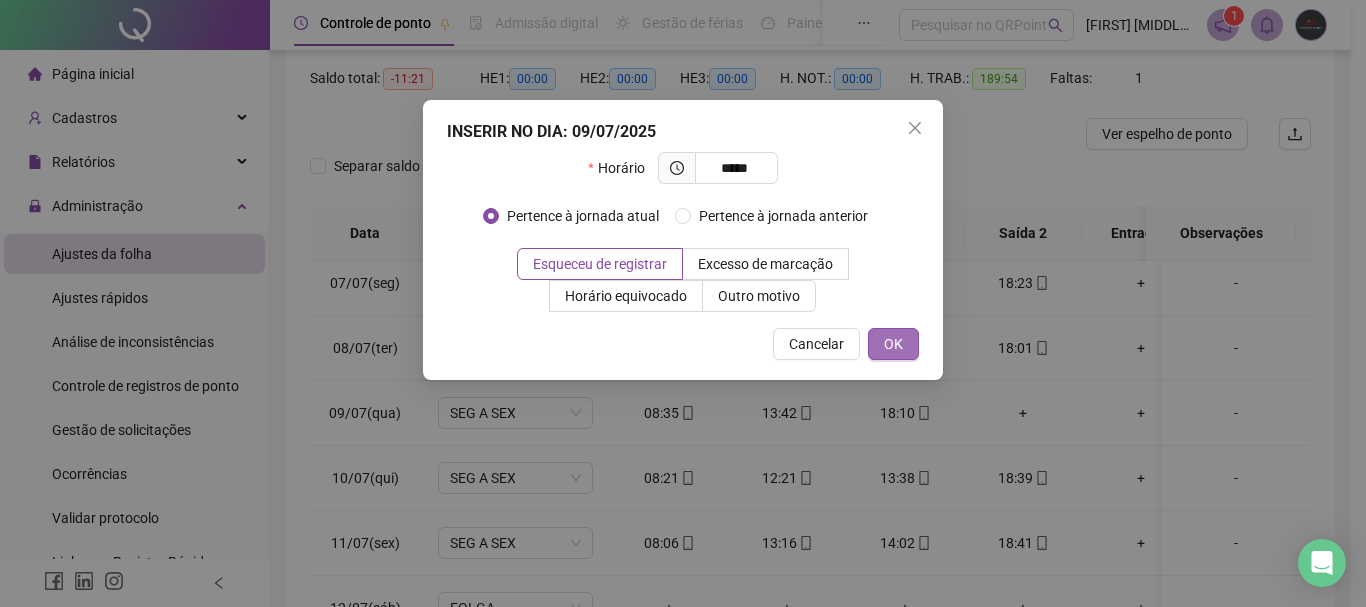 type on "*****" 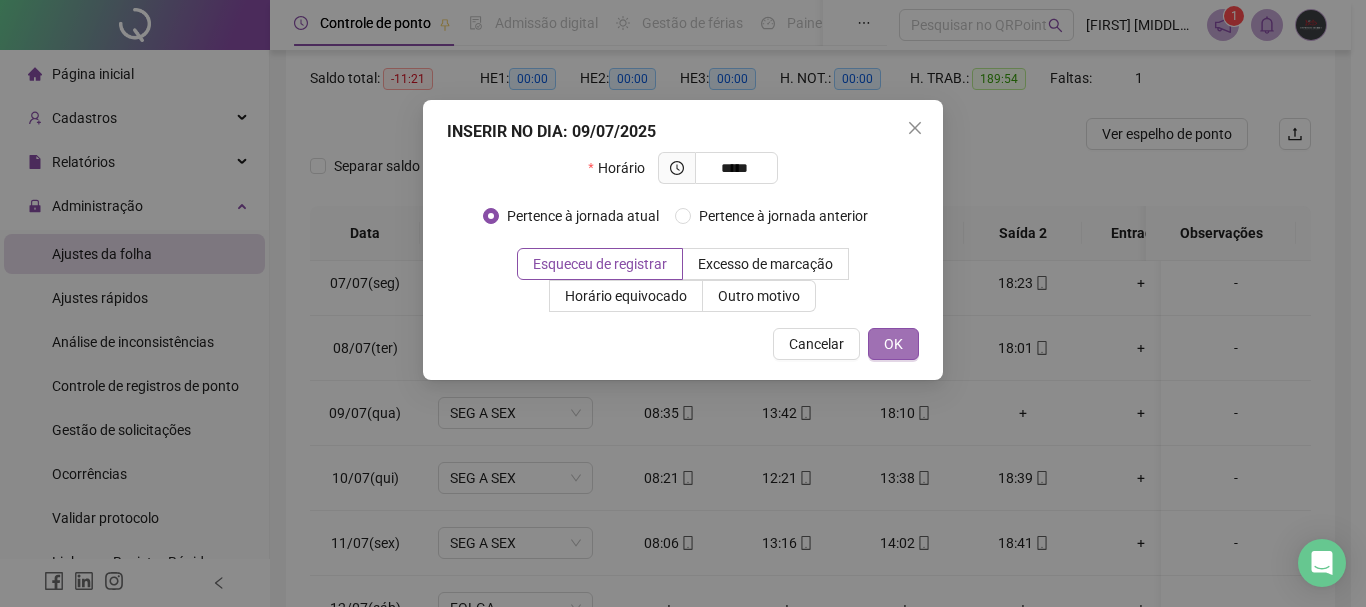 click on "OK" at bounding box center [893, 344] 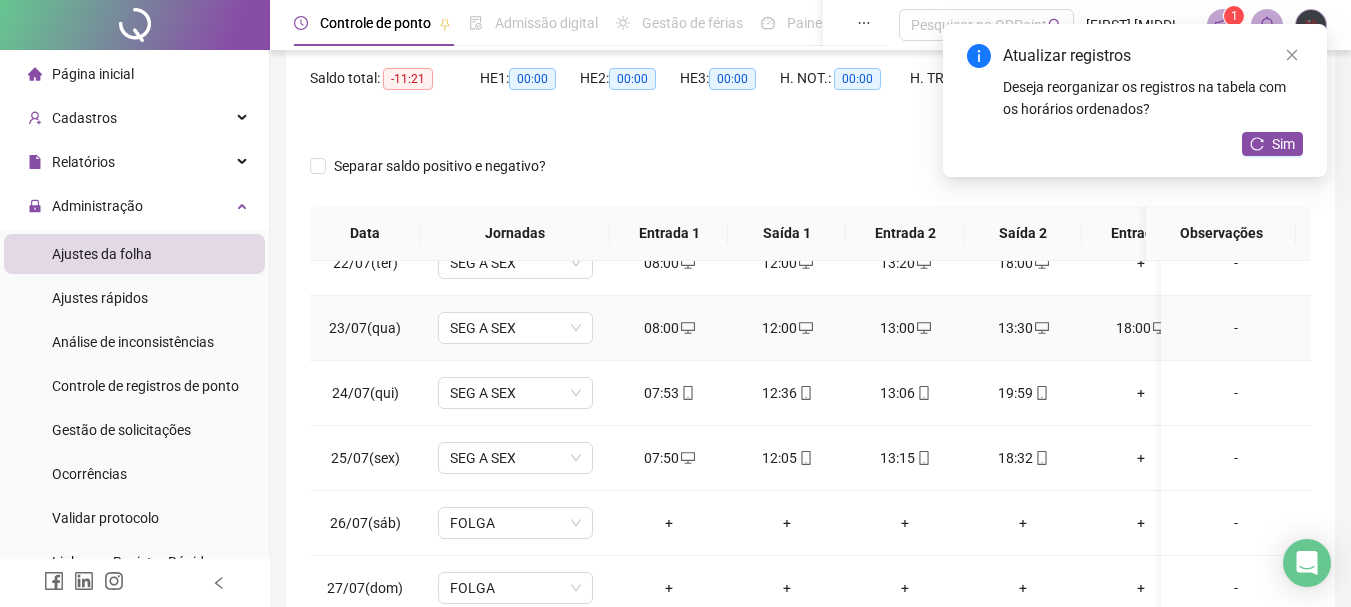 scroll, scrollTop: 1400, scrollLeft: 0, axis: vertical 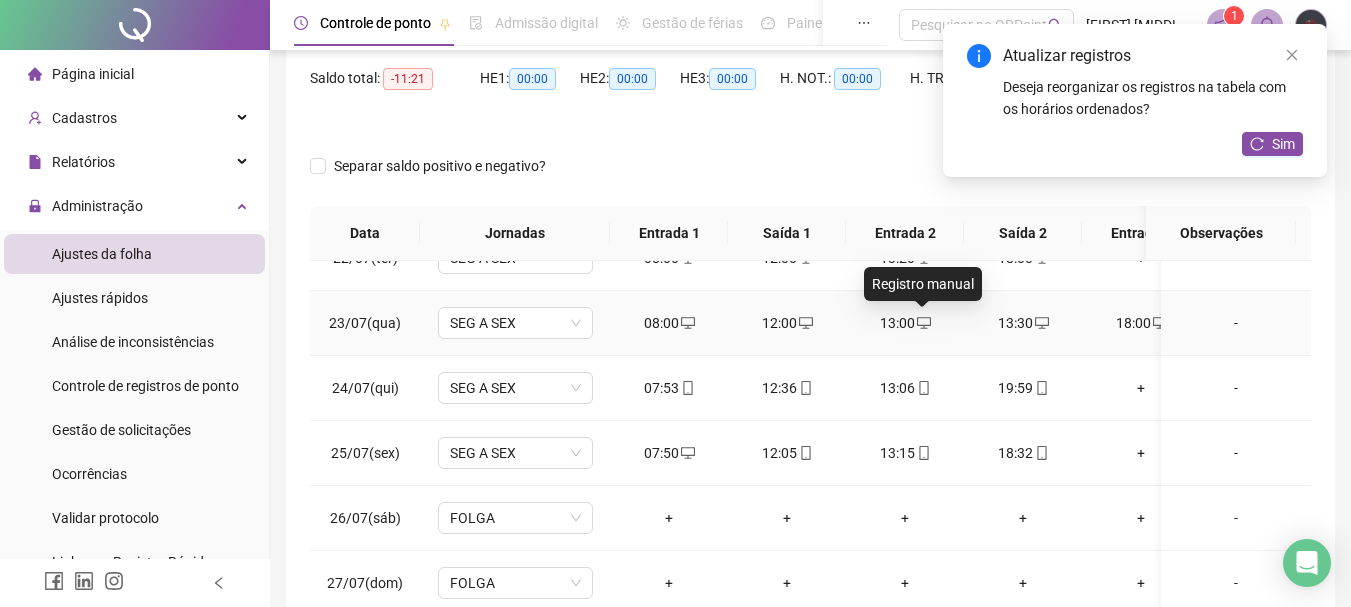 click 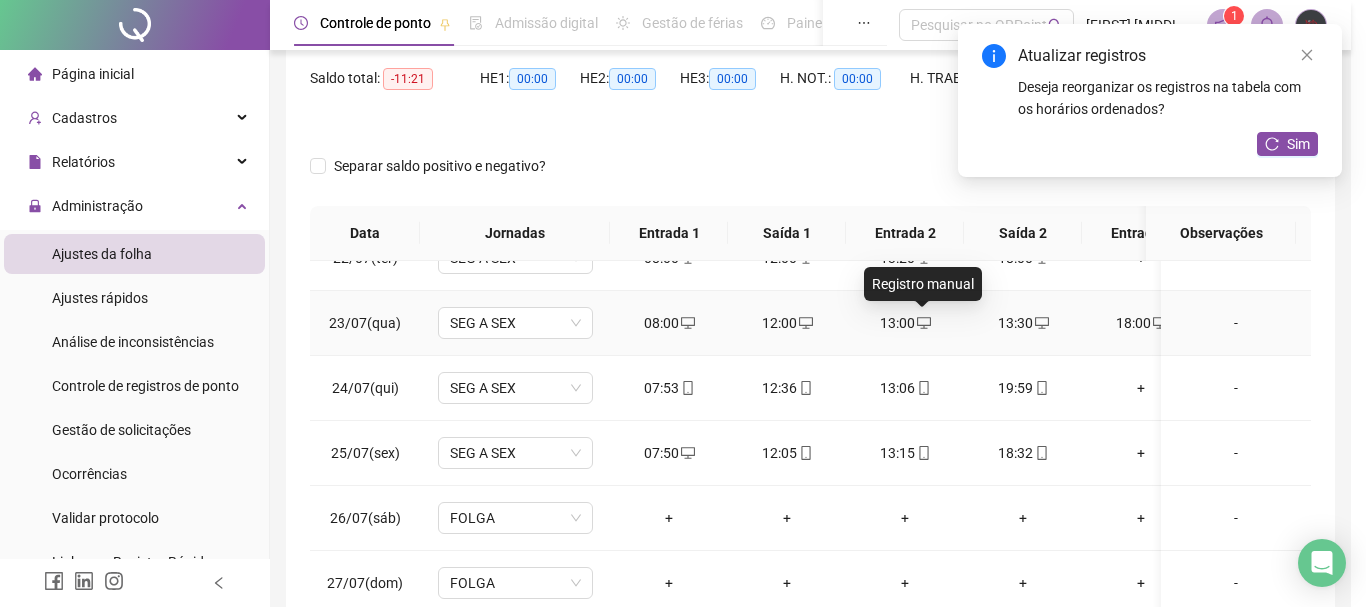 type on "**********" 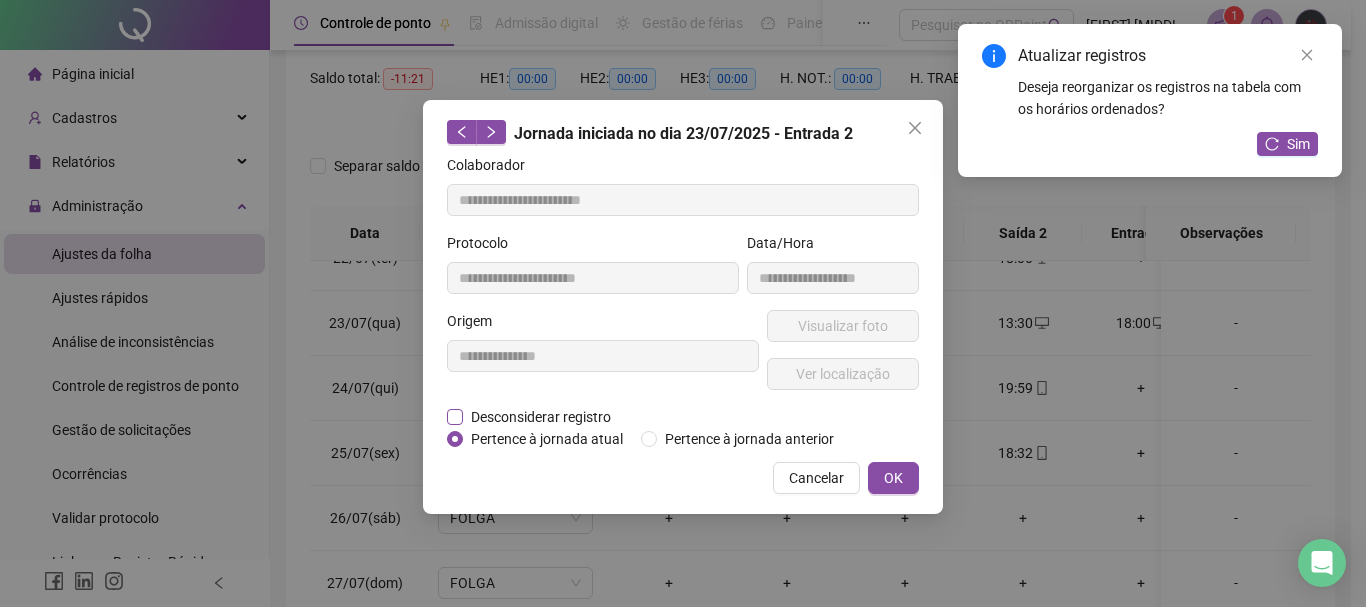click on "Desconsiderar registro" at bounding box center (541, 417) 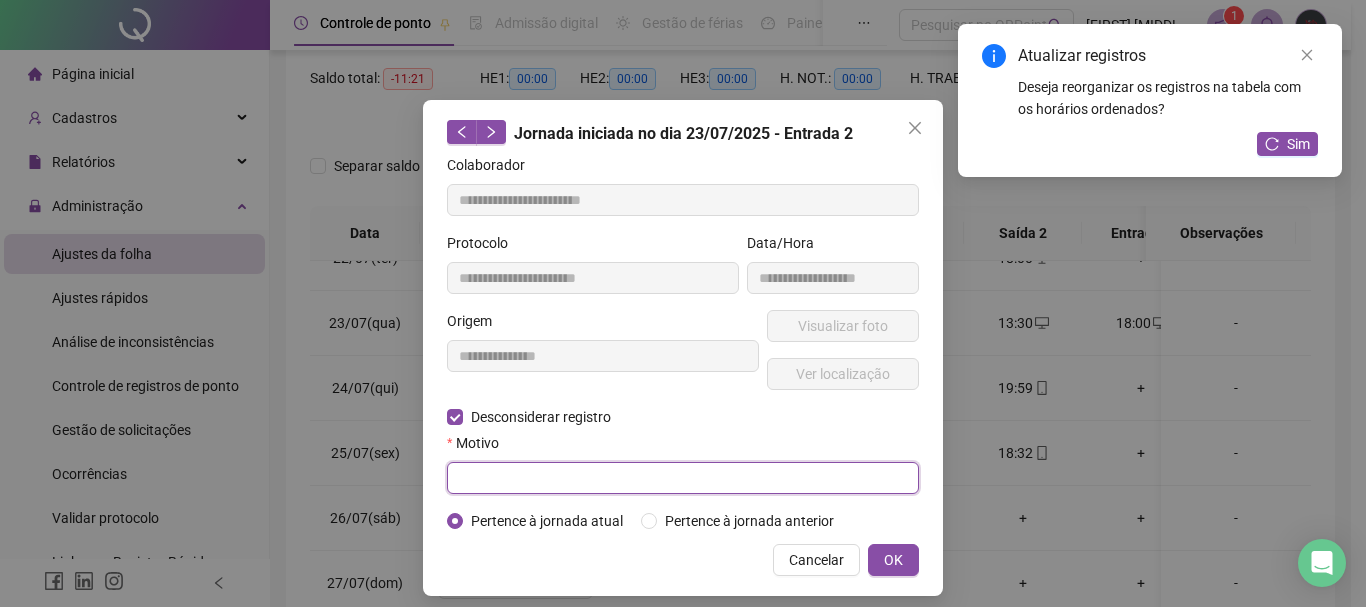 click at bounding box center (683, 478) 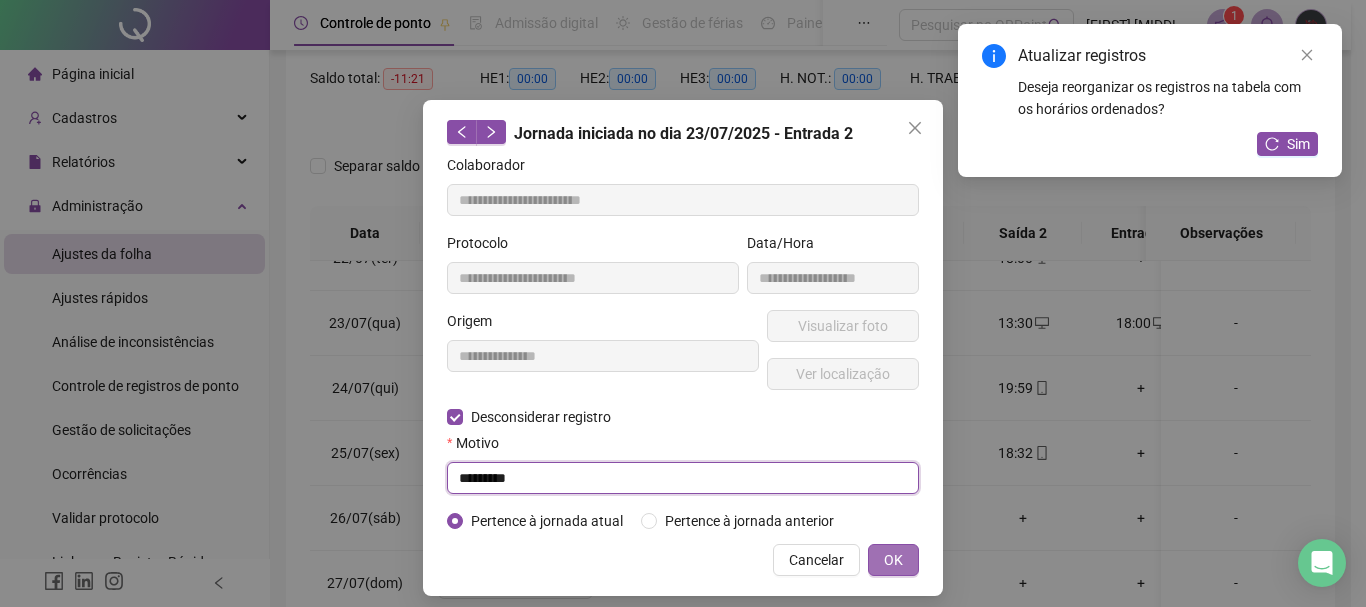 type on "*********" 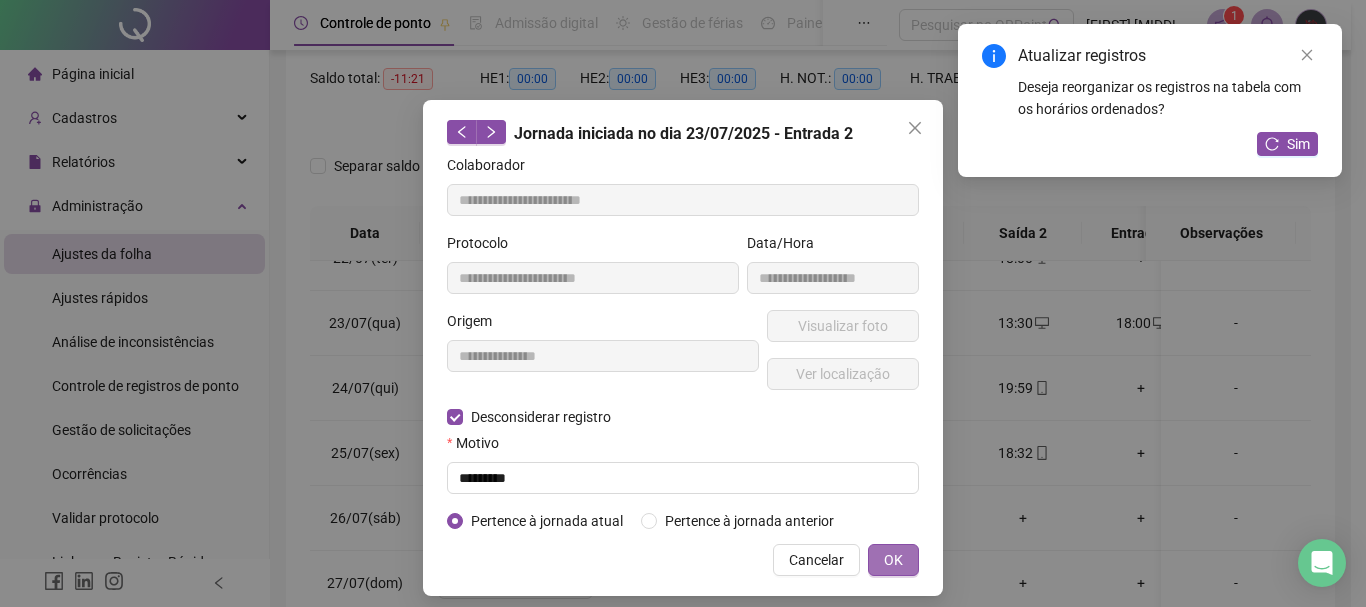 click on "OK" at bounding box center (893, 560) 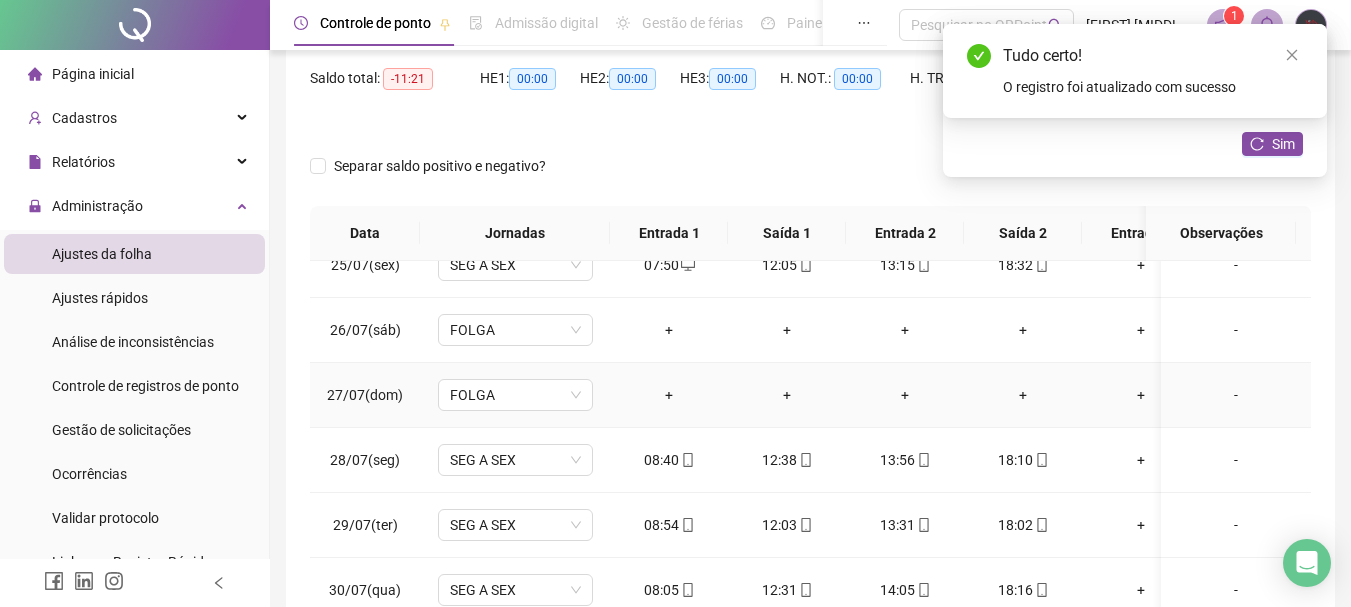 scroll, scrollTop: 1603, scrollLeft: 0, axis: vertical 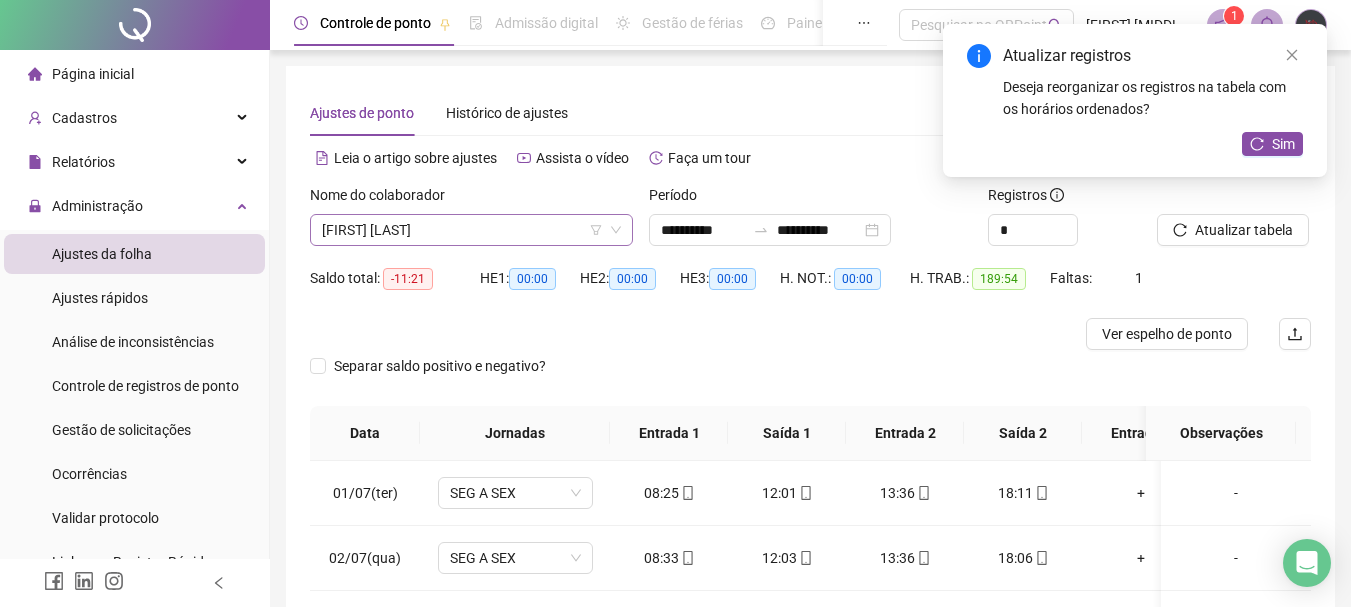 click on "[FIRST] [LAST]" at bounding box center [471, 230] 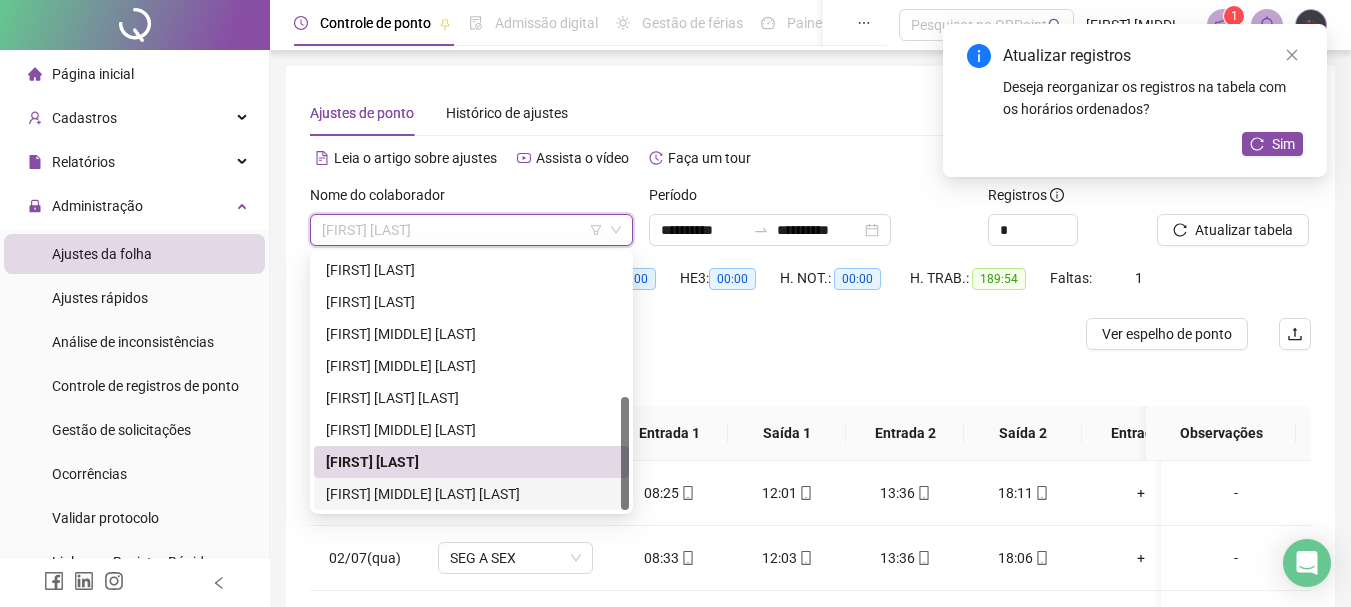 click on "[FIRST] [MIDDLE] [LAST] [LAST]" at bounding box center [471, 494] 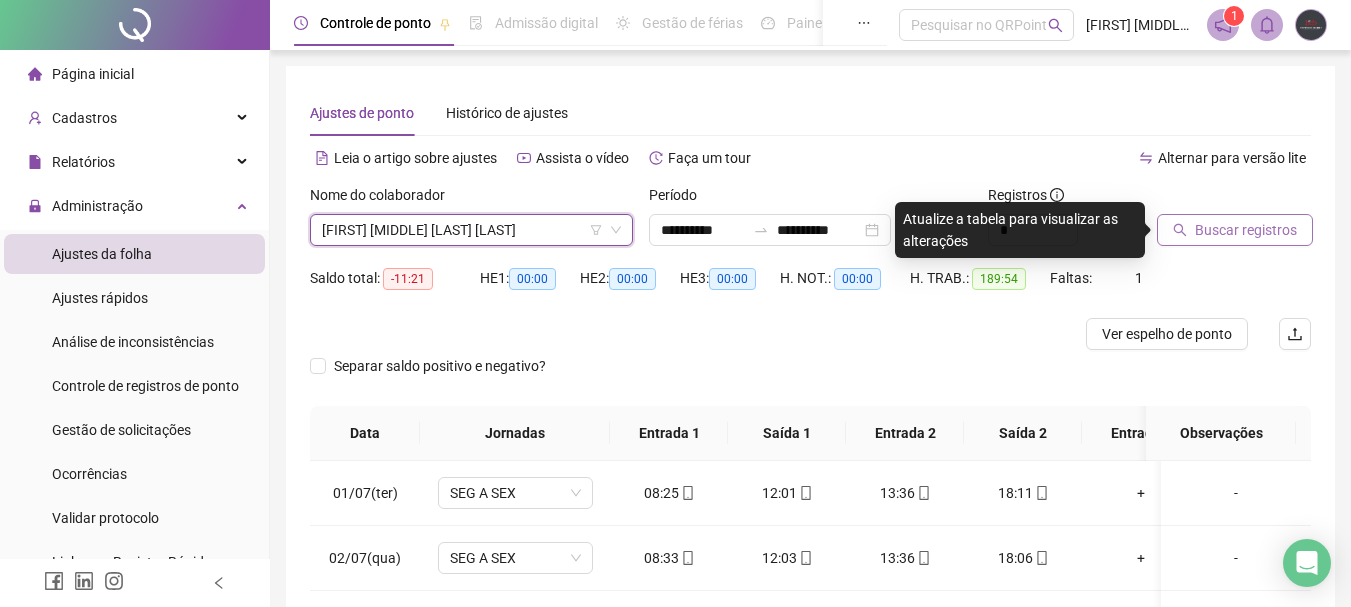 click on "Buscar registros" at bounding box center [1235, 230] 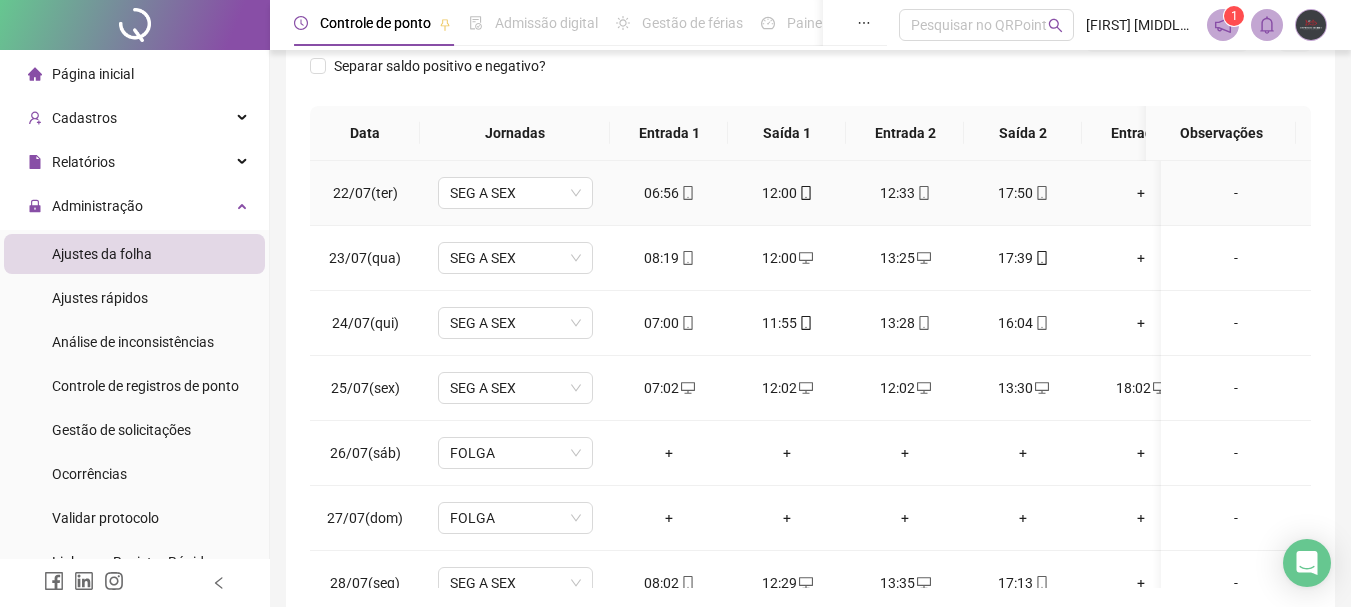 scroll, scrollTop: 1400, scrollLeft: 0, axis: vertical 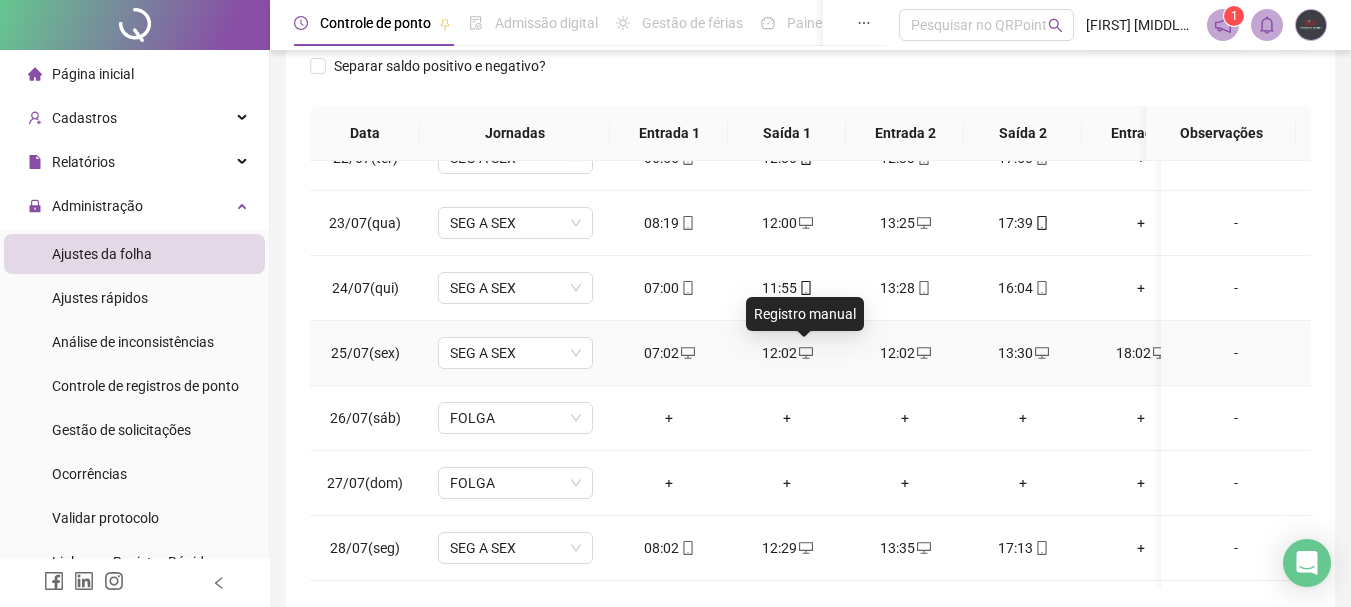 click 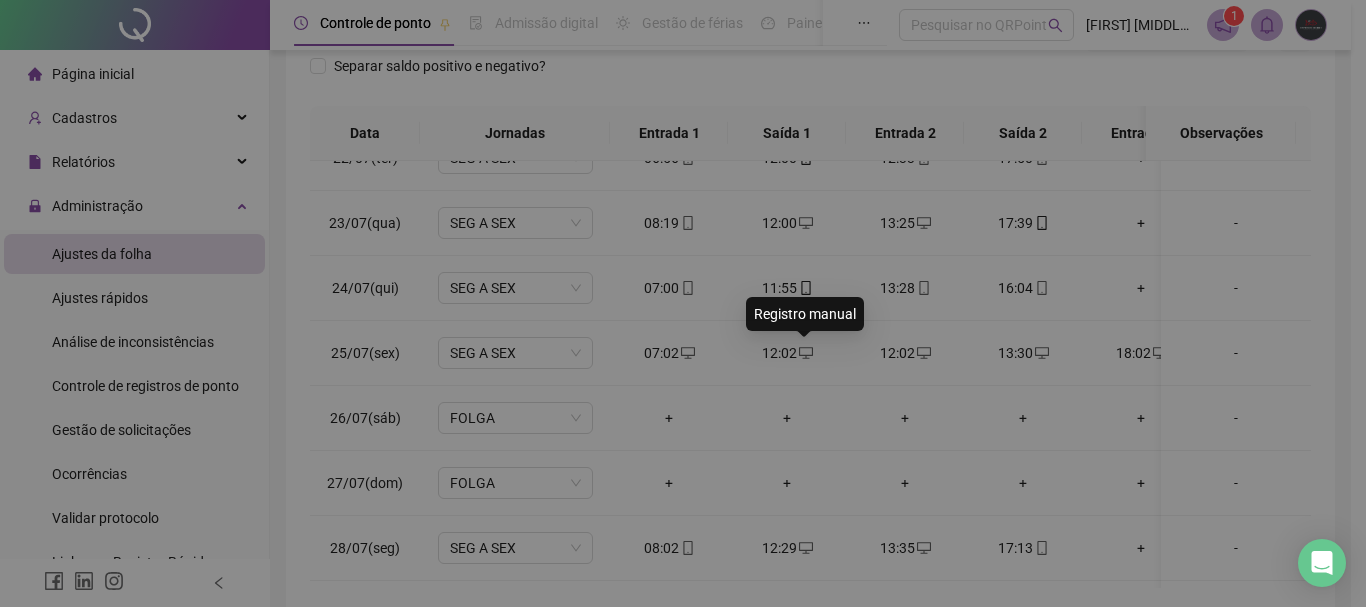 type on "**********" 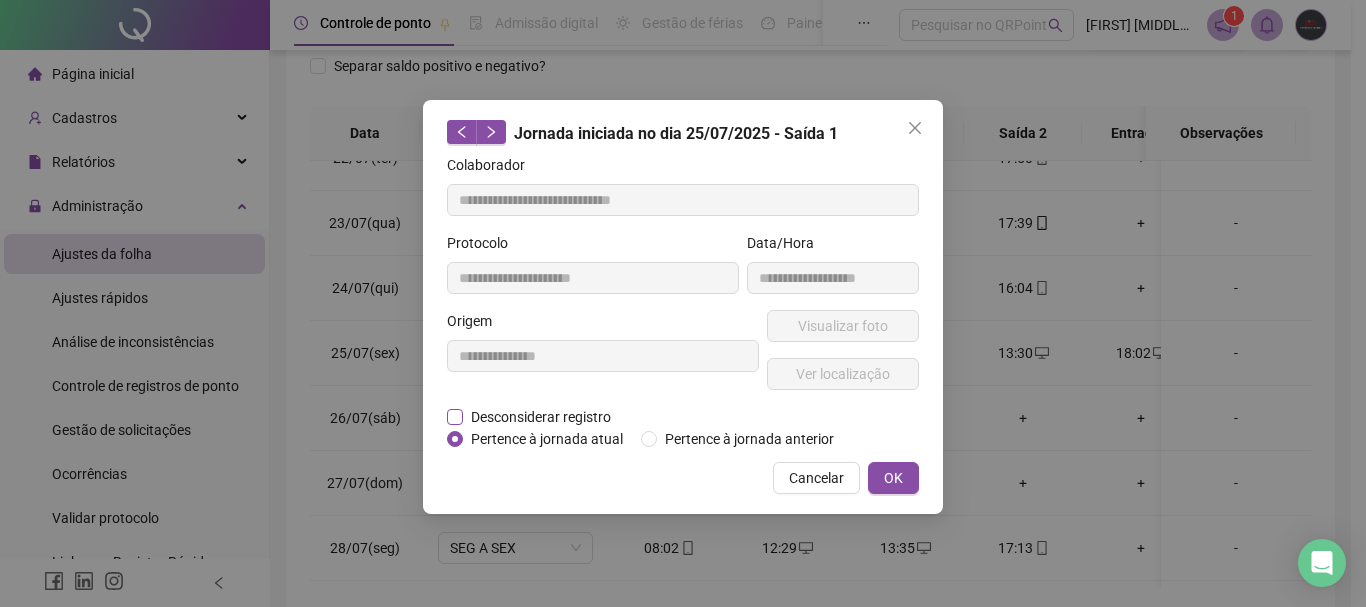 click on "Desconsiderar registro" at bounding box center (541, 417) 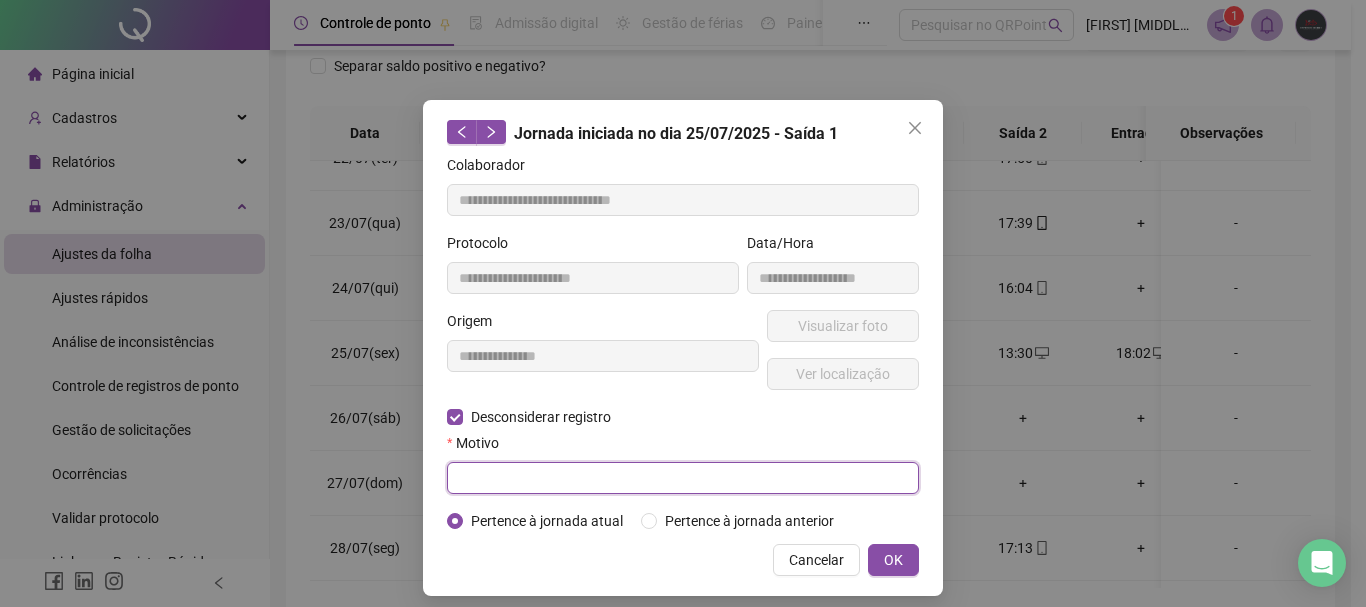 click at bounding box center (683, 478) 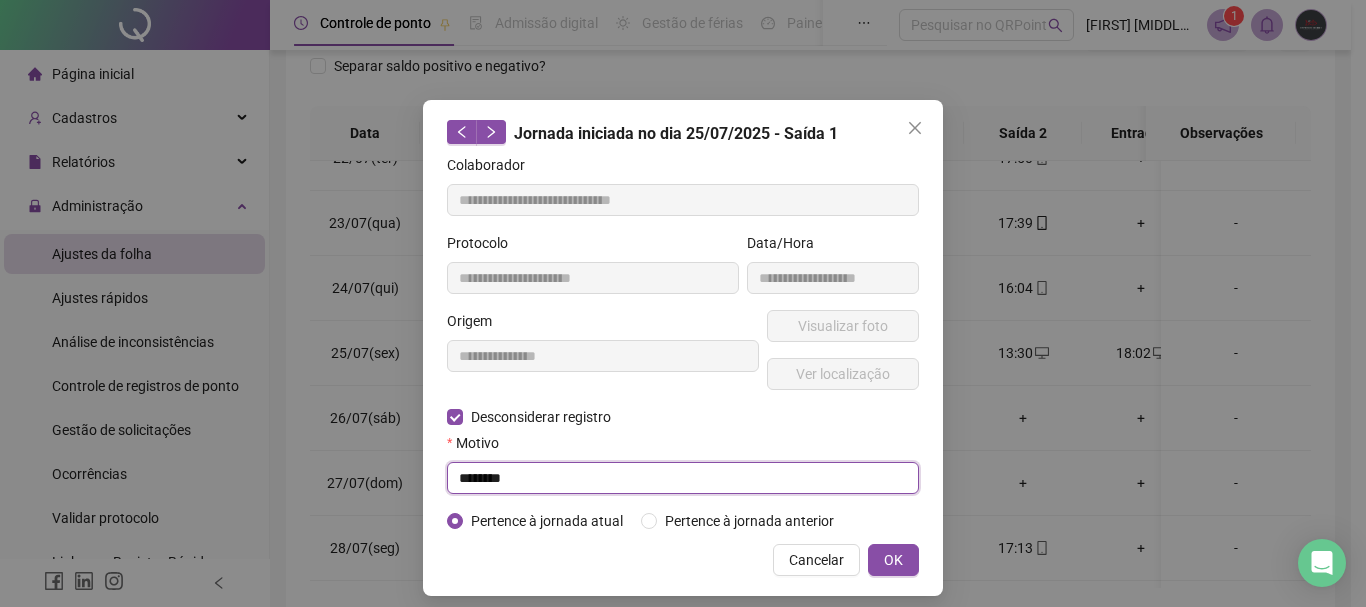 click on "********" at bounding box center [683, 478] 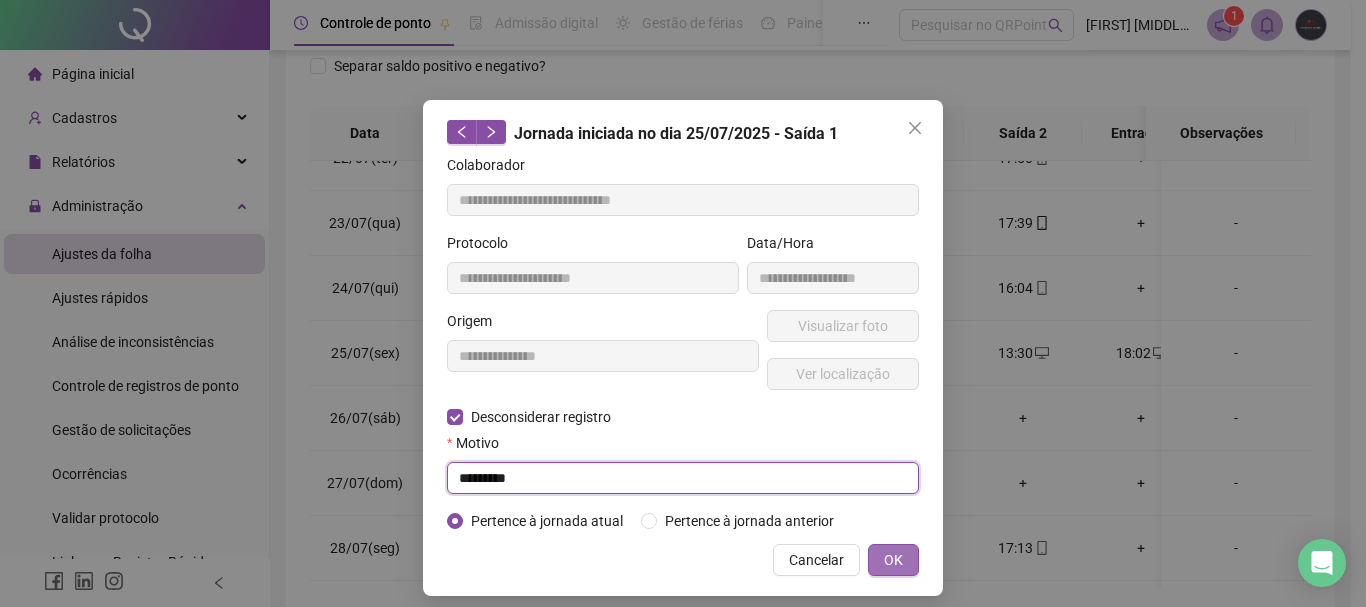 type on "*********" 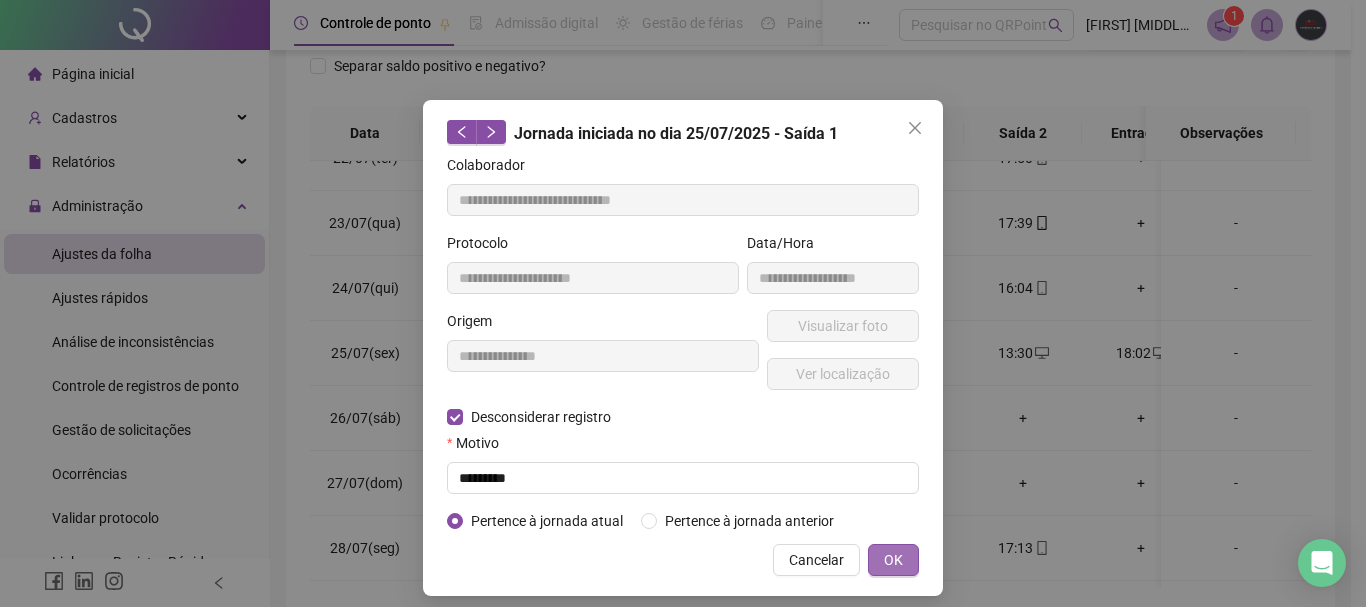click on "OK" at bounding box center (893, 560) 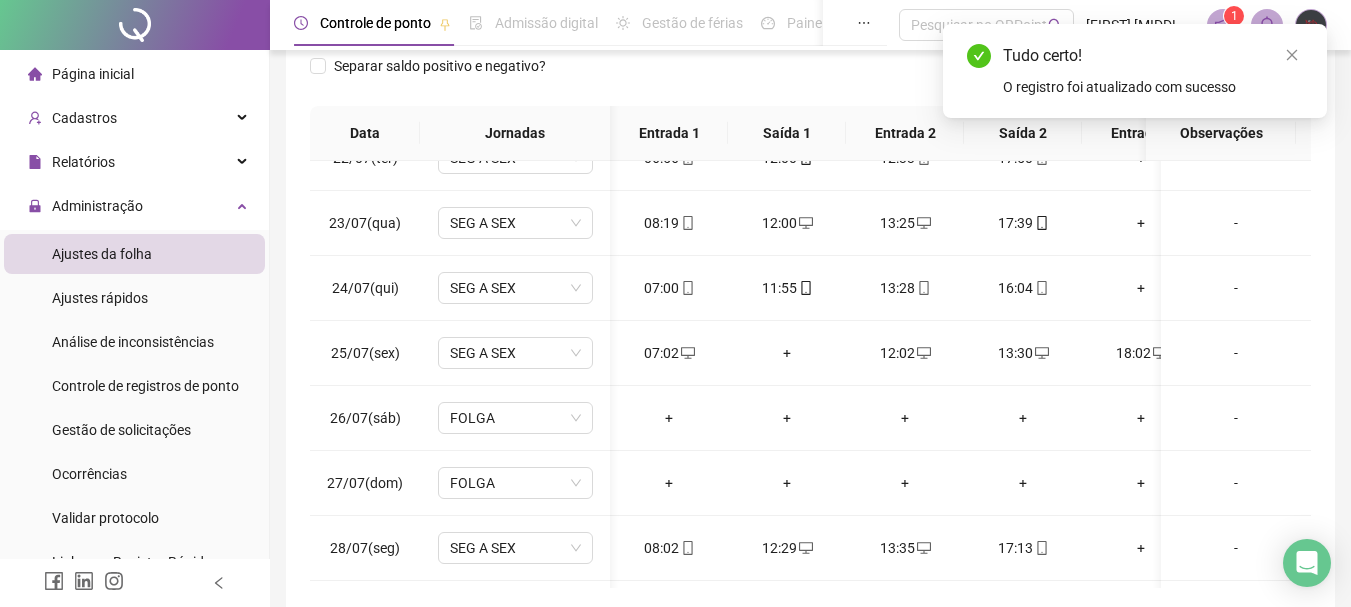 scroll, scrollTop: 1400, scrollLeft: 123, axis: both 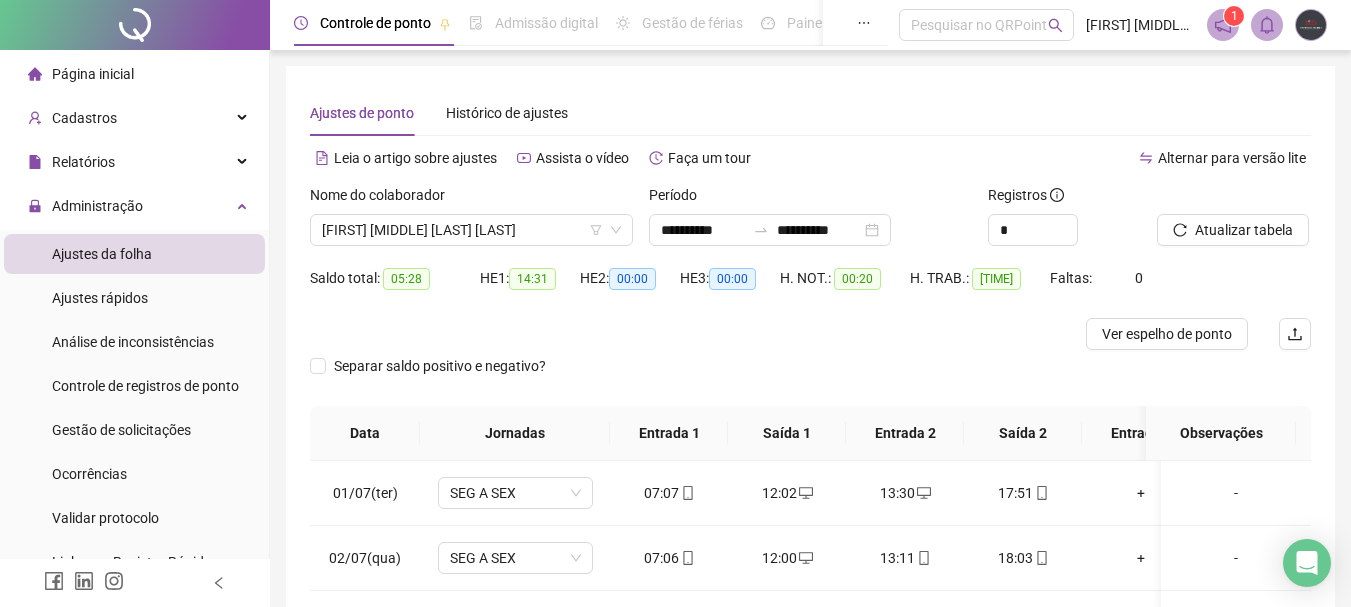 click on "Página inicial" at bounding box center [93, 74] 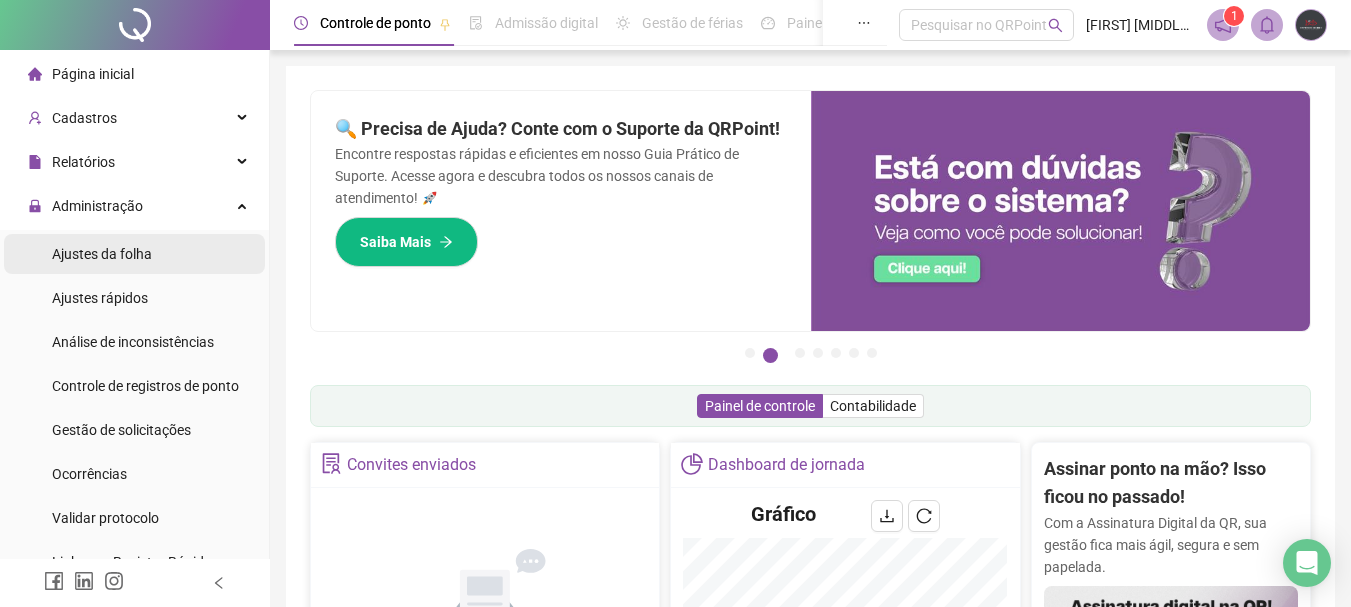 click on "Ajustes da folha" at bounding box center [134, 254] 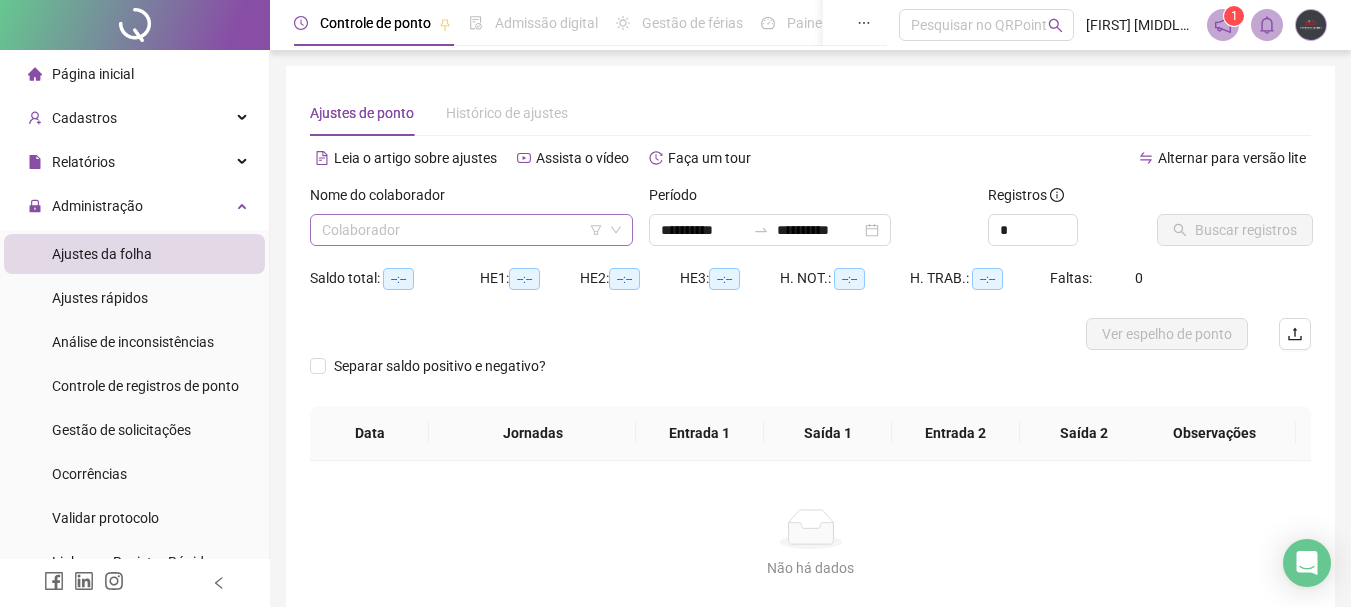 click at bounding box center [462, 230] 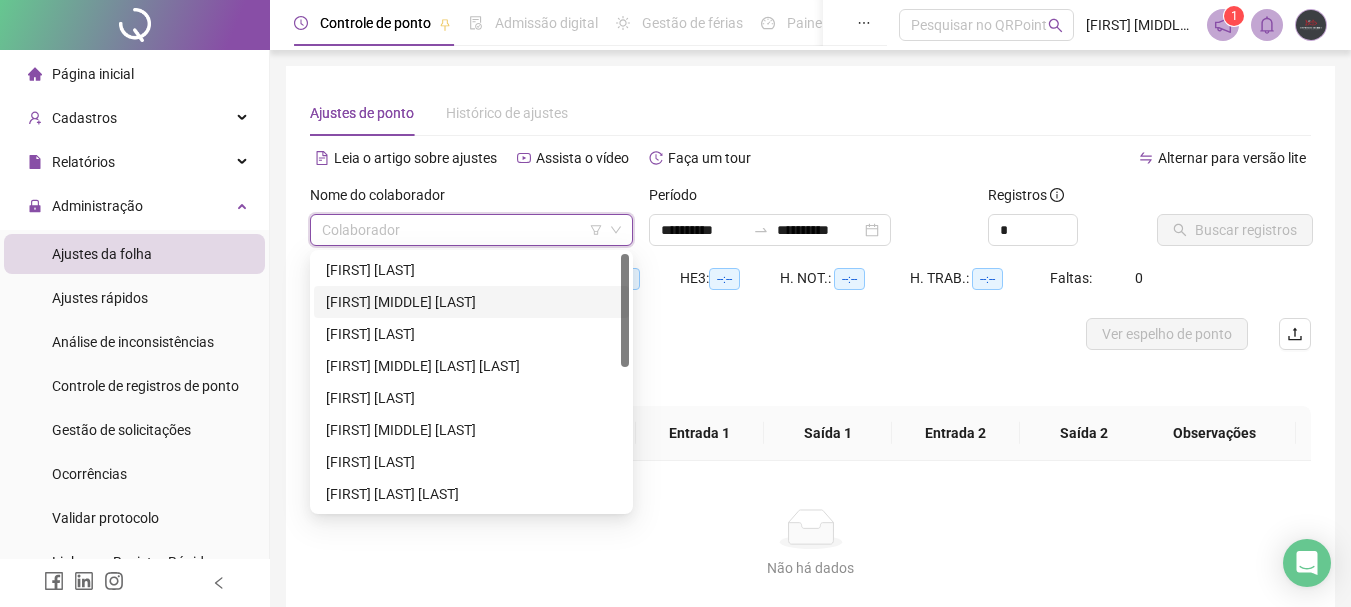 click on "[FIRST] [MIDDLE] [LAST]" at bounding box center (471, 302) 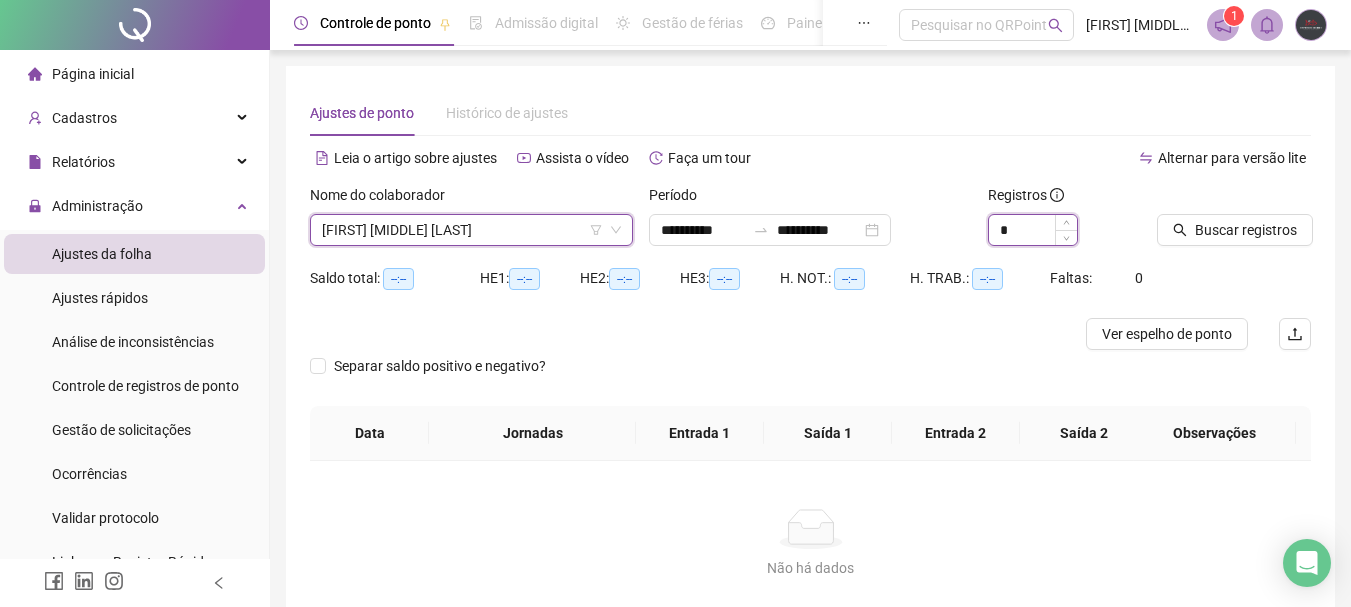type on "*" 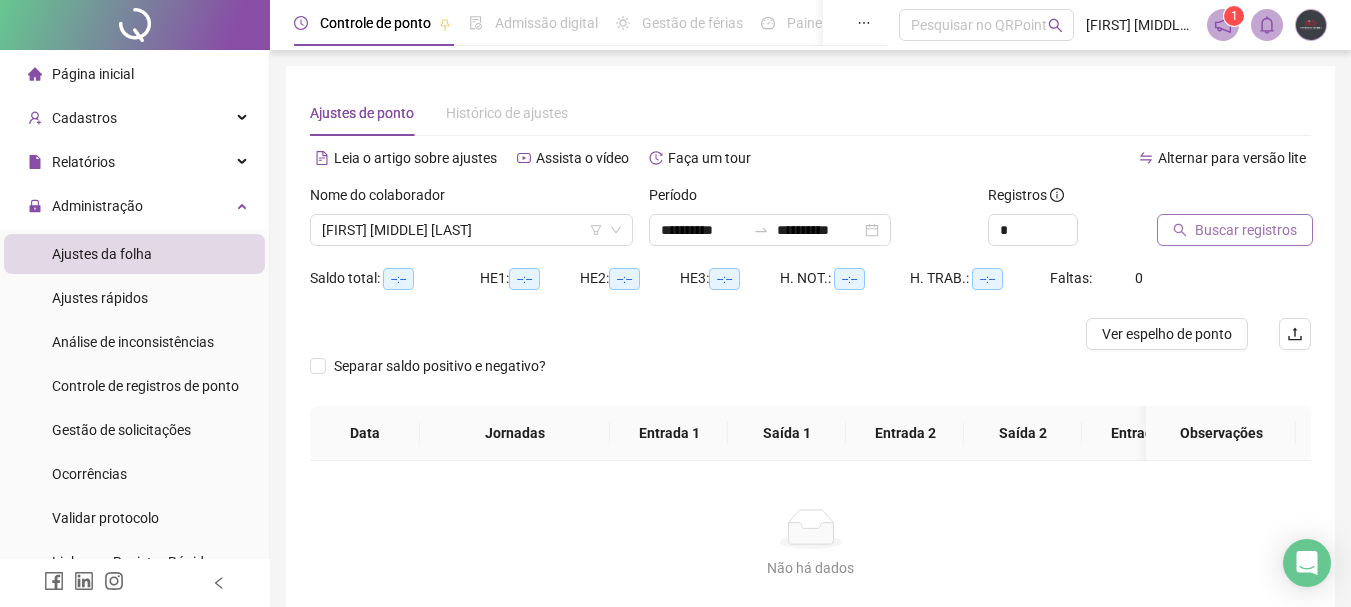 click on "Buscar registros" at bounding box center [1246, 230] 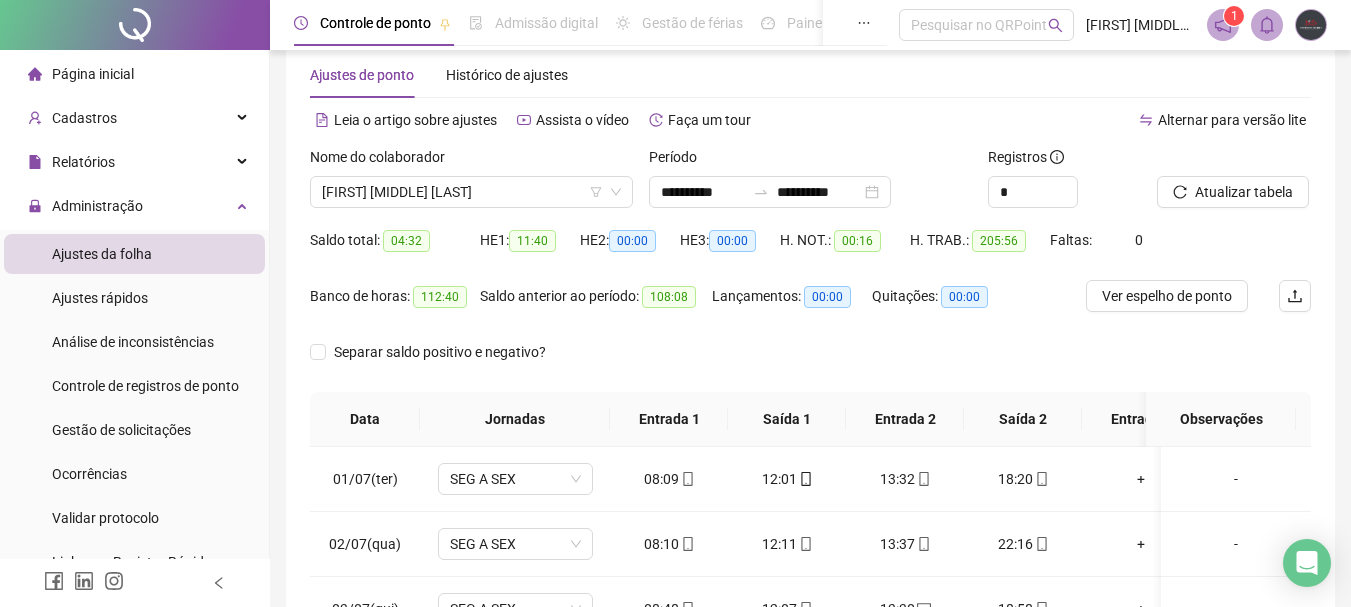 scroll, scrollTop: 400, scrollLeft: 0, axis: vertical 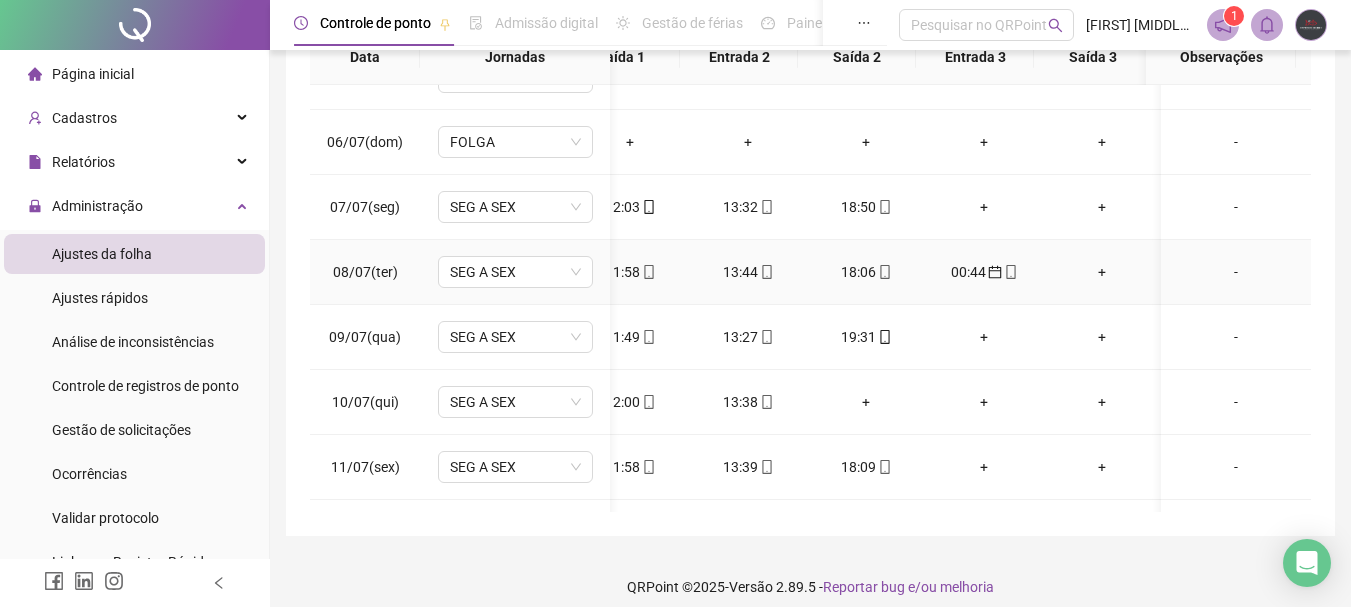 click on "+" at bounding box center (1102, 272) 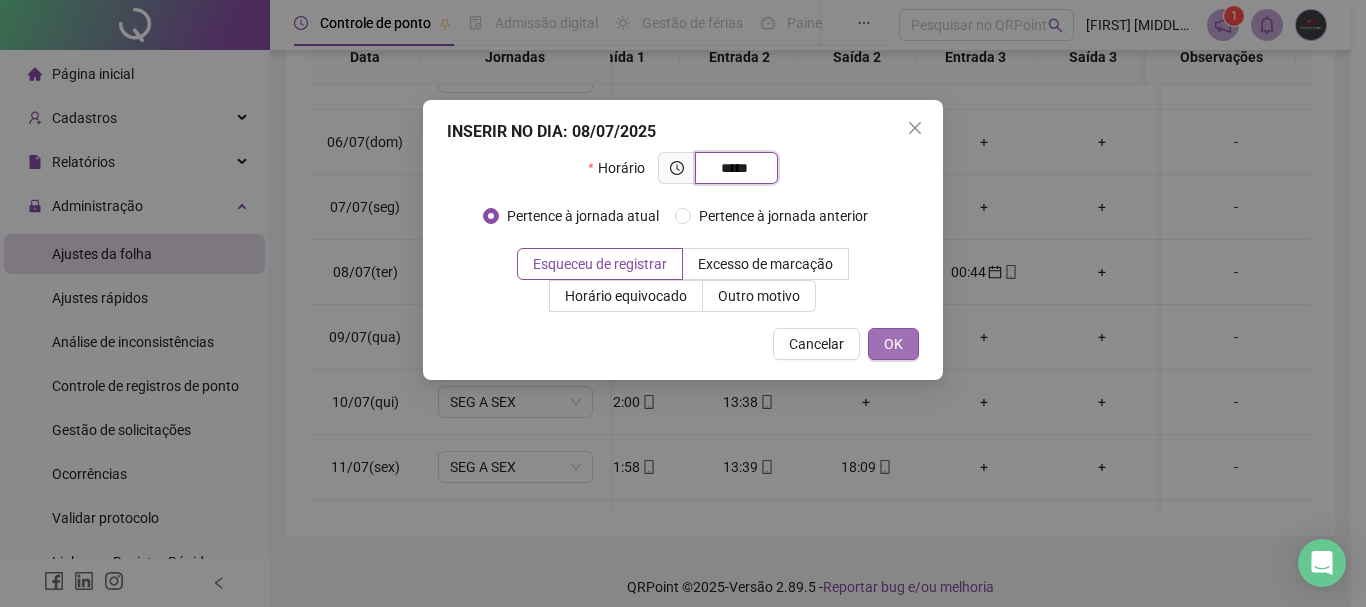 type on "*****" 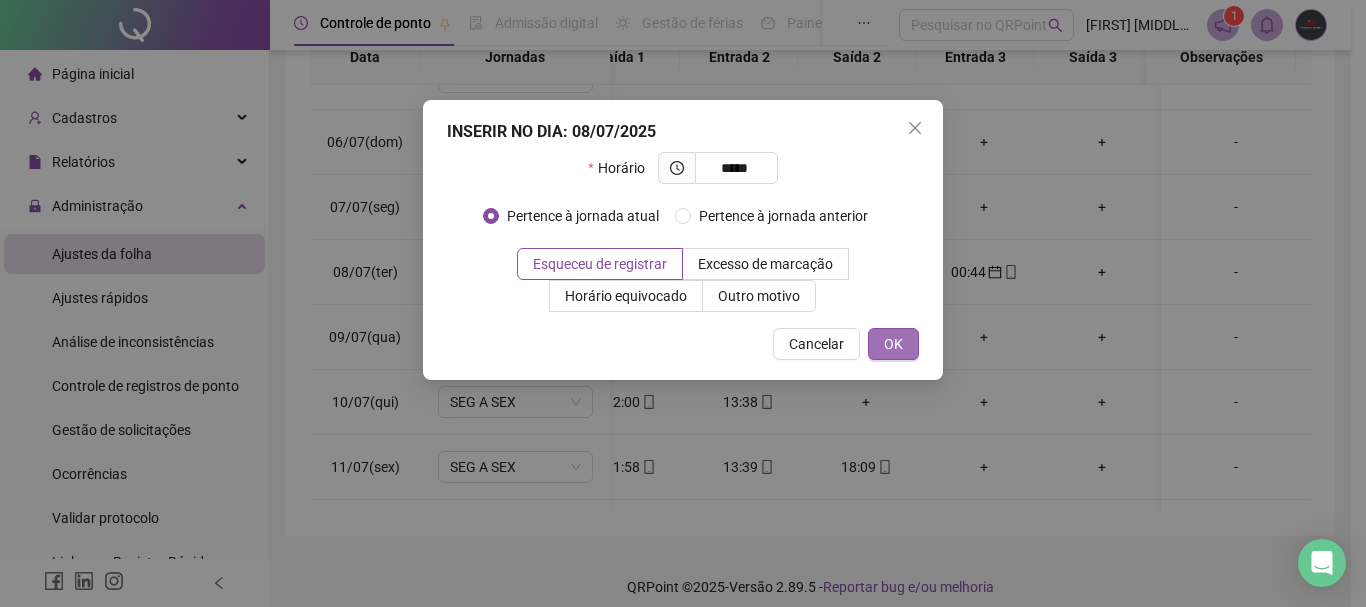 click on "OK" at bounding box center (893, 344) 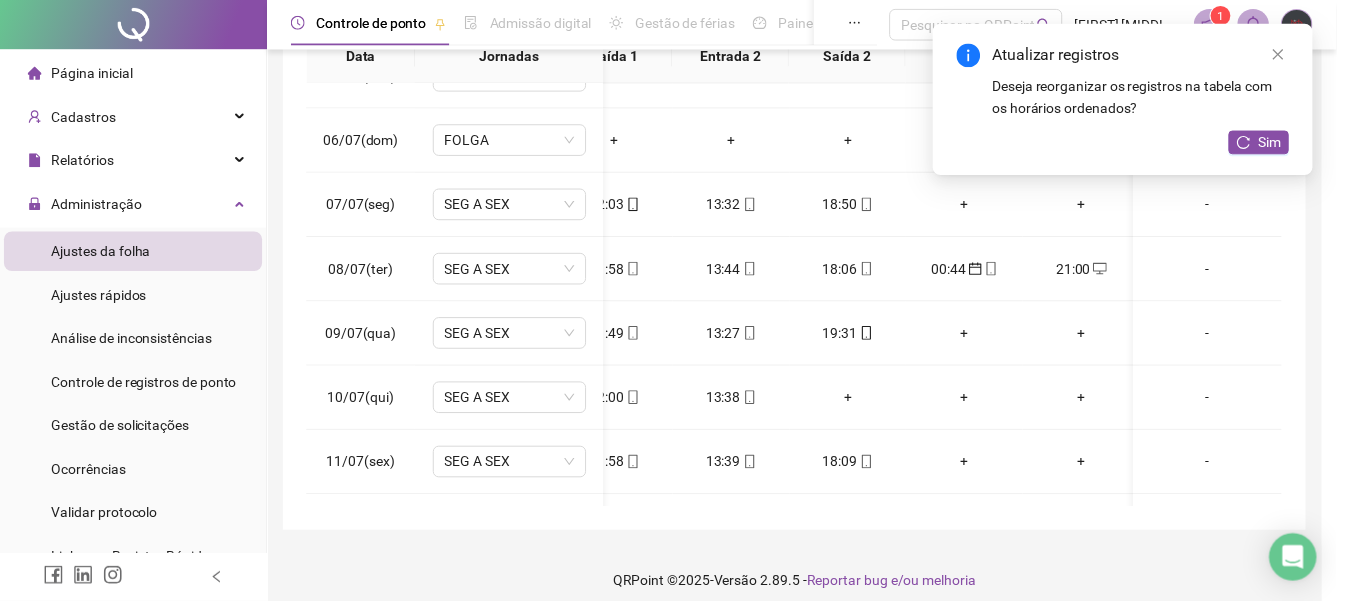 scroll, scrollTop: 0, scrollLeft: 157, axis: horizontal 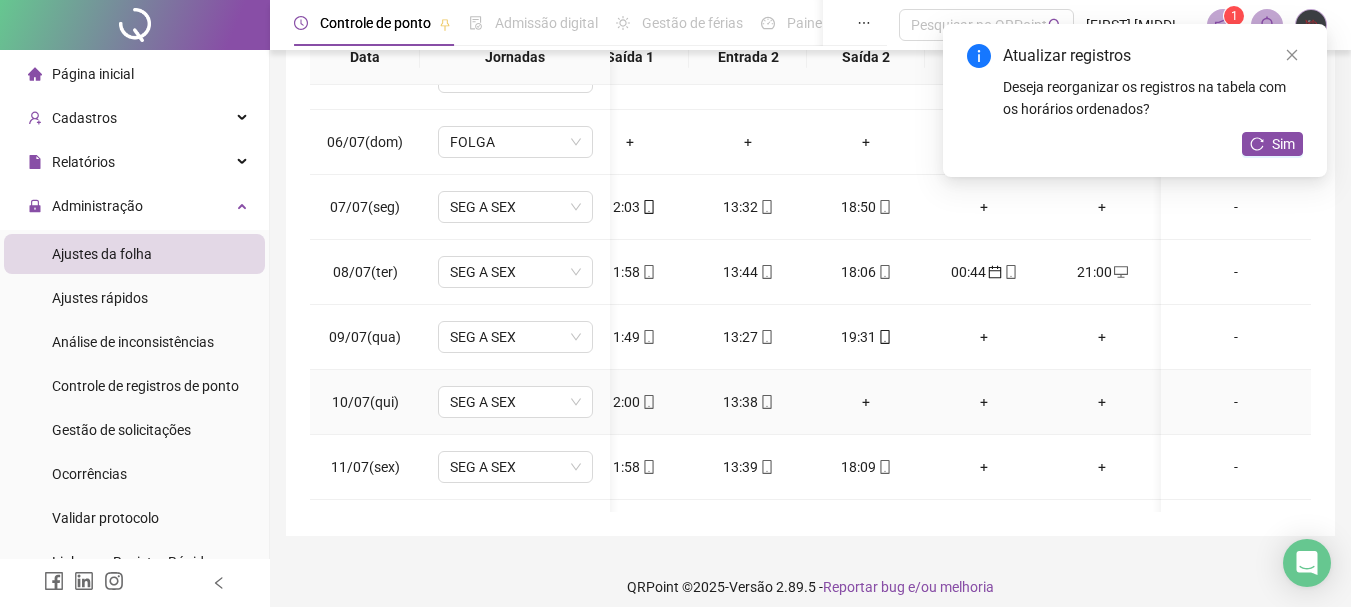 click on "+" at bounding box center (866, 402) 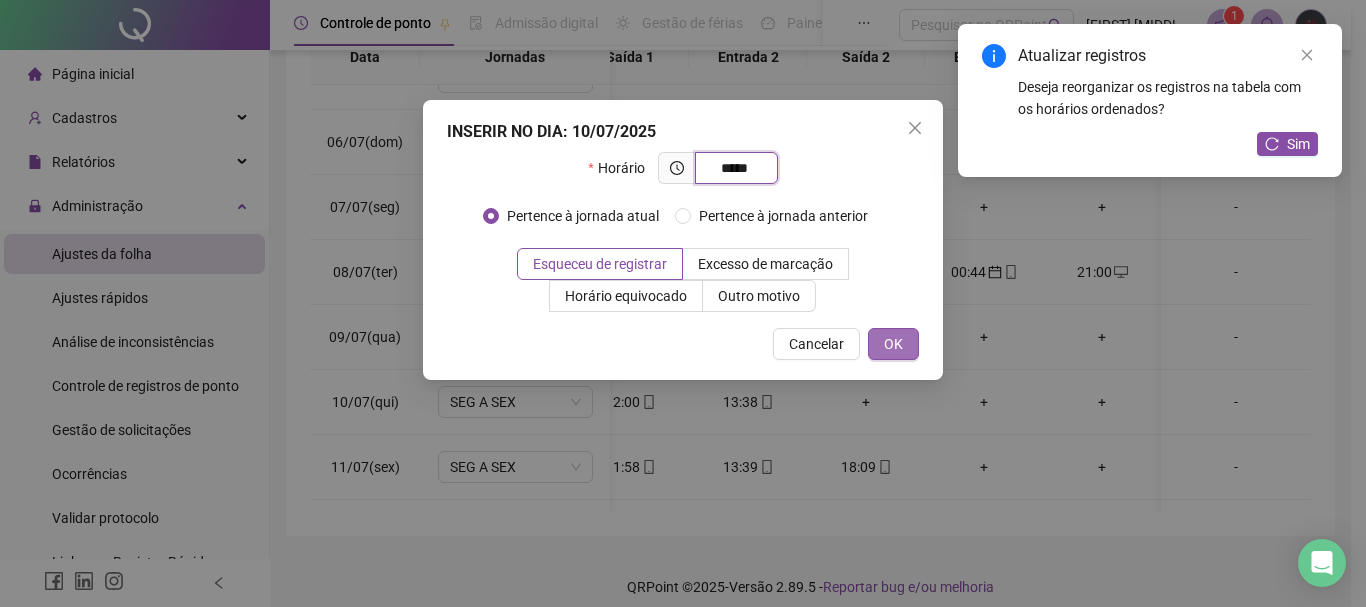 type on "*****" 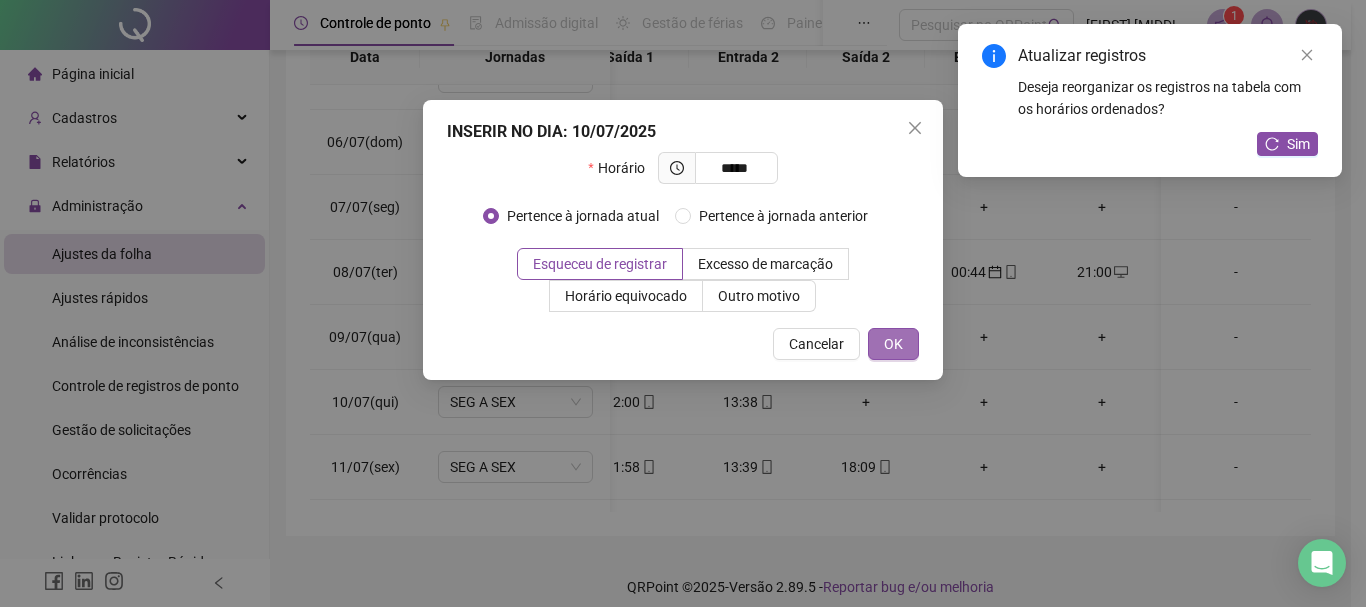 click on "OK" at bounding box center [893, 344] 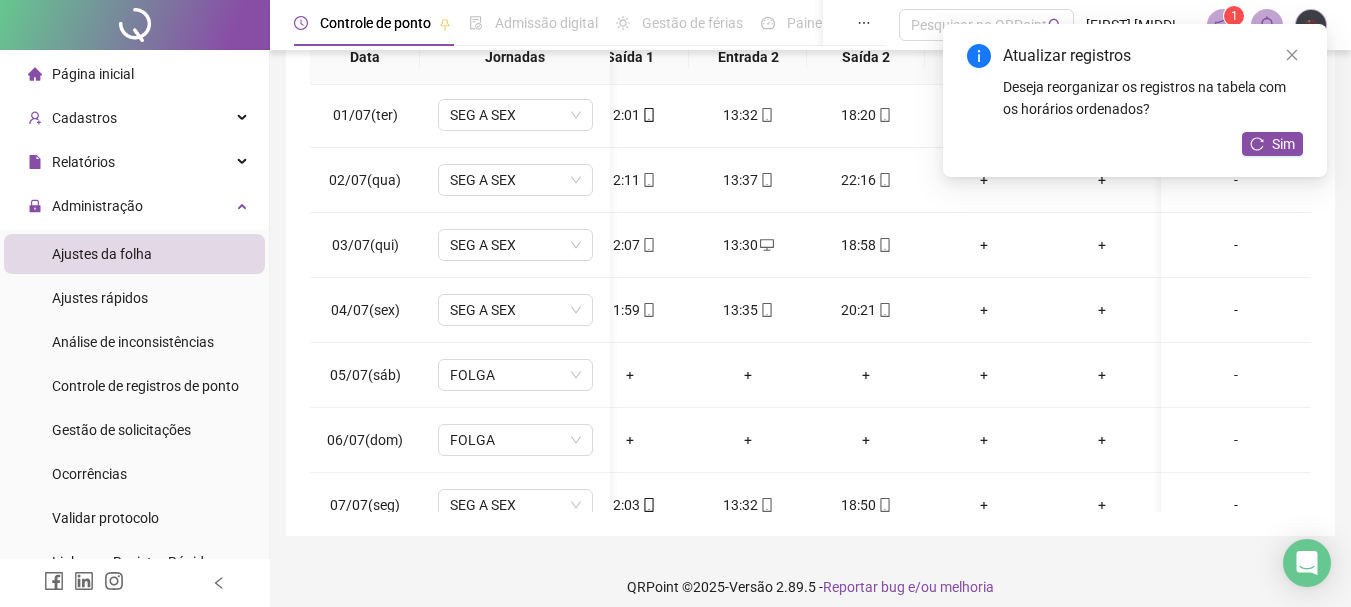 scroll, scrollTop: 0, scrollLeft: 157, axis: horizontal 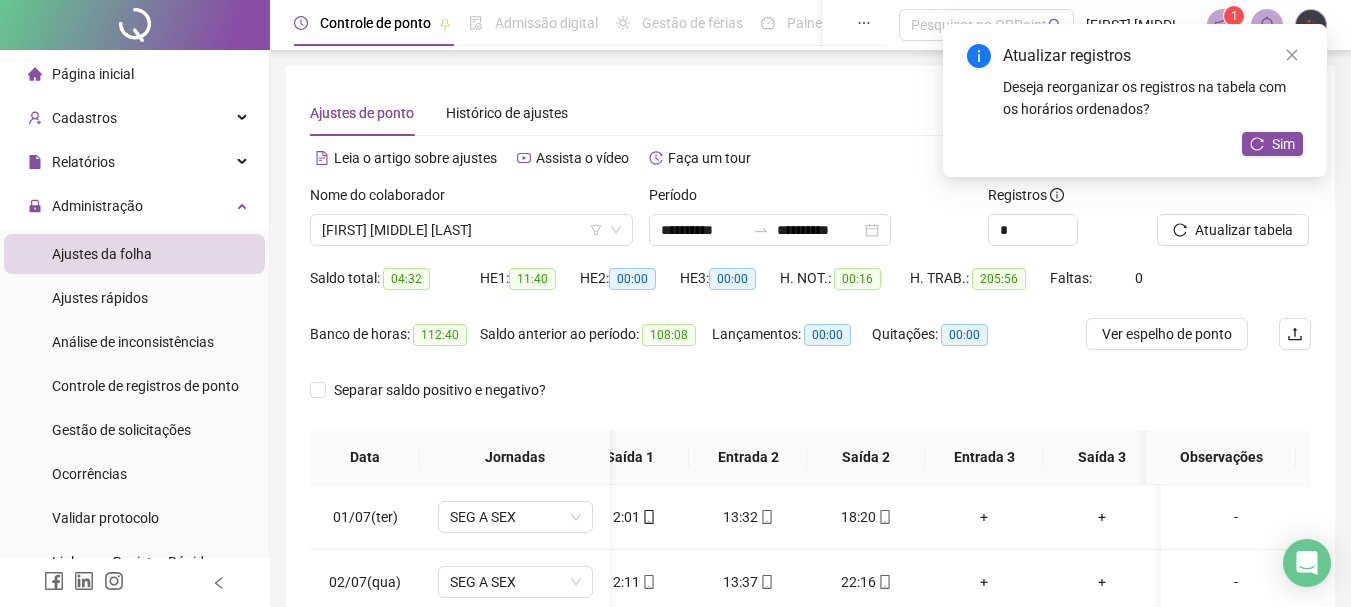 click on "Atualizar tabela" at bounding box center [1244, 230] 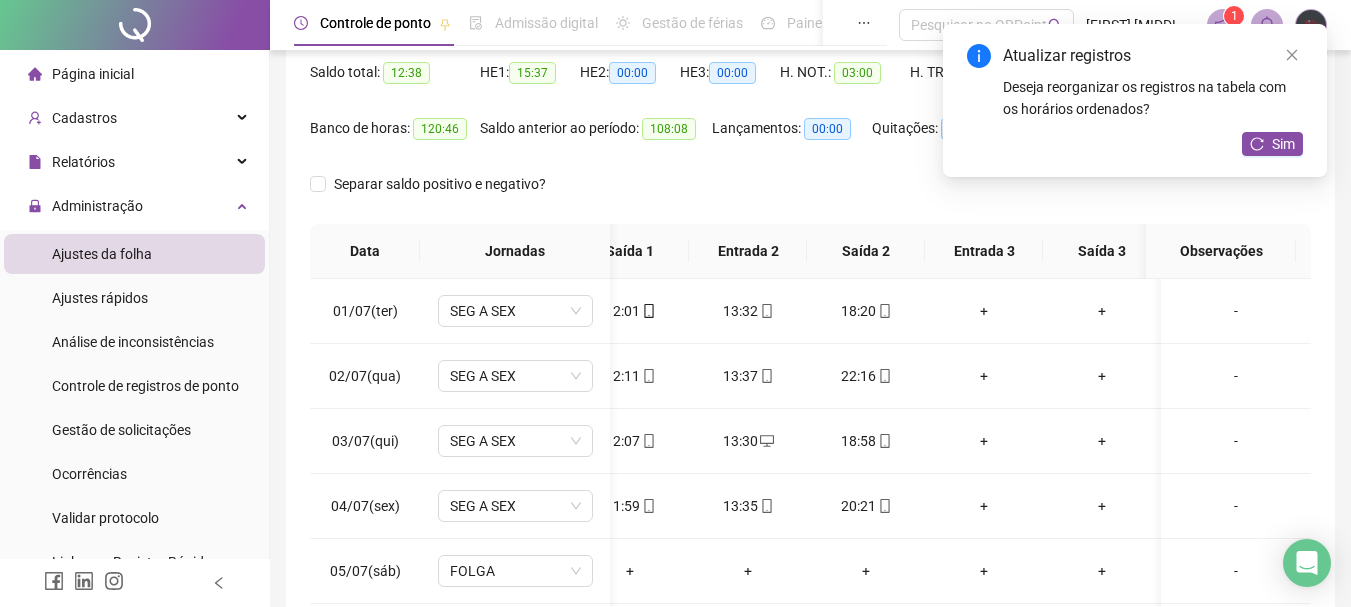 scroll, scrollTop: 300, scrollLeft: 0, axis: vertical 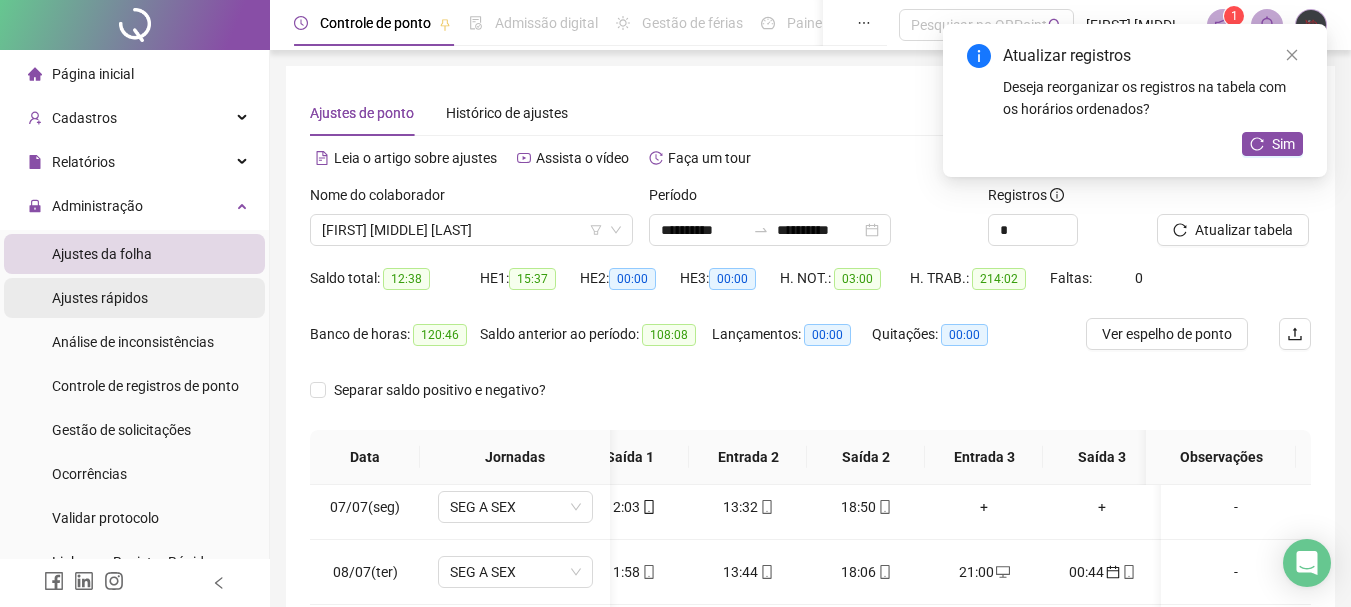 click on "Ajustes rápidos" at bounding box center (100, 298) 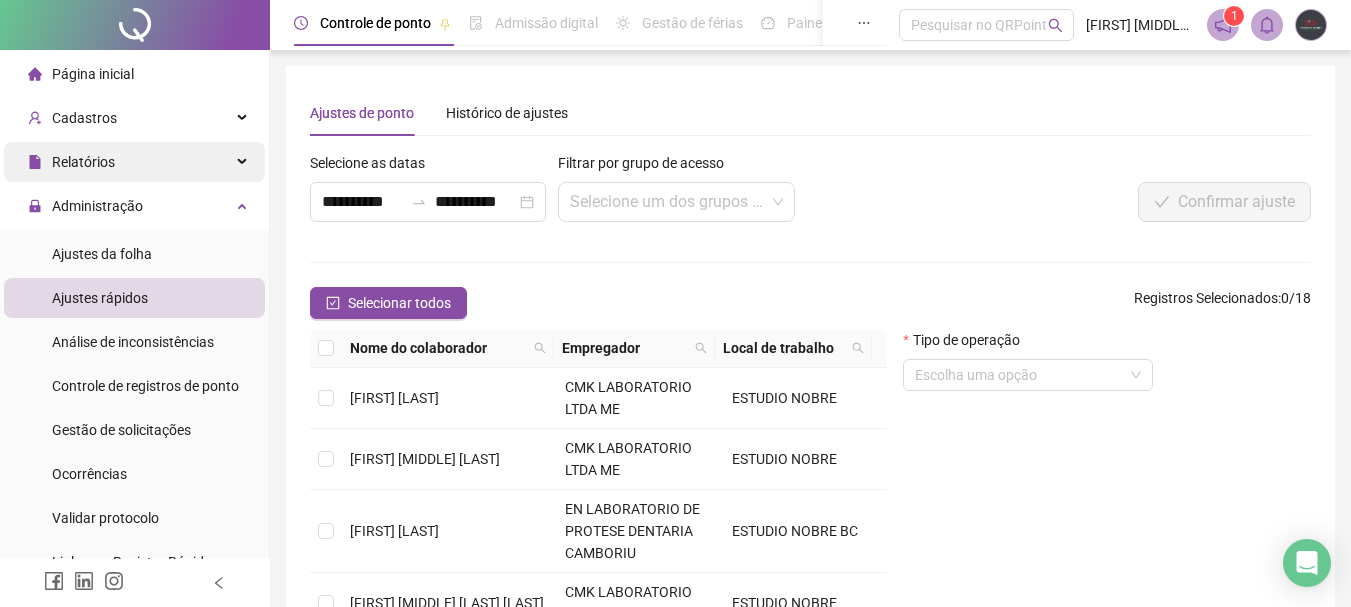 click on "Relatórios" at bounding box center [134, 162] 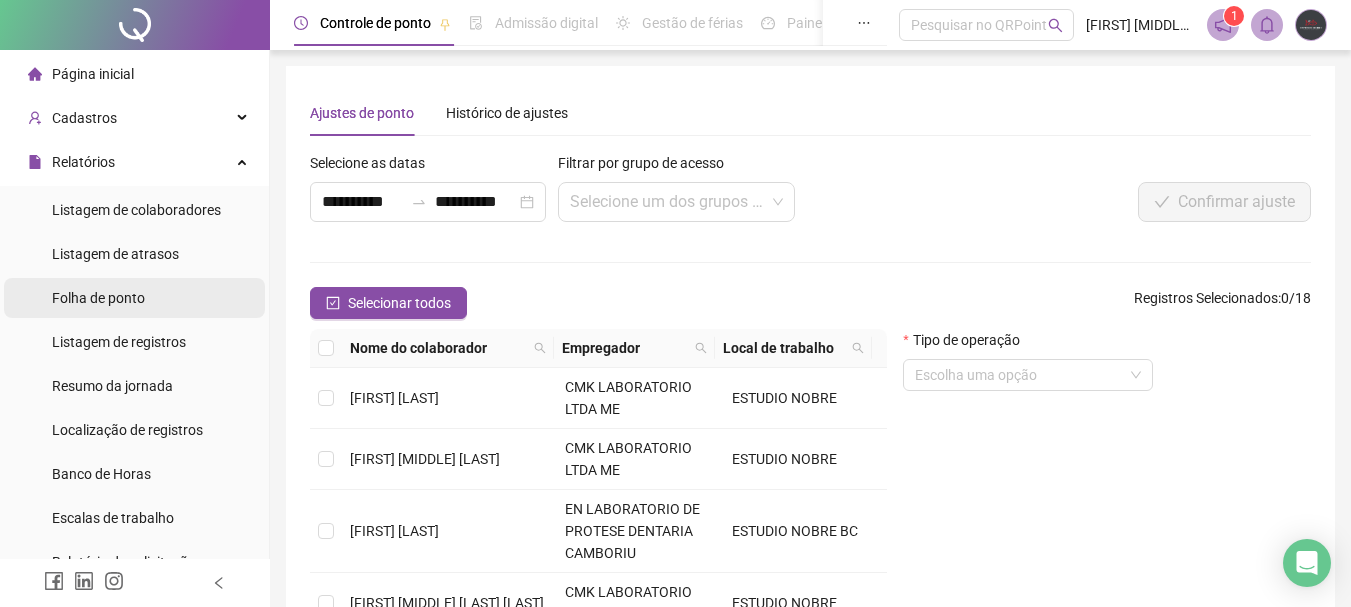 click on "Folha de ponto" at bounding box center (98, 298) 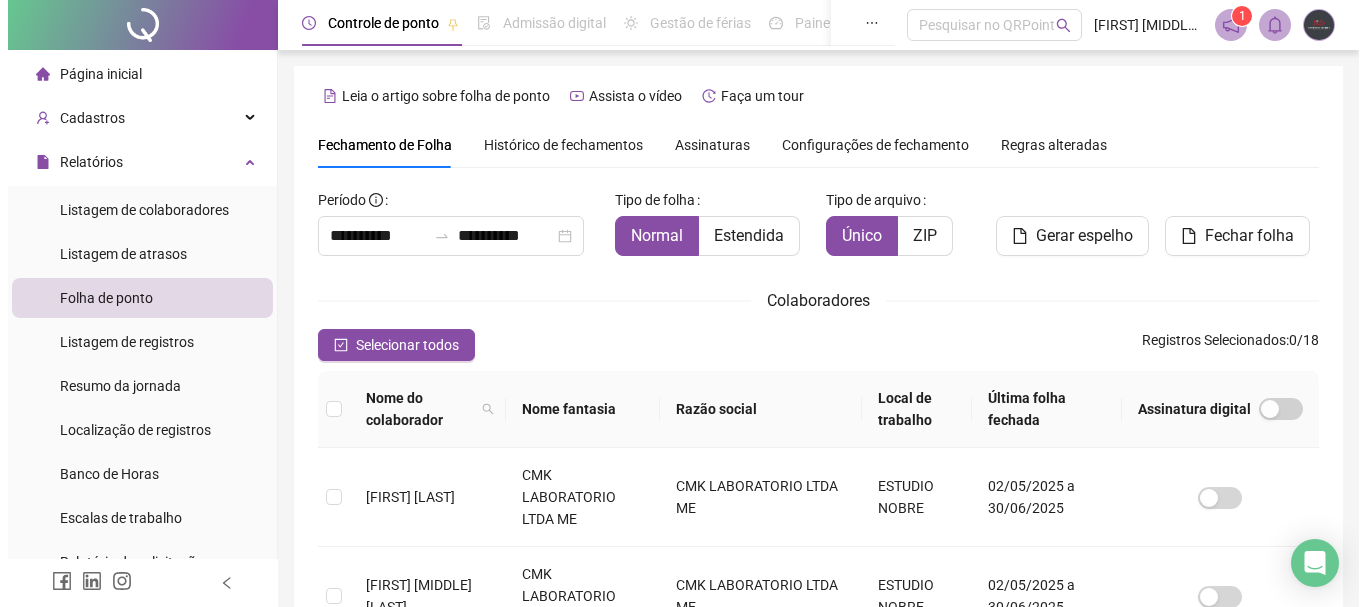 scroll, scrollTop: 106, scrollLeft: 0, axis: vertical 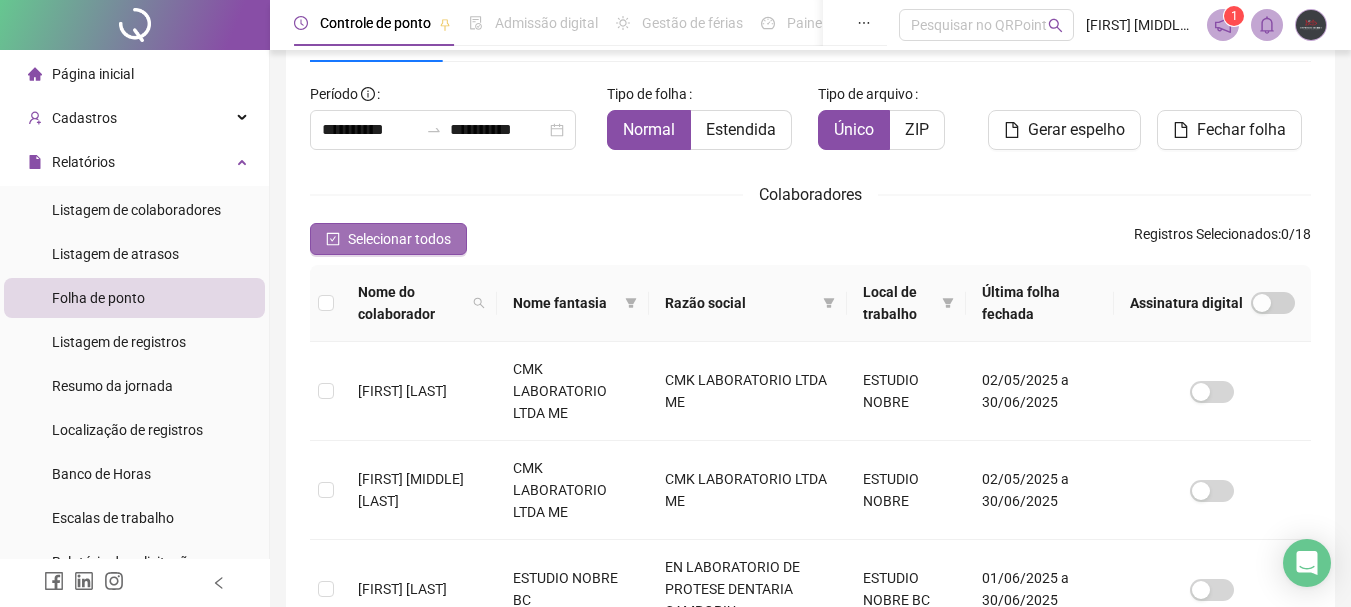 click on "Selecionar todos" at bounding box center [399, 239] 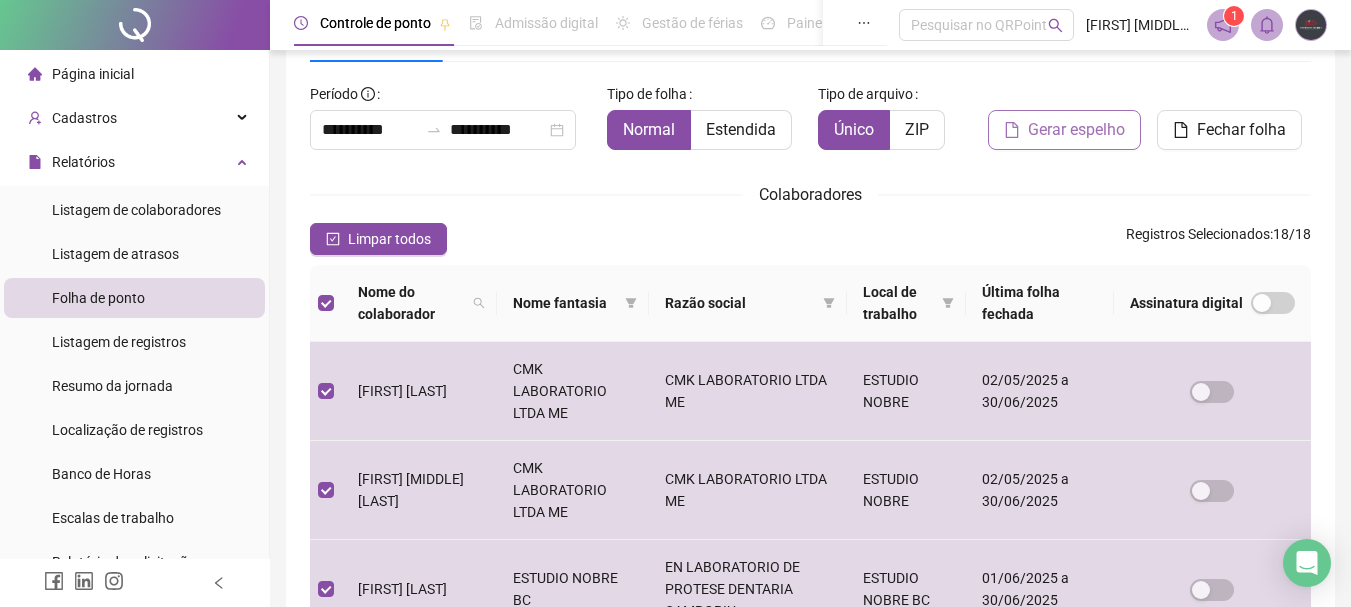 click on "Gerar espelho" at bounding box center [1076, 130] 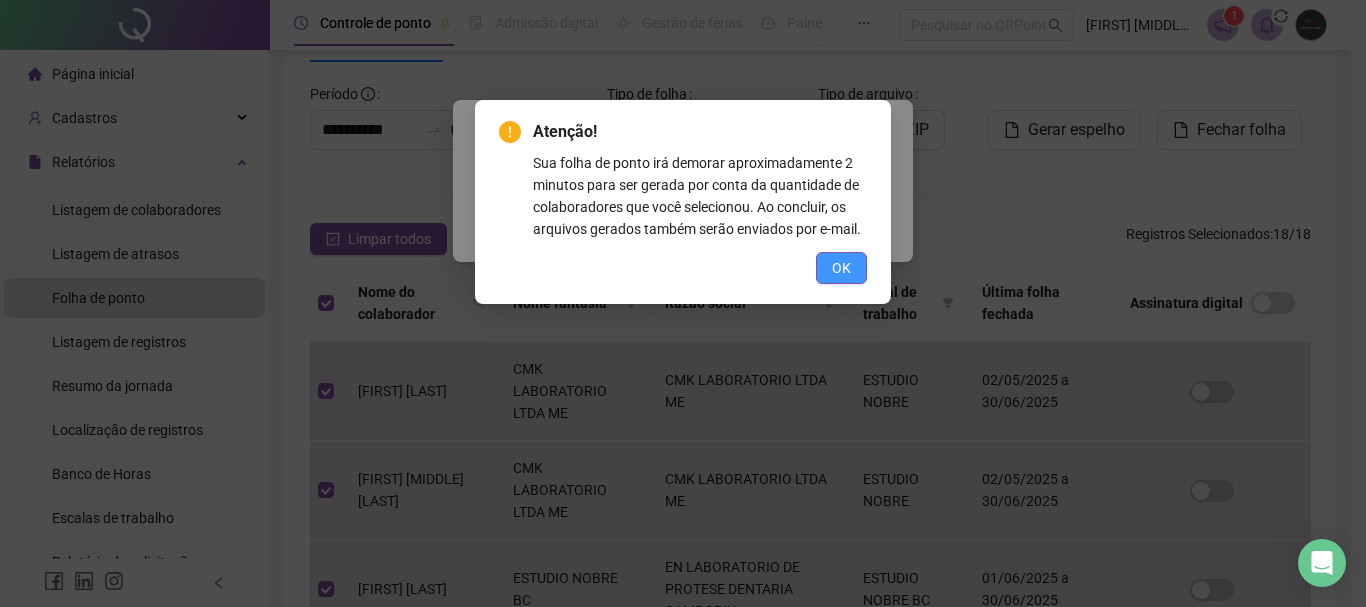 click on "OK" at bounding box center (841, 268) 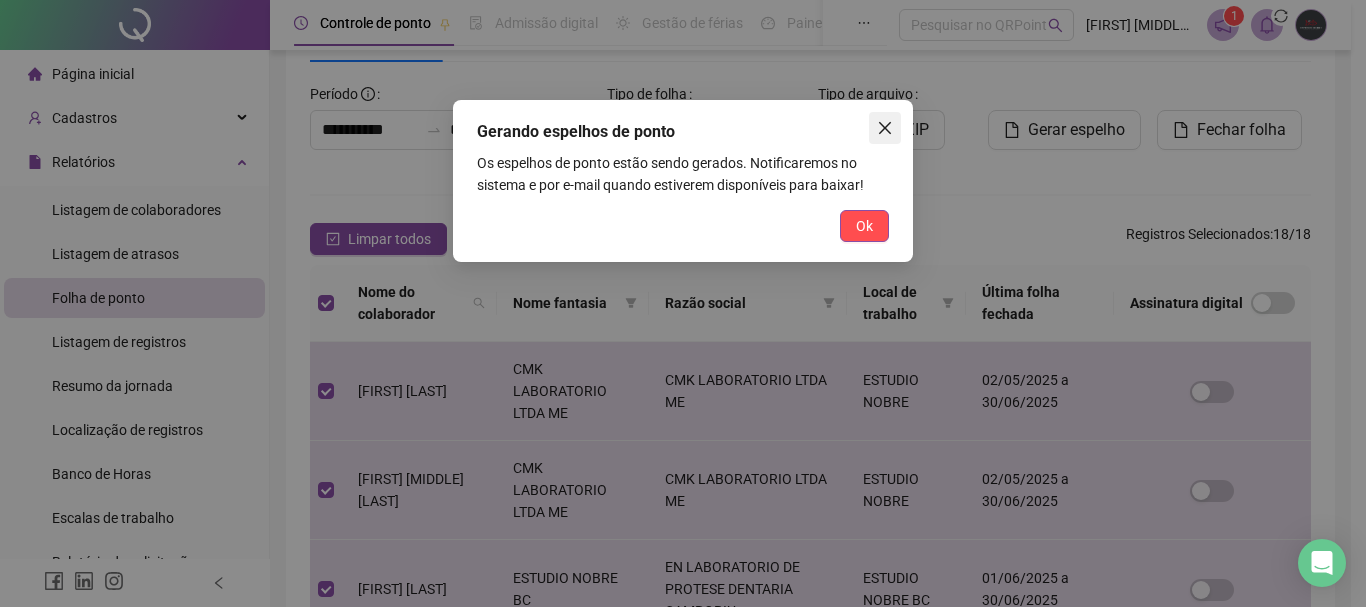 click 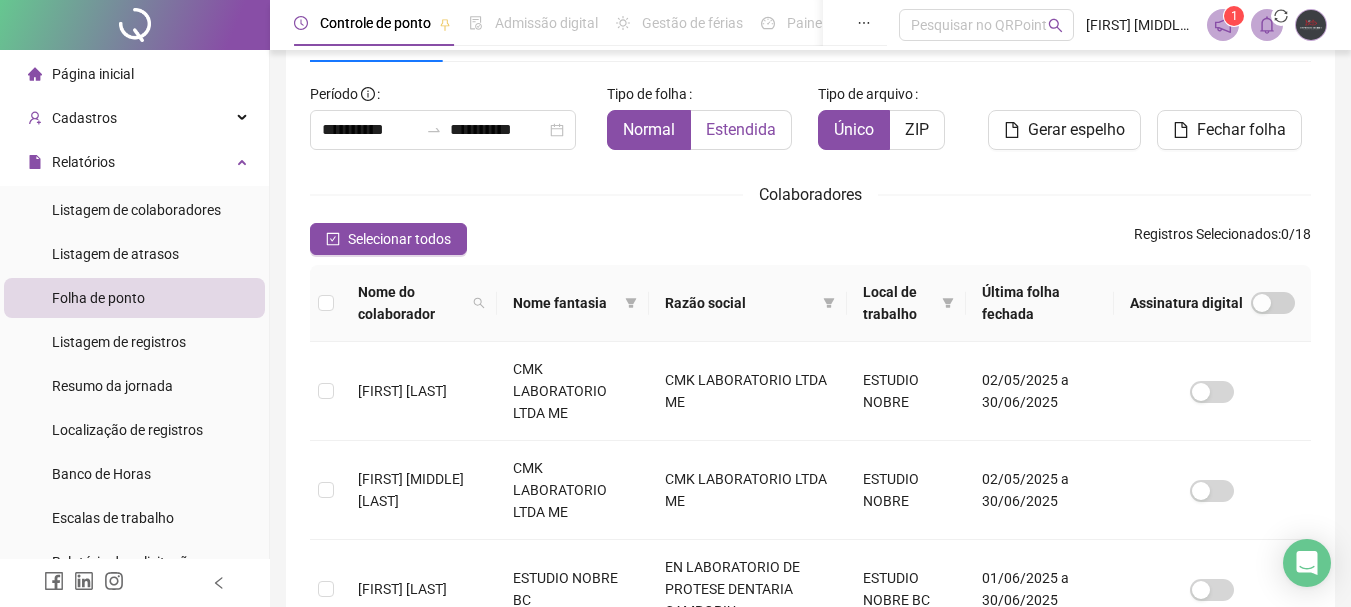 click on "Estendida" at bounding box center (741, 129) 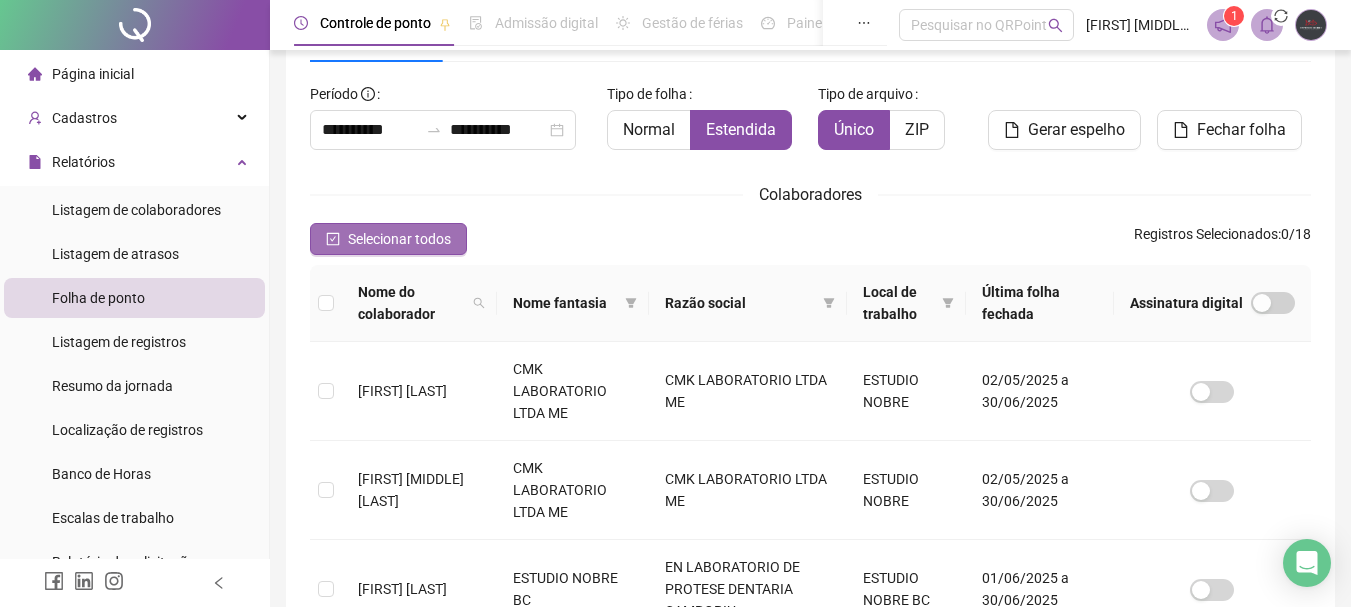 click 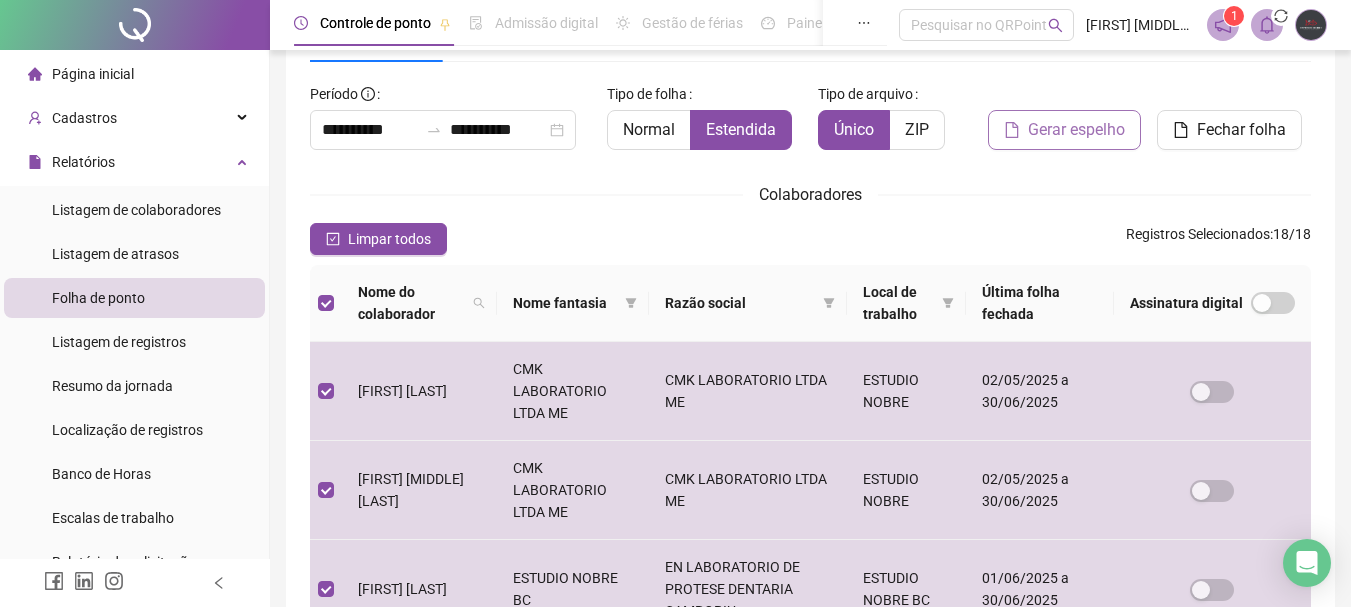 click on "Gerar espelho" at bounding box center (1064, 130) 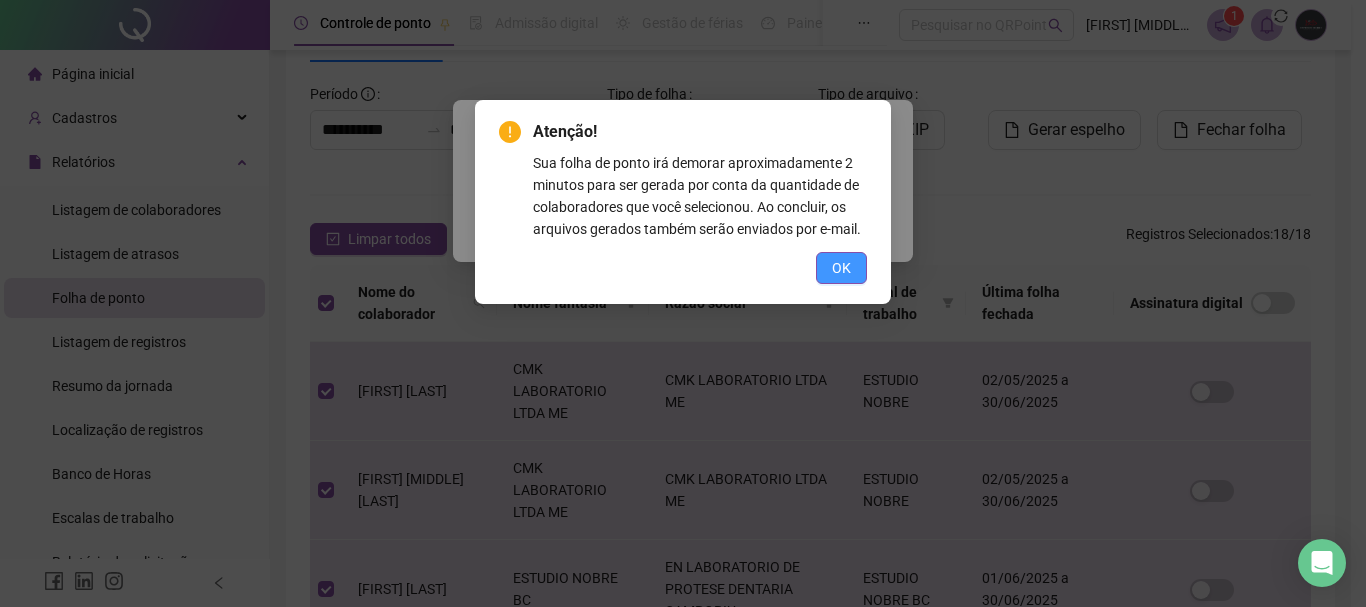 click on "OK" at bounding box center (841, 268) 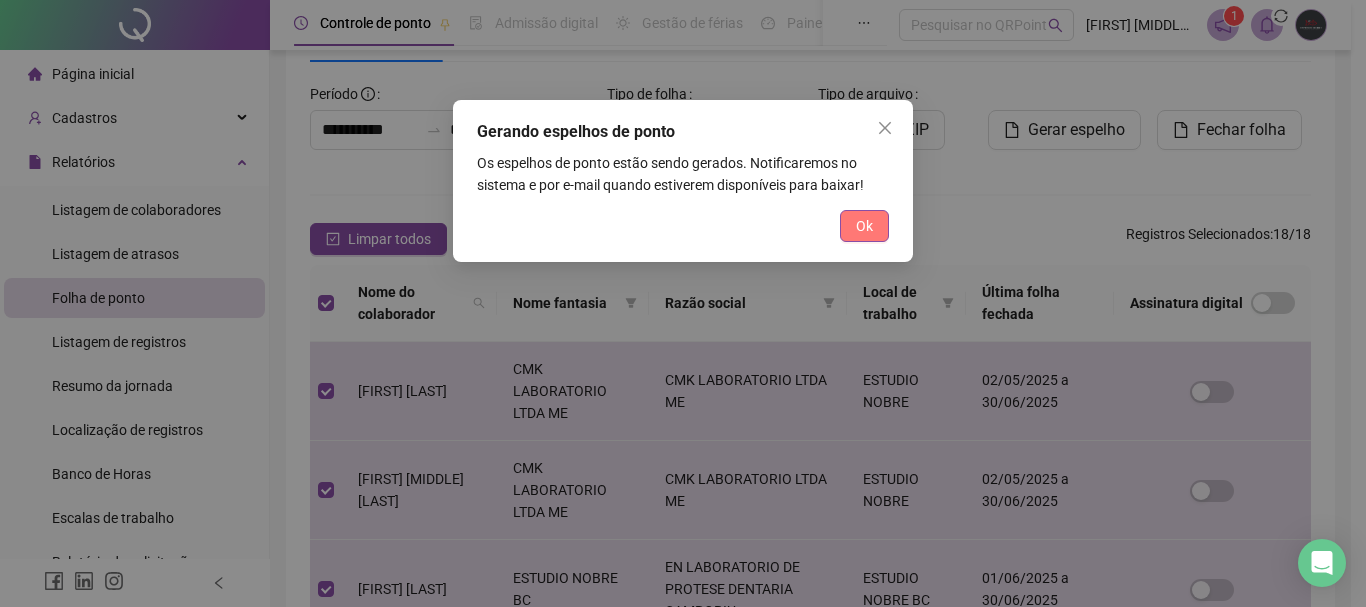 click on "Ok" at bounding box center [864, 226] 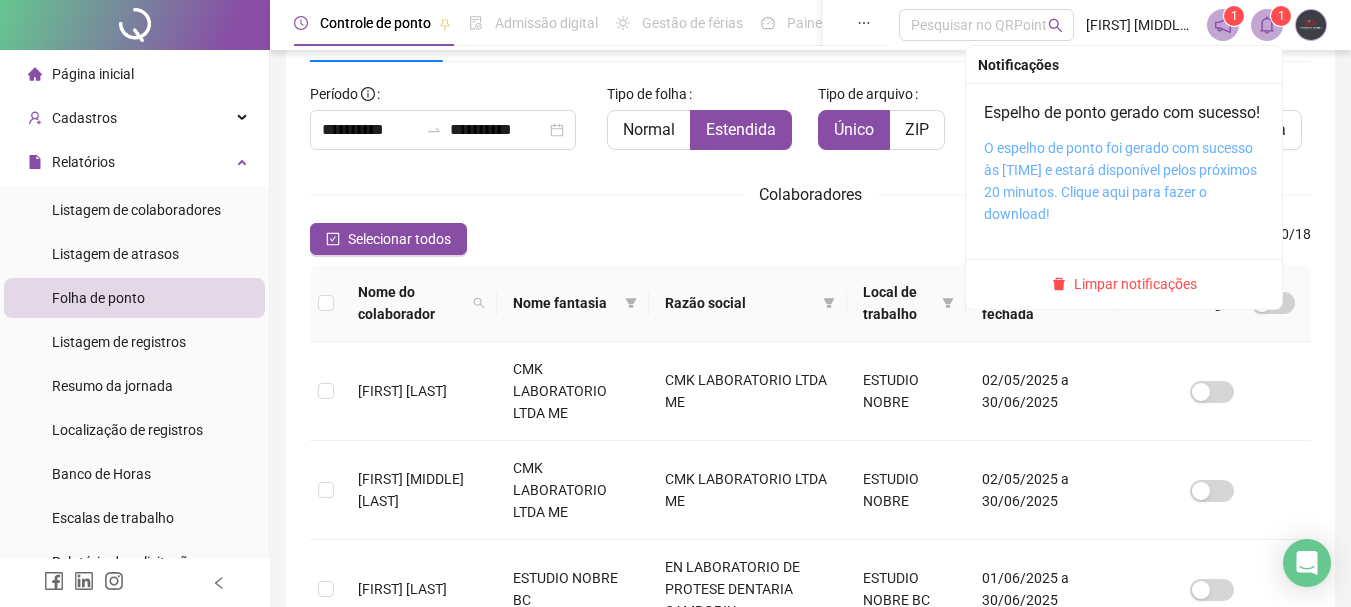 click on "O espelho de ponto foi gerado com sucesso às [TIME] e estará disponível pelos próximos 20 minutos.
Clique aqui para fazer o download!" at bounding box center (1120, 181) 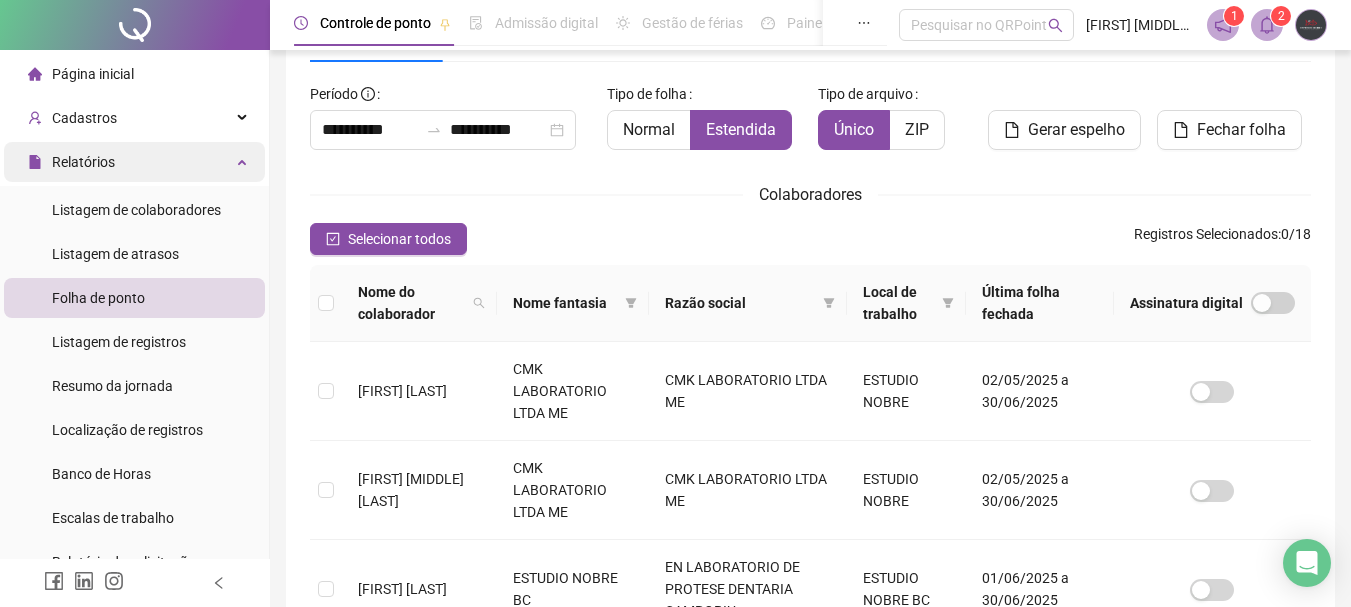 click on "Relatórios" at bounding box center [134, 162] 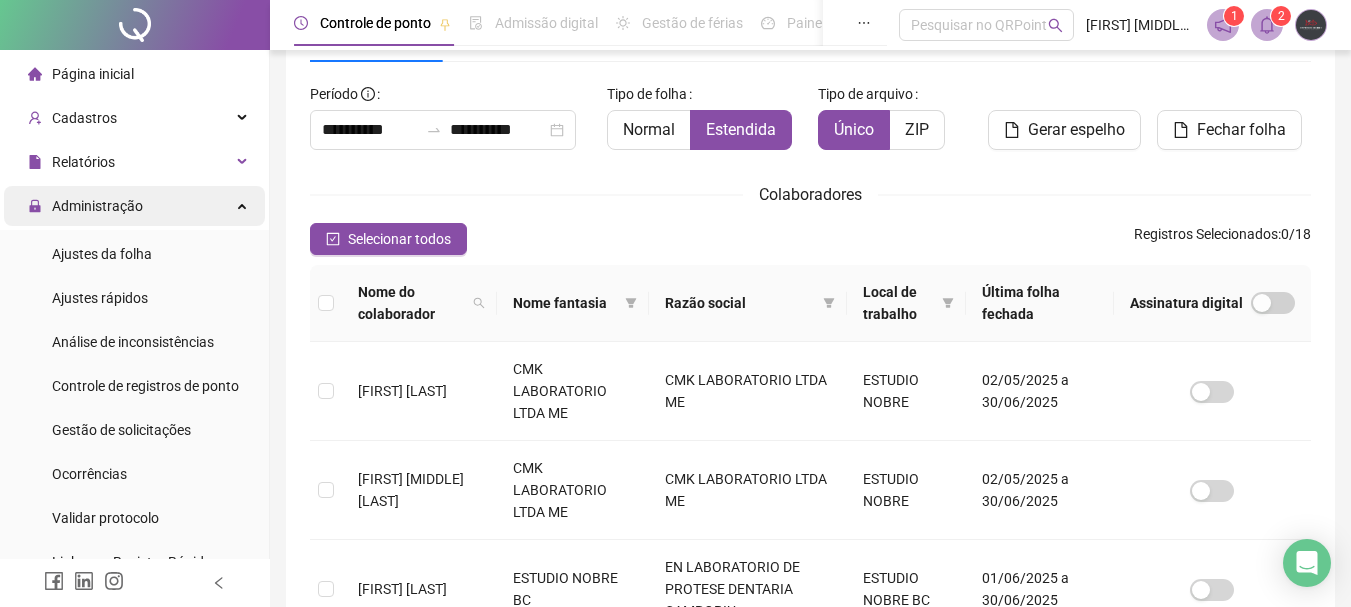 click on "Administração" at bounding box center [97, 206] 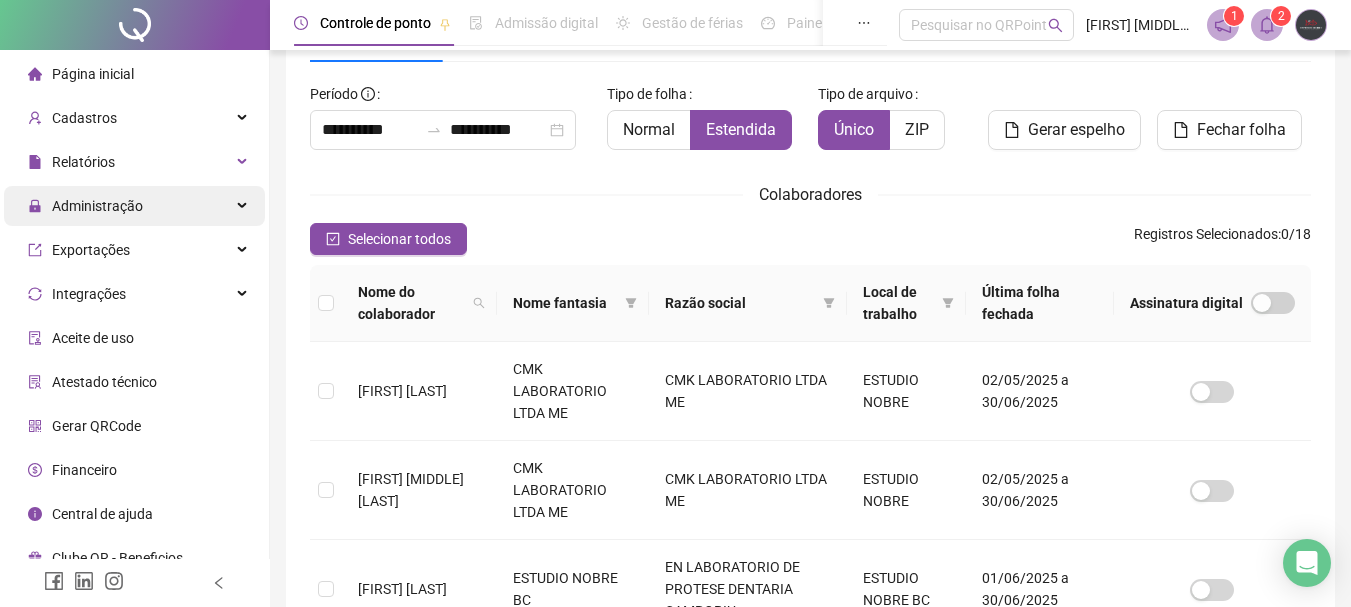 click on "Administração" at bounding box center (85, 206) 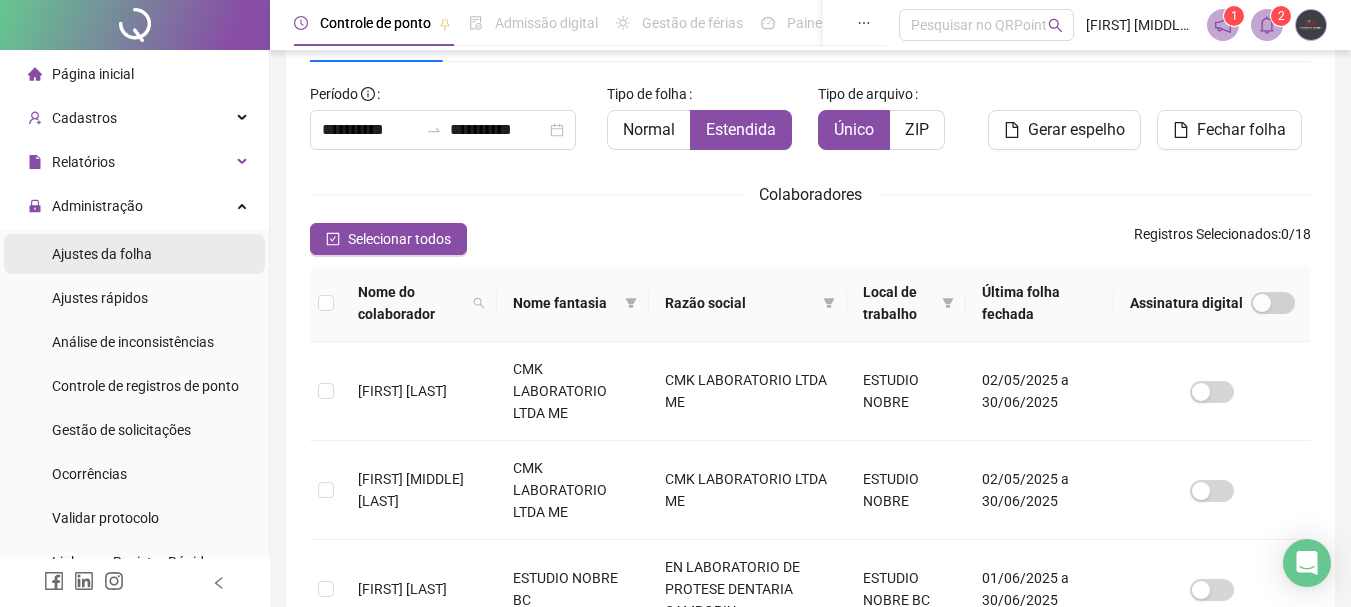 click on "Ajustes da folha" at bounding box center (102, 254) 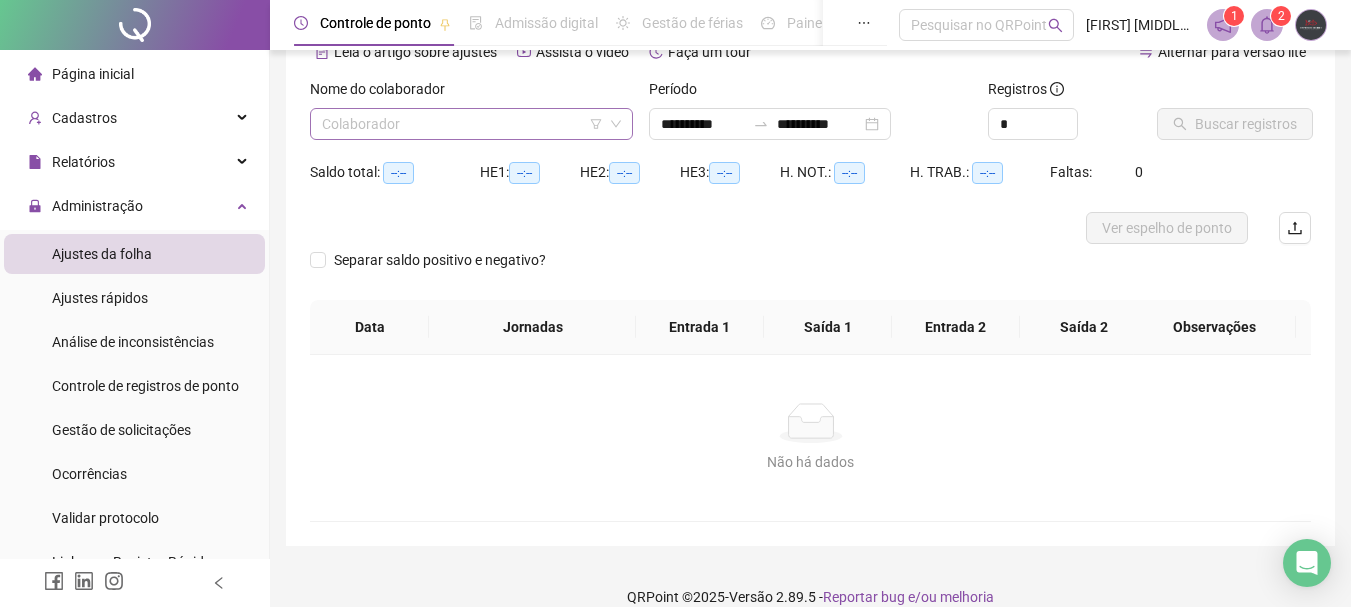 click at bounding box center [462, 124] 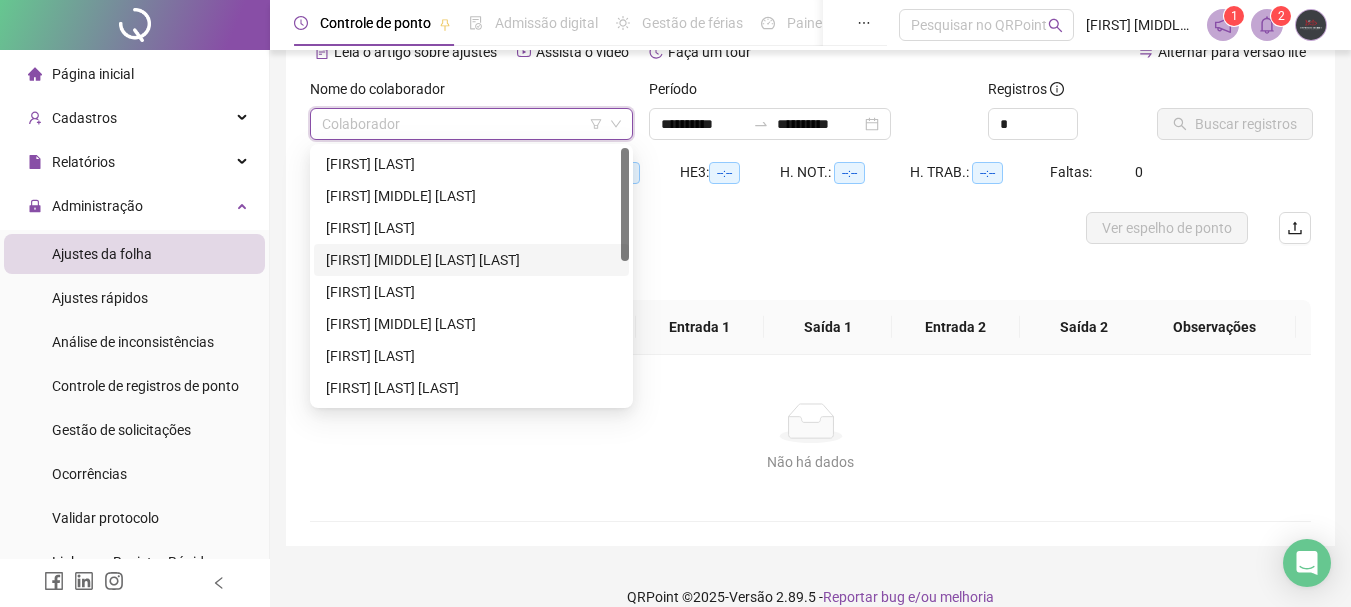 click on "[FIRST] [MIDDLE] [LAST] [LAST]" at bounding box center (471, 260) 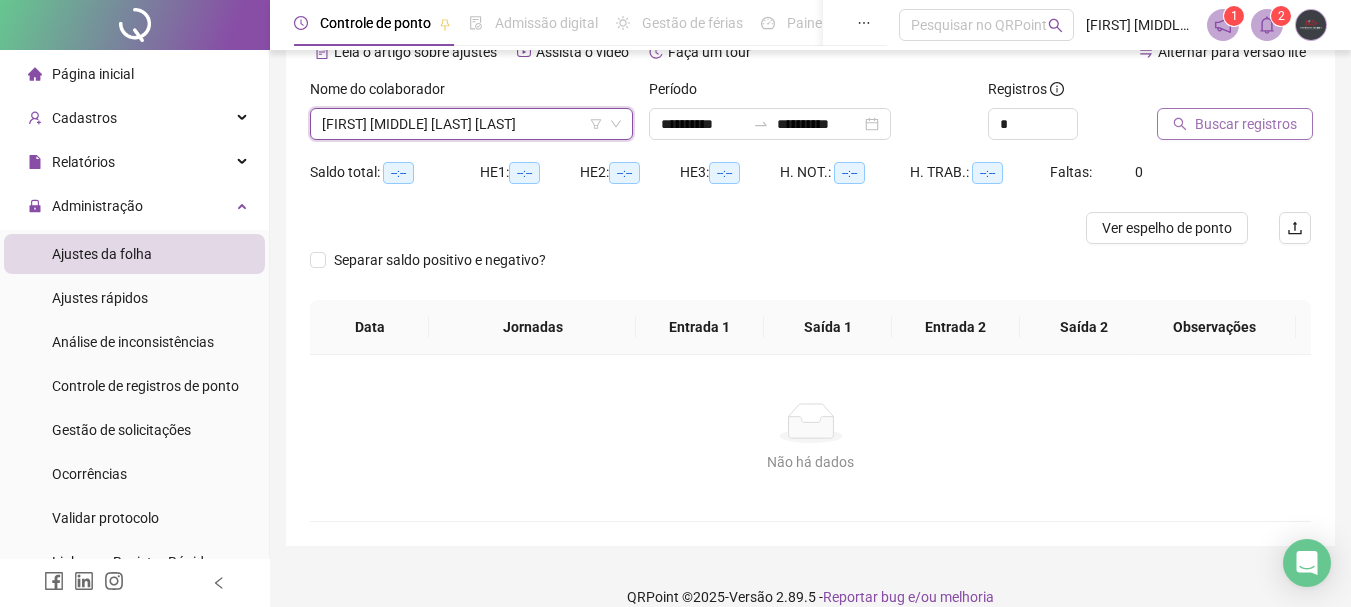 click 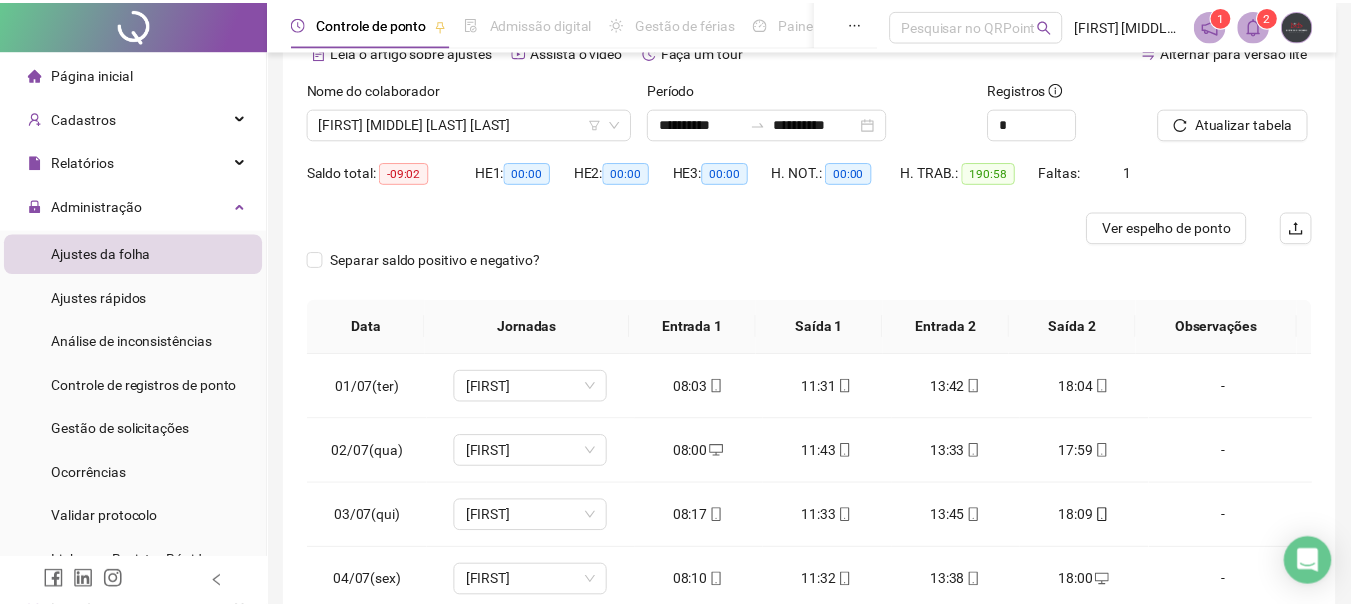 scroll, scrollTop: 391, scrollLeft: 0, axis: vertical 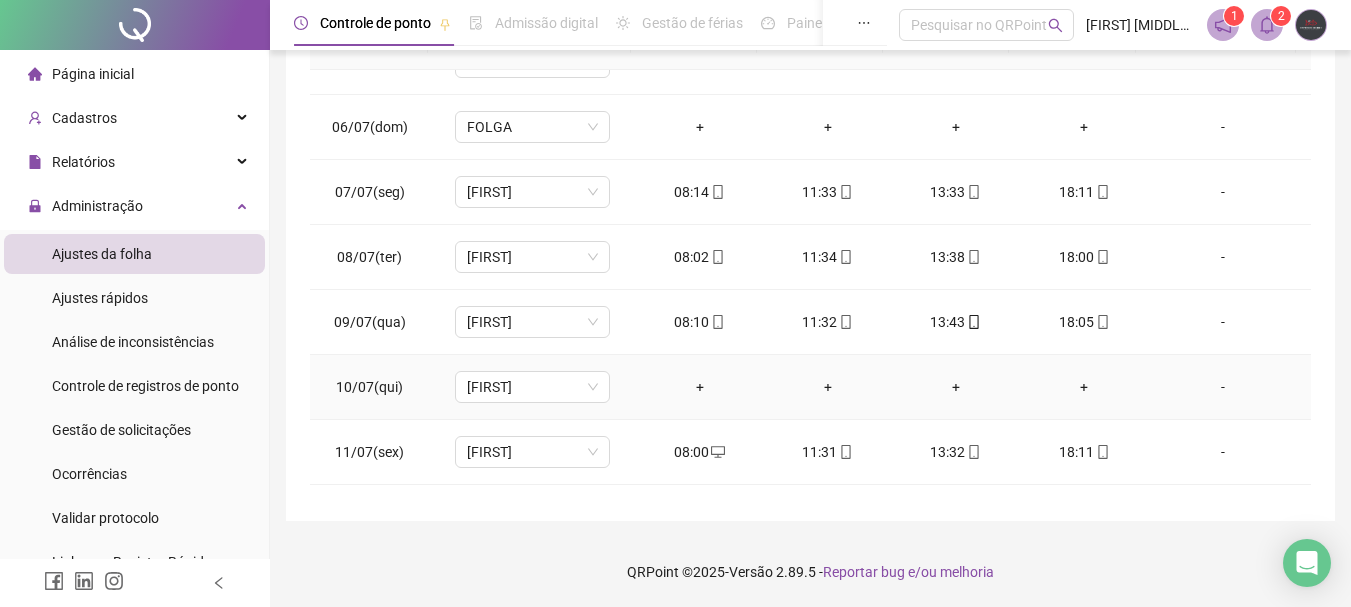 click on "-" at bounding box center [1223, 387] 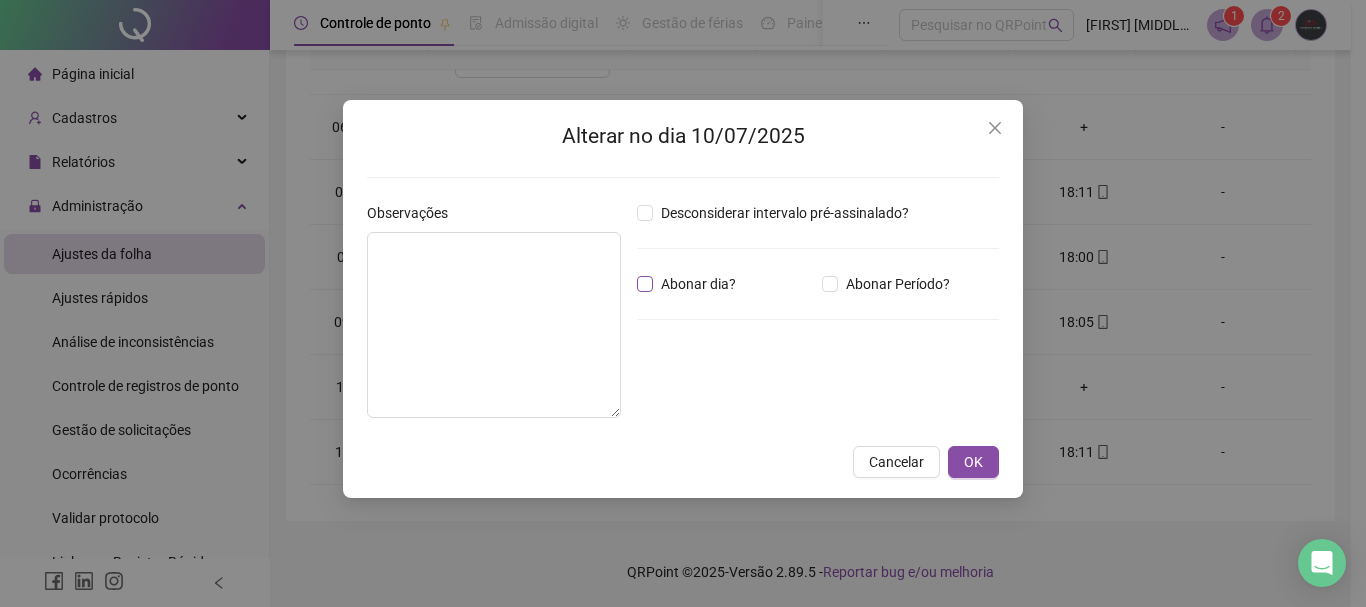 click on "Abonar dia?" at bounding box center [698, 284] 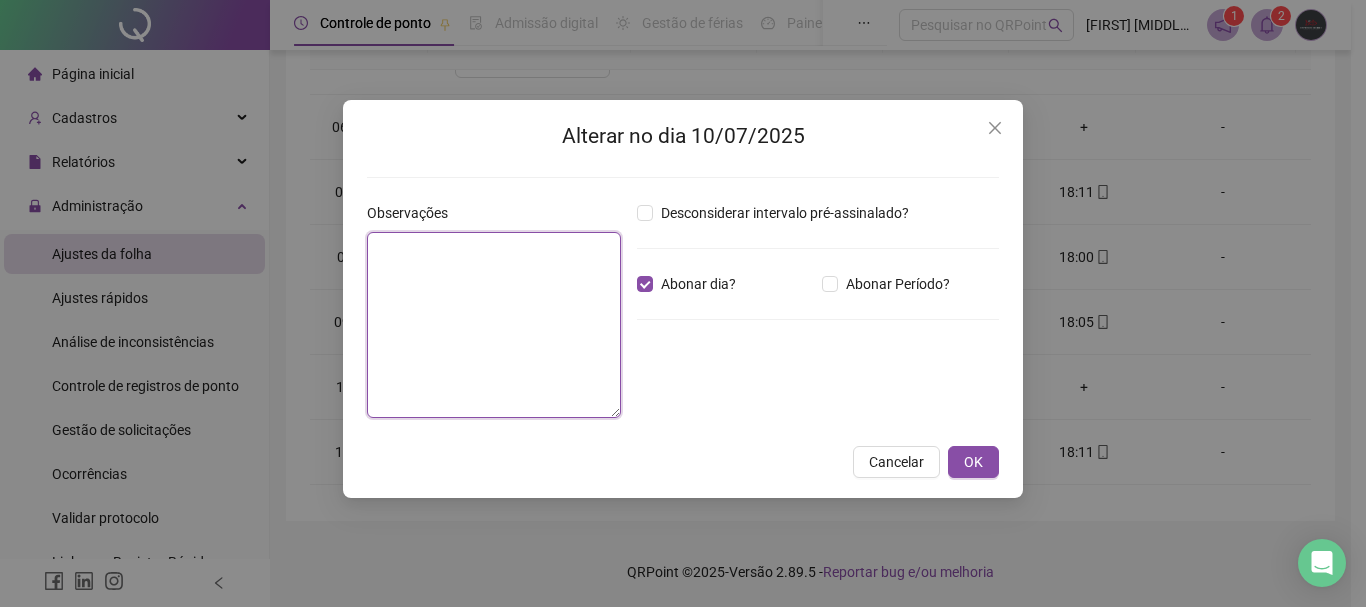 click at bounding box center (494, 325) 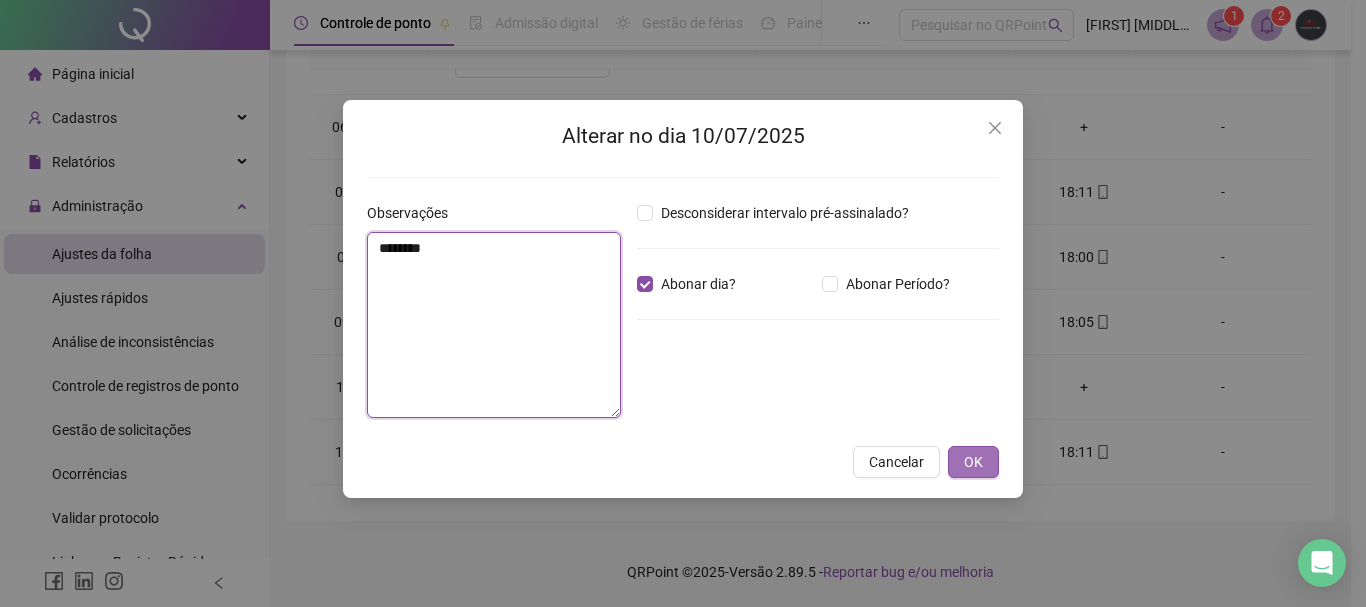 type on "********" 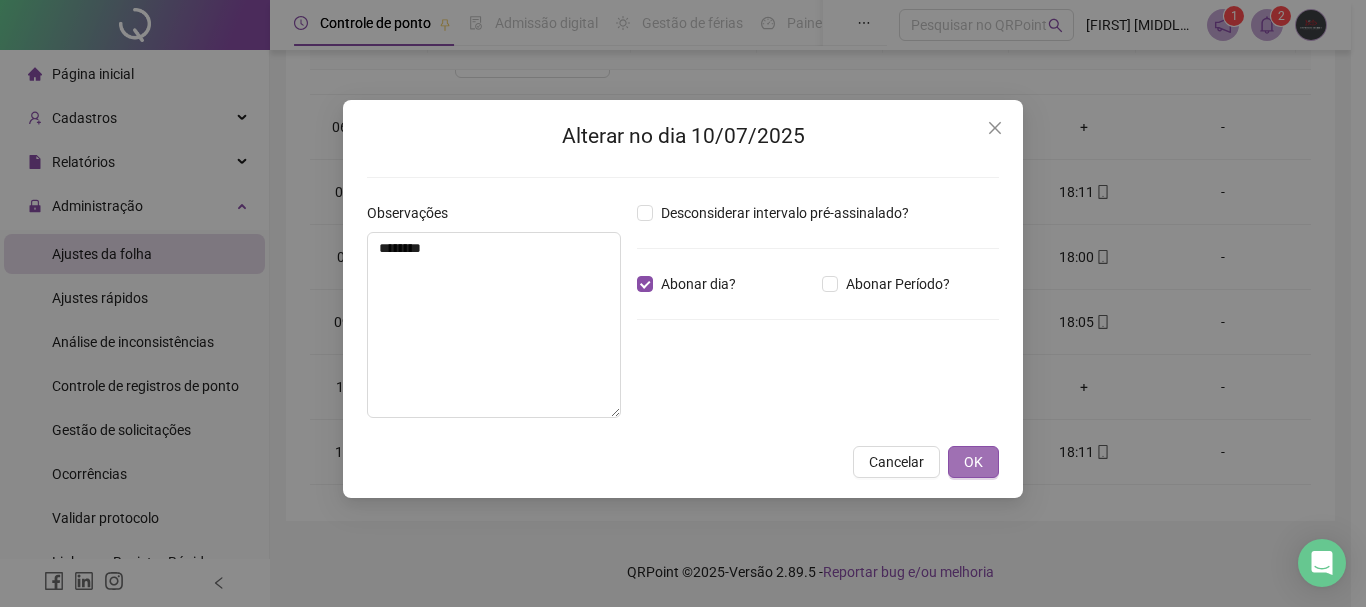 click on "OK" at bounding box center (973, 462) 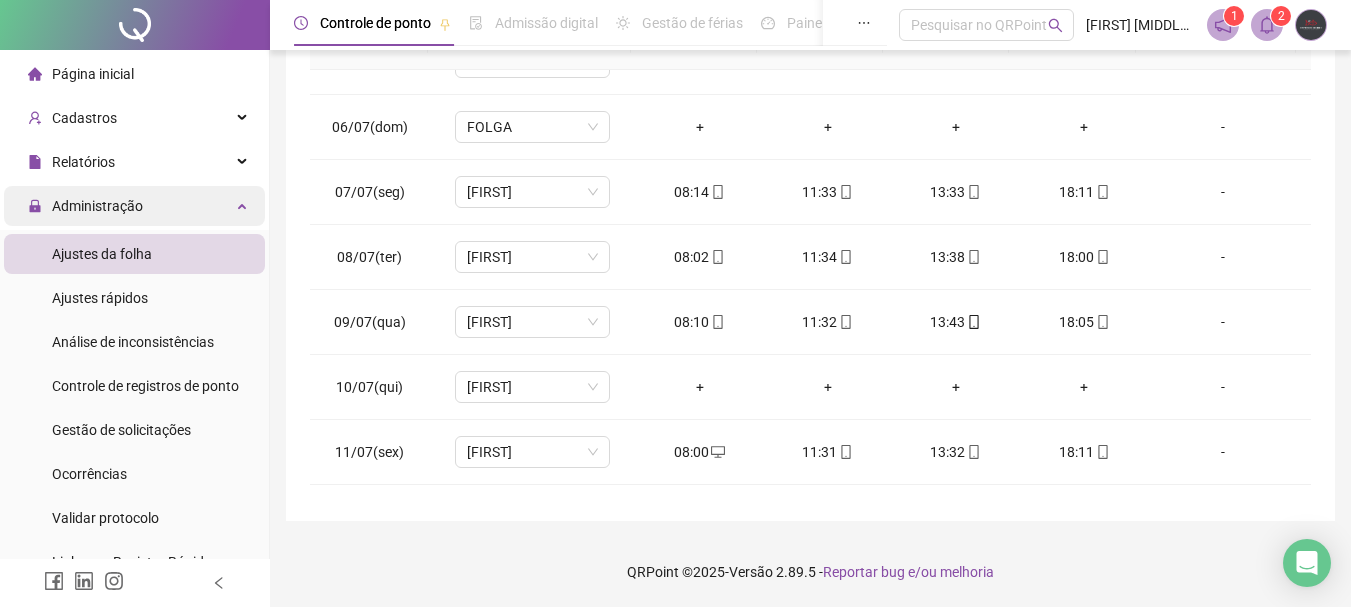 click on "Administração" at bounding box center [97, 206] 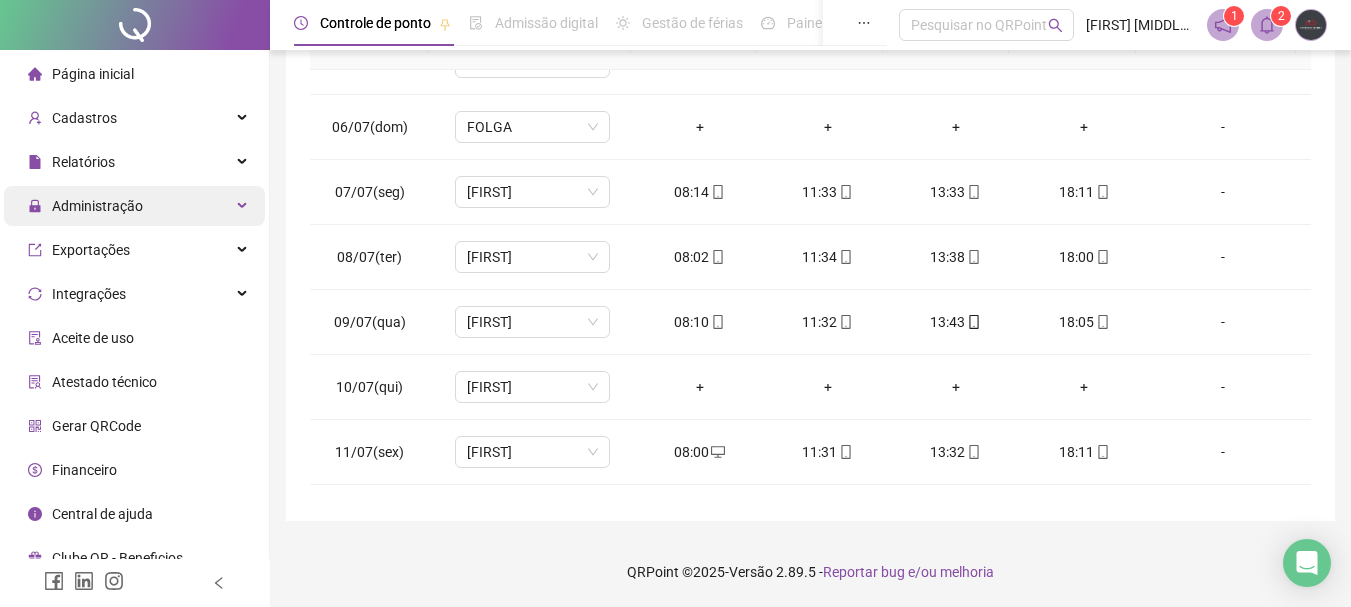 click on "Administração" at bounding box center [85, 206] 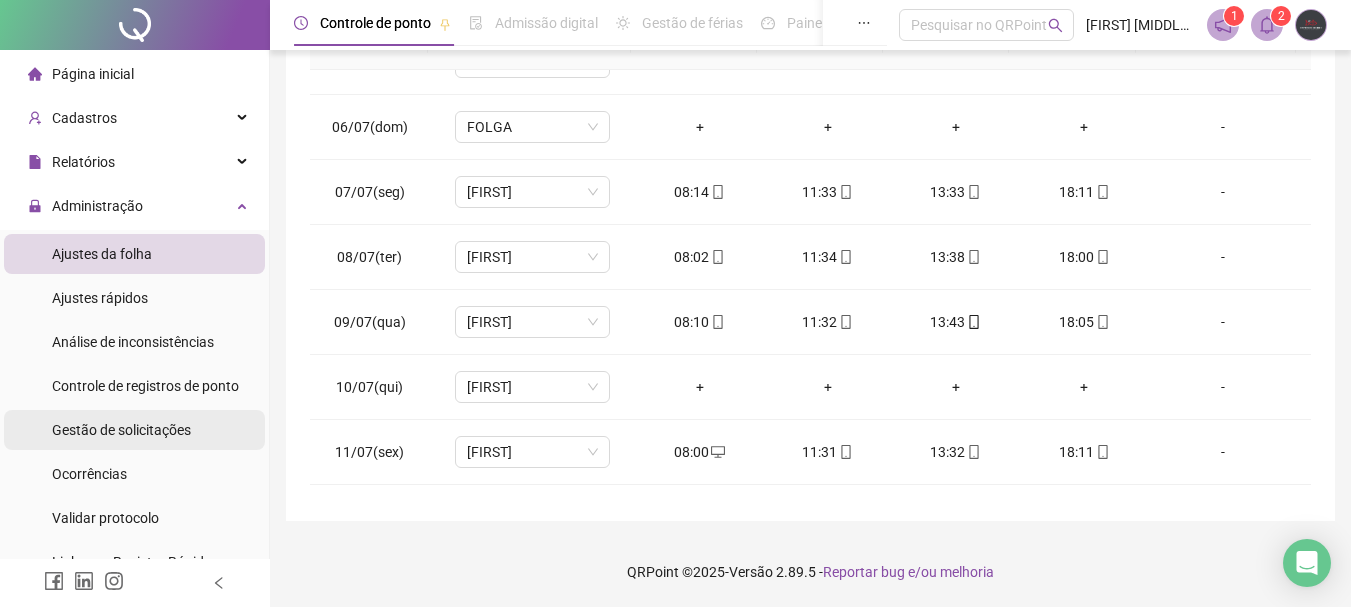 click on "Gestão de solicitações" at bounding box center (121, 430) 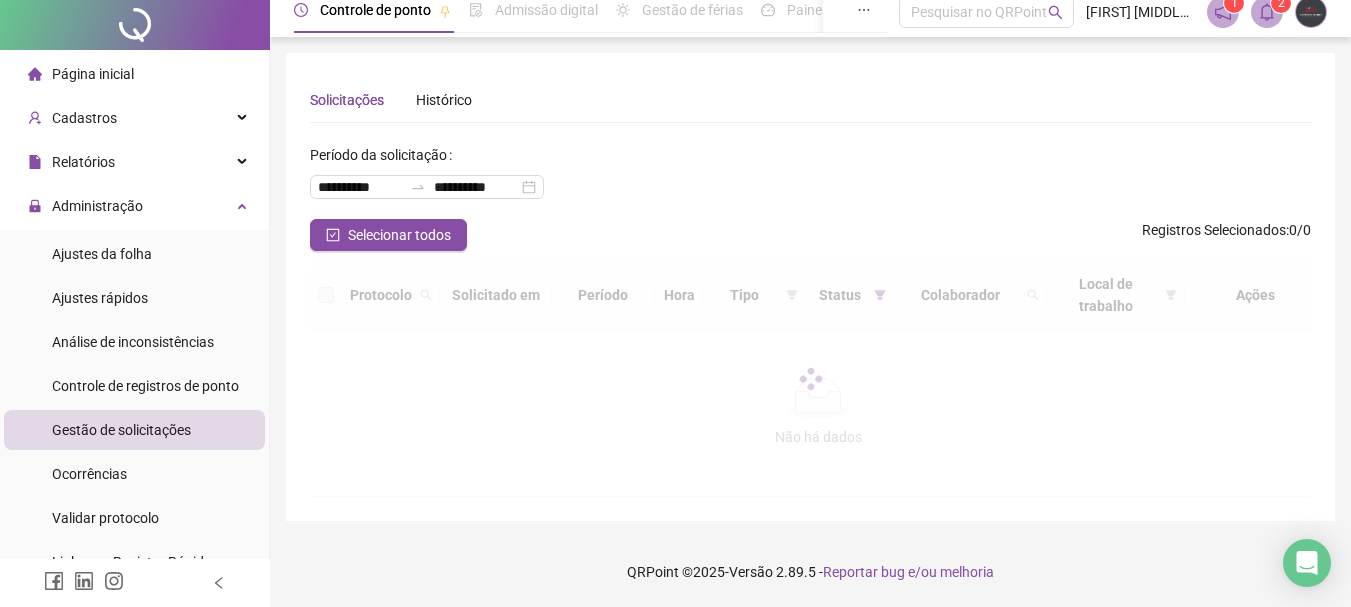 scroll, scrollTop: 0, scrollLeft: 0, axis: both 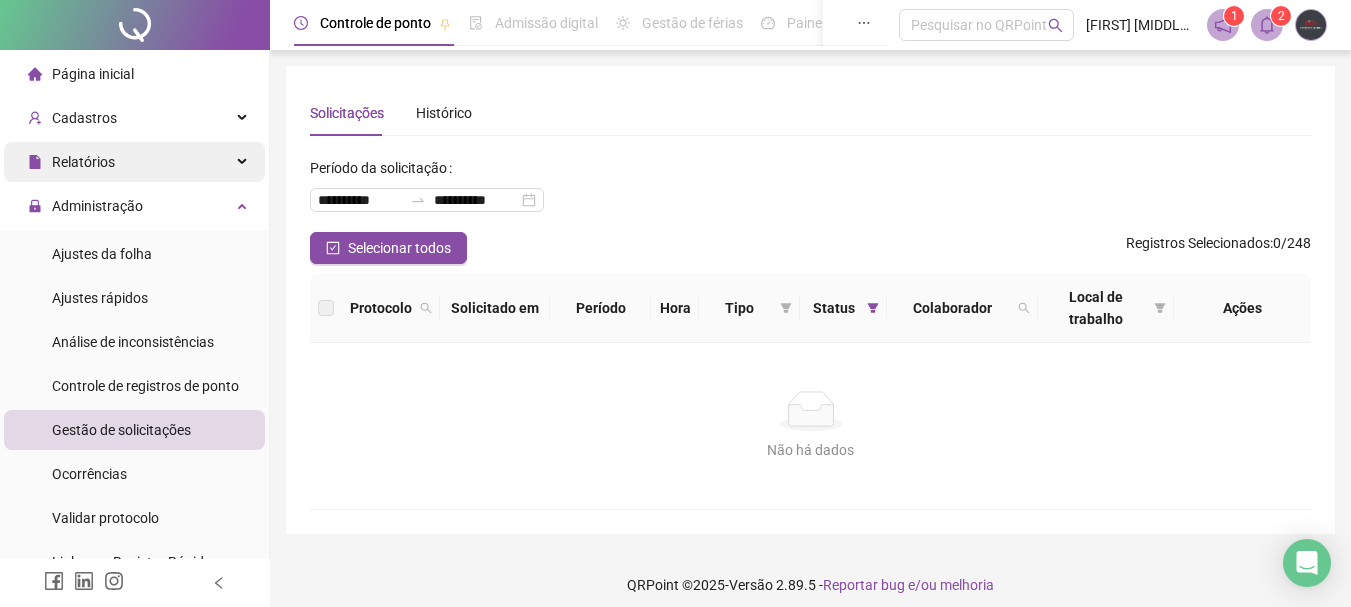 click on "Relatórios" at bounding box center (83, 162) 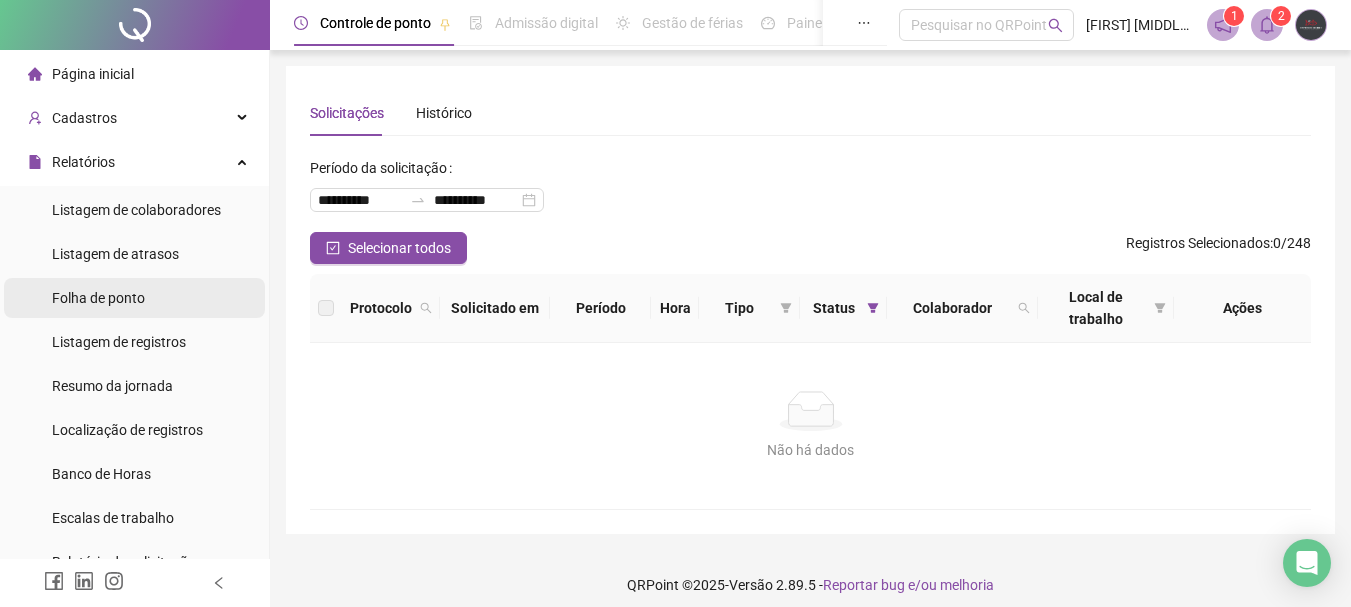 click on "Folha de ponto" at bounding box center (98, 298) 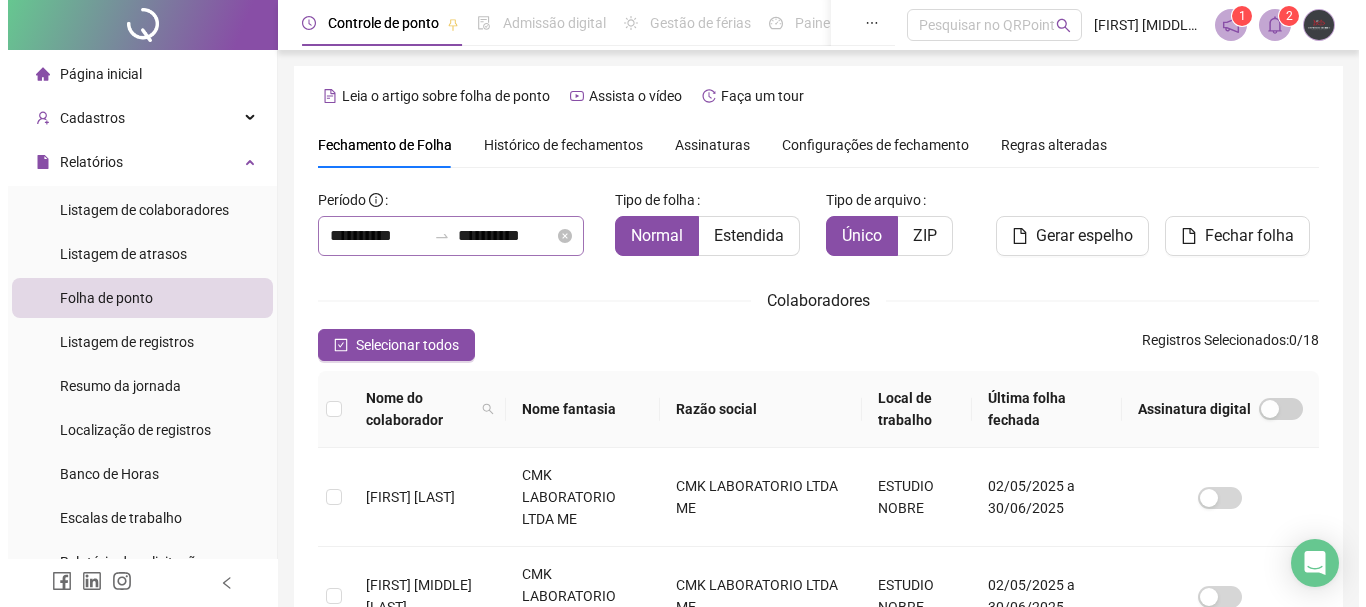 scroll, scrollTop: 106, scrollLeft: 0, axis: vertical 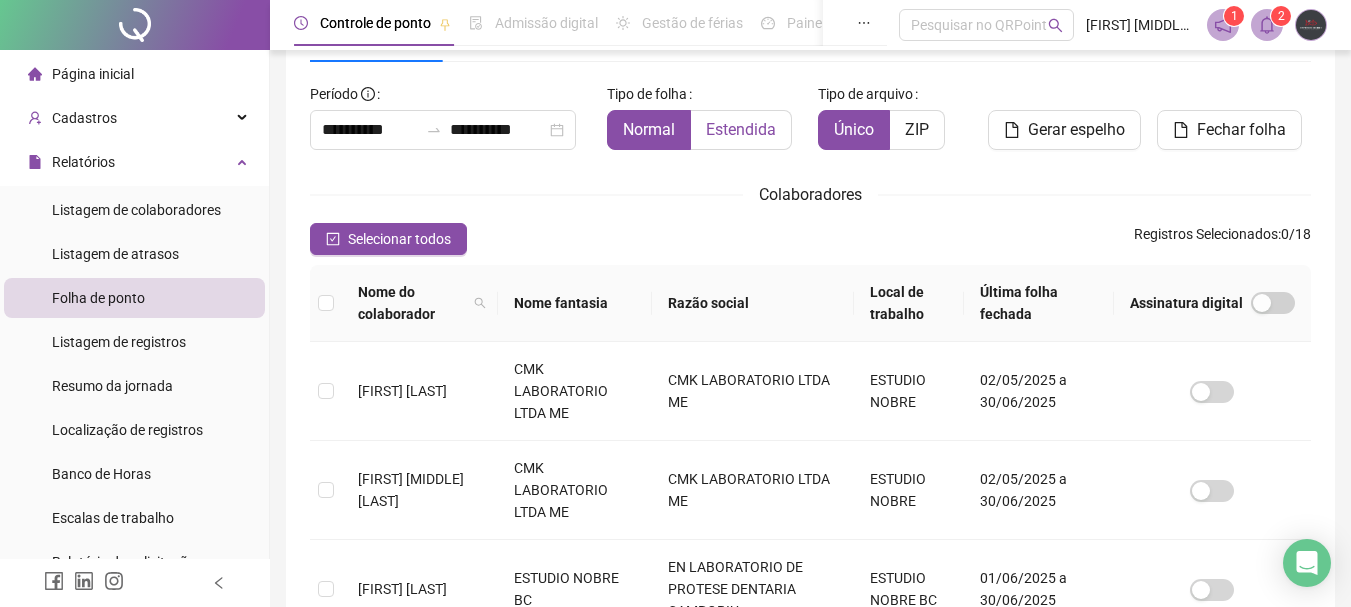 click on "Estendida" at bounding box center (741, 129) 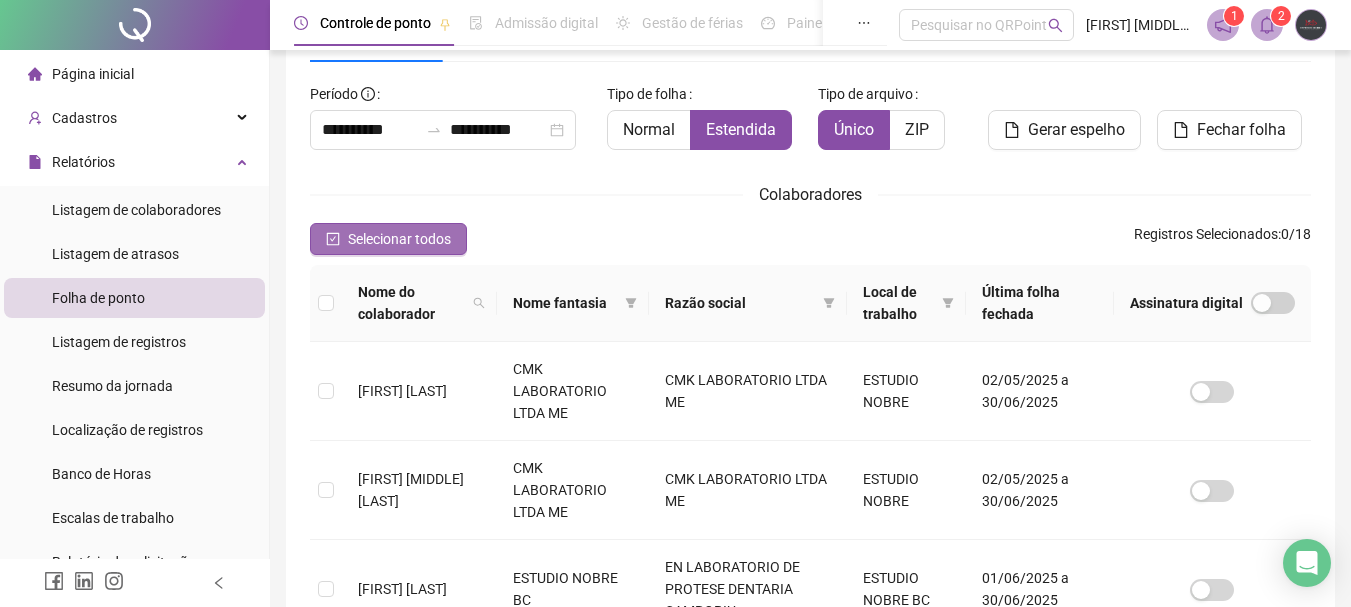 click on "Selecionar todos" at bounding box center [399, 239] 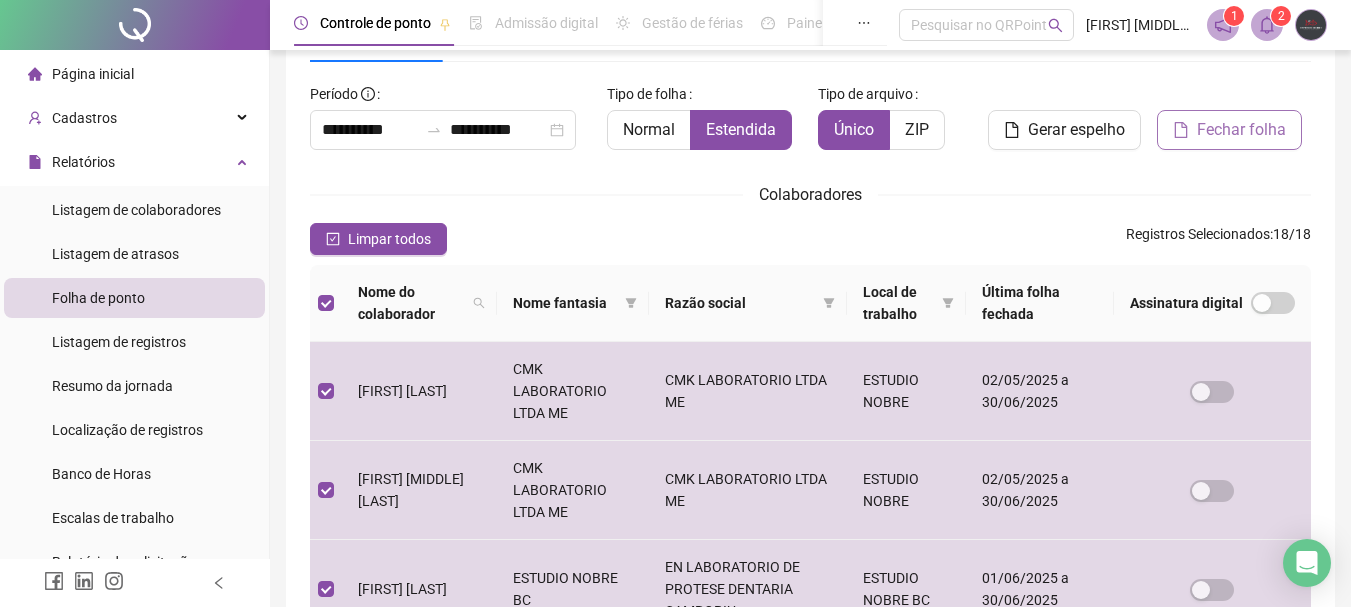 click on "Fechar folha" at bounding box center [1241, 130] 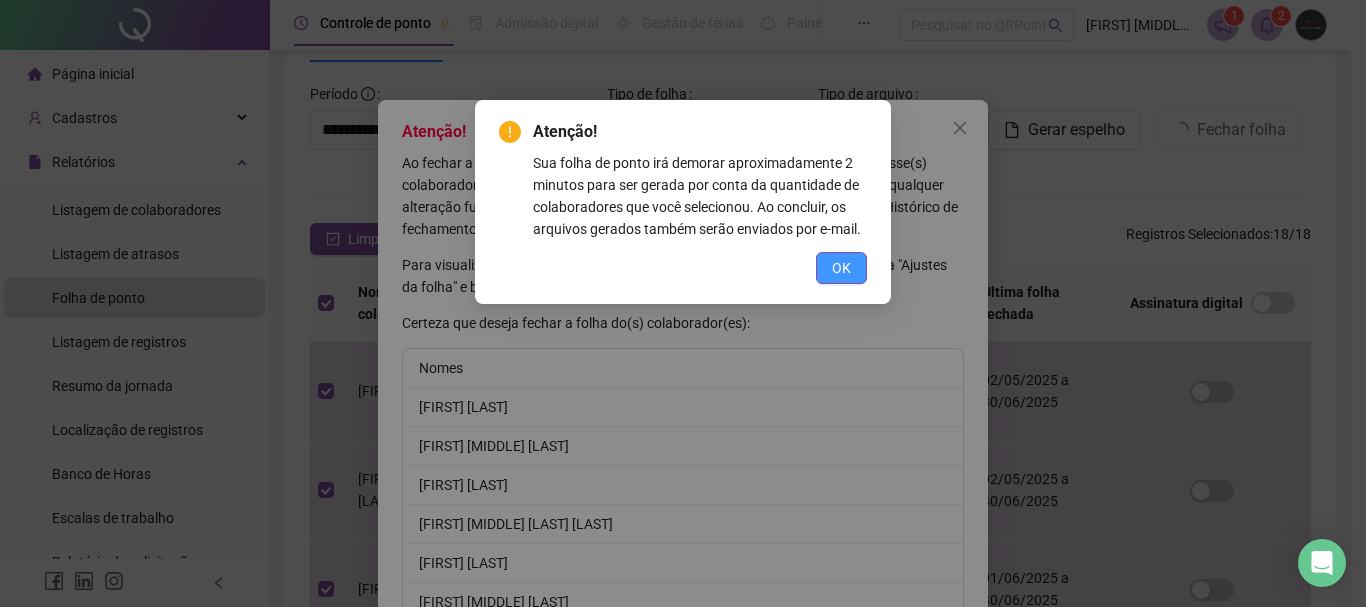 click on "OK" at bounding box center (841, 268) 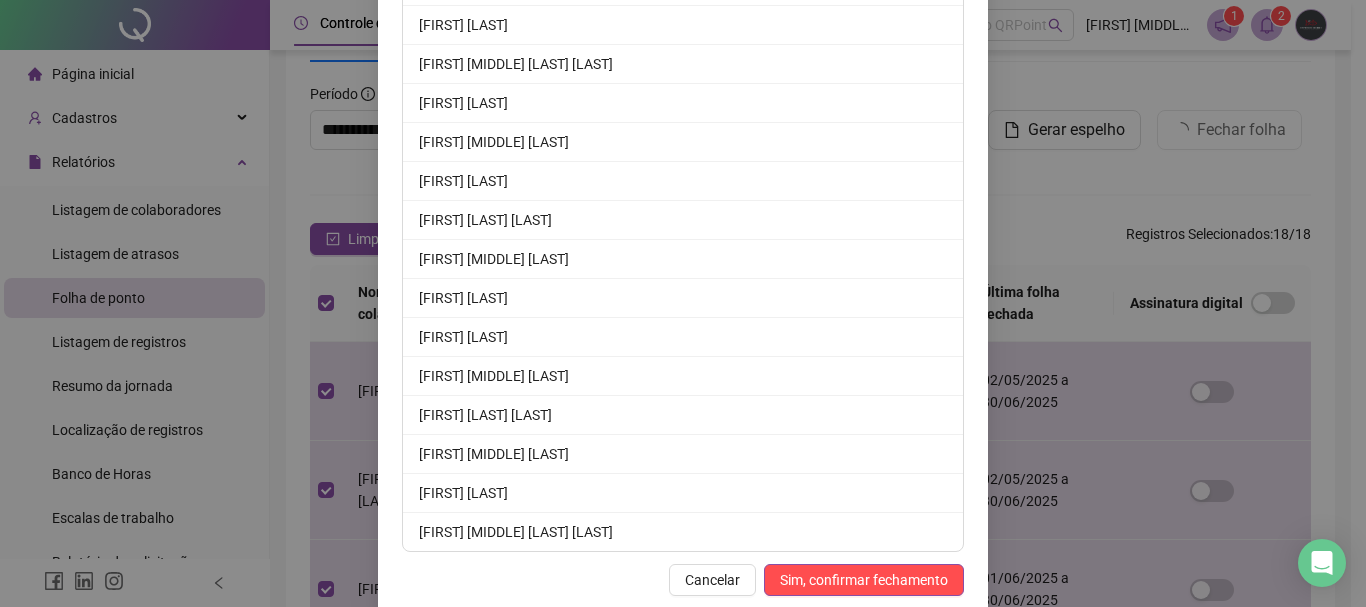 scroll, scrollTop: 493, scrollLeft: 0, axis: vertical 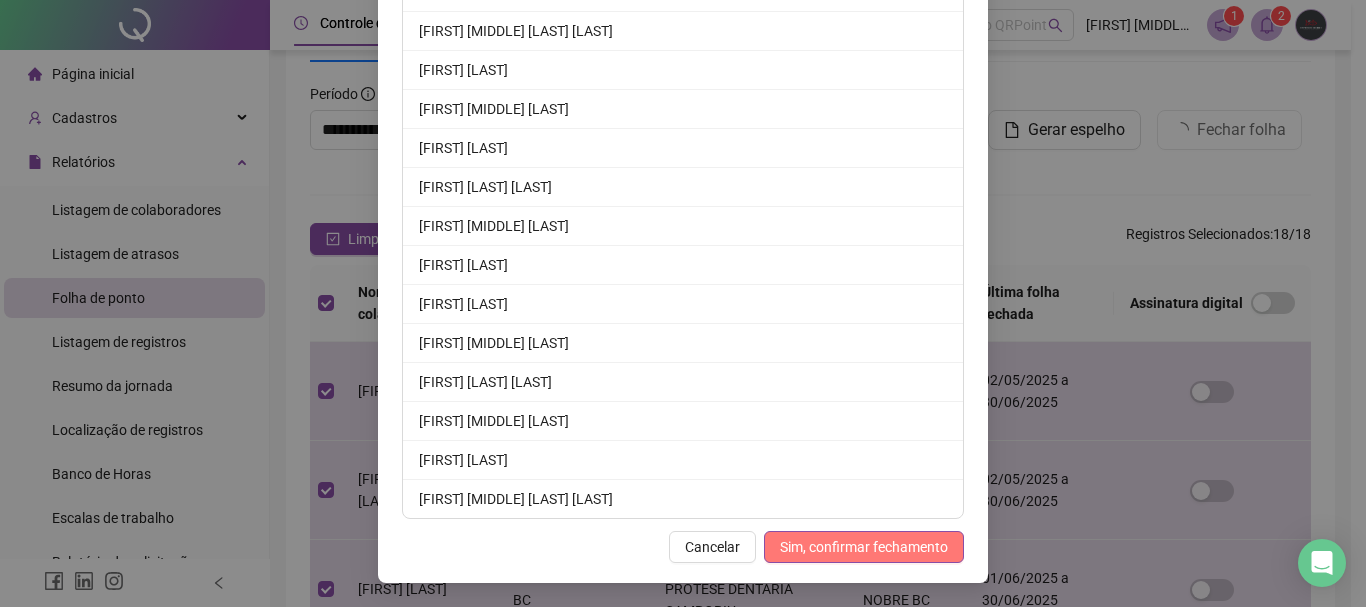 click on "Sim, confirmar fechamento" at bounding box center (864, 547) 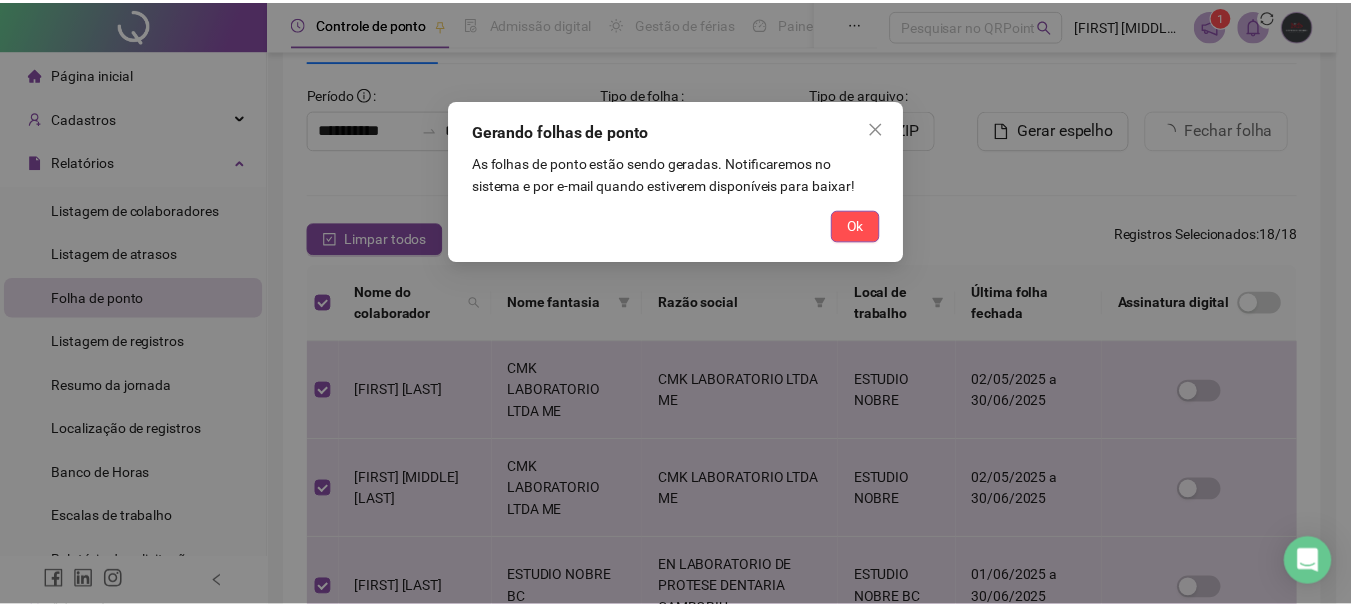 scroll, scrollTop: 395, scrollLeft: 0, axis: vertical 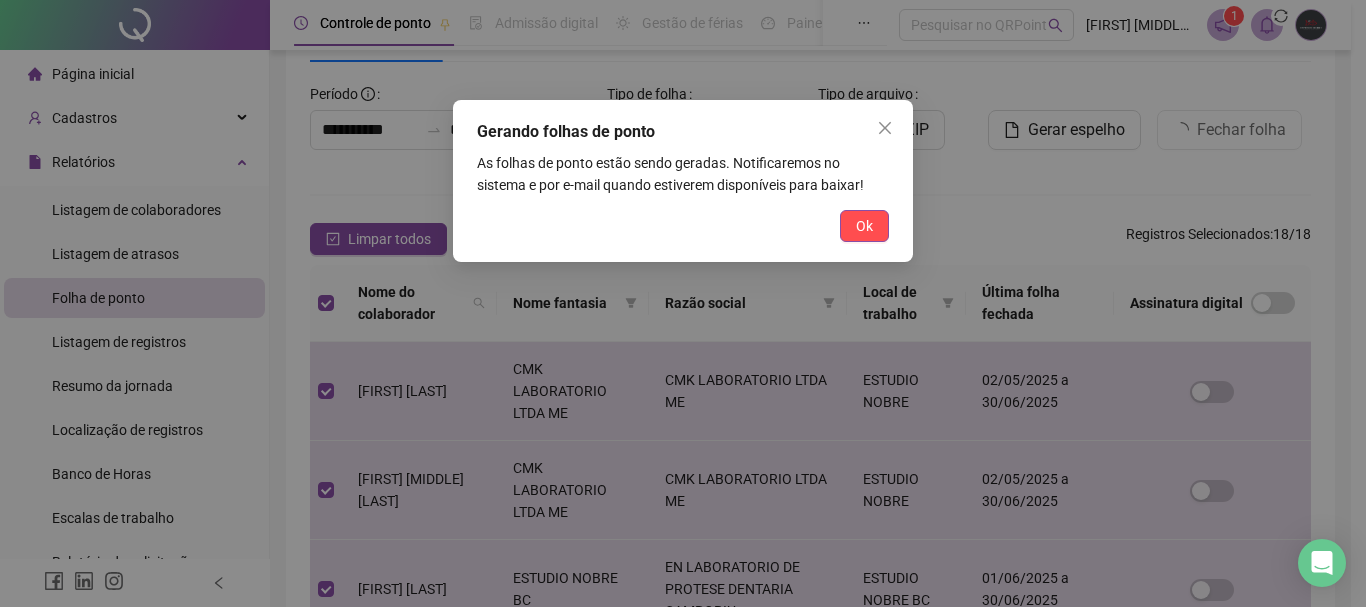 click on "Gerando folhas de ponto As folhas de ponto estão sendo geradas. Notificaremos no
sistema e por e-mail quando estiverem disponíveis para baixar! Ok" at bounding box center [683, 181] 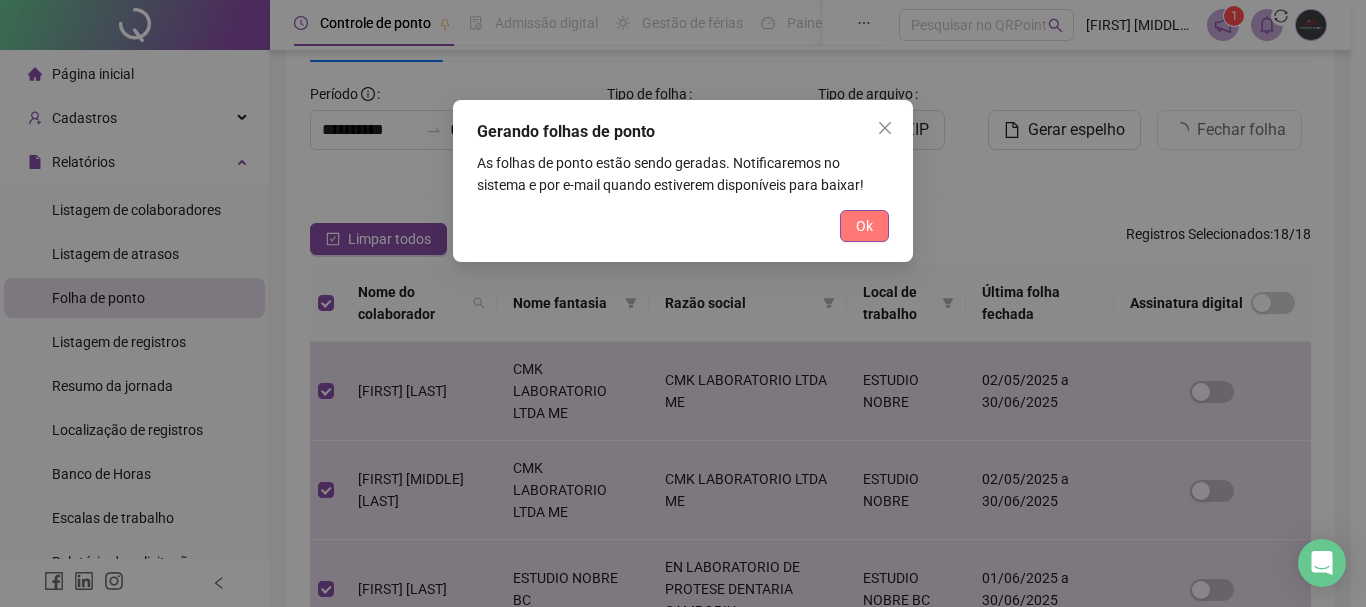 click on "Ok" at bounding box center [864, 226] 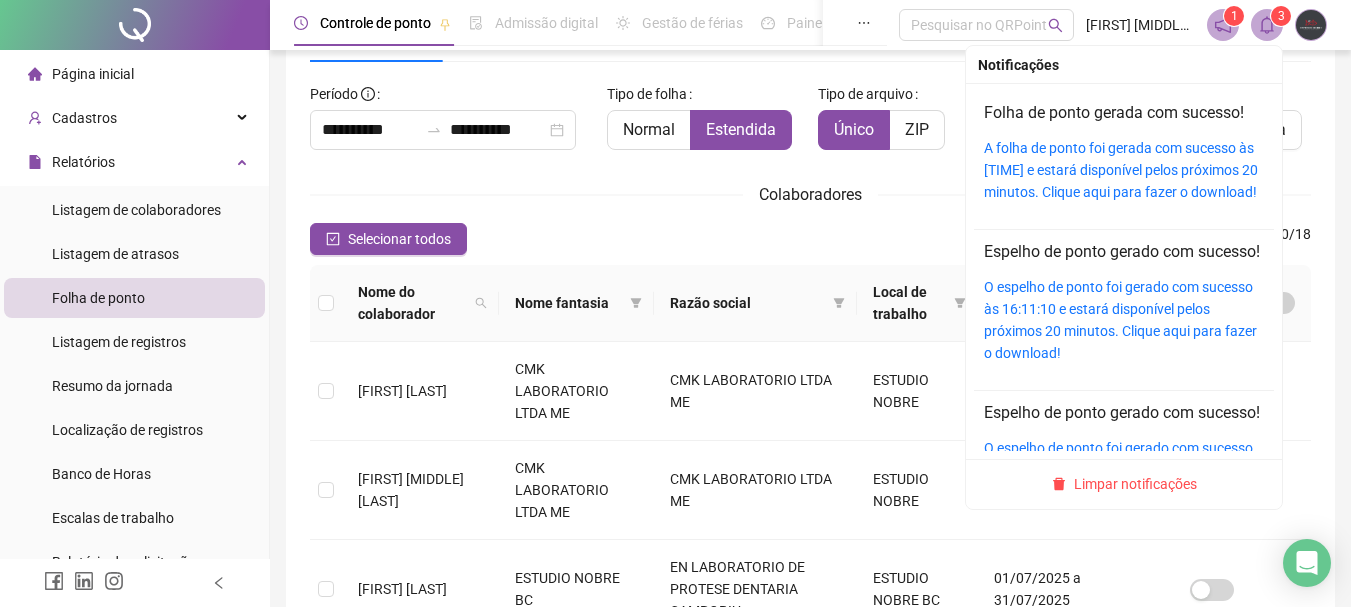 click at bounding box center (1267, 25) 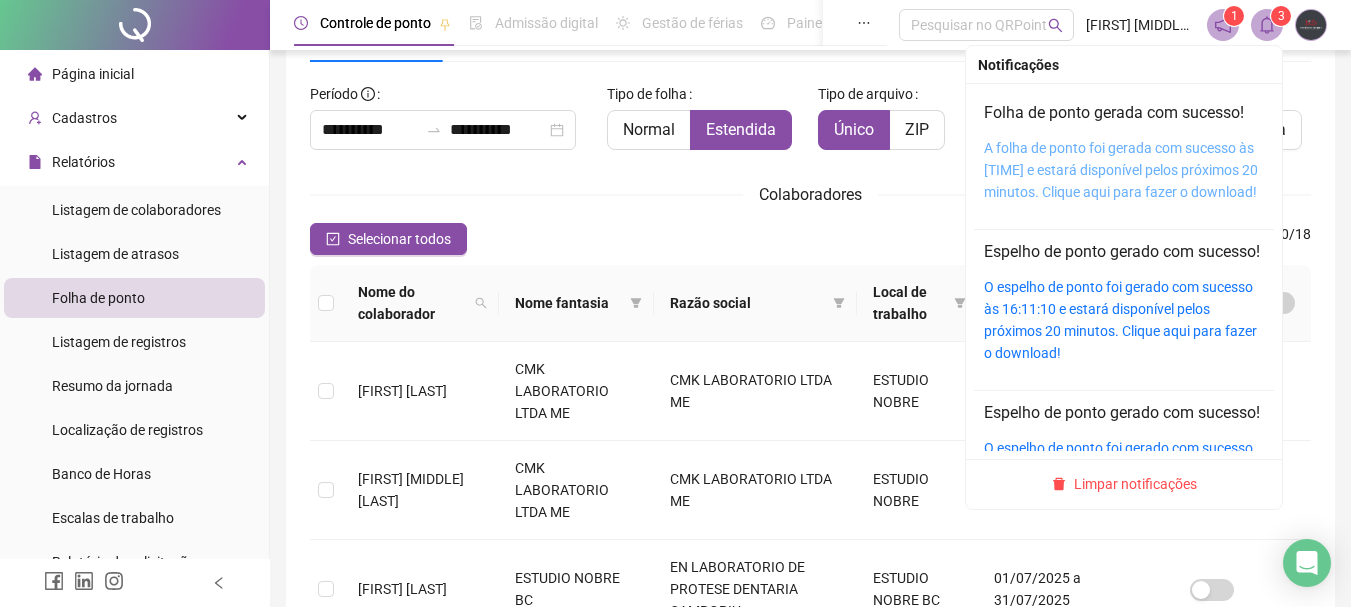 click on "A folha de ponto foi gerada com sucesso às [TIME] e estará disponível pelos próximos 20 minutos.
Clique aqui para fazer o download!" at bounding box center [1121, 170] 